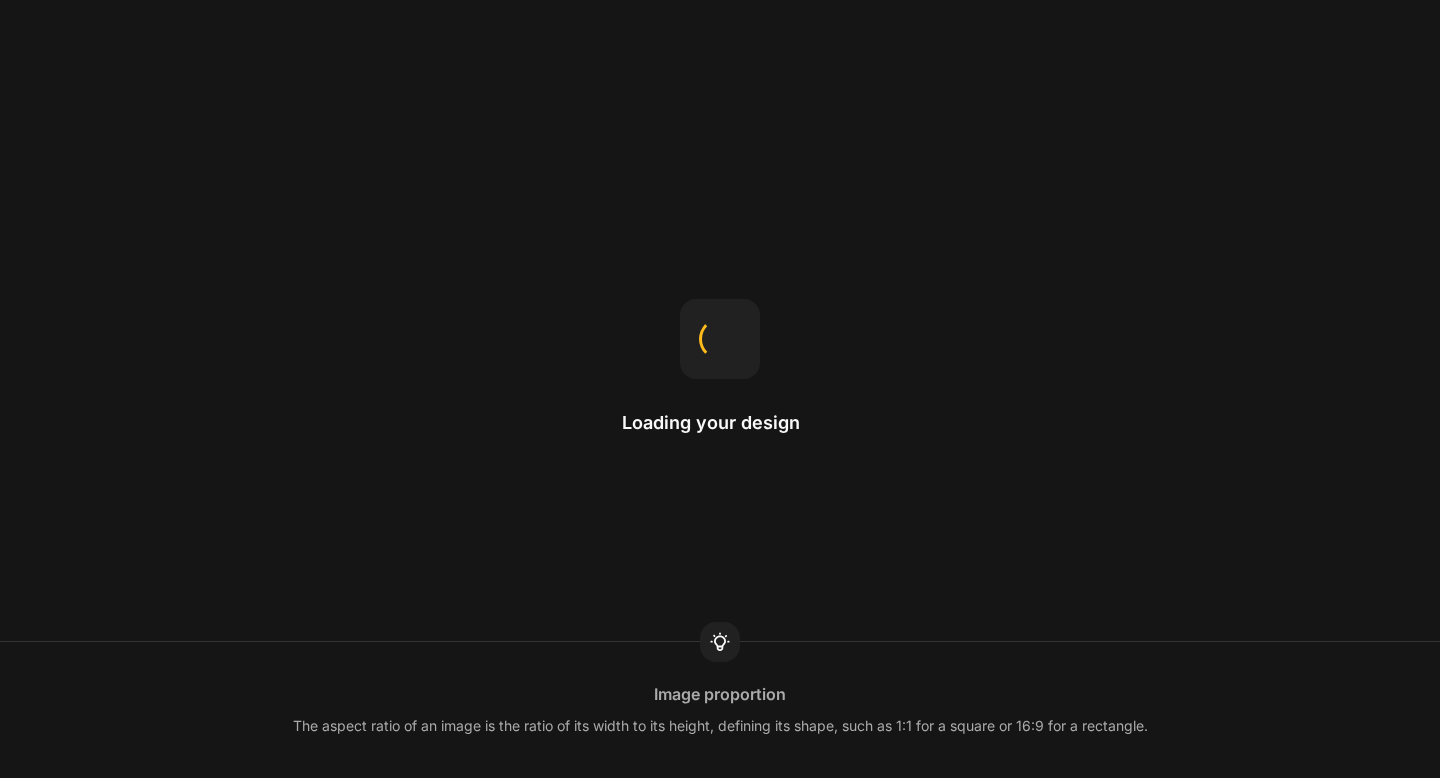 scroll, scrollTop: 0, scrollLeft: 0, axis: both 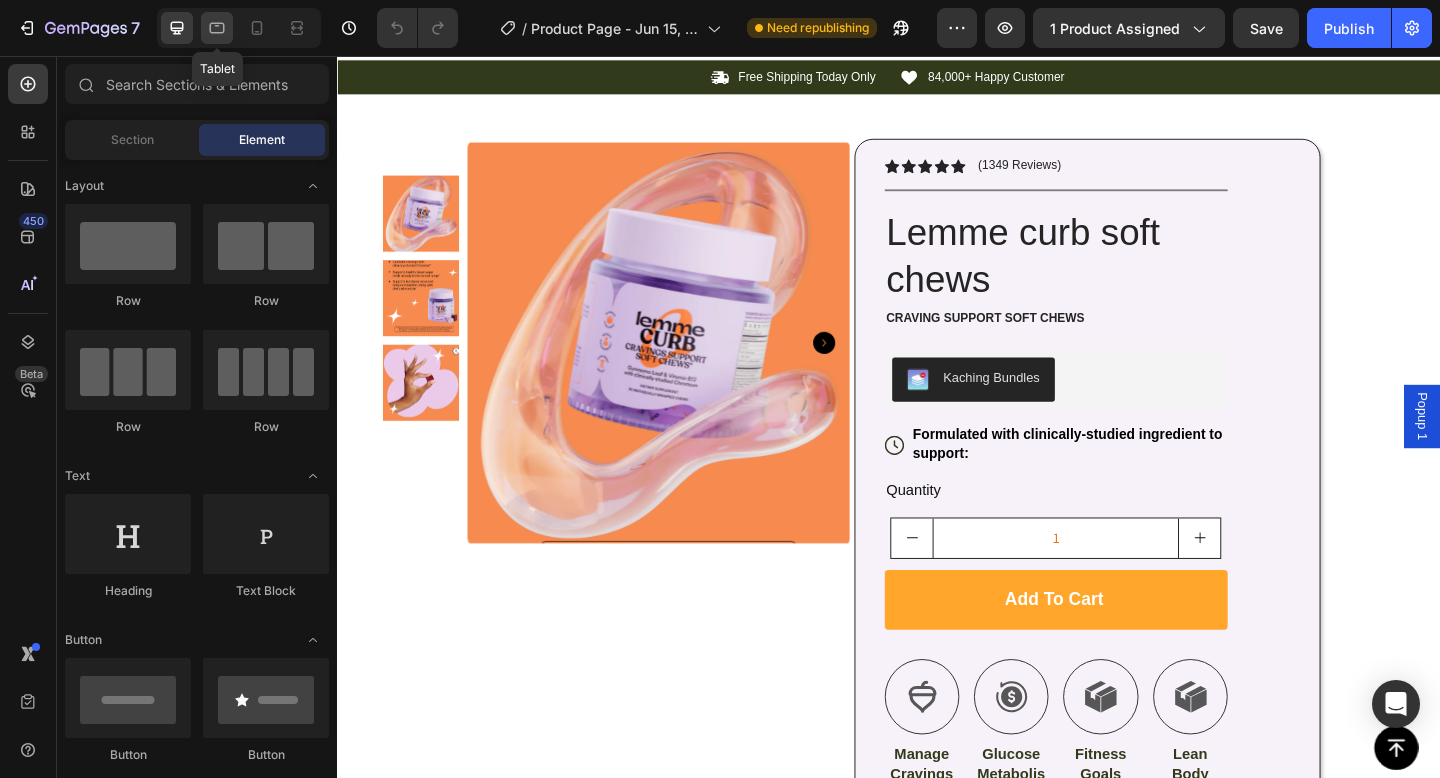 click 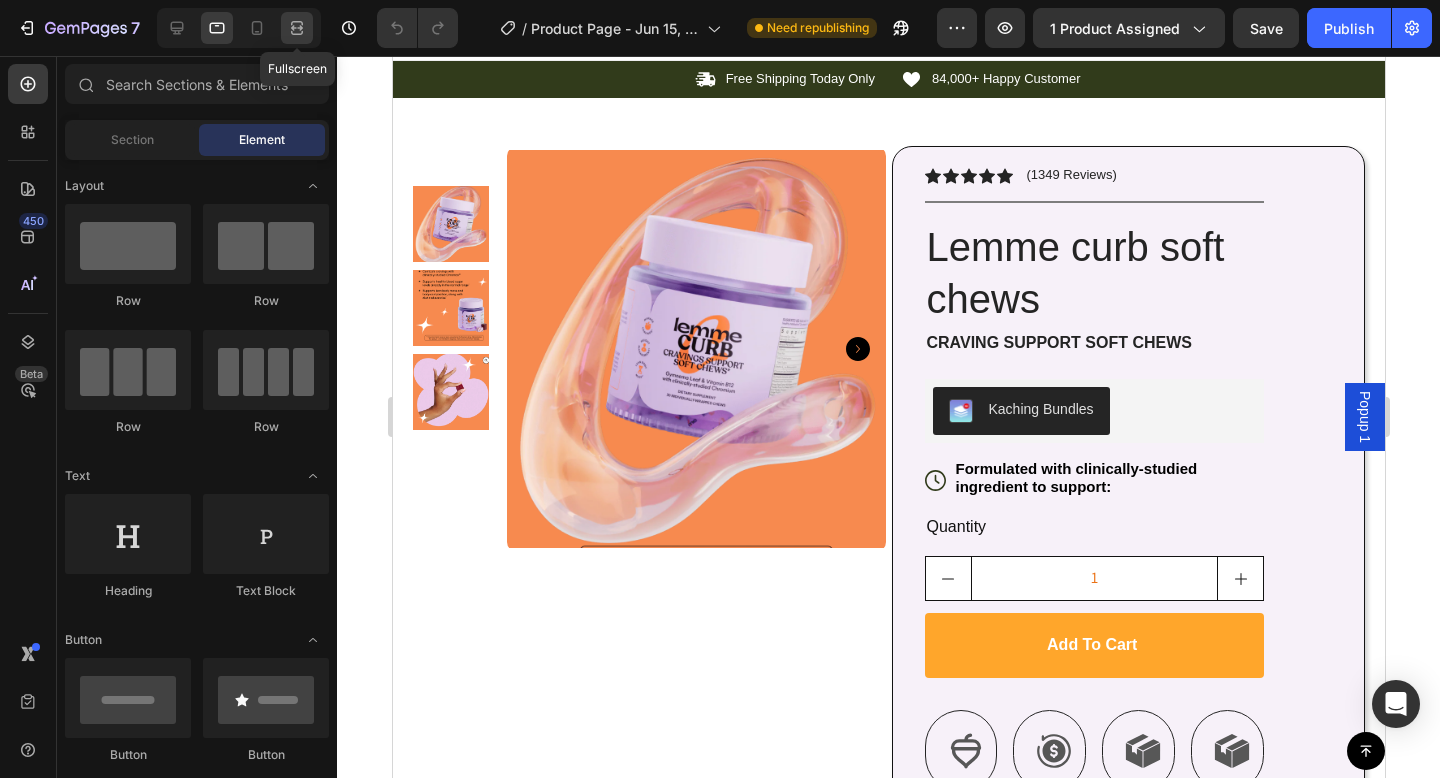 click 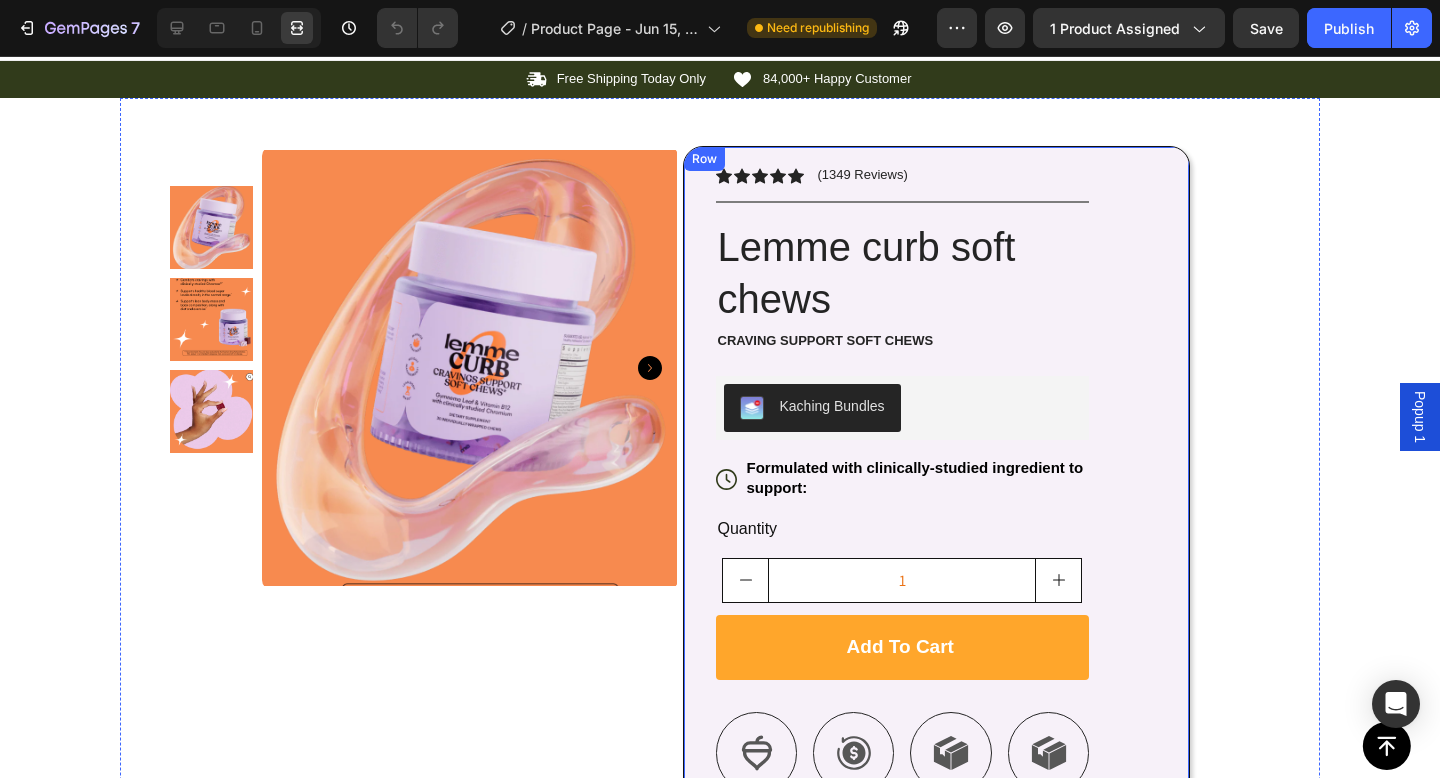 click on "Icon Icon Icon Icon Icon Icon List (1349 Reviews) Text Block Row                Title Line Lemme curb soft chews Product Title Craving support soft chews Text Block Kaching Bundles Kaching Bundles
Icon Formulated with clinically-studied ingredient to support: Text Block Row Quantity Text Block
1
Product Quantity Add to cart Add to Cart
Icon Manage Cravings Text Block
Icon Glucose Metabolism Text Block
Icon Fitness Goals Text Block
Icon Lean Body Mass Text Block Row Image Icon Icon Icon Icon Icon Icon List “this skin cream is a game-changer! it has transformed my dry, lackluster skin into a hydrated and radiant complexion. i love how it absorbs quickly and leaves no greasy residue. highly recommend” Text Block
Icon Hannah N. (Houston, USA) Text Block Row Row Mixed Fruit Flavored With Other Natural Flavors Text Block Supplement Facts Product Benefits ® Row 20" at bounding box center [937, 1550] 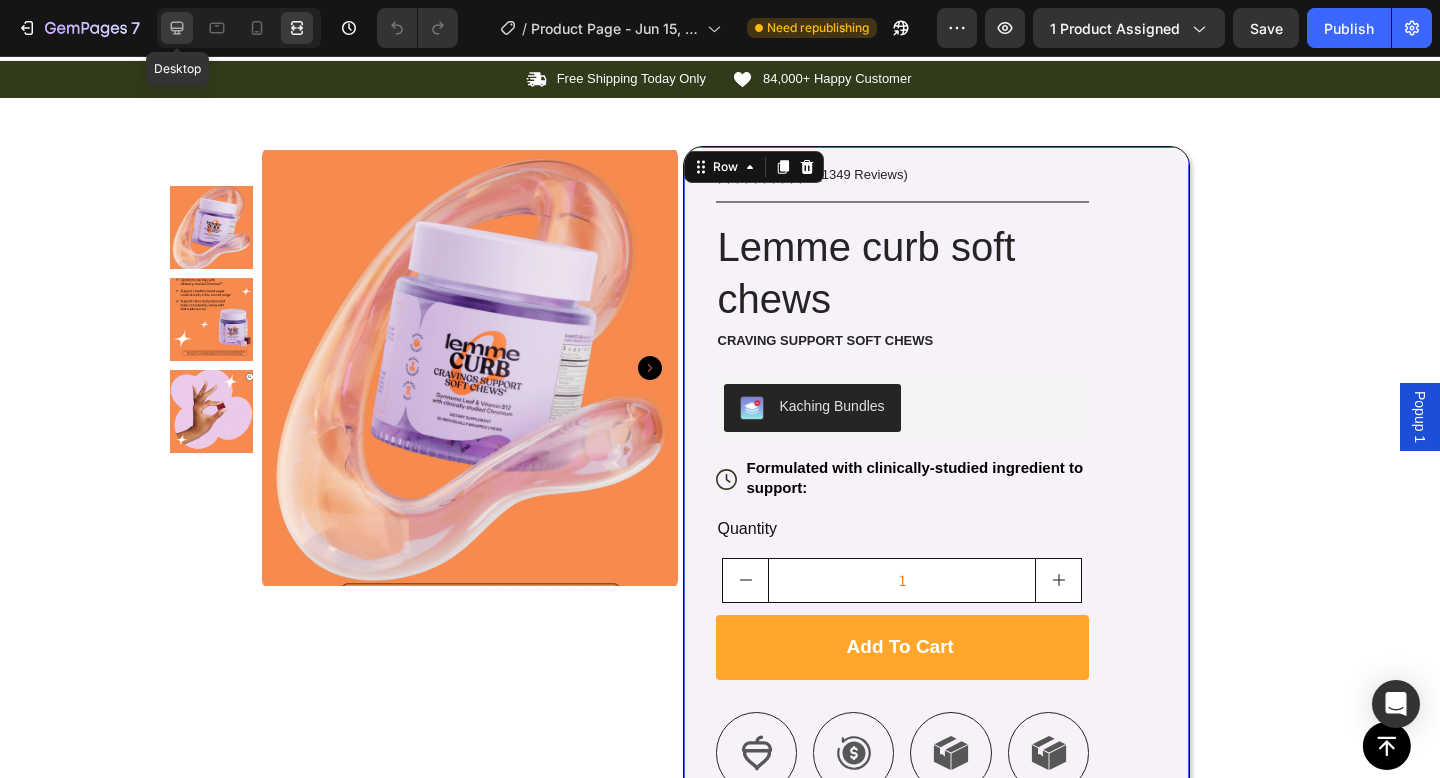 click 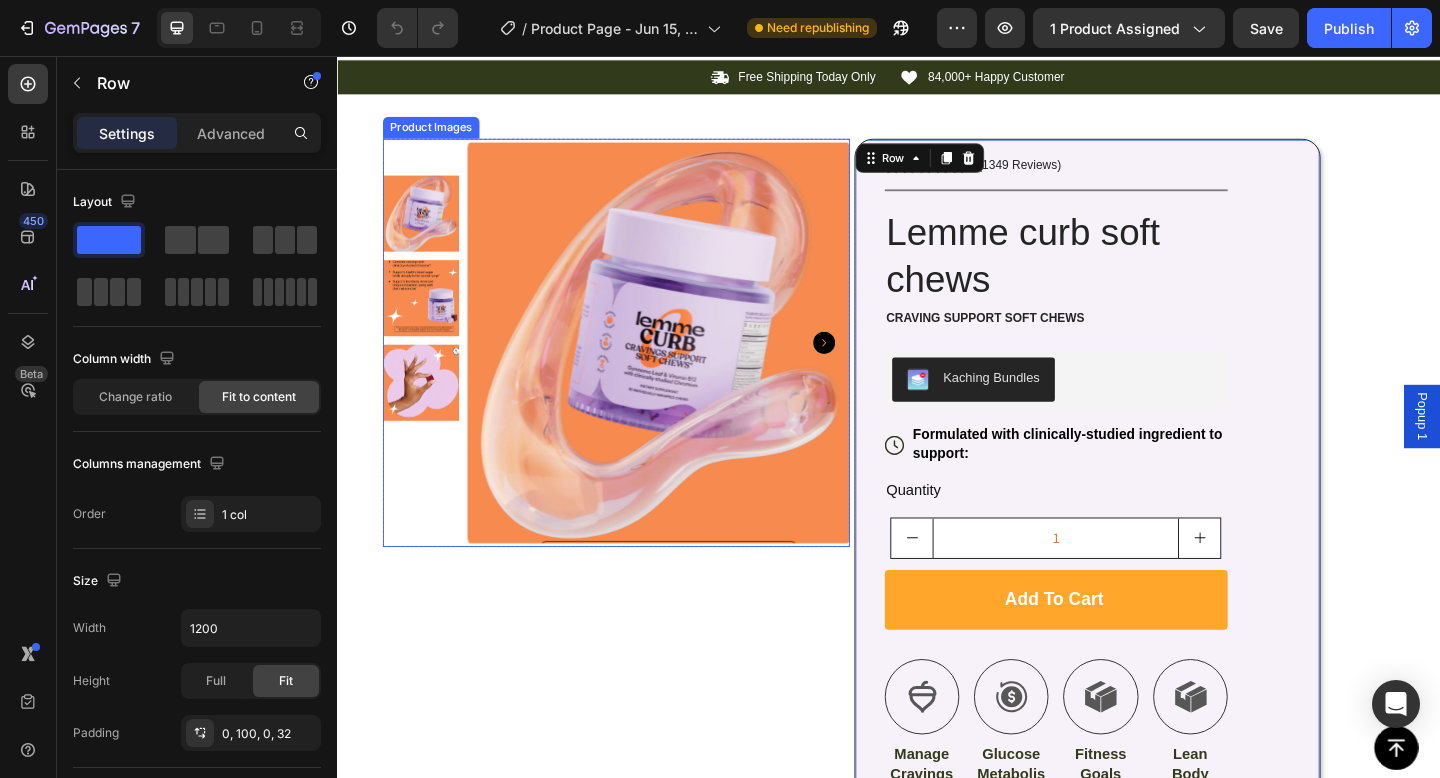 click at bounding box center (686, 368) 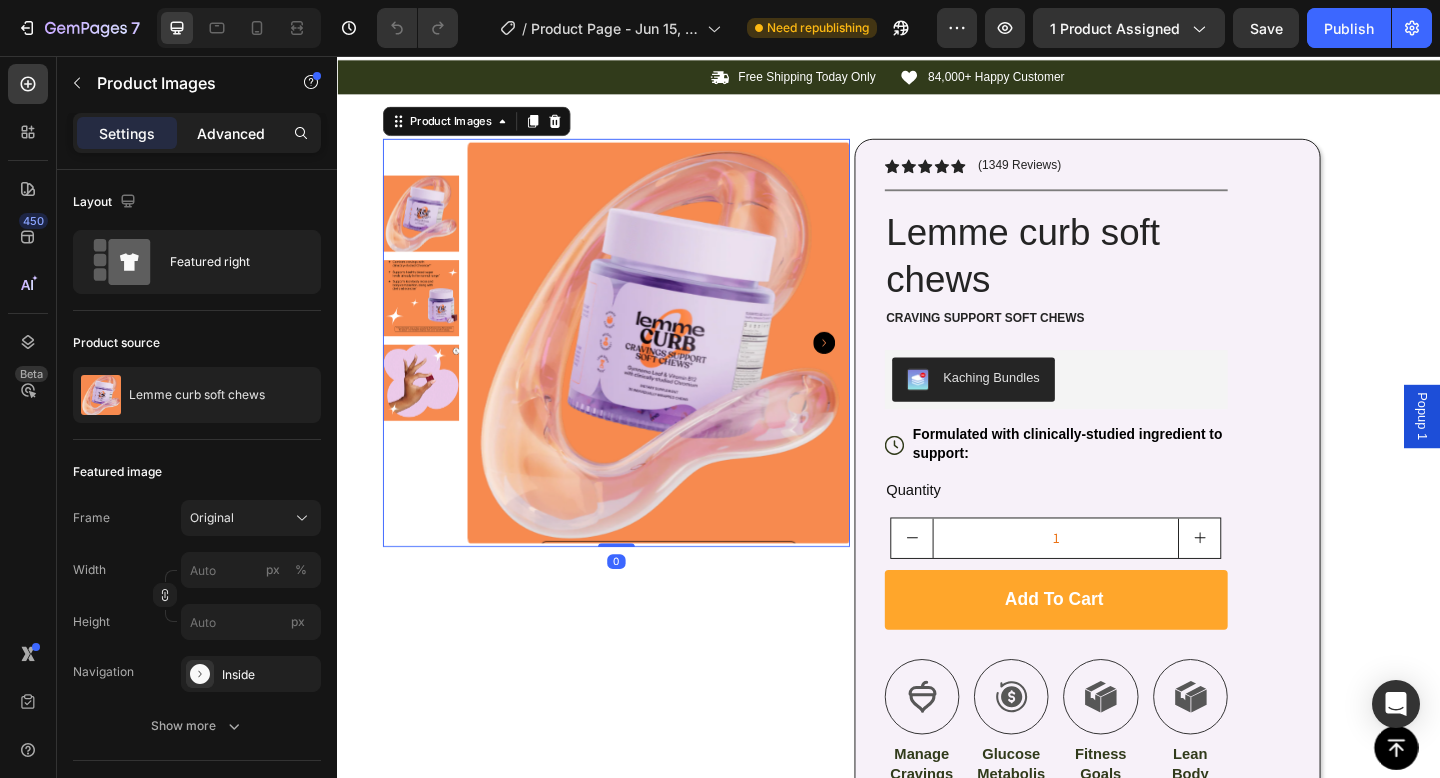 click on "Advanced" at bounding box center [231, 133] 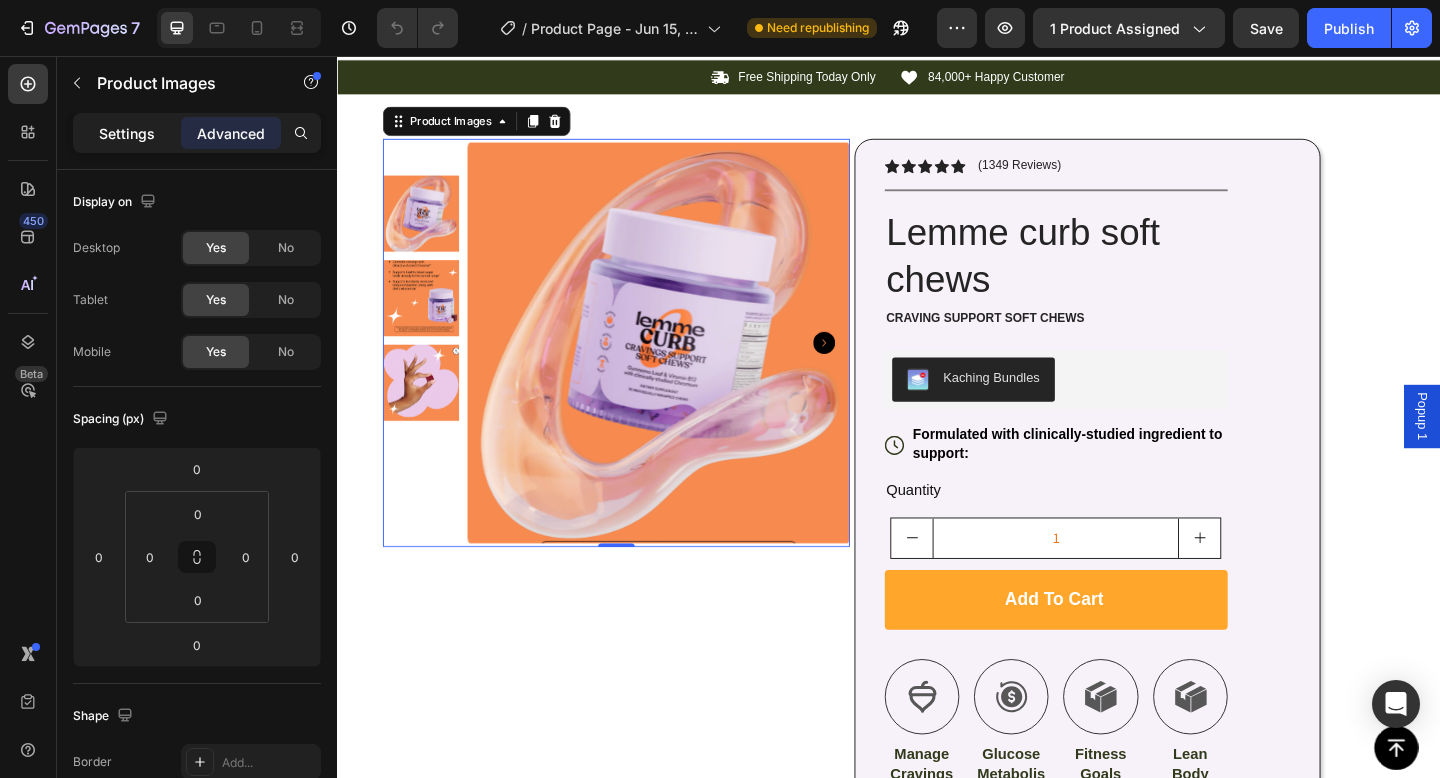 click on "Settings" at bounding box center (127, 133) 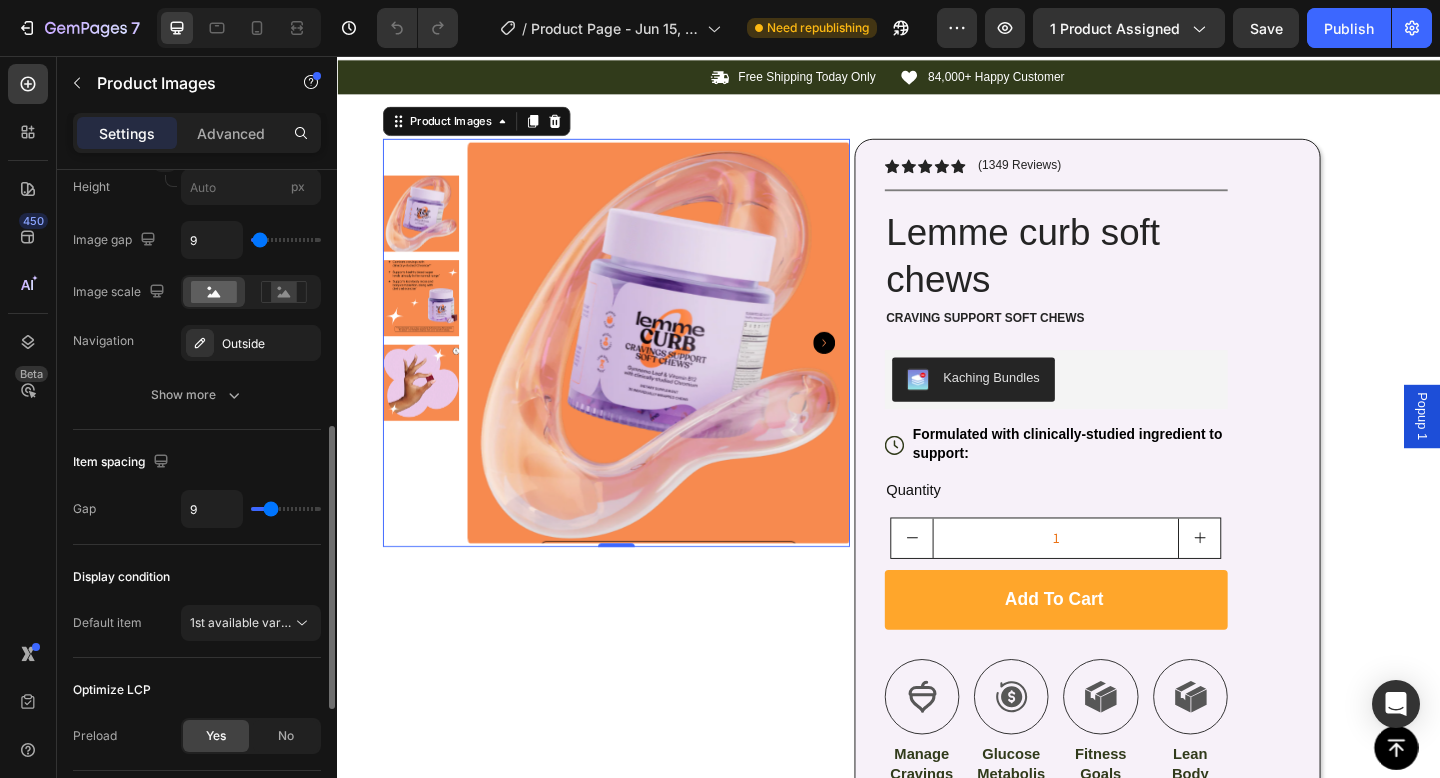 scroll, scrollTop: 897, scrollLeft: 0, axis: vertical 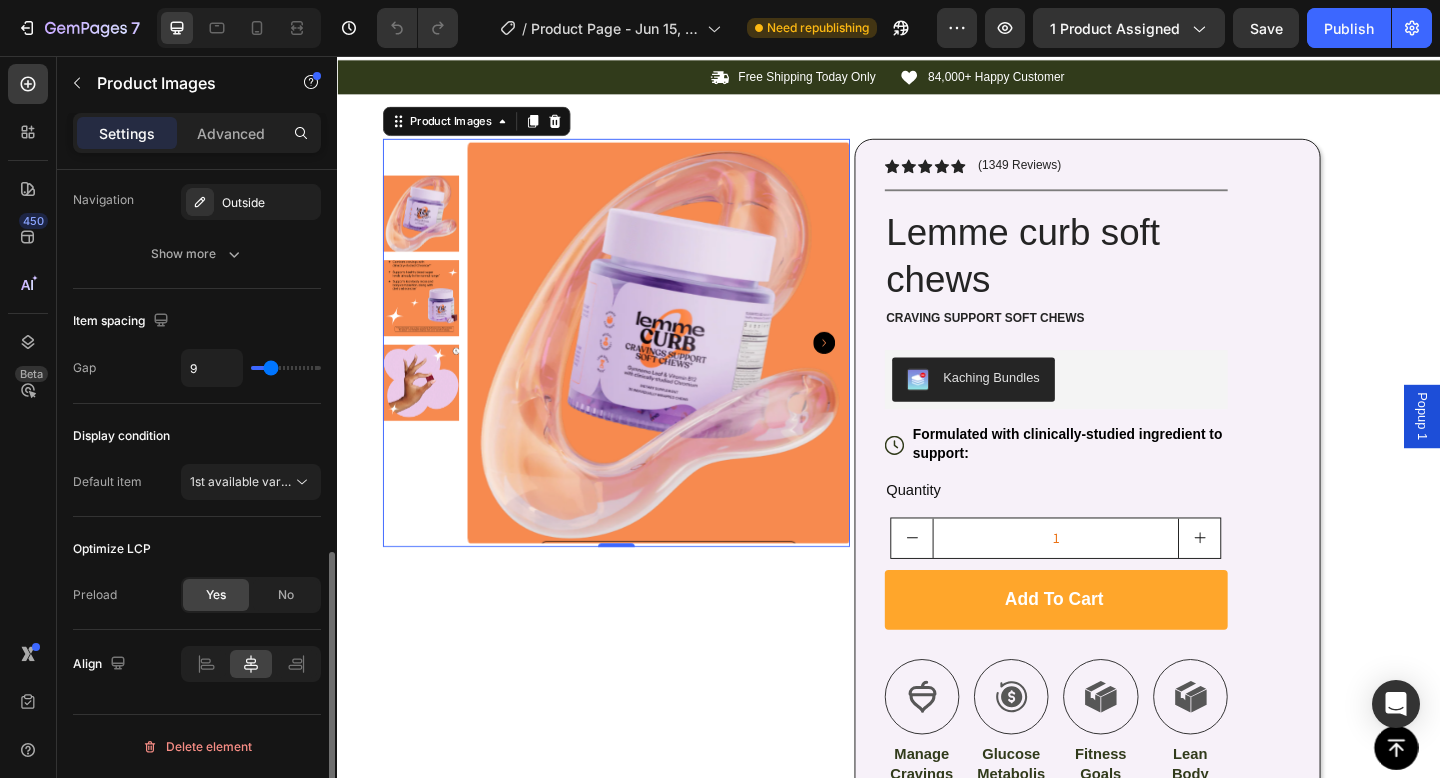 click on "Item spacing Gap 9" 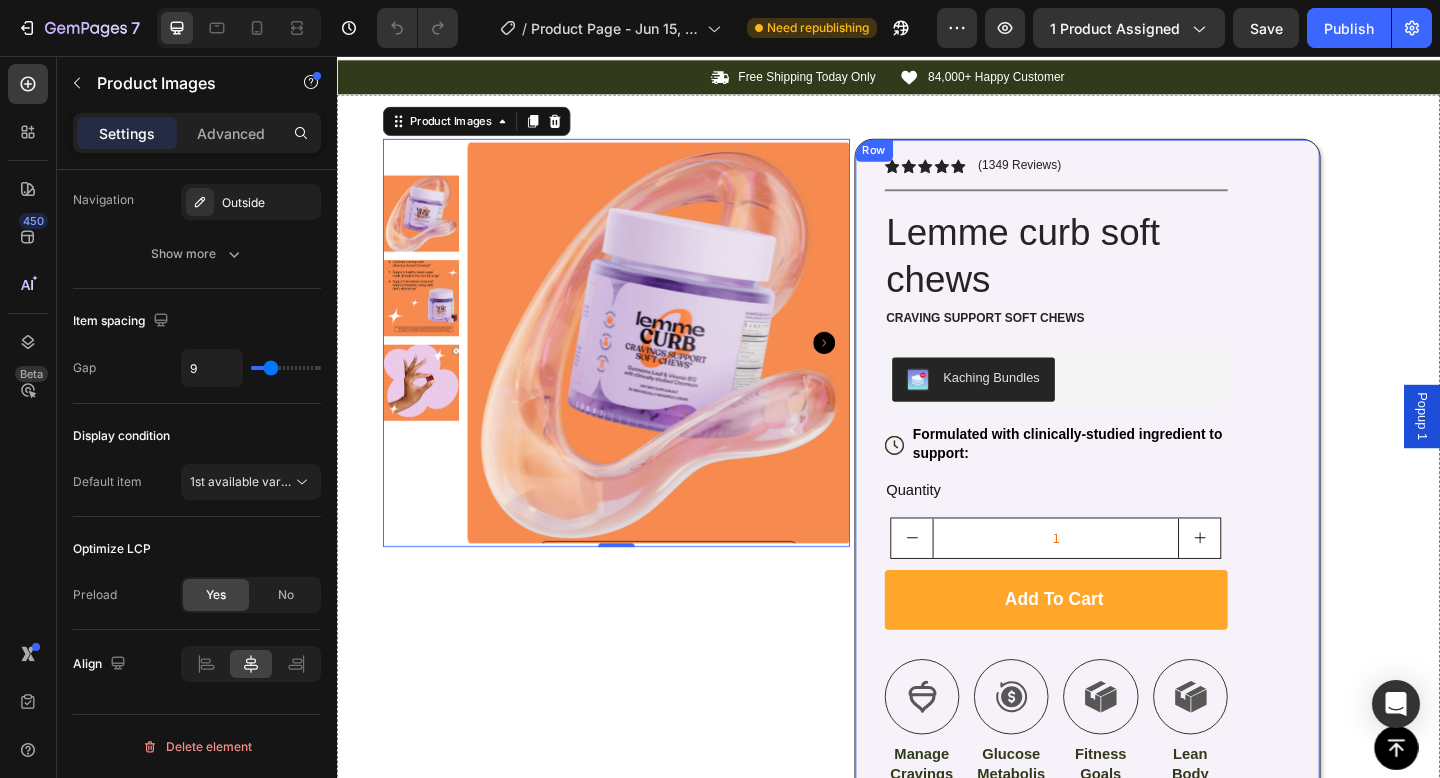 click on "Icon Icon Icon Icon Icon Icon List (1349 Reviews) Text Block Row                Title Line Lemme curb soft chews Product Title Craving support soft chews Text Block Kaching Bundles Kaching Bundles
Icon Formulated with clinically-studied ingredient to support: Text Block Row Quantity Text Block
1
Product Quantity Add to cart Add to Cart
Icon Manage Cravings Text Block
Icon Glucose Metabolism Text Block
Icon Fitness Goals Text Block
Icon Lean Body Mass Text Block Row Image Icon Icon Icon Icon Icon Icon List “this skin cream is a game-changer! it has transformed my dry, lackluster skin into a hydrated and radiant complexion. i love how it absorbs quickly and leaves no greasy residue. highly recommend” Text Block
Icon Hannah N. (Houston, USA) Text Block Row Row Mixed Fruit Flavored With Other Natural Flavors Text Block Supplement Facts Product Benefits ® Row 20" at bounding box center (1154, 1550) 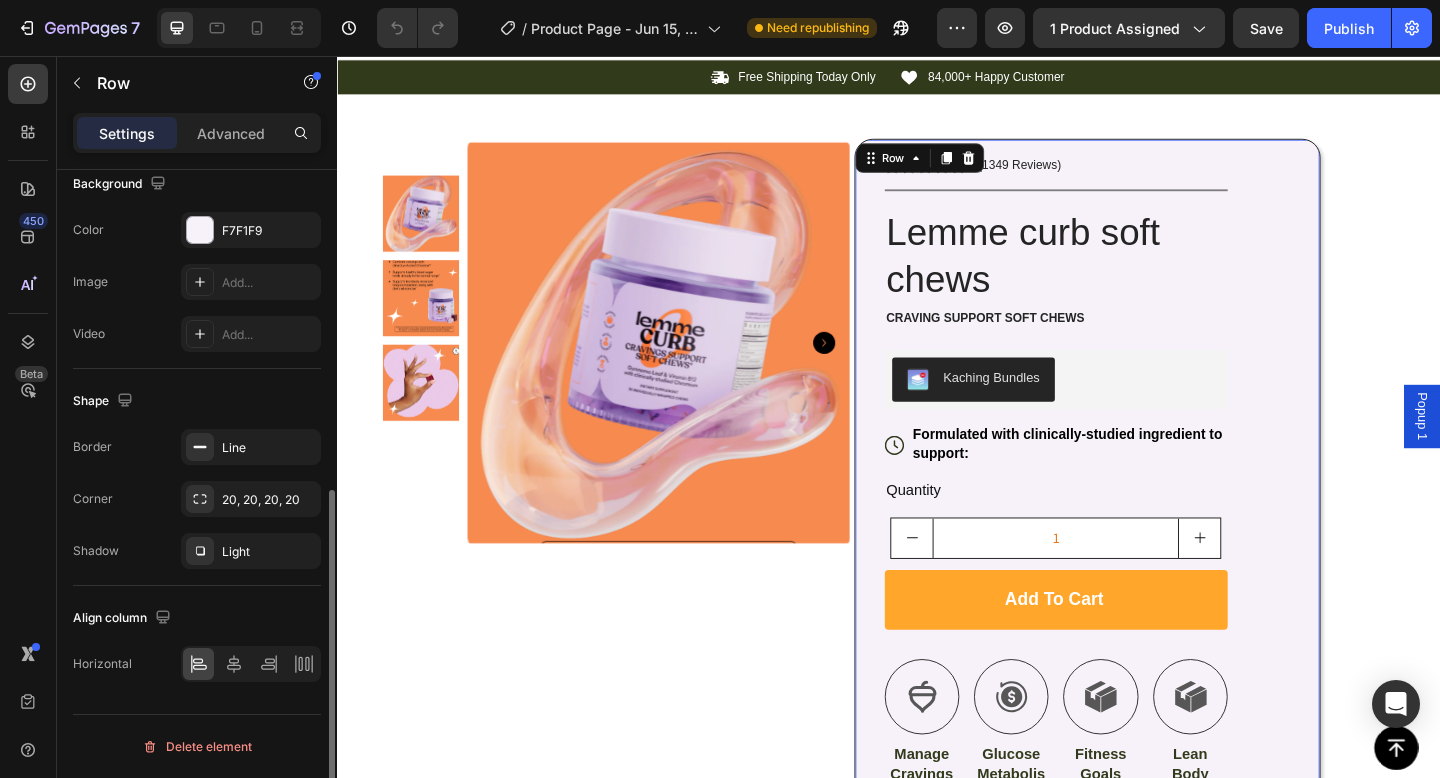 scroll, scrollTop: 0, scrollLeft: 0, axis: both 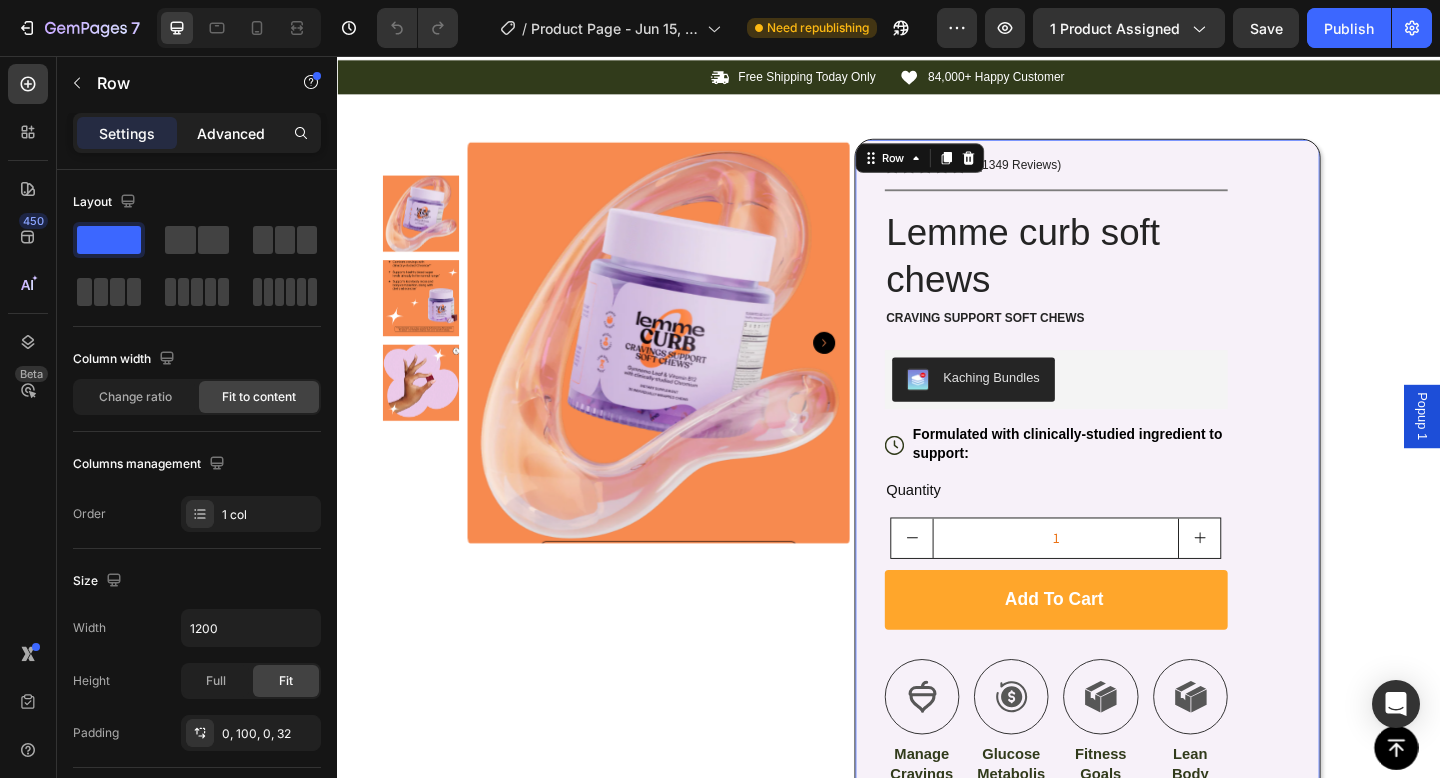 click on "Advanced" at bounding box center (231, 133) 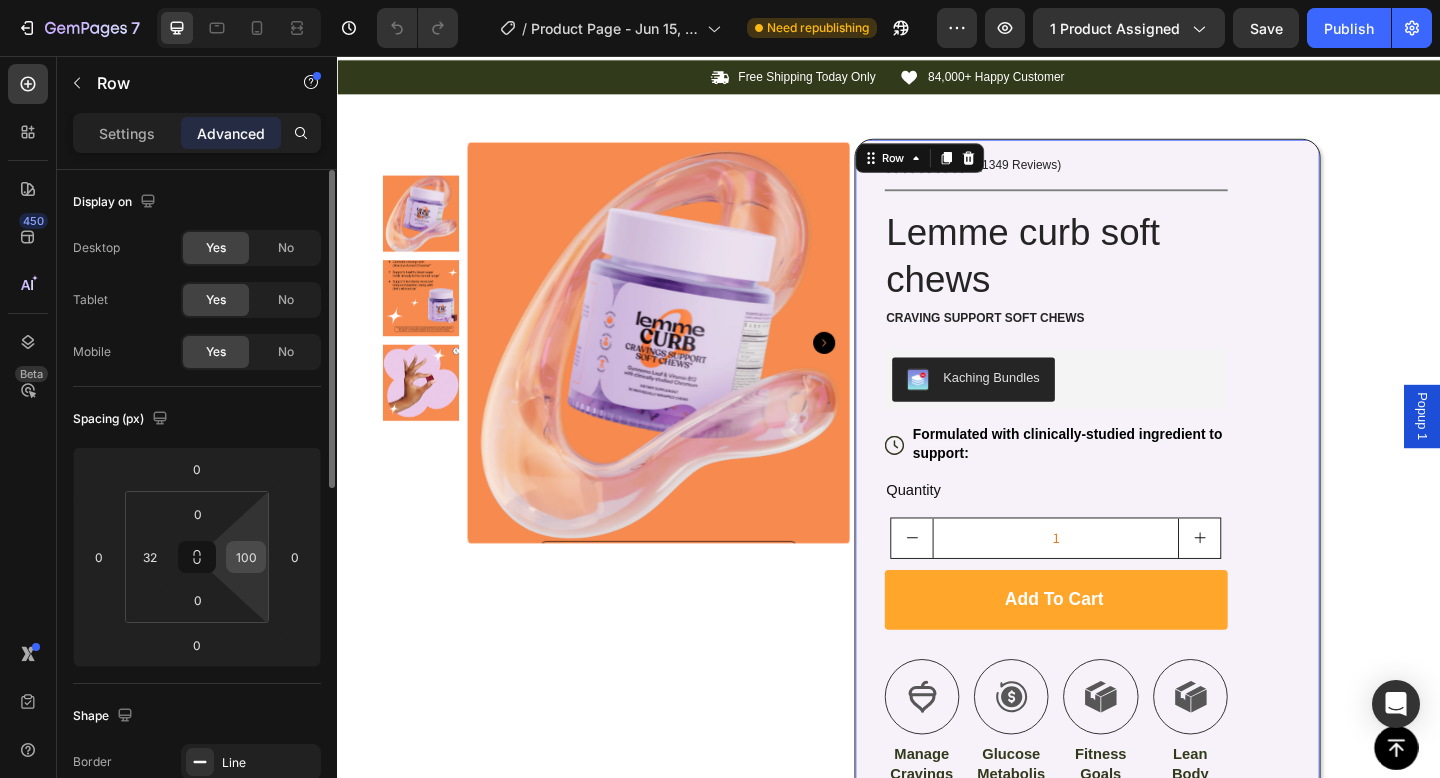 click on "100" at bounding box center (246, 557) 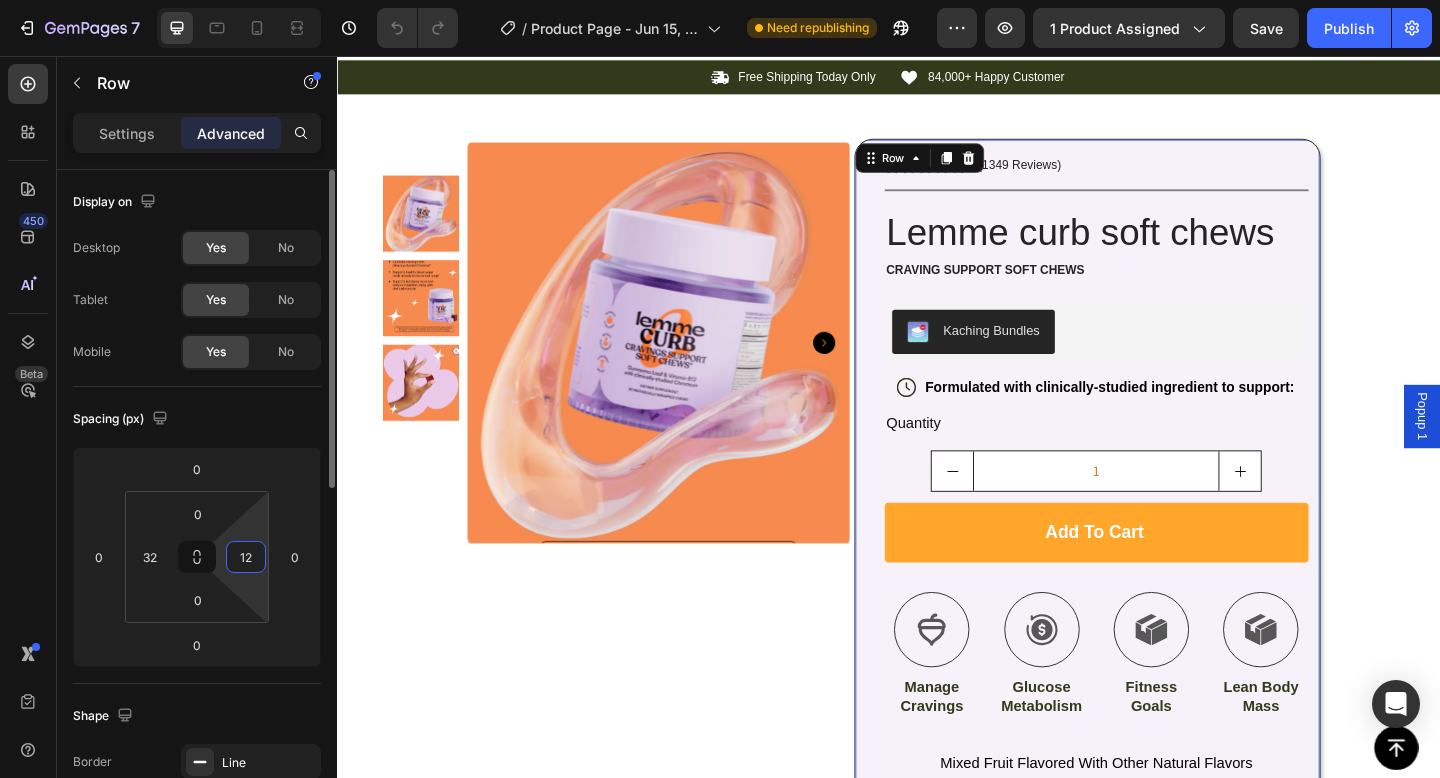 type on "1" 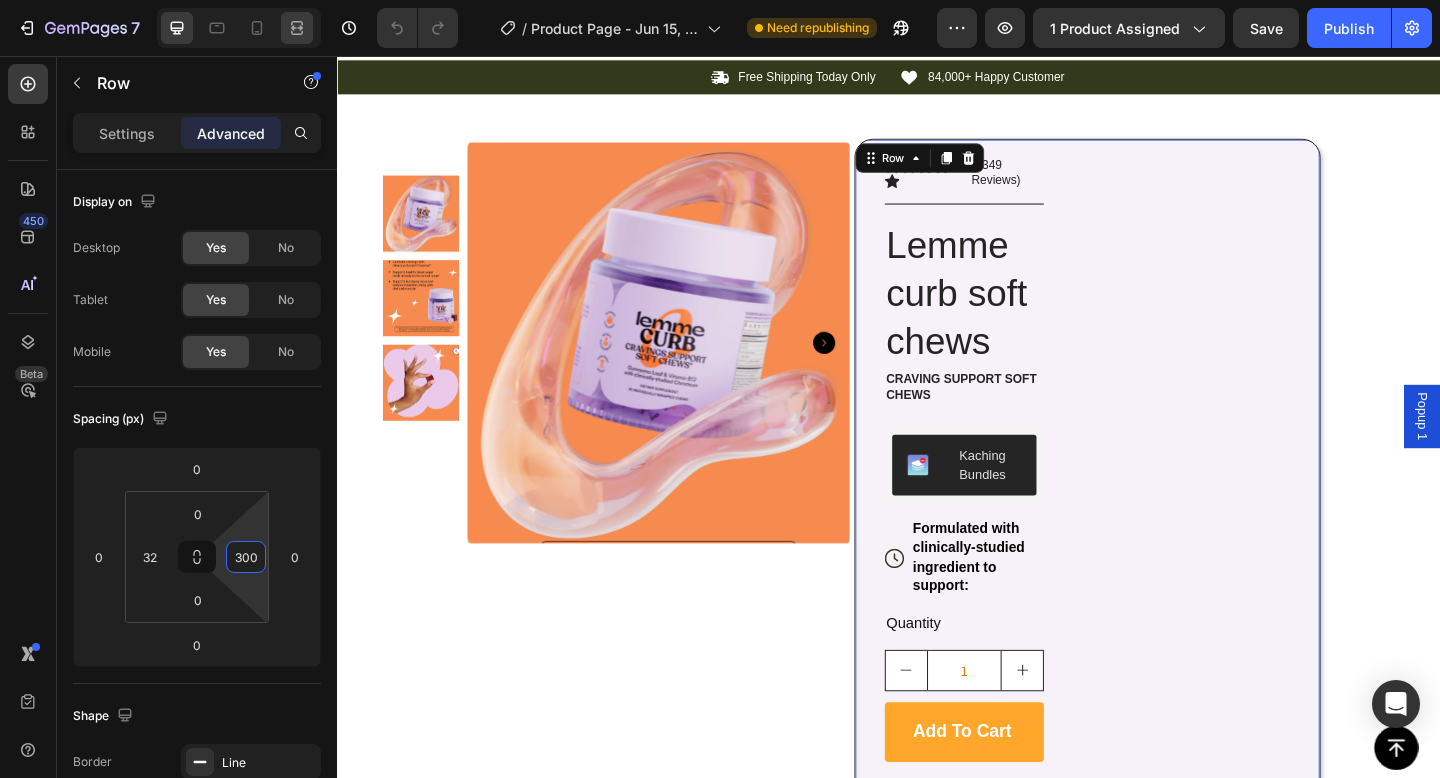 click 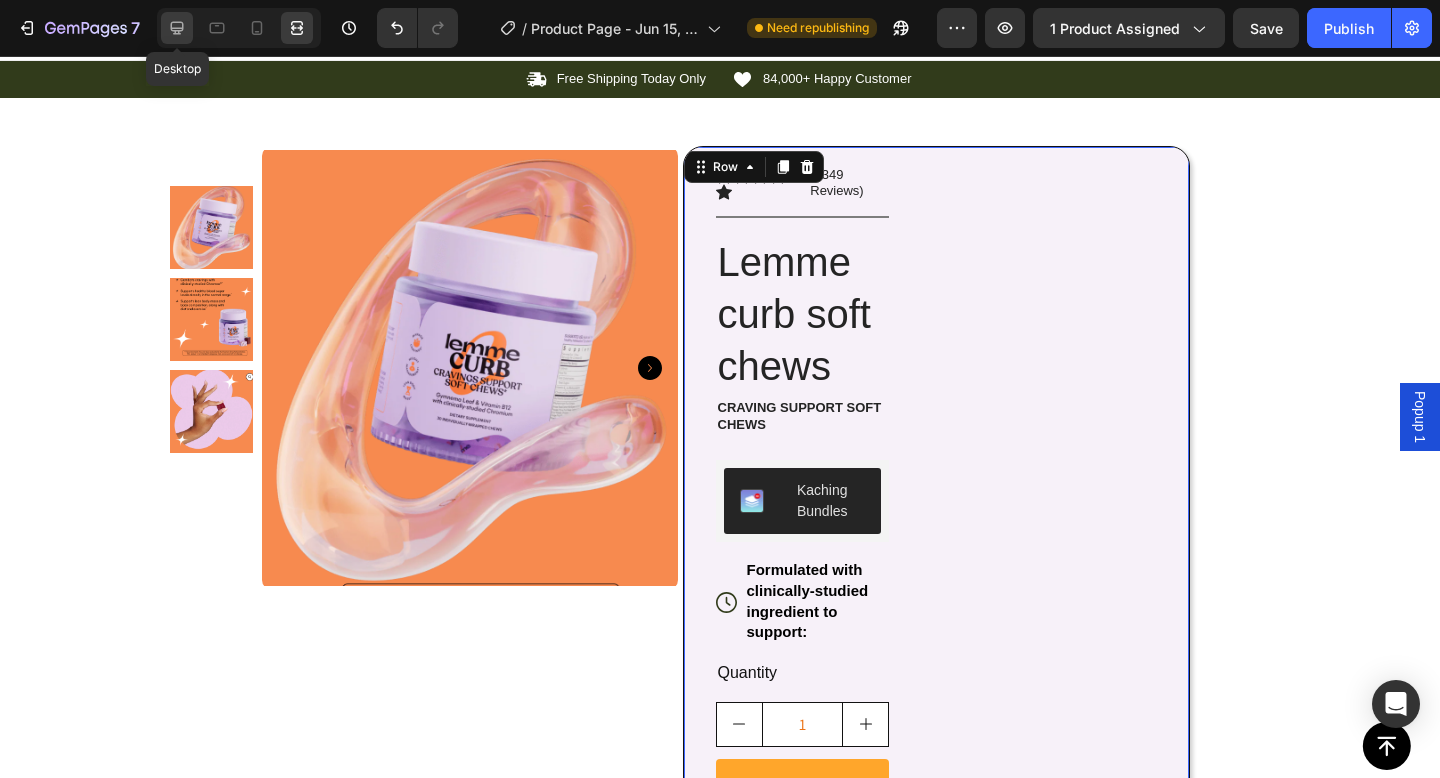 click 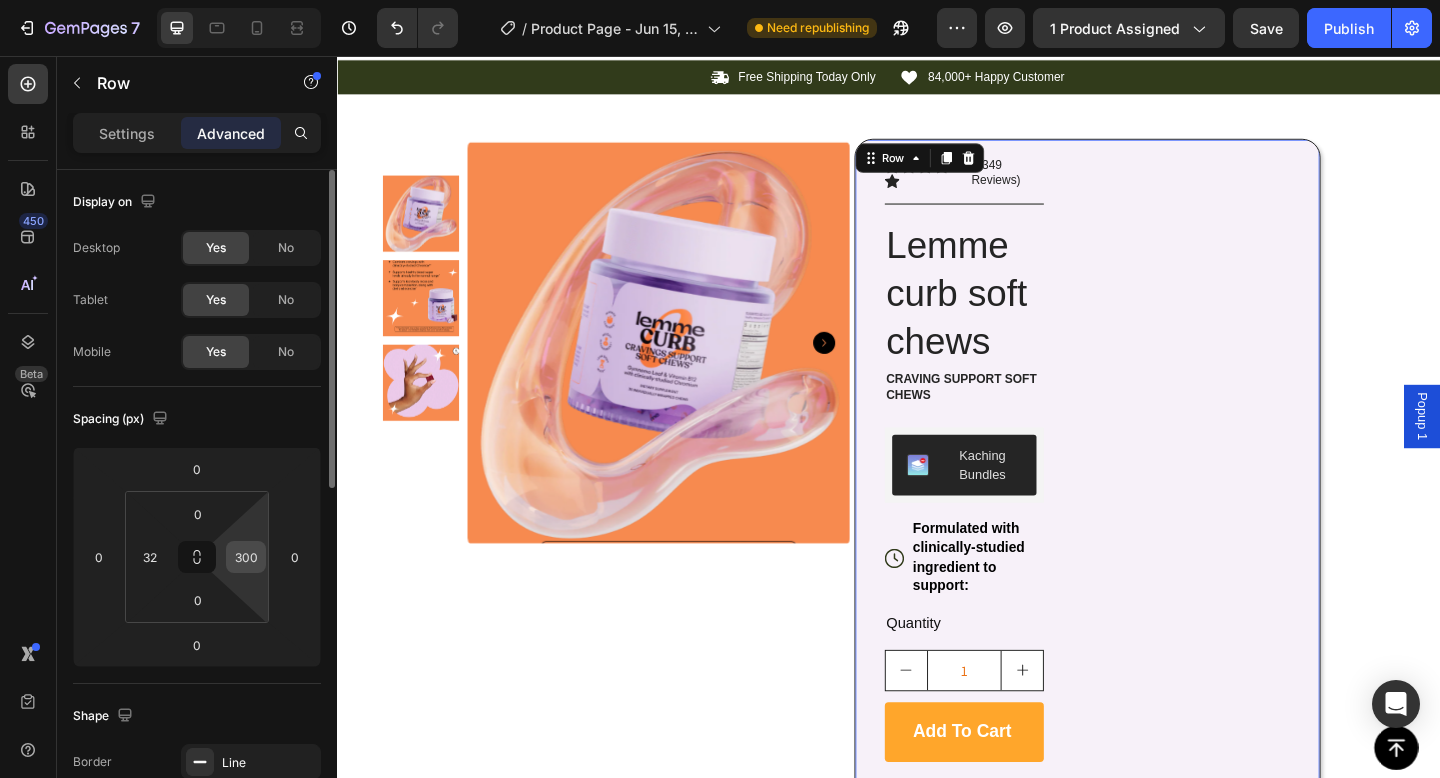 click on "300" at bounding box center (246, 557) 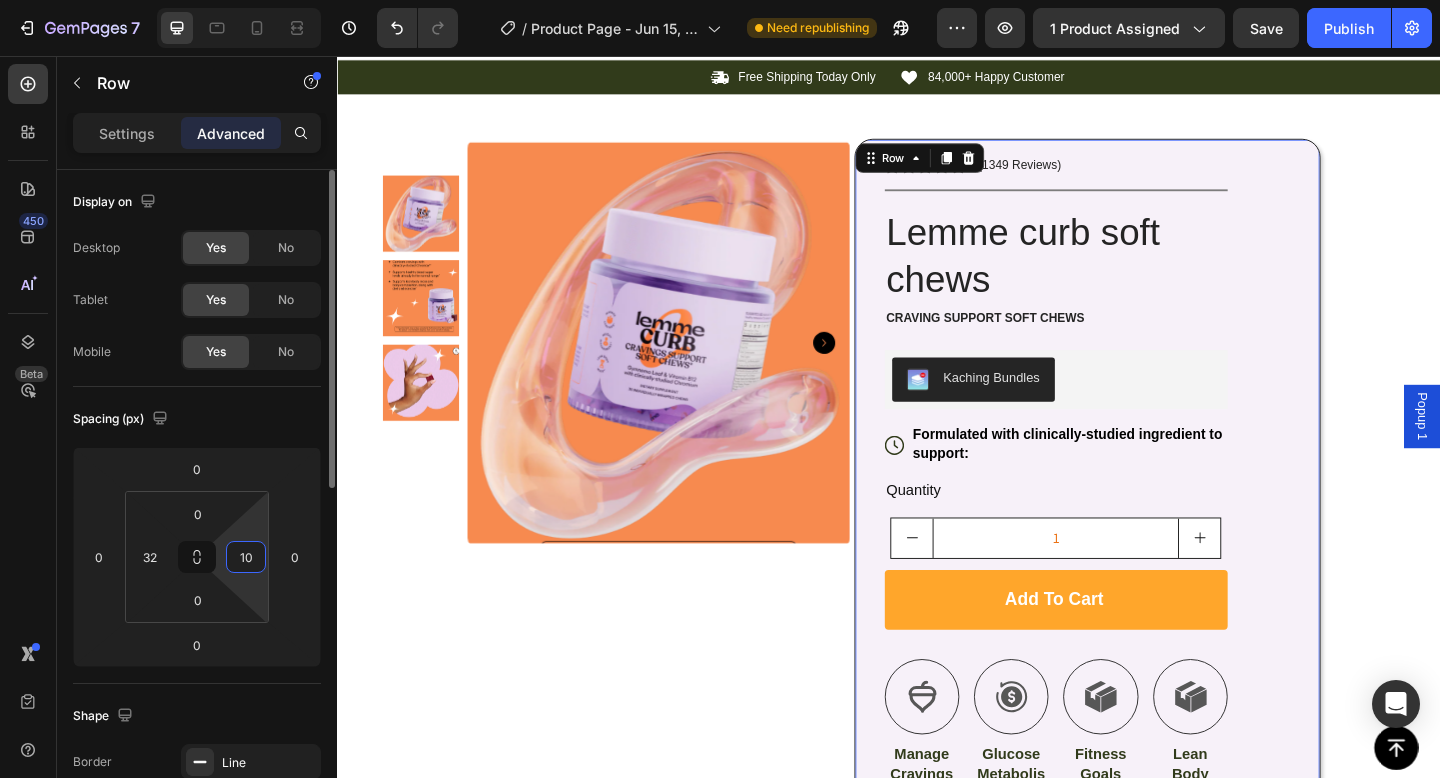 type on "1" 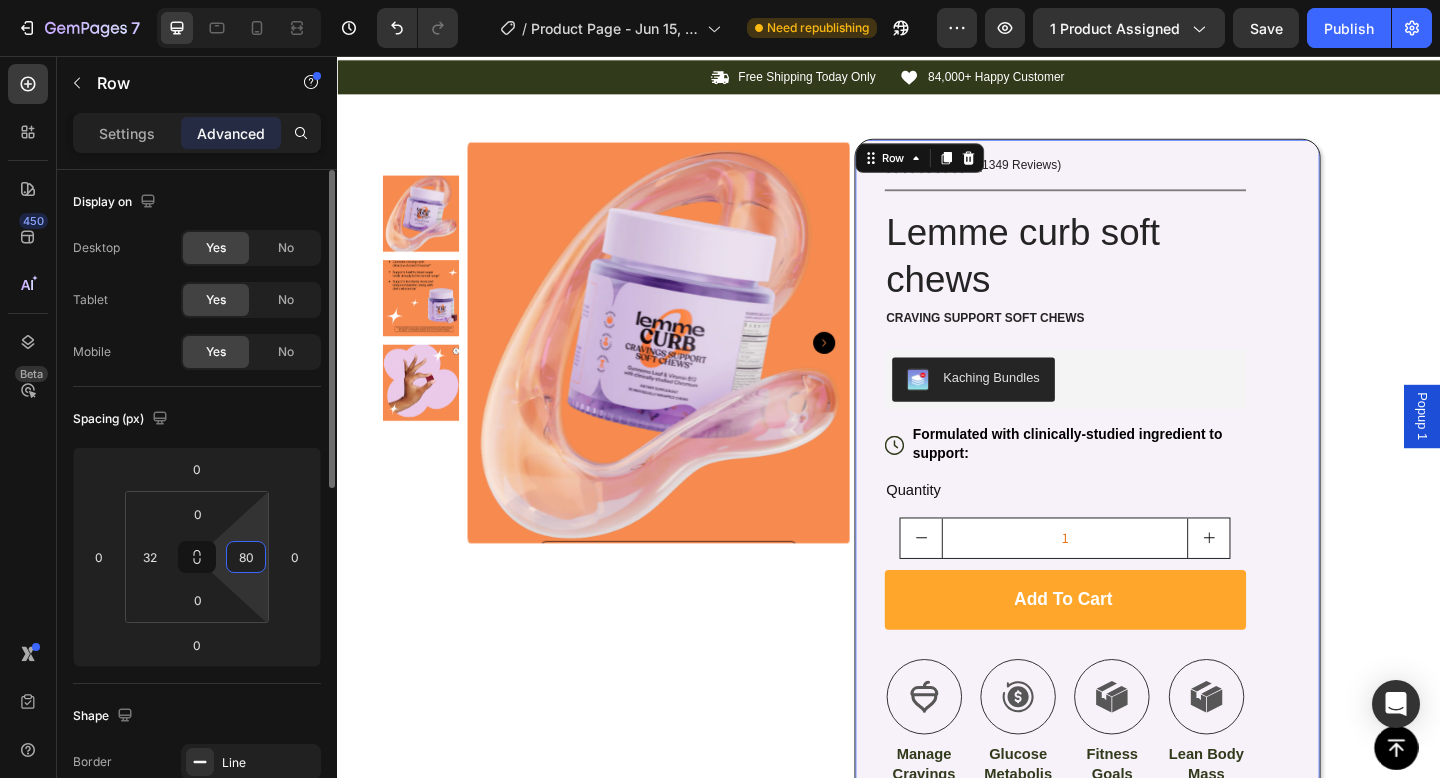 type on "8" 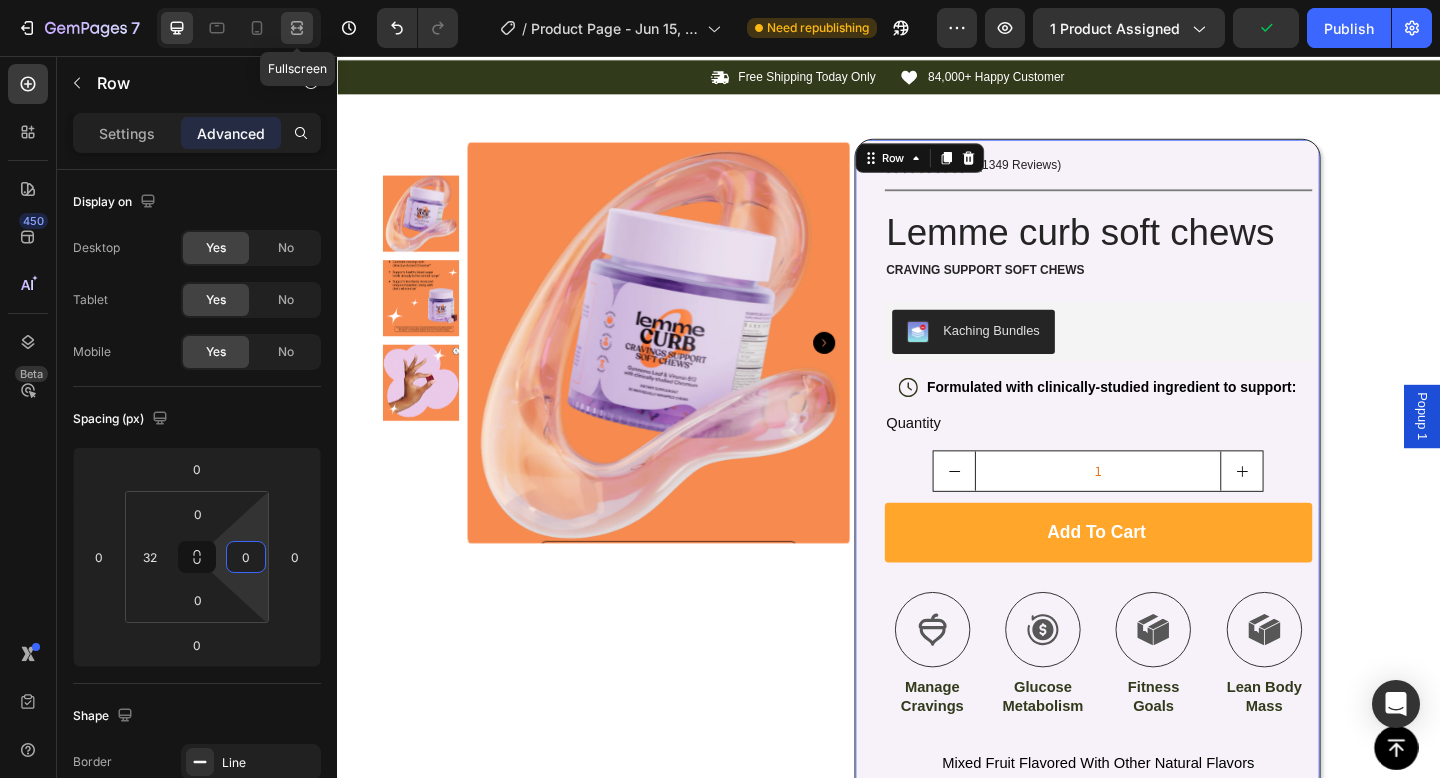 click 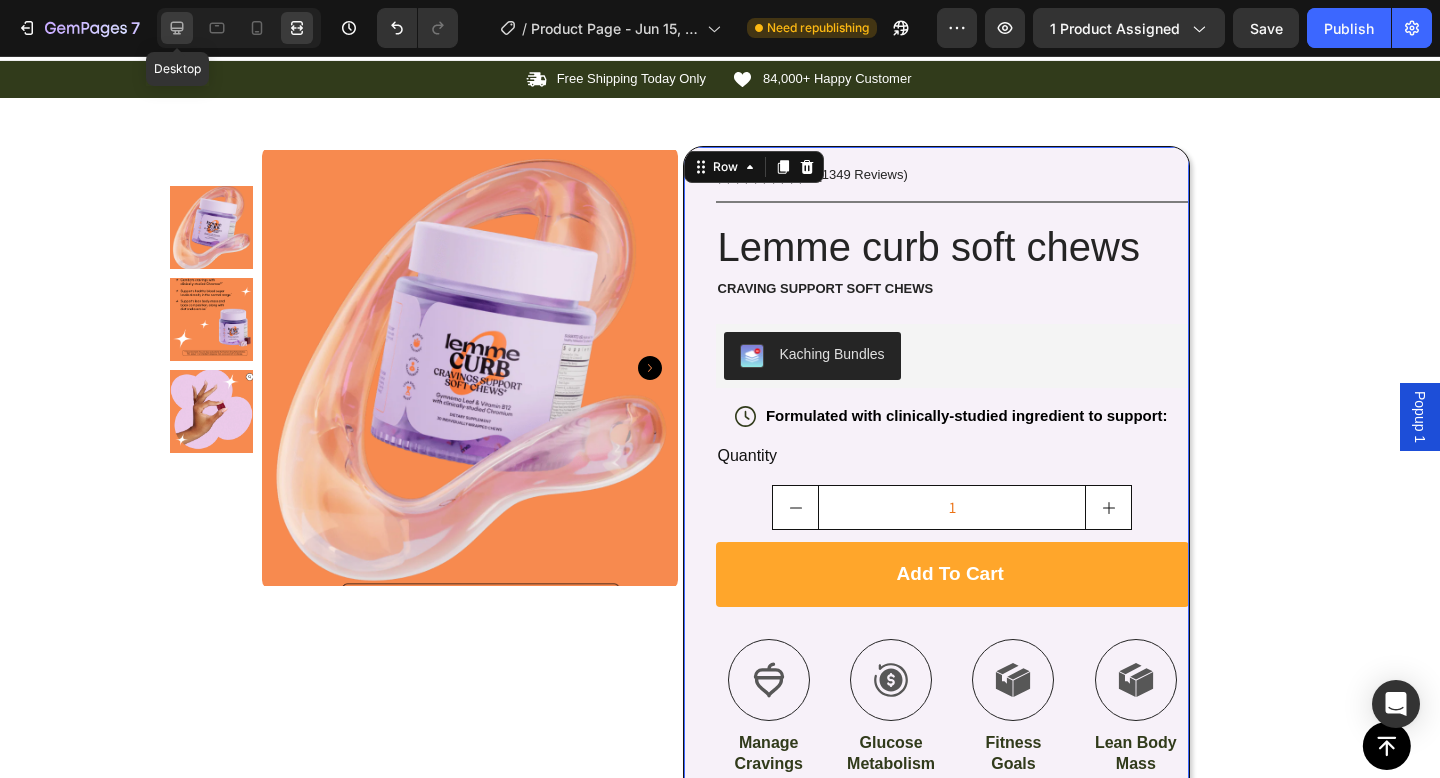 click 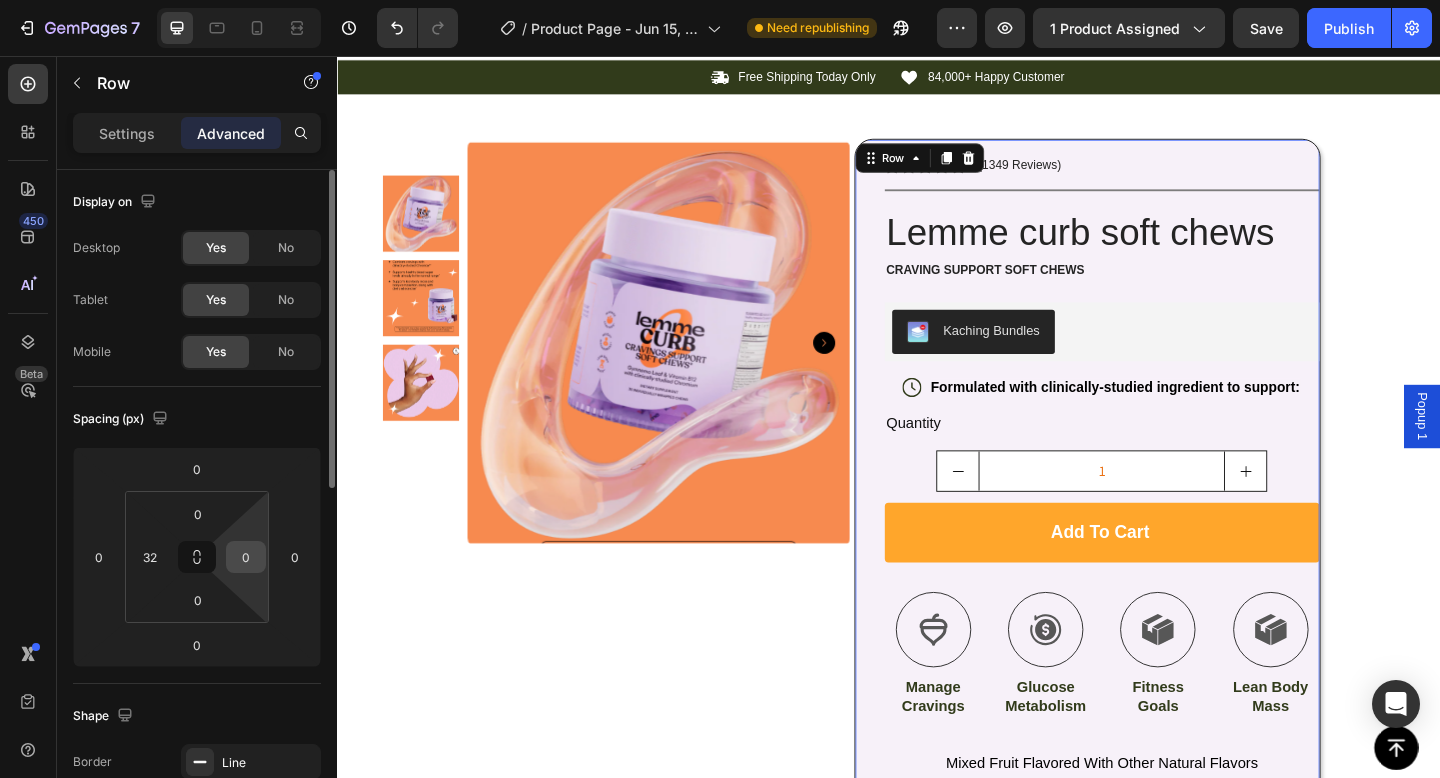 click on "0" at bounding box center (246, 557) 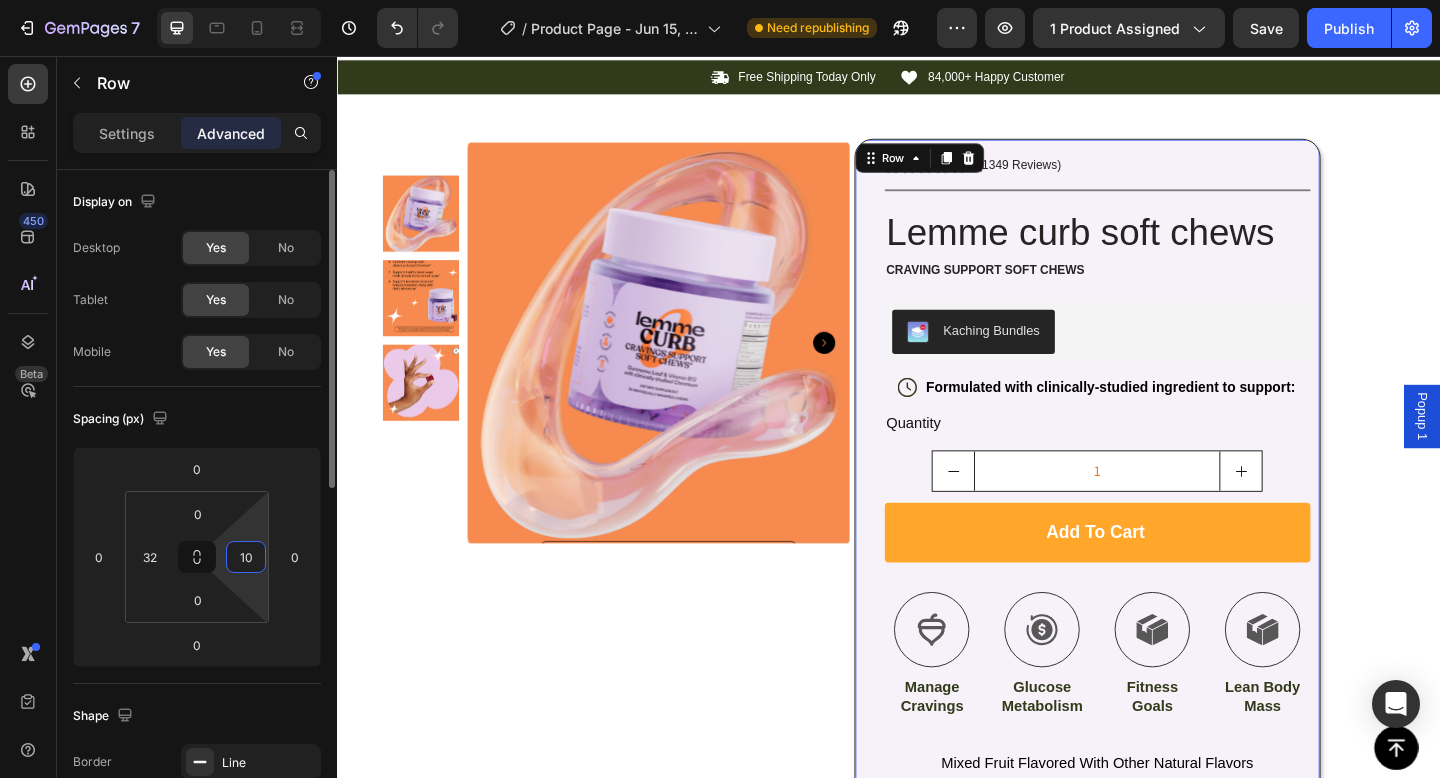 type on "1" 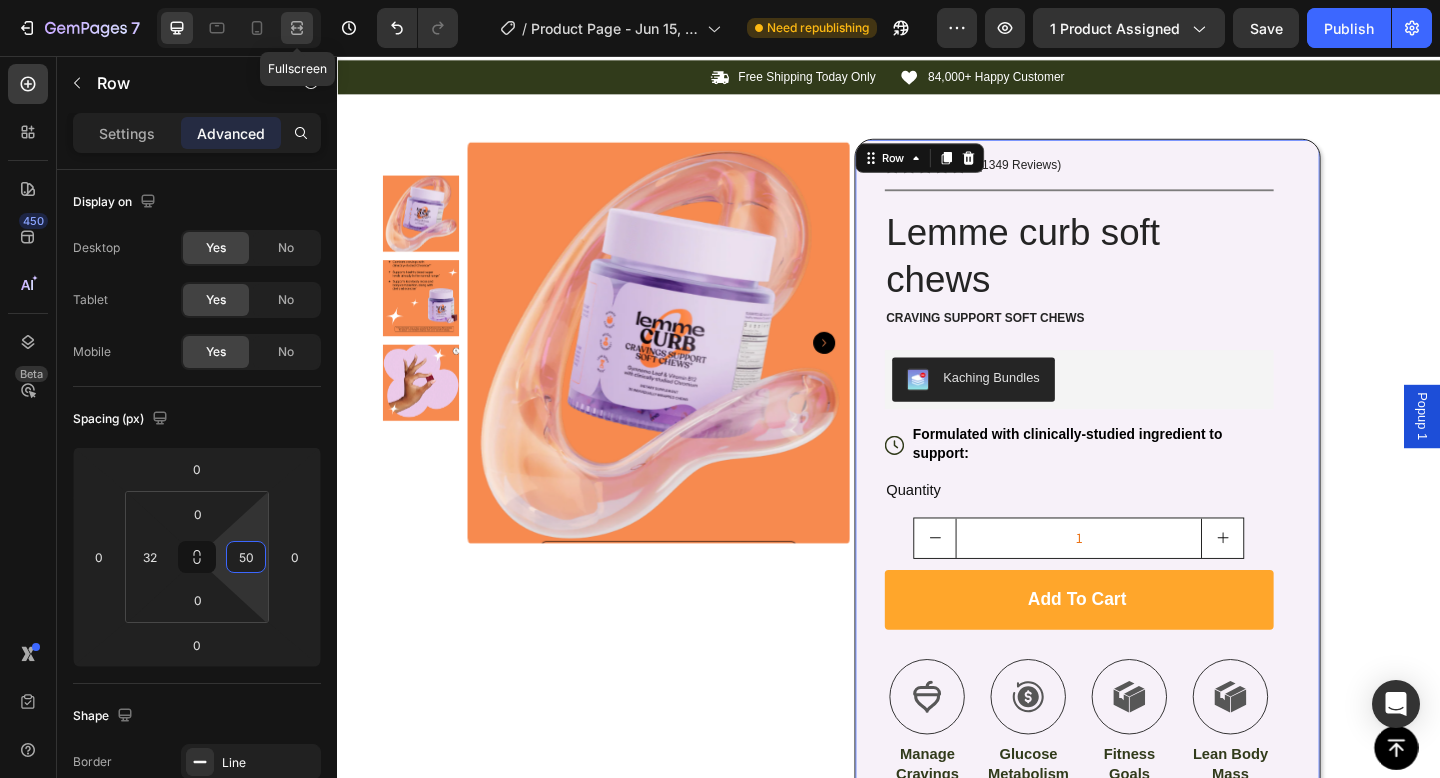 type on "50" 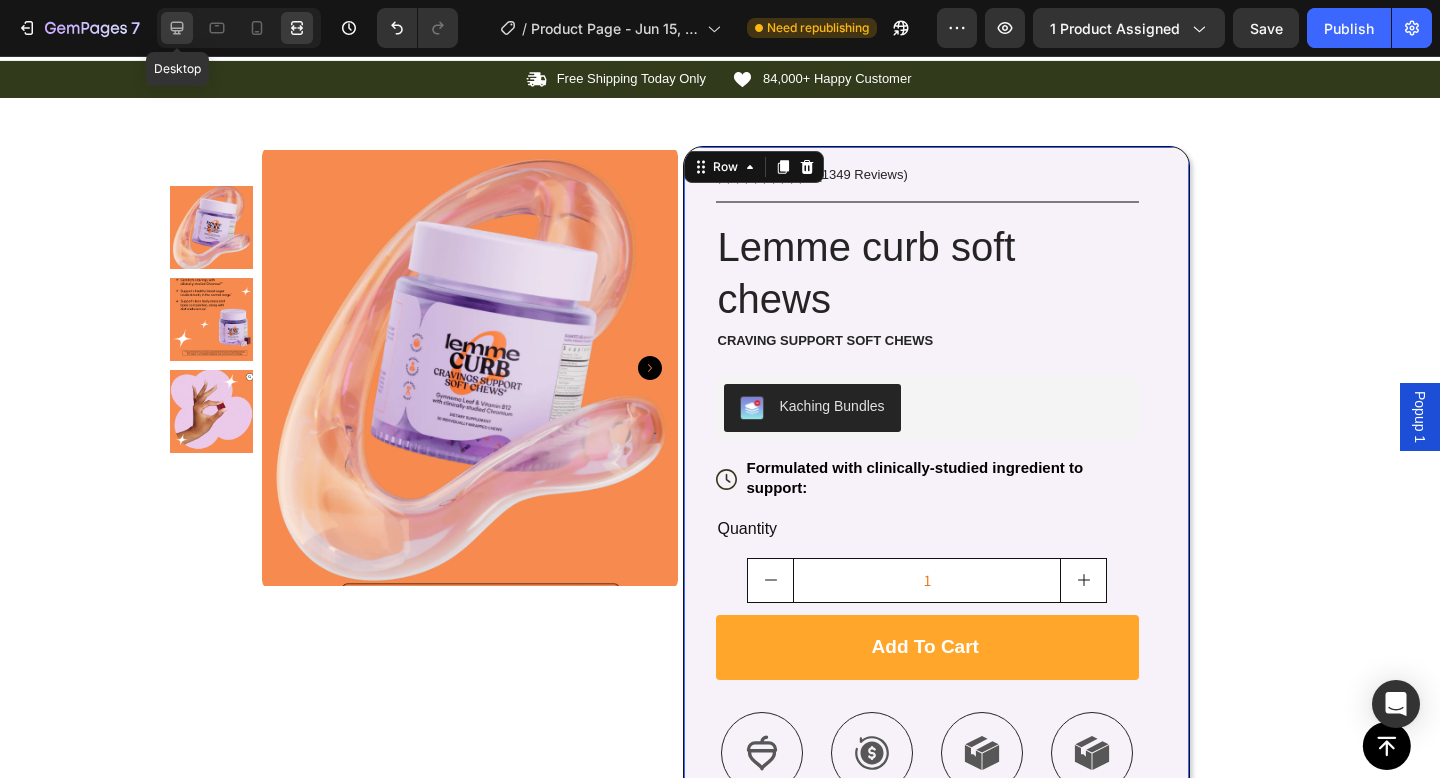 click 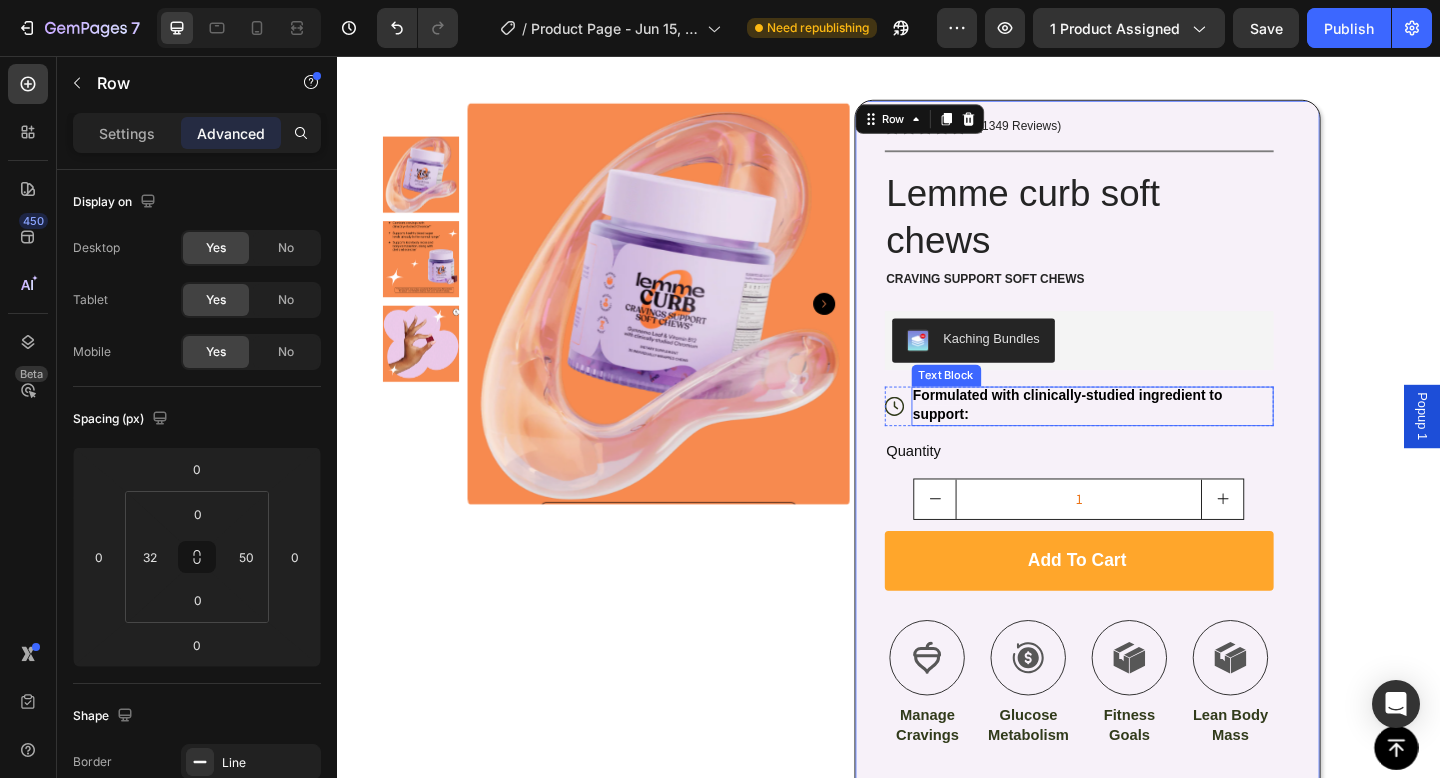 scroll, scrollTop: 72, scrollLeft: 0, axis: vertical 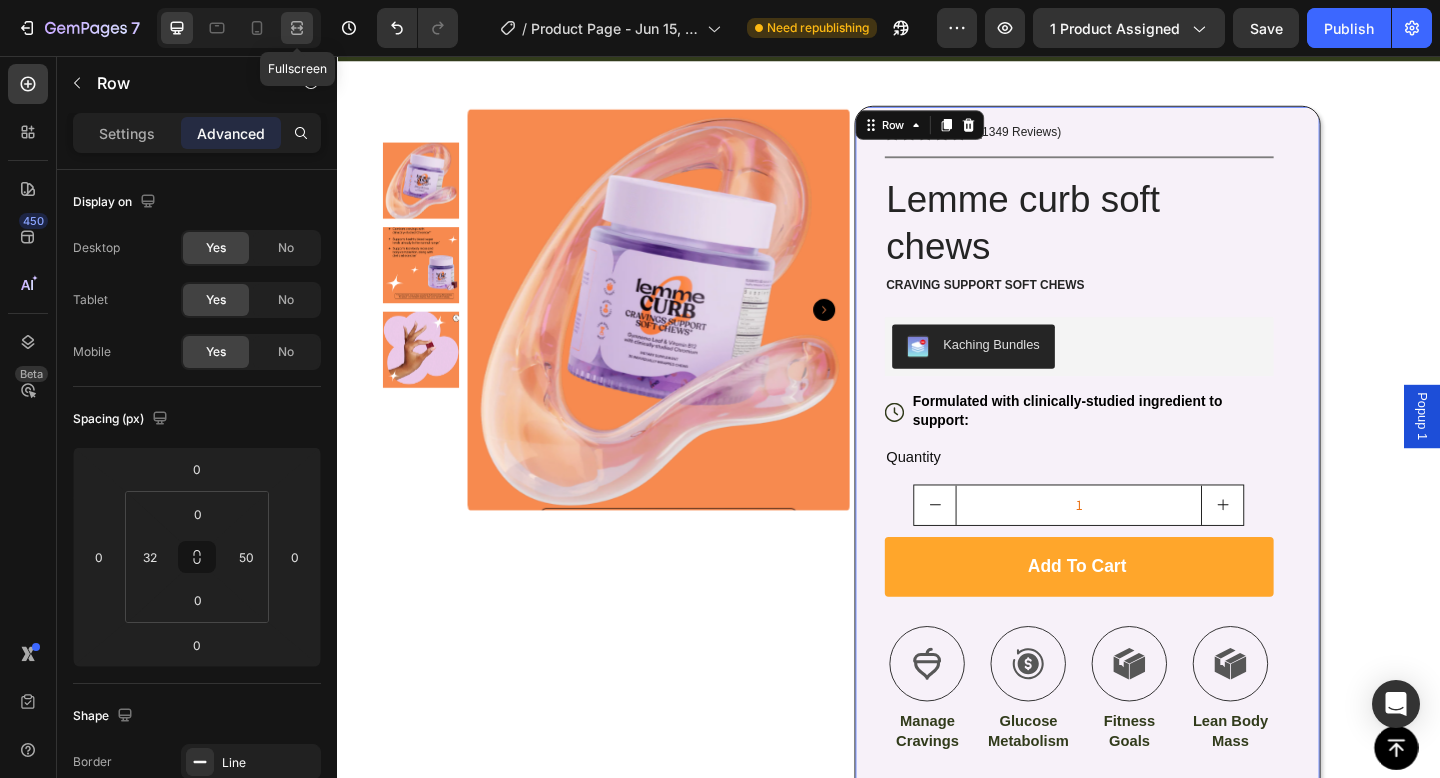 click 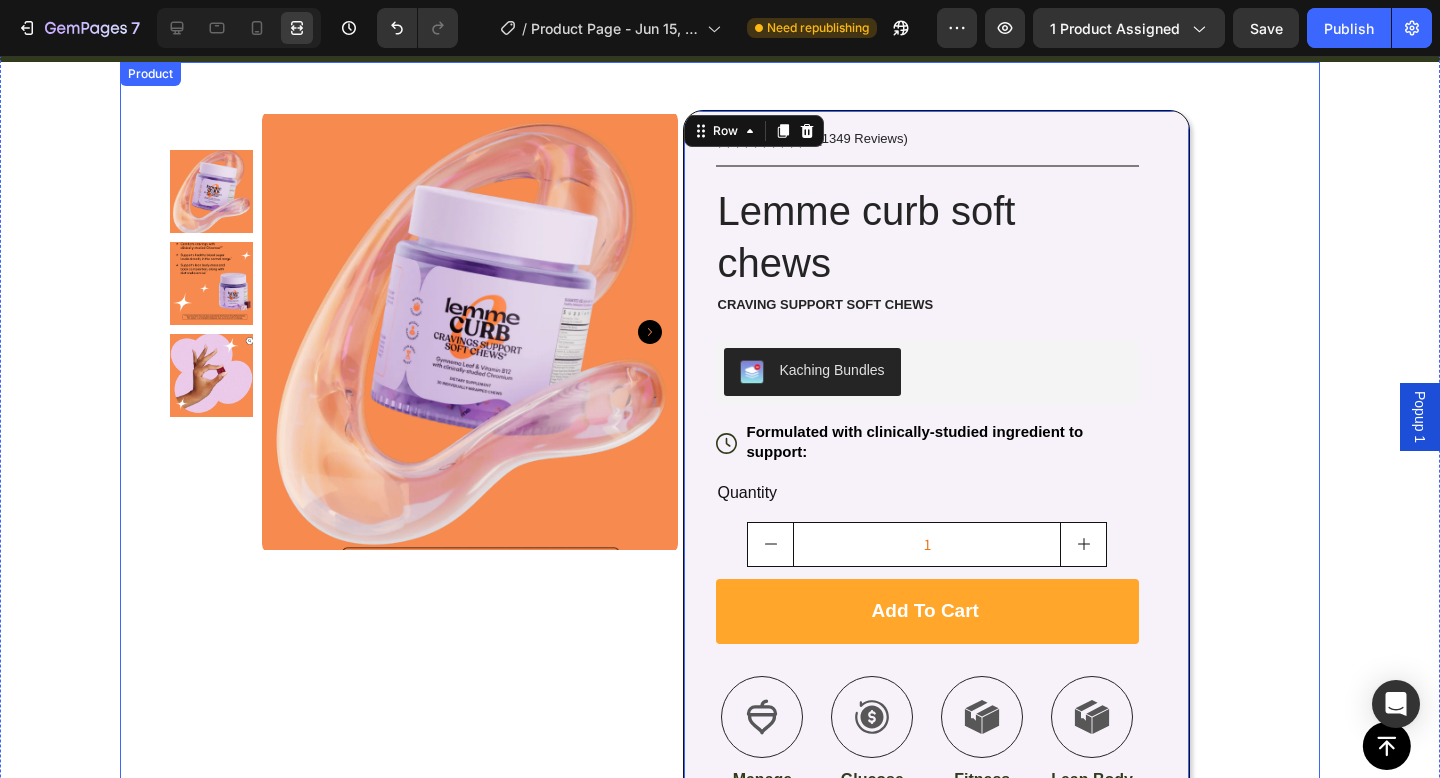 click on "Product Images Row Icon Icon Icon Icon Icon Icon List (1349 Reviews) Text Block Row                Title Line Lemme curb soft chews Product Title Craving support soft chews Text Block Kaching Bundles Kaching Bundles
Icon Formulated with clinically-studied ingredient to support: Text Block Row Quantity Text Block
1
Product Quantity Add to cart Add to Cart
Icon Manage Cravings Text Block
Icon Glucose Metabolism Text Block
Icon Fitness Goals Text Block
Icon Lean Body Mass Text Block Row Image Icon Icon Icon Icon Icon Icon List “this skin cream is a game-changer! it has transformed my dry, lackluster skin into a hydrated and radiant complexion. i love how it absorbs quickly and leaves no greasy residue. highly recommend” Text Block
Icon Hannah N. (Houston, USA) Text Block Row Row Text Block Supplement Facts" at bounding box center [720, 1409] 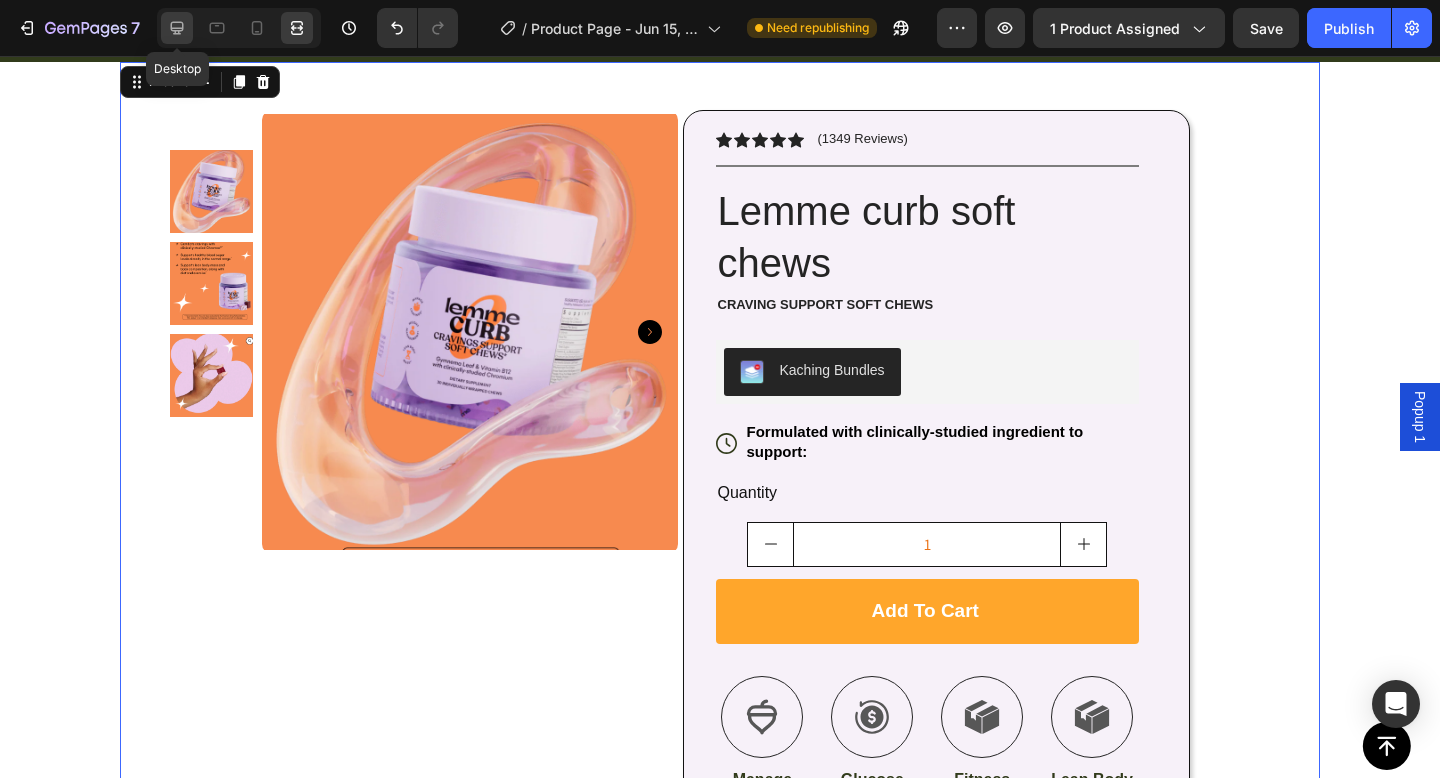 click 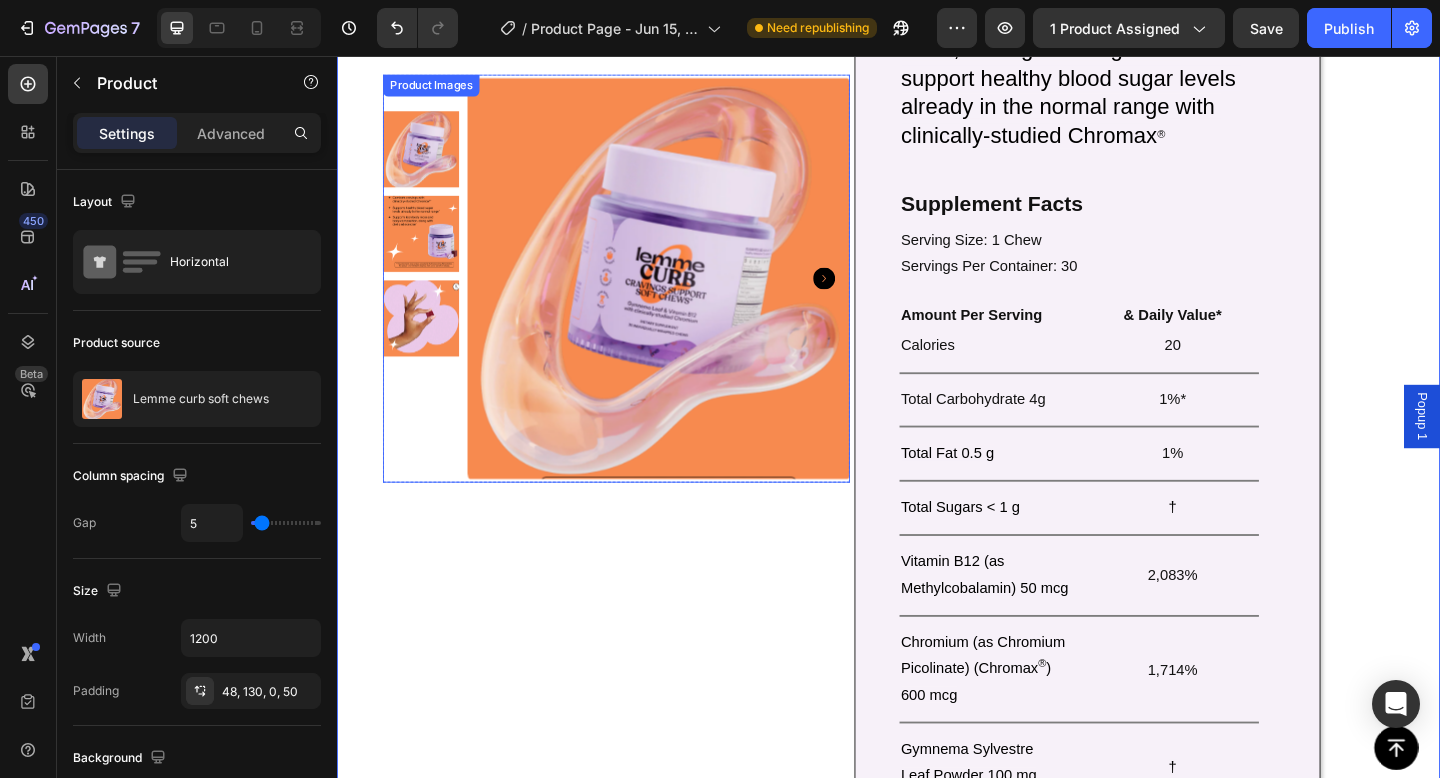 scroll, scrollTop: 1051, scrollLeft: 0, axis: vertical 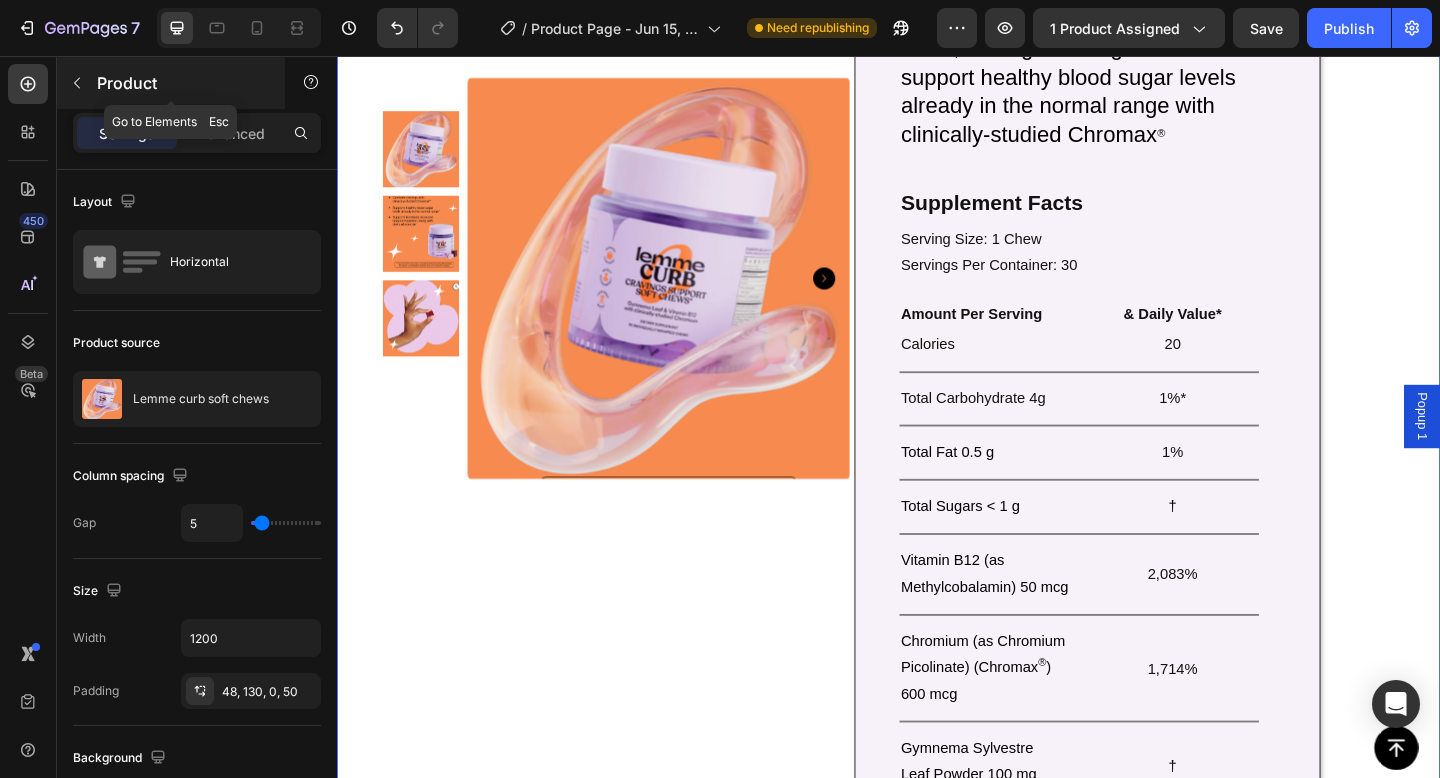 click 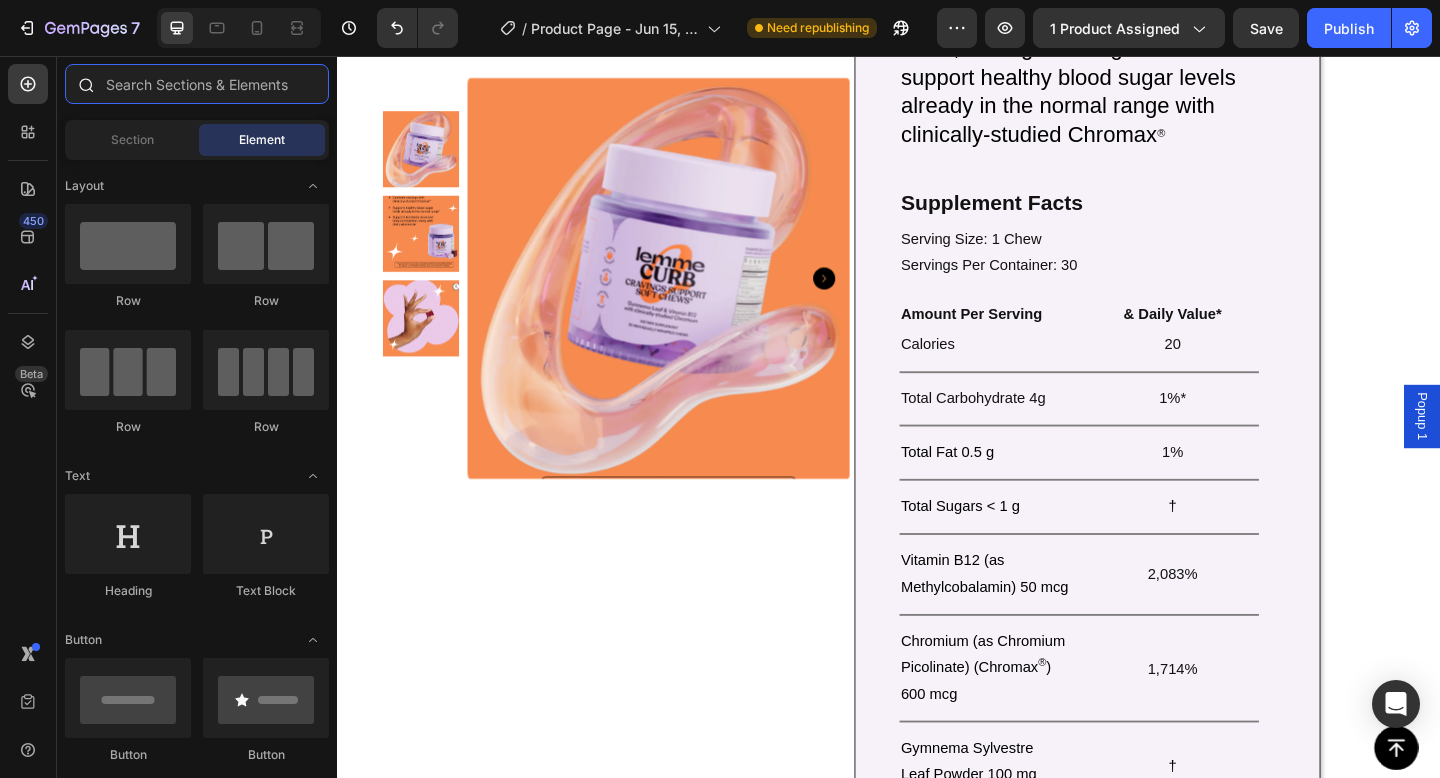 click at bounding box center (197, 84) 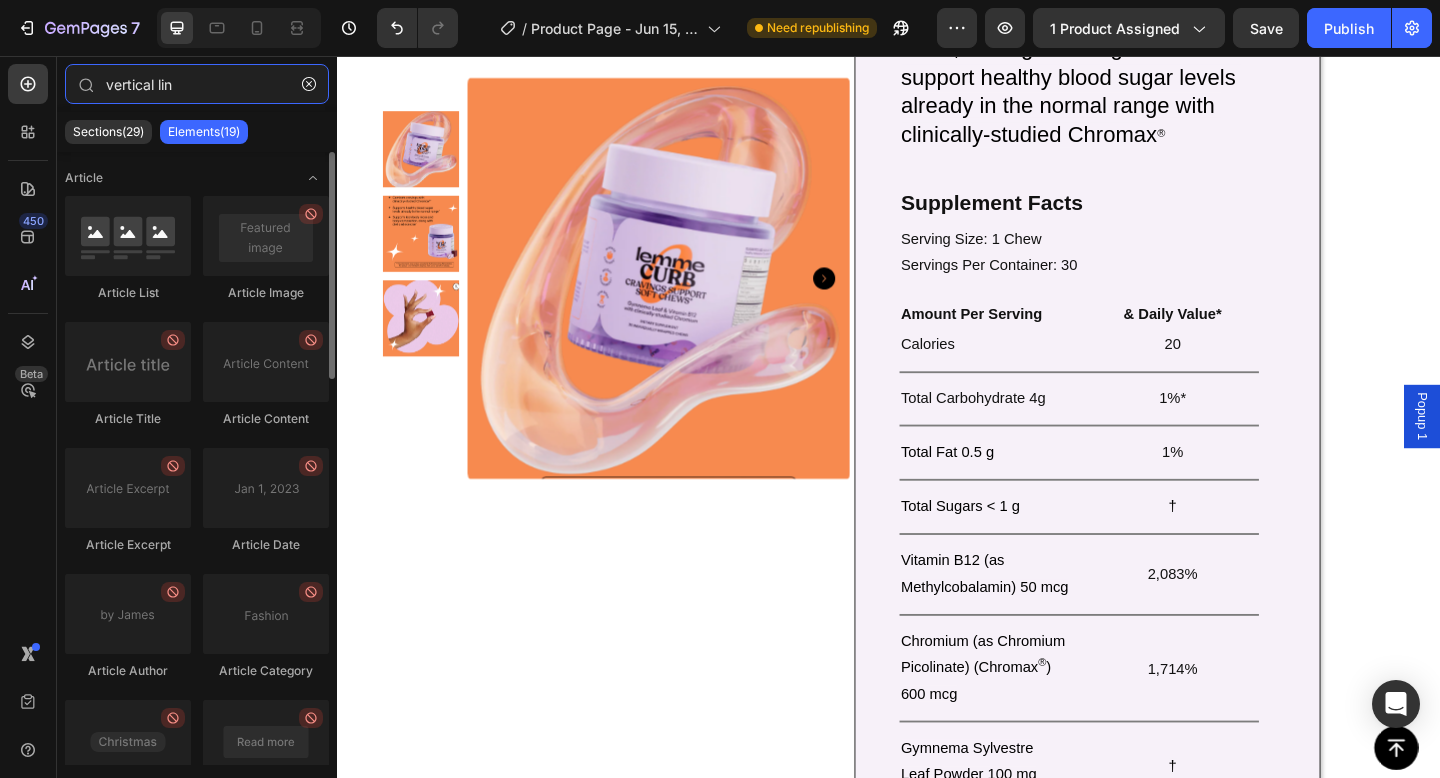 type on "vertical line" 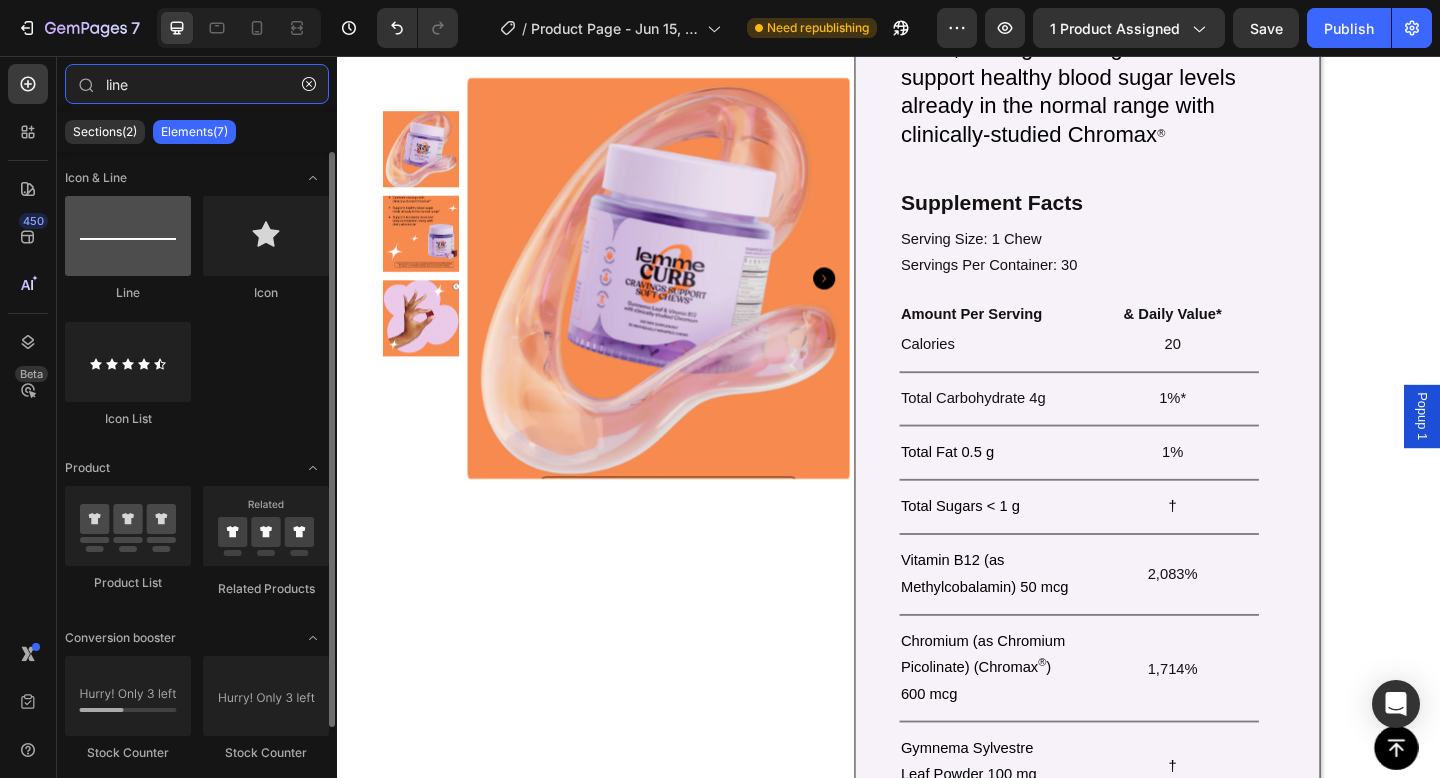 type on "line" 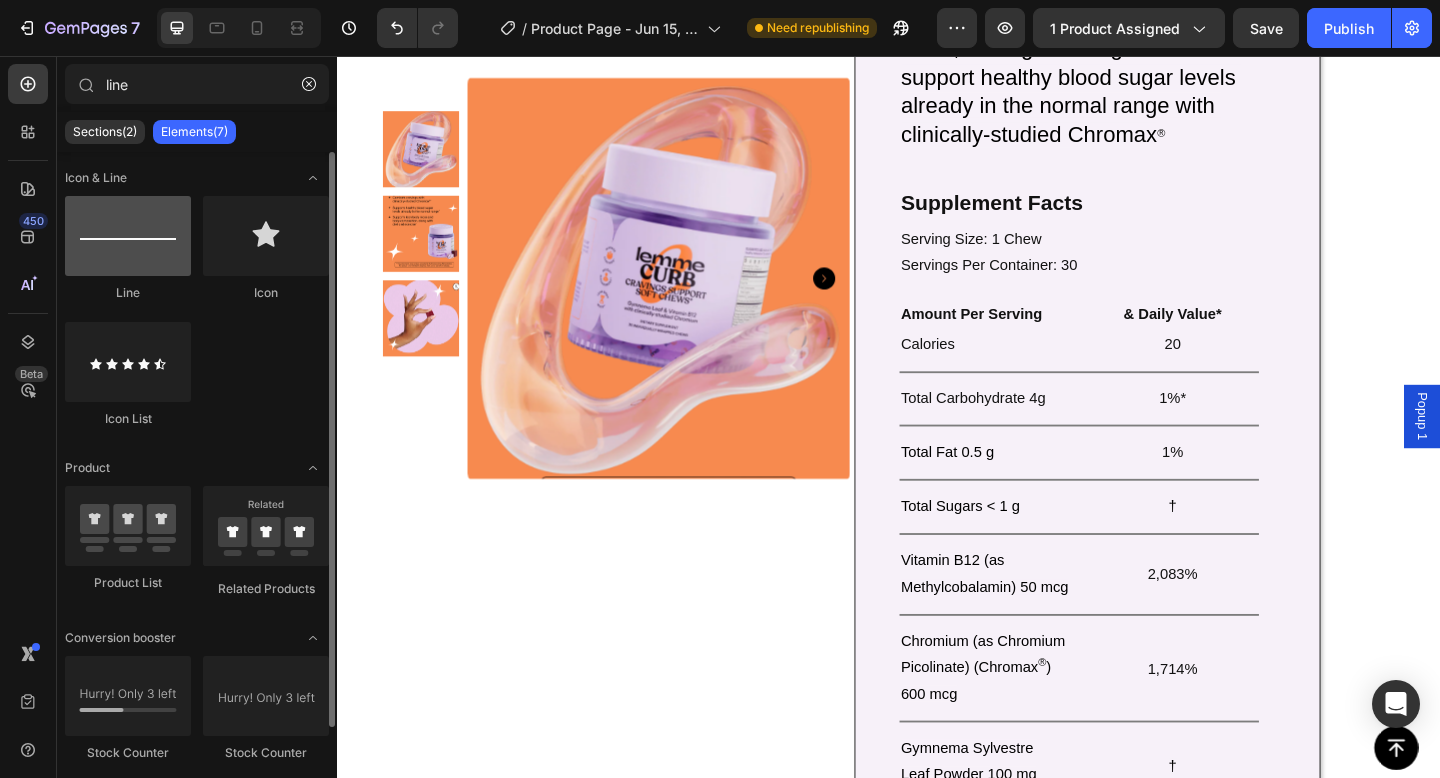 click at bounding box center (128, 236) 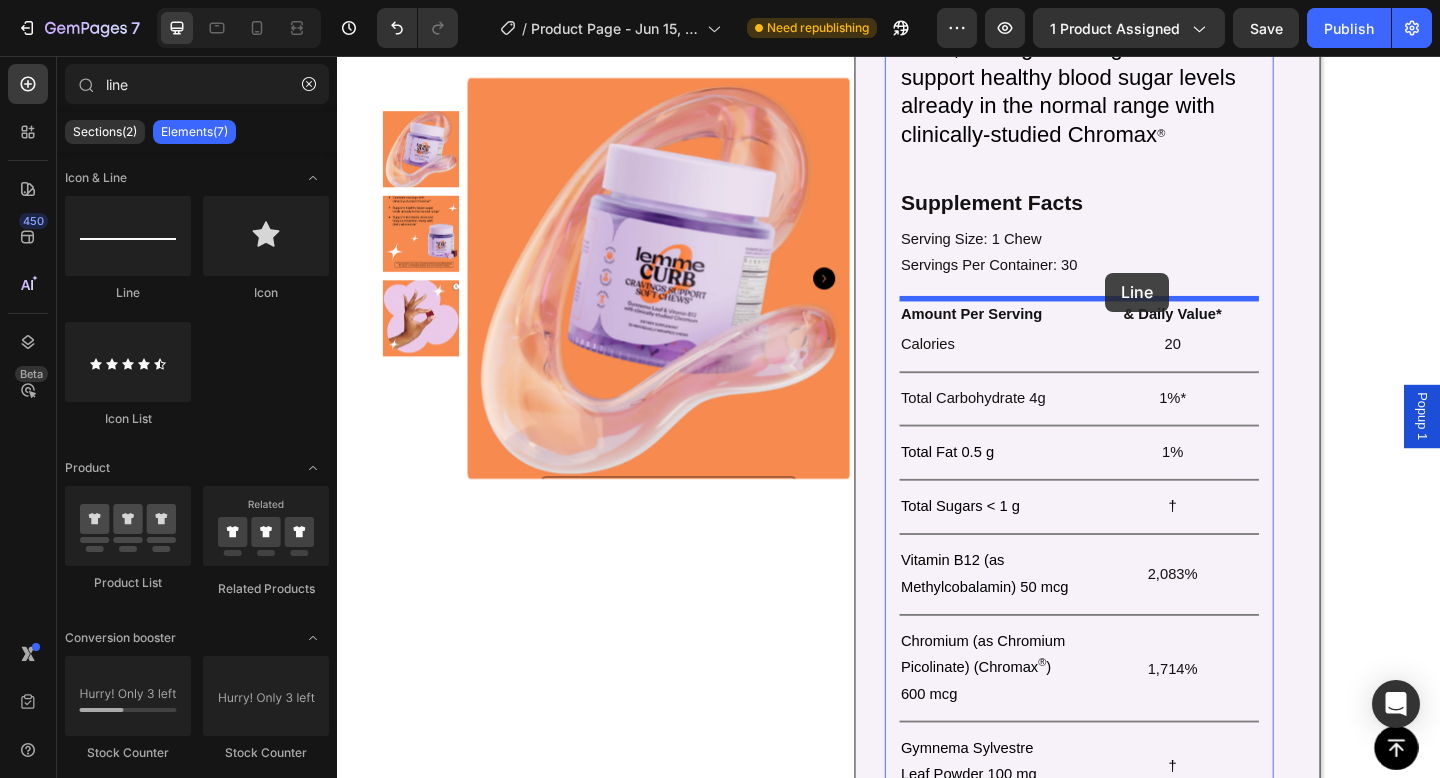 drag, startPoint x: 481, startPoint y: 276, endPoint x: 1172, endPoint y: 301, distance: 691.4521 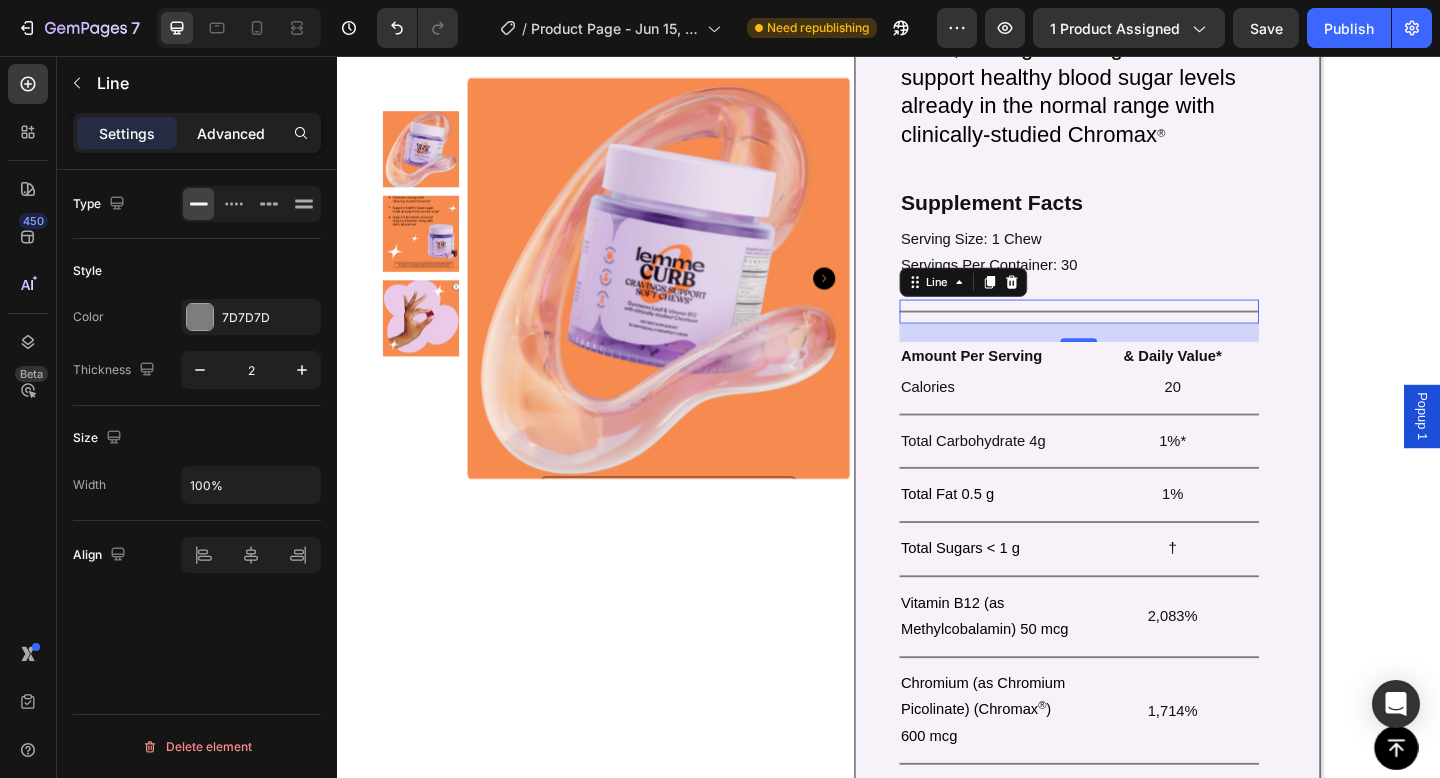 click on "Advanced" at bounding box center [231, 133] 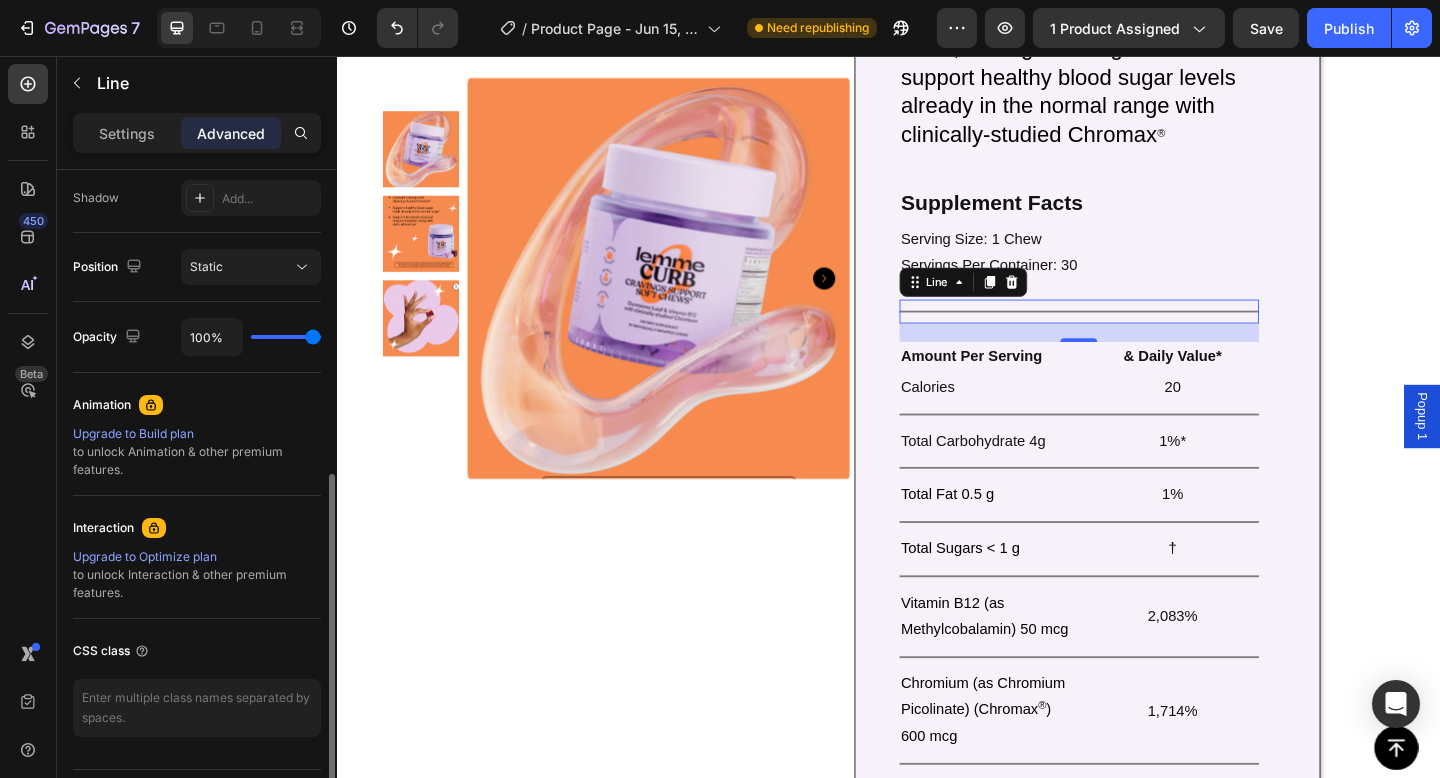 scroll, scrollTop: 655, scrollLeft: 0, axis: vertical 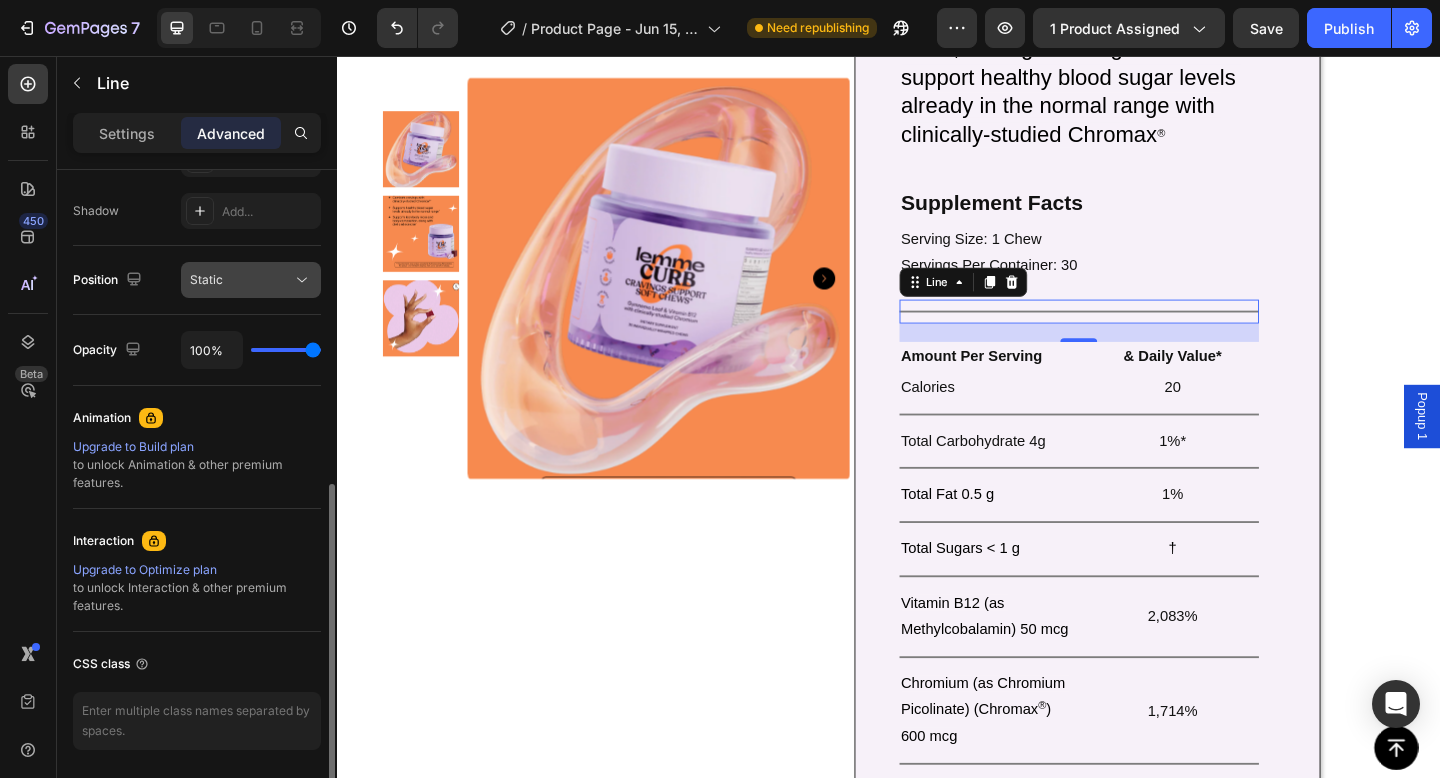 click on "Static" 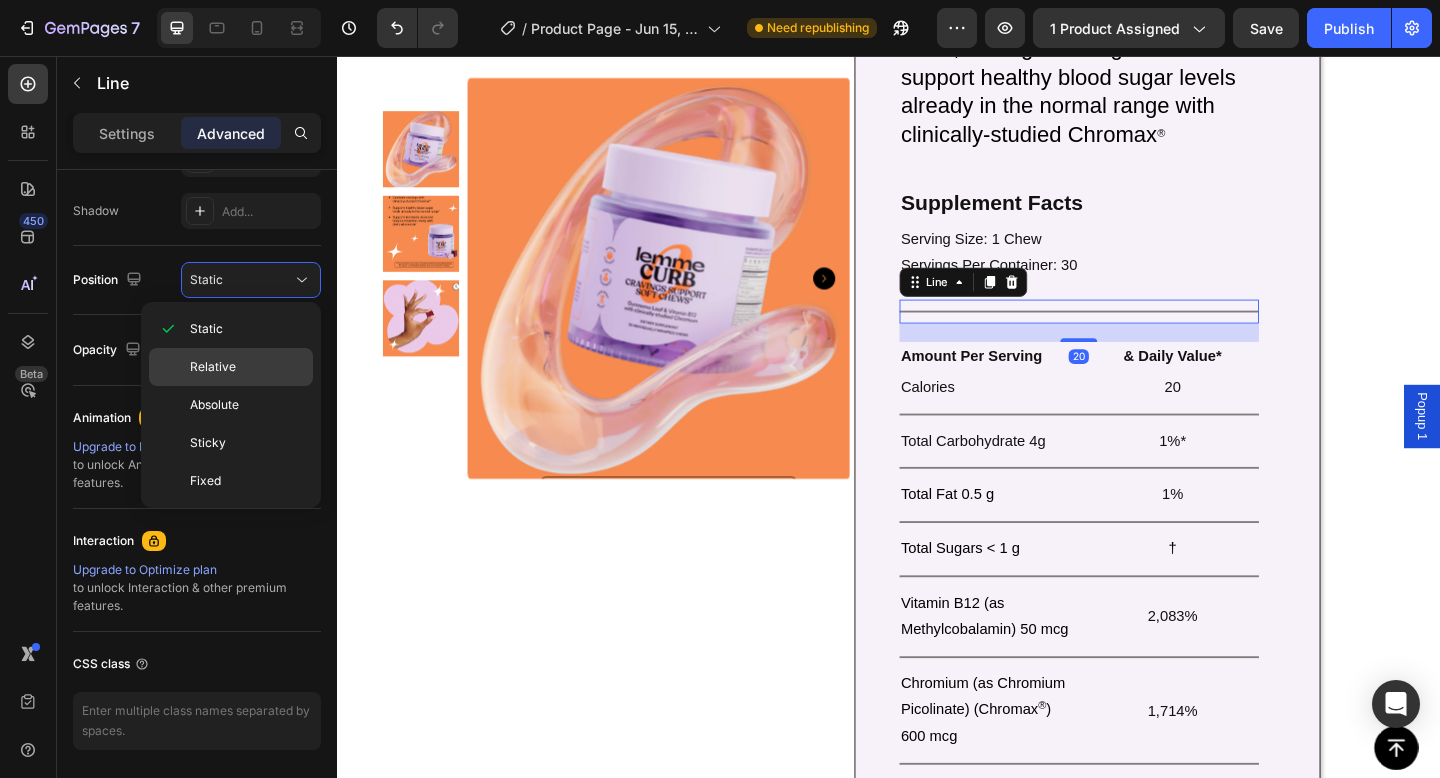 click on "Relative" at bounding box center (247, 367) 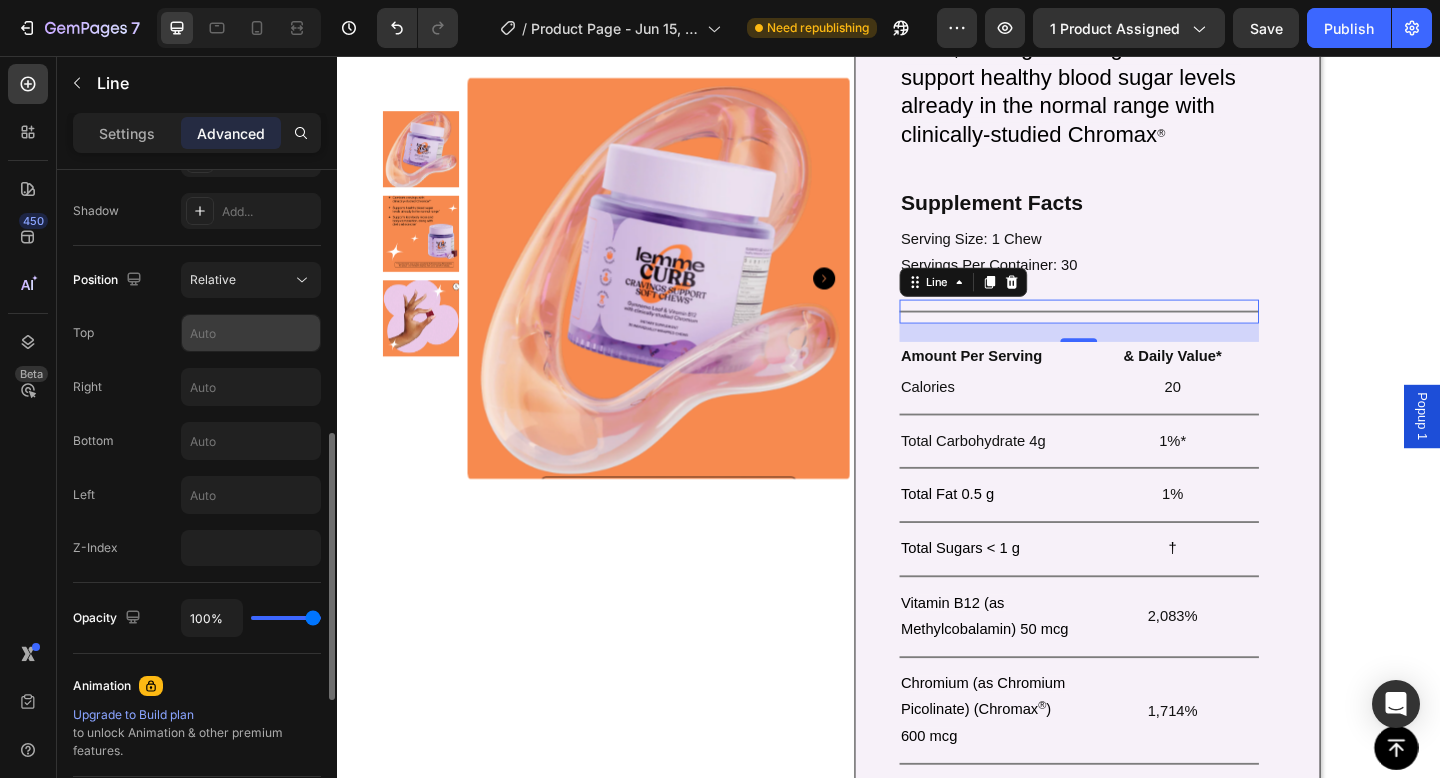 click at bounding box center (251, 333) 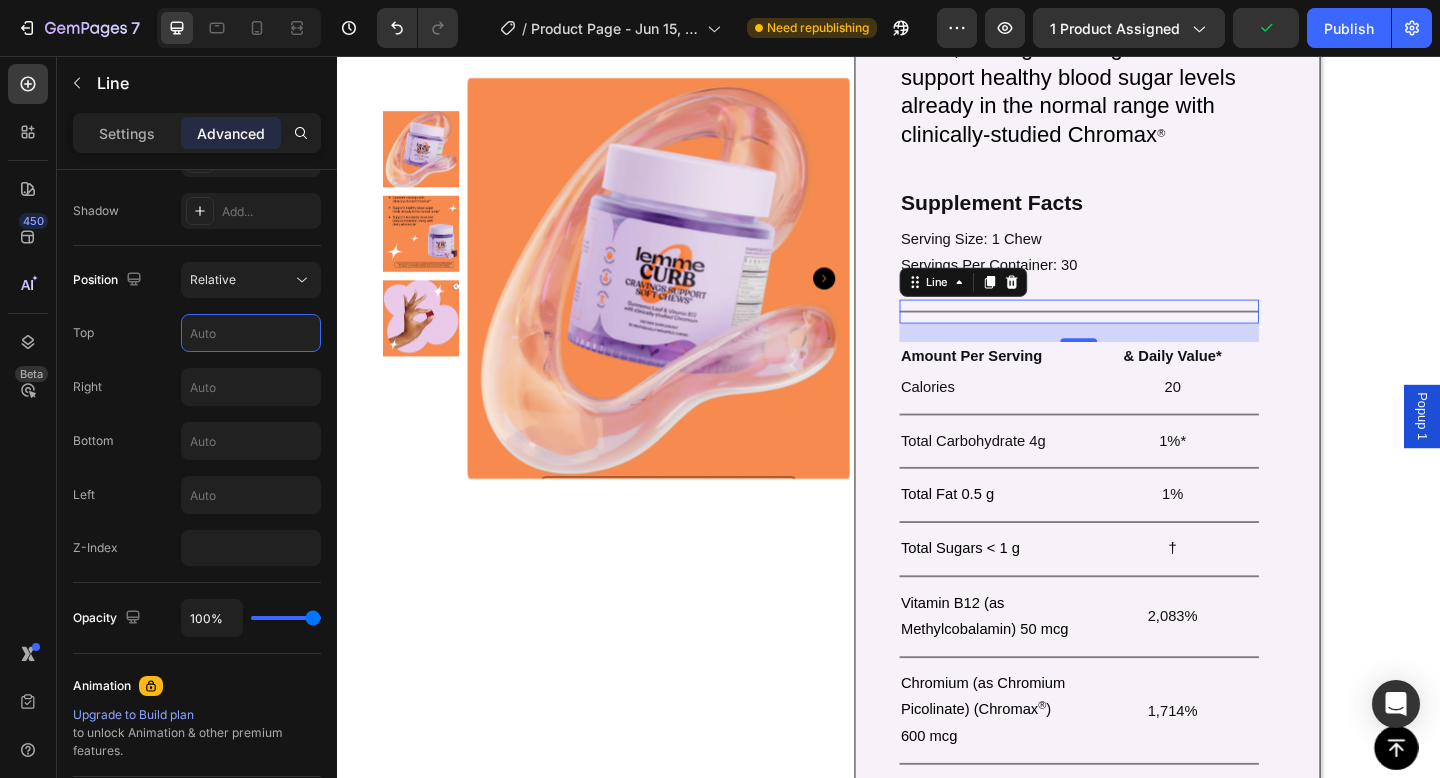 click 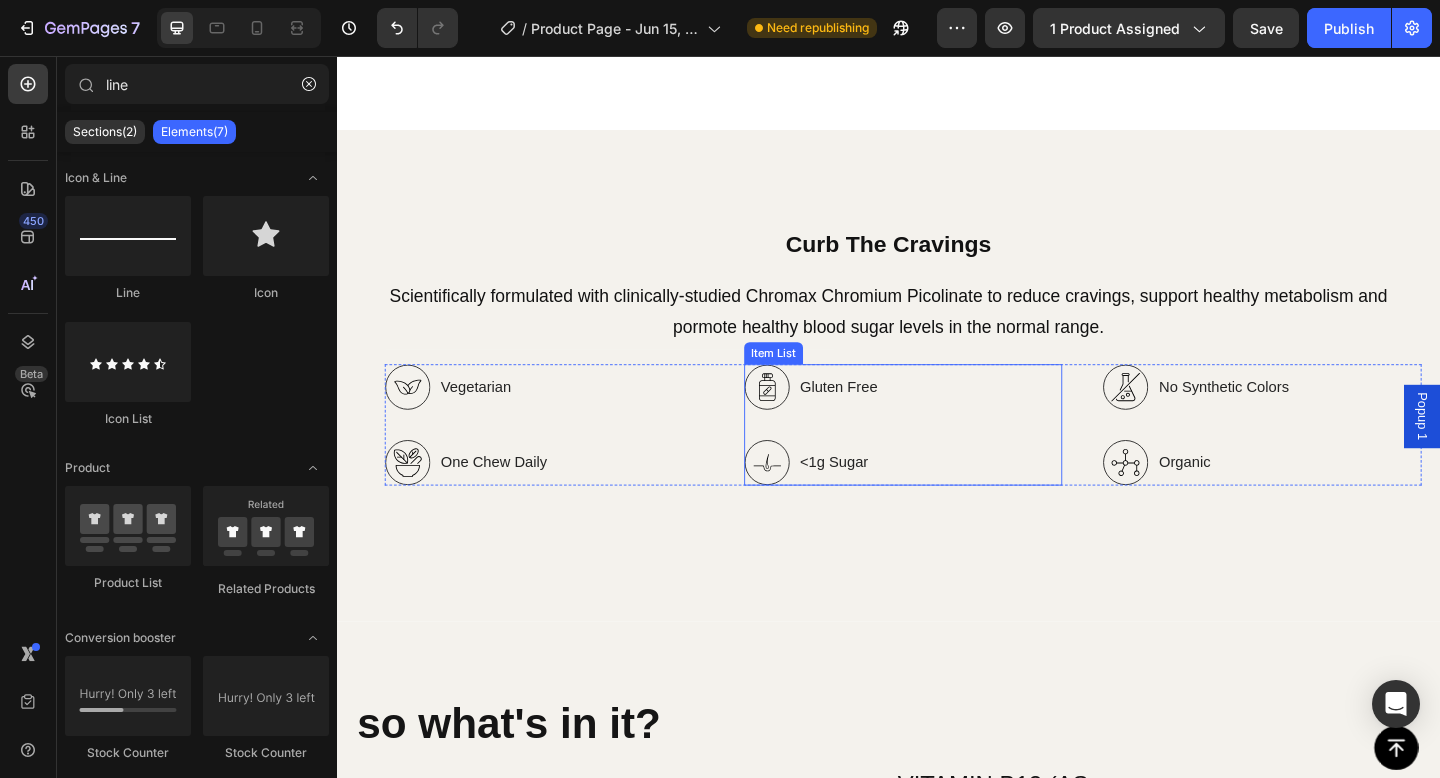 scroll, scrollTop: 2792, scrollLeft: 0, axis: vertical 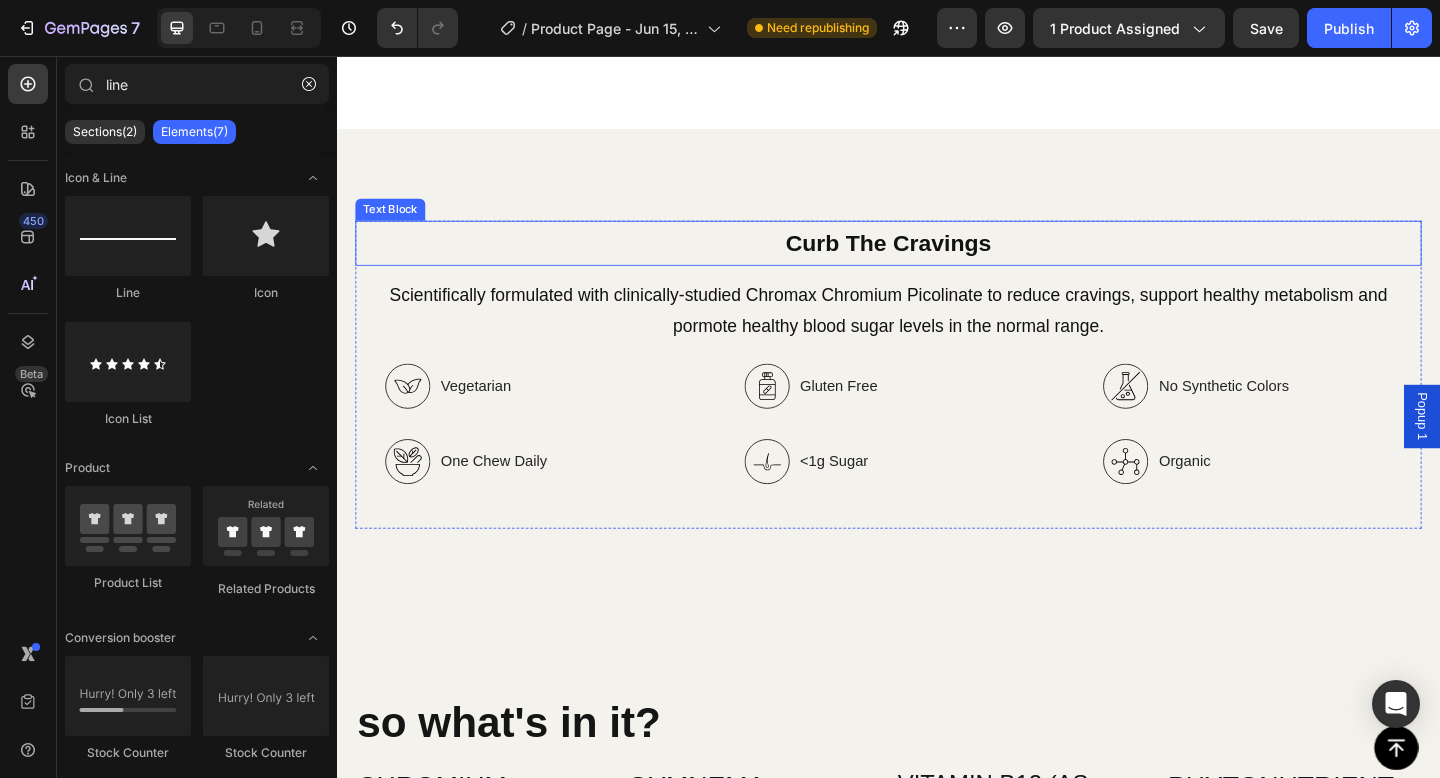 click on "Curb The Cravings" at bounding box center (937, 260) 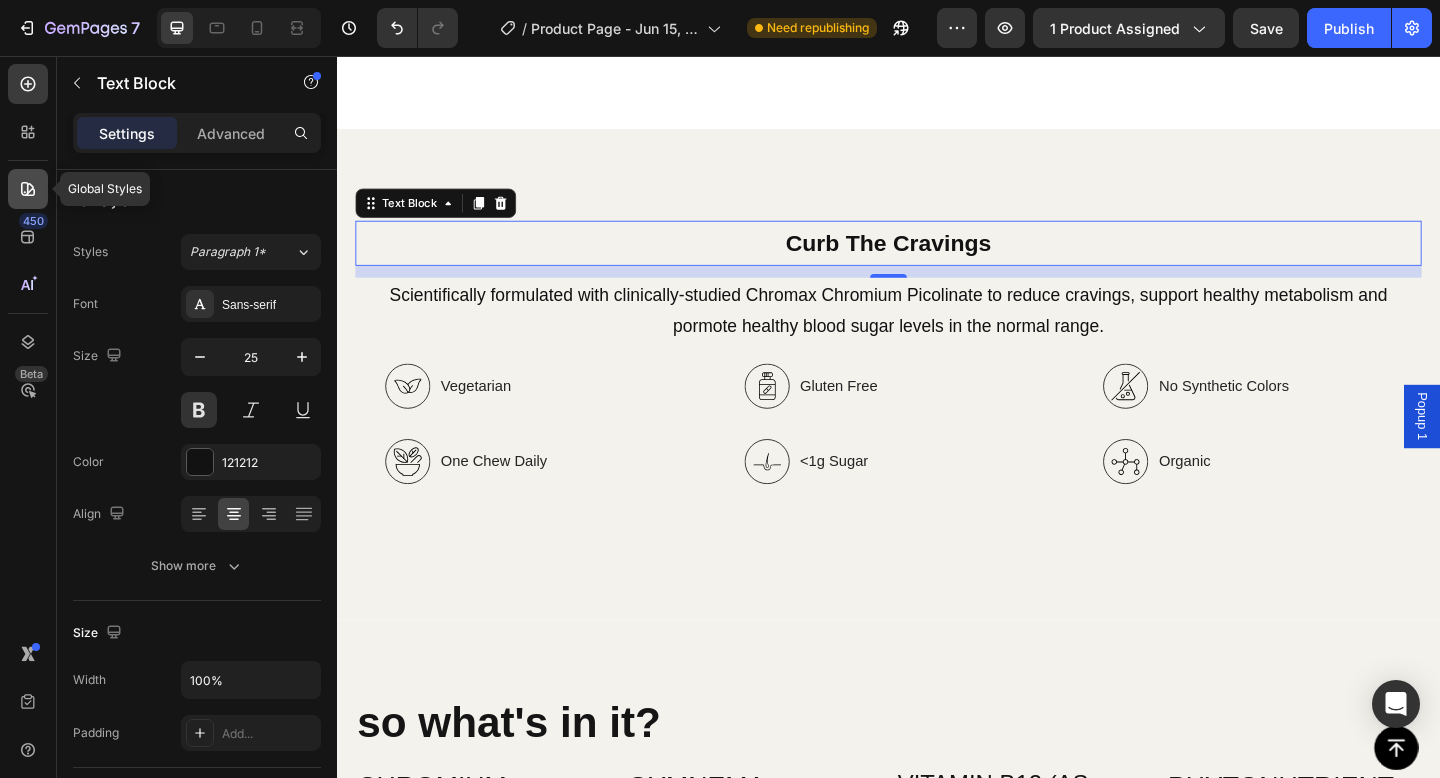 click 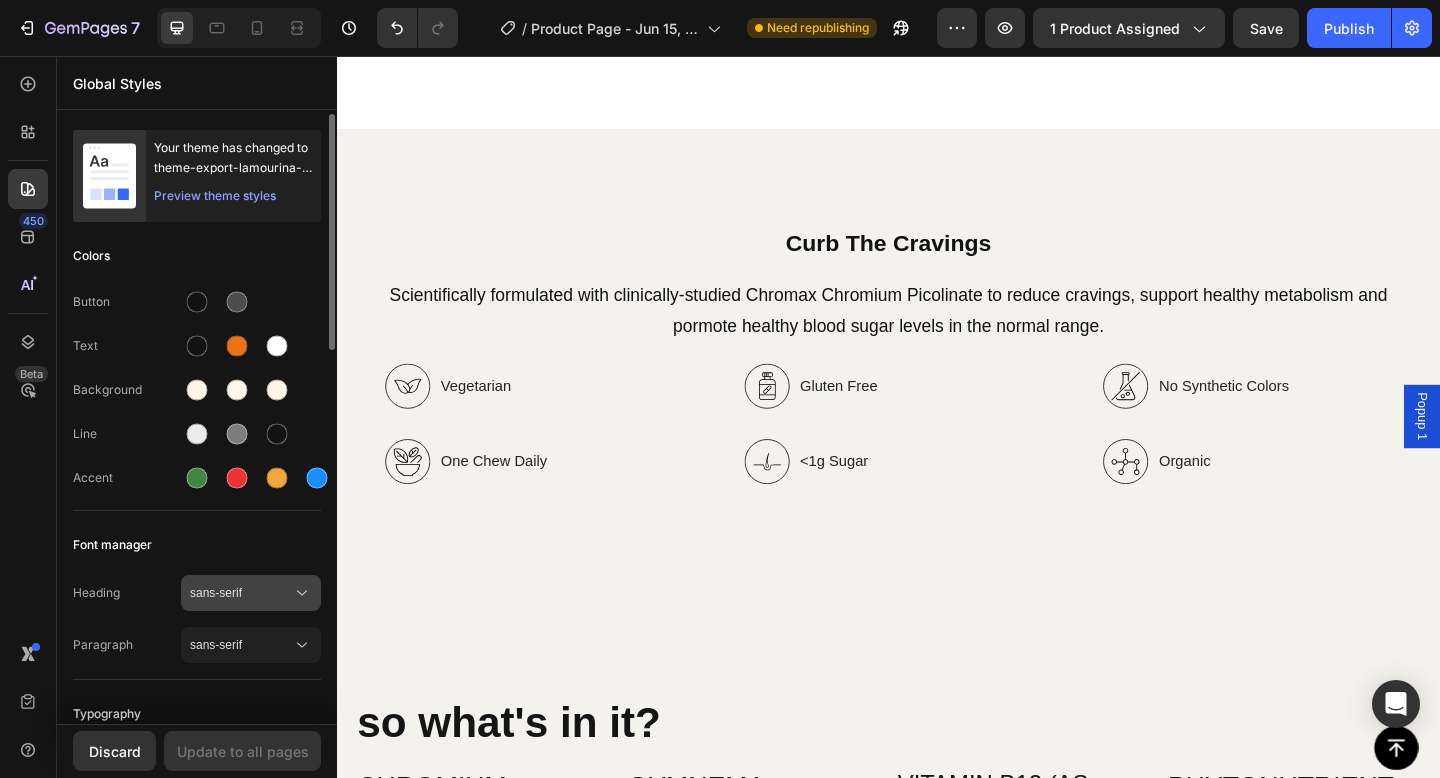 click on "sans-serif" at bounding box center (241, 593) 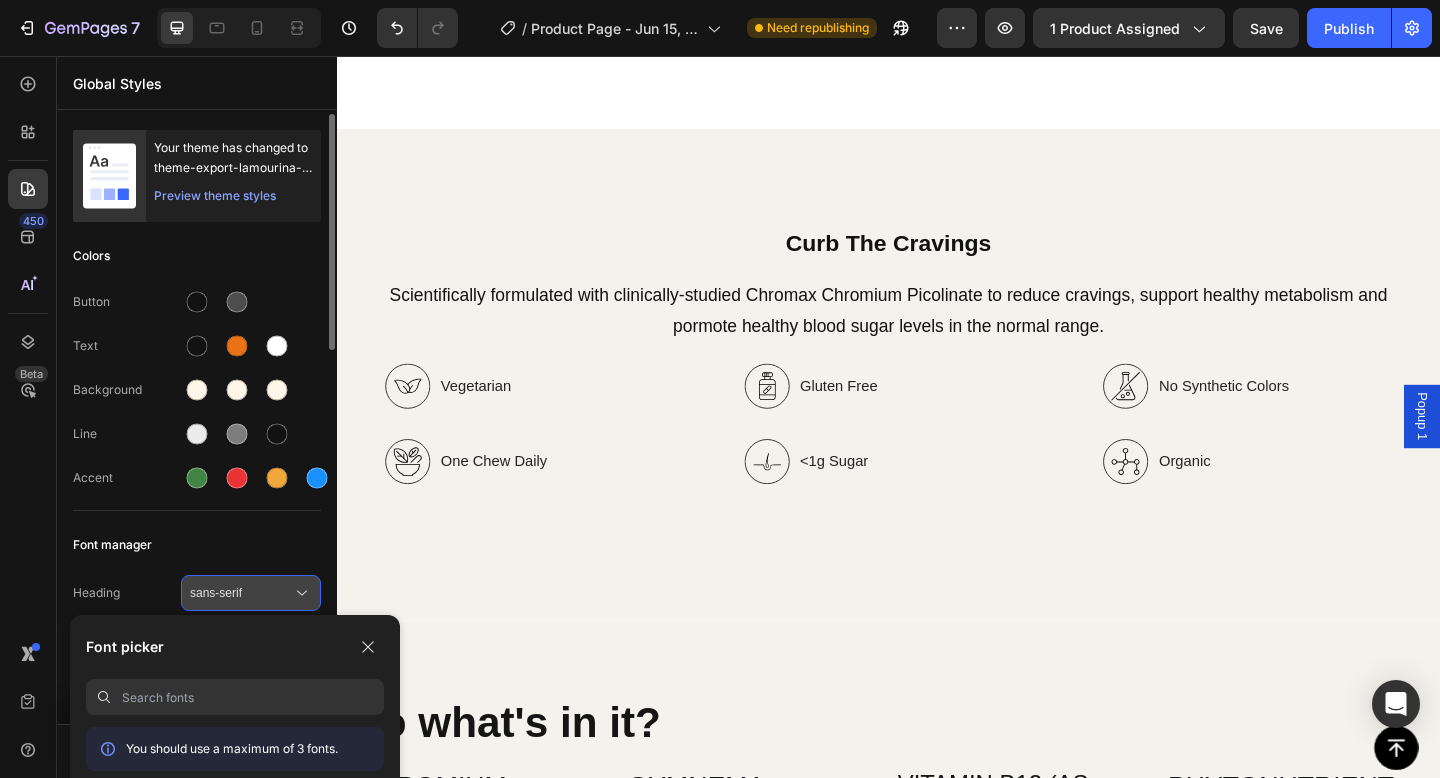 click on "sans-serif" at bounding box center [241, 593] 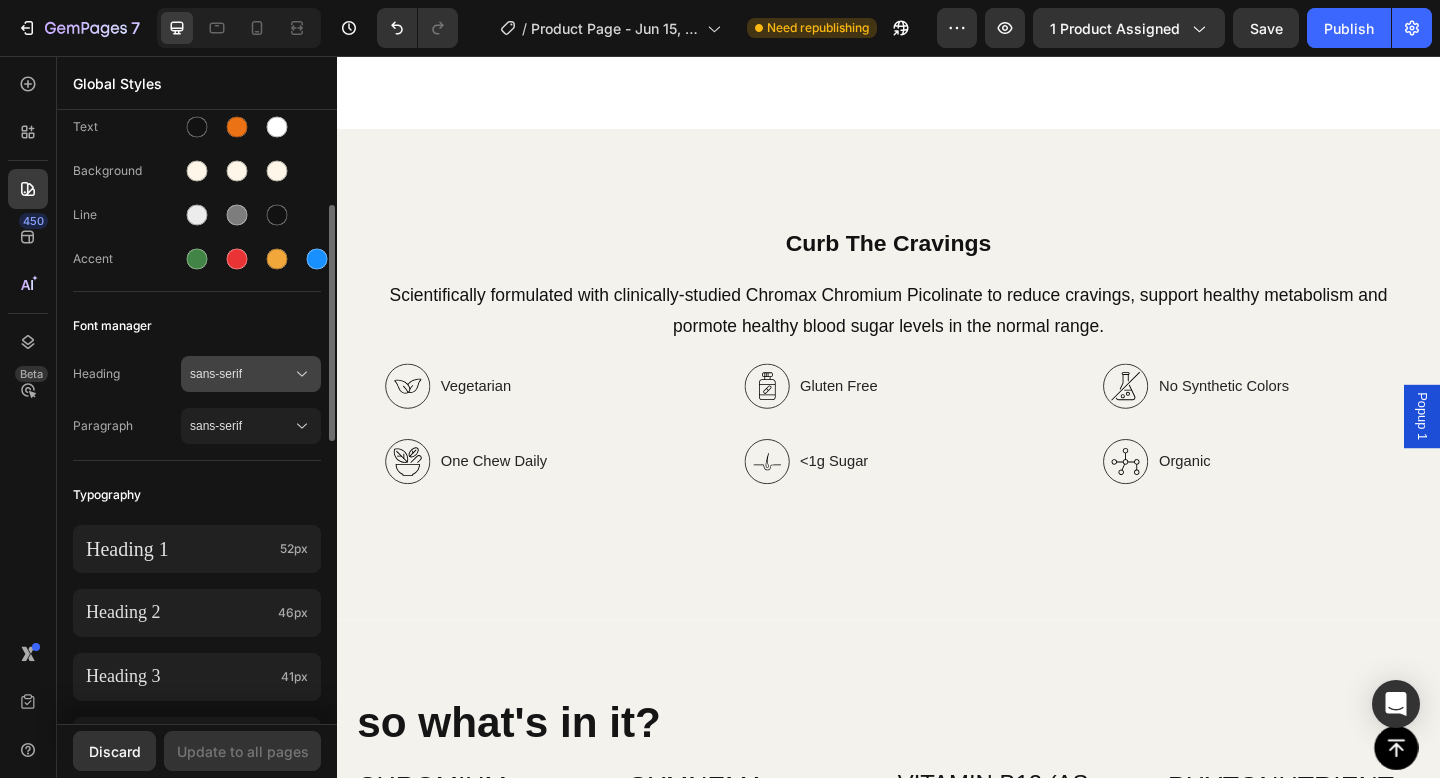 scroll, scrollTop: 224, scrollLeft: 0, axis: vertical 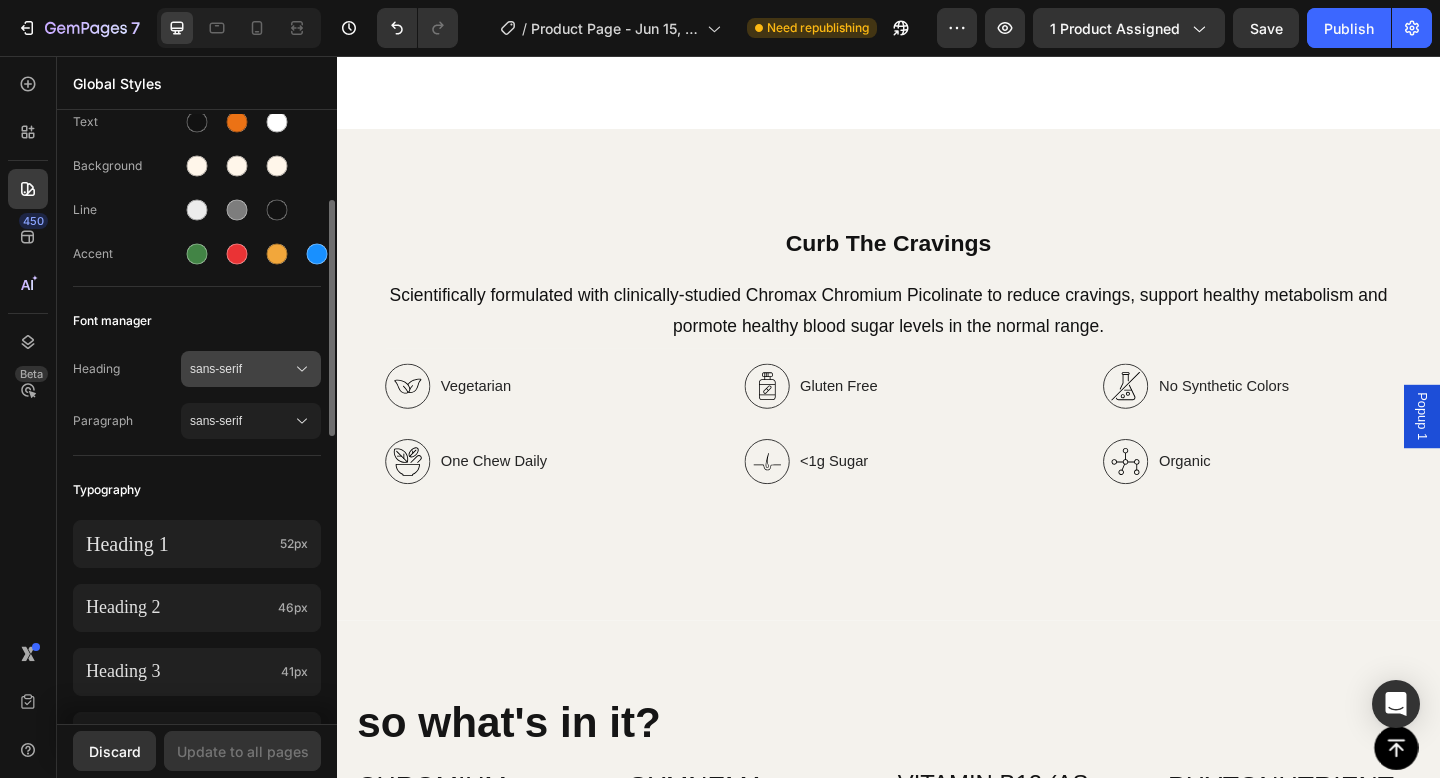 click on "sans-serif" at bounding box center [251, 369] 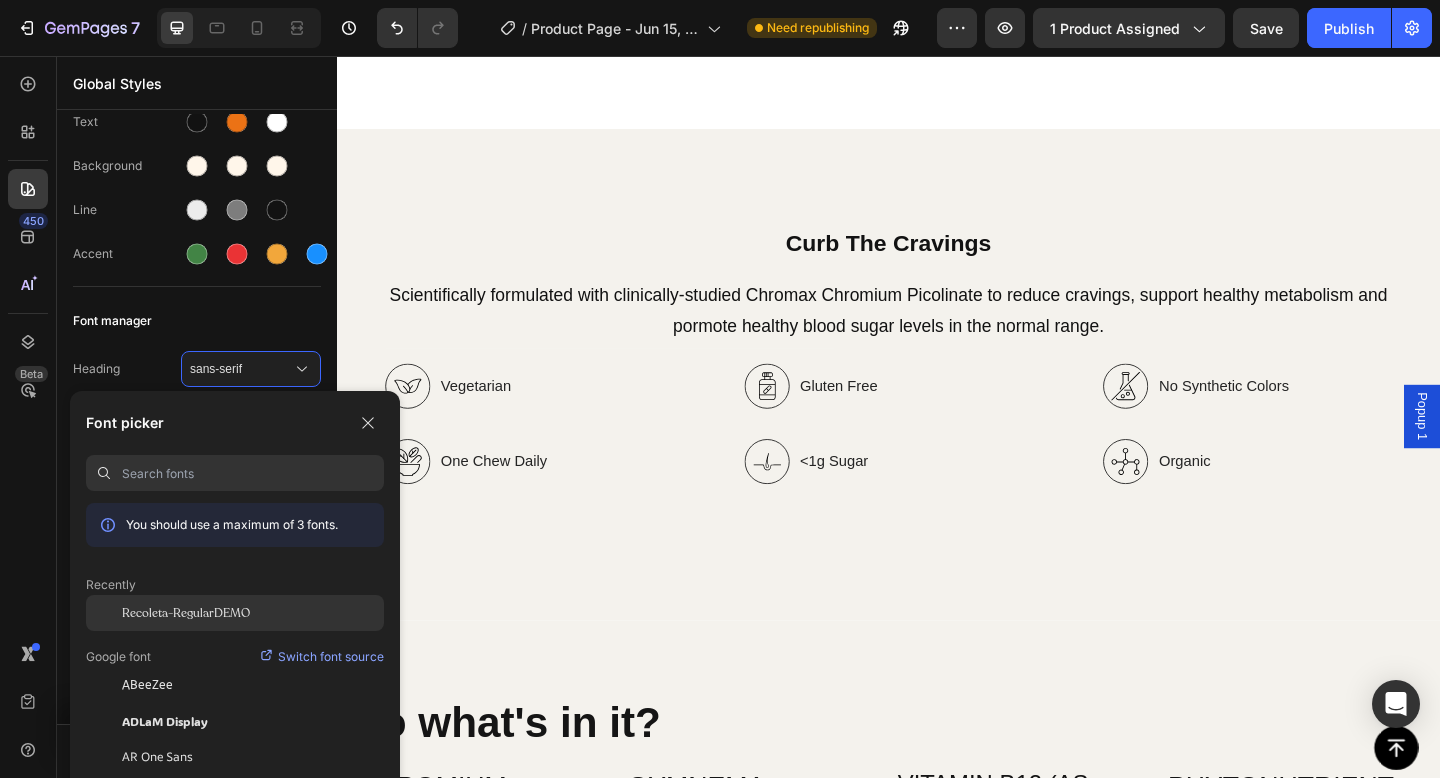 click on "Recoleta-RegularDEMO" at bounding box center (186, 613) 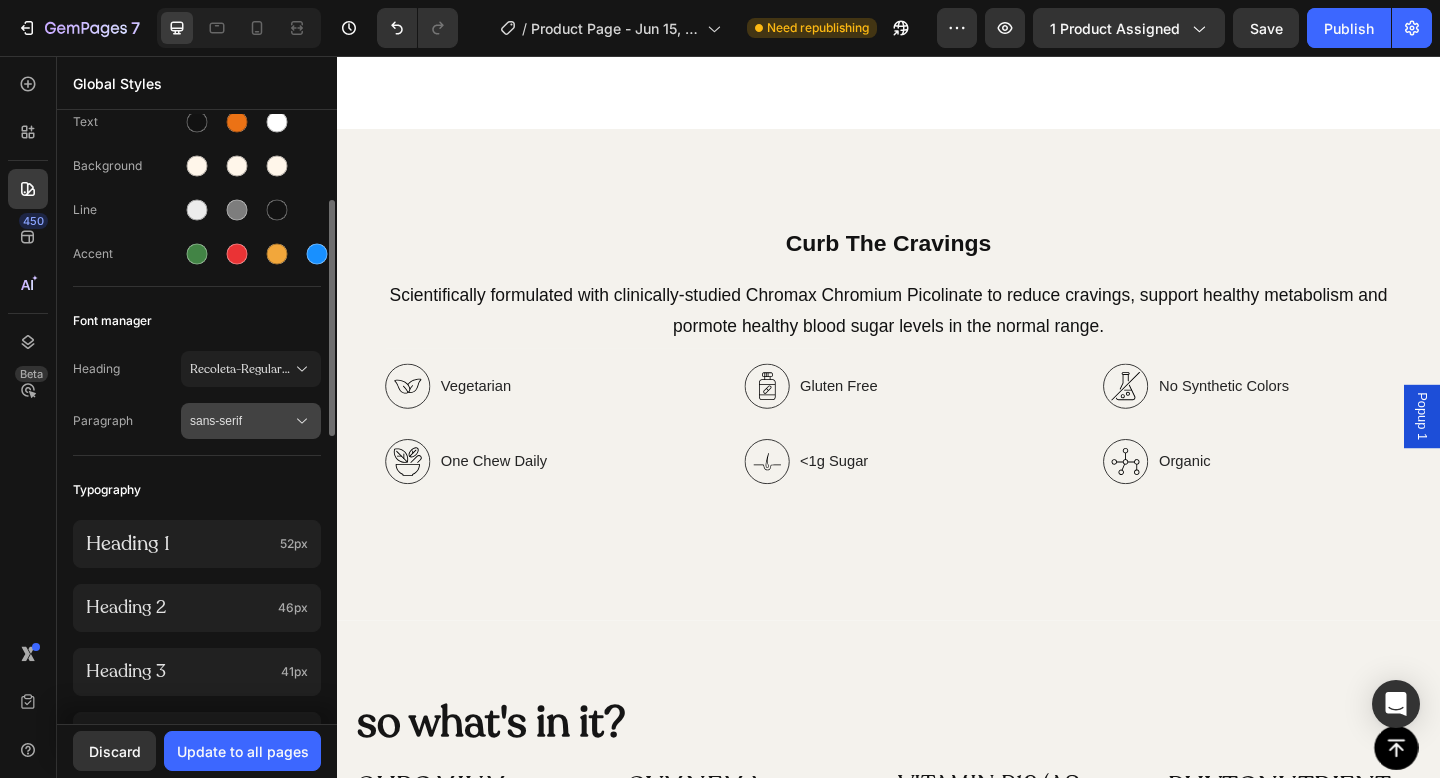 click on "sans-serif" at bounding box center (241, 421) 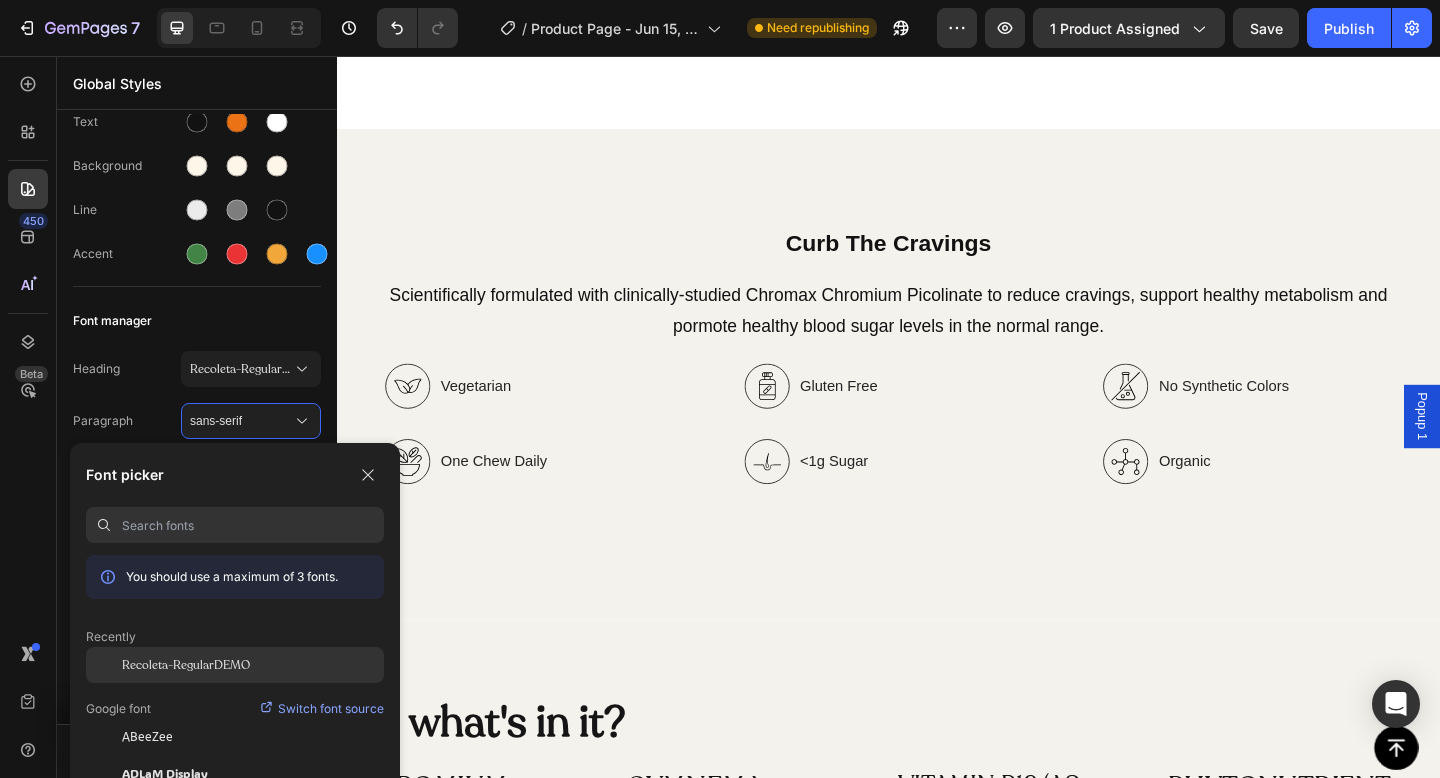 click on "Recoleta-RegularDEMO" at bounding box center (186, 665) 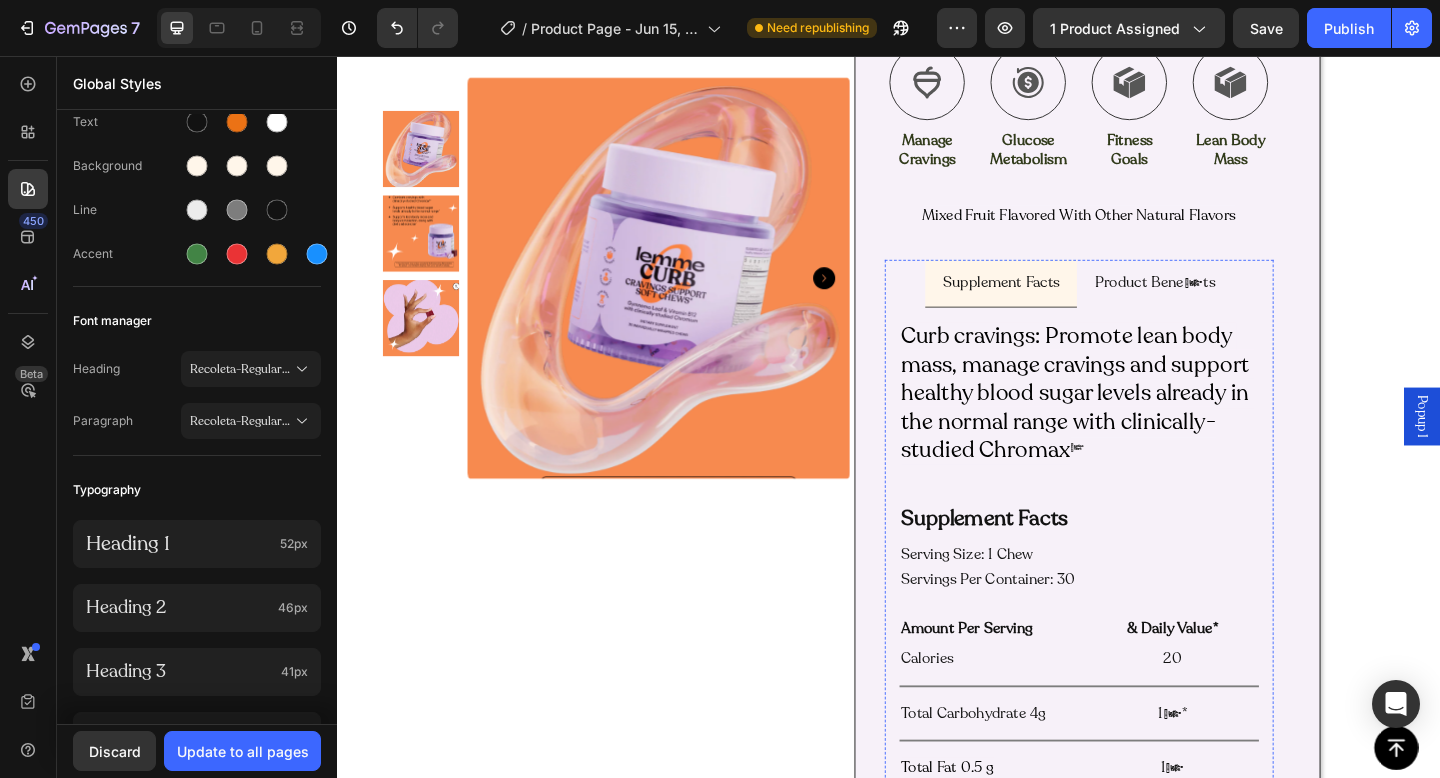 scroll, scrollTop: 669, scrollLeft: 0, axis: vertical 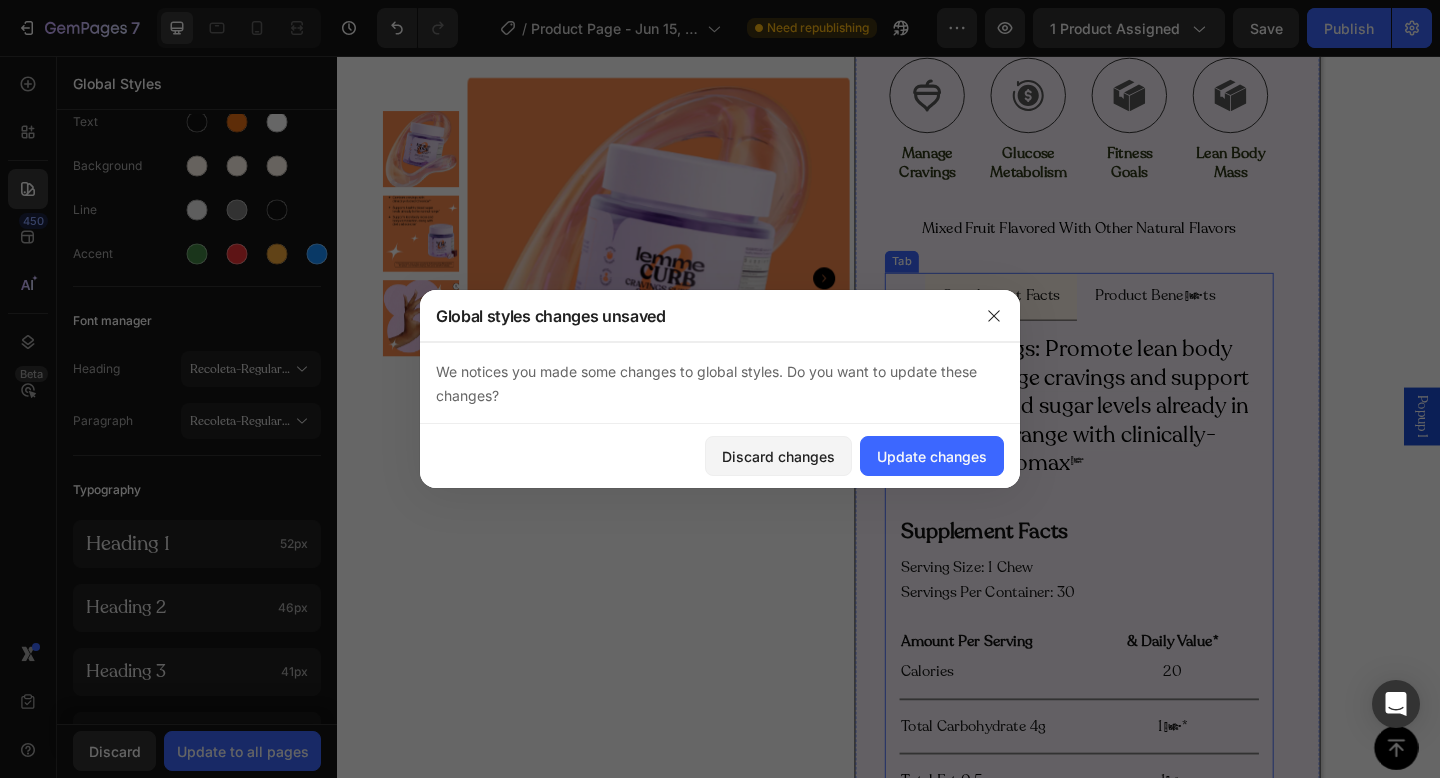click on "Product Benefits" at bounding box center [1226, 317] 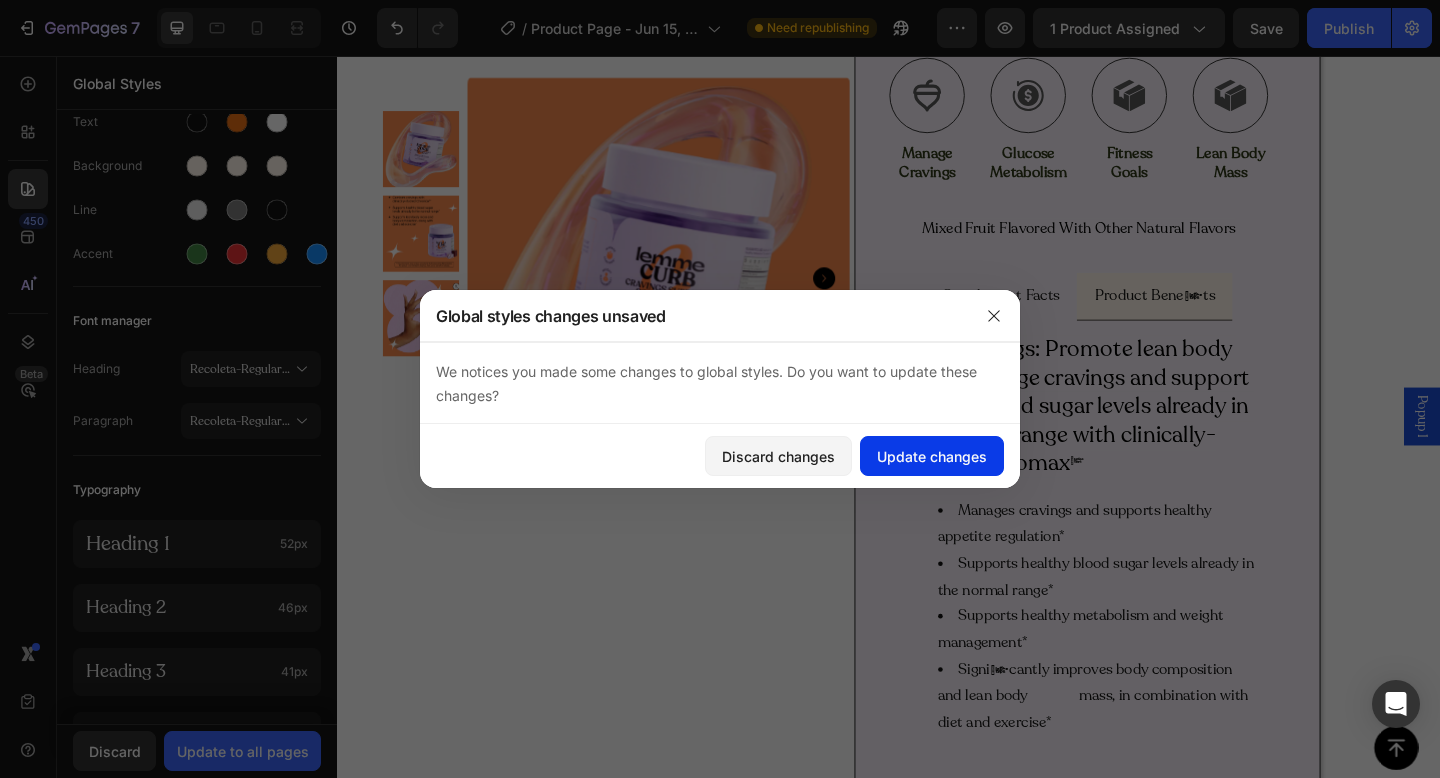 click on "Update changes" at bounding box center (932, 456) 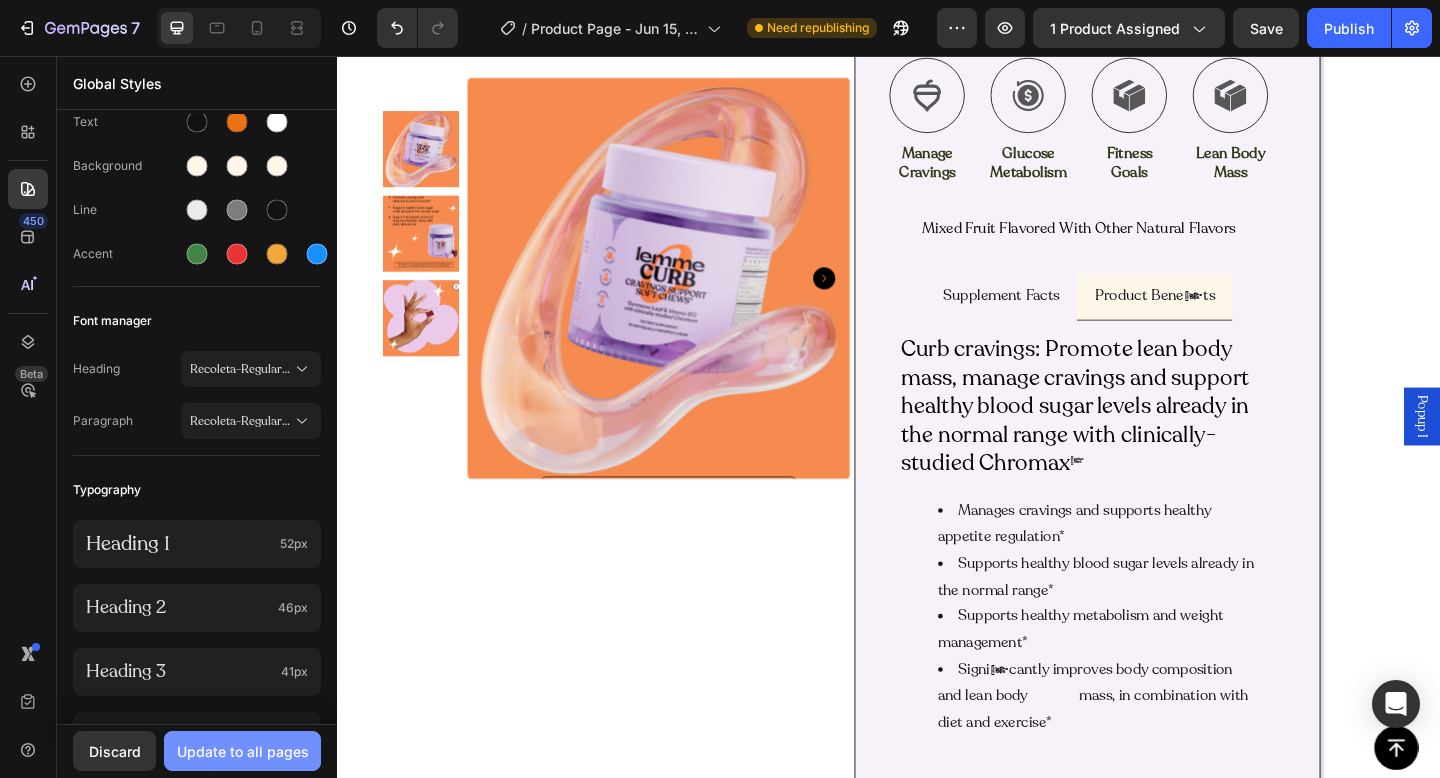 click on "Update to all pages" at bounding box center (243, 751) 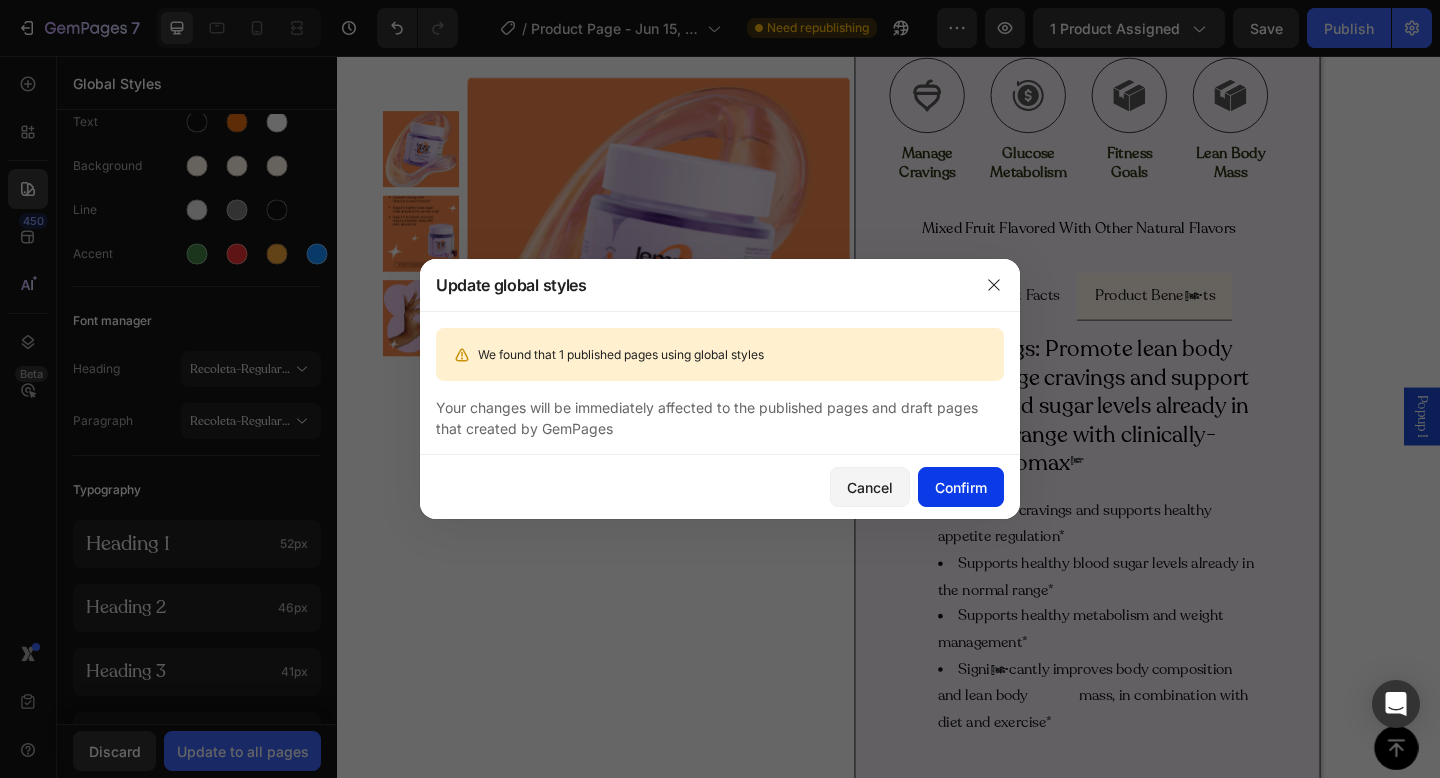 click on "Confirm" at bounding box center [961, 487] 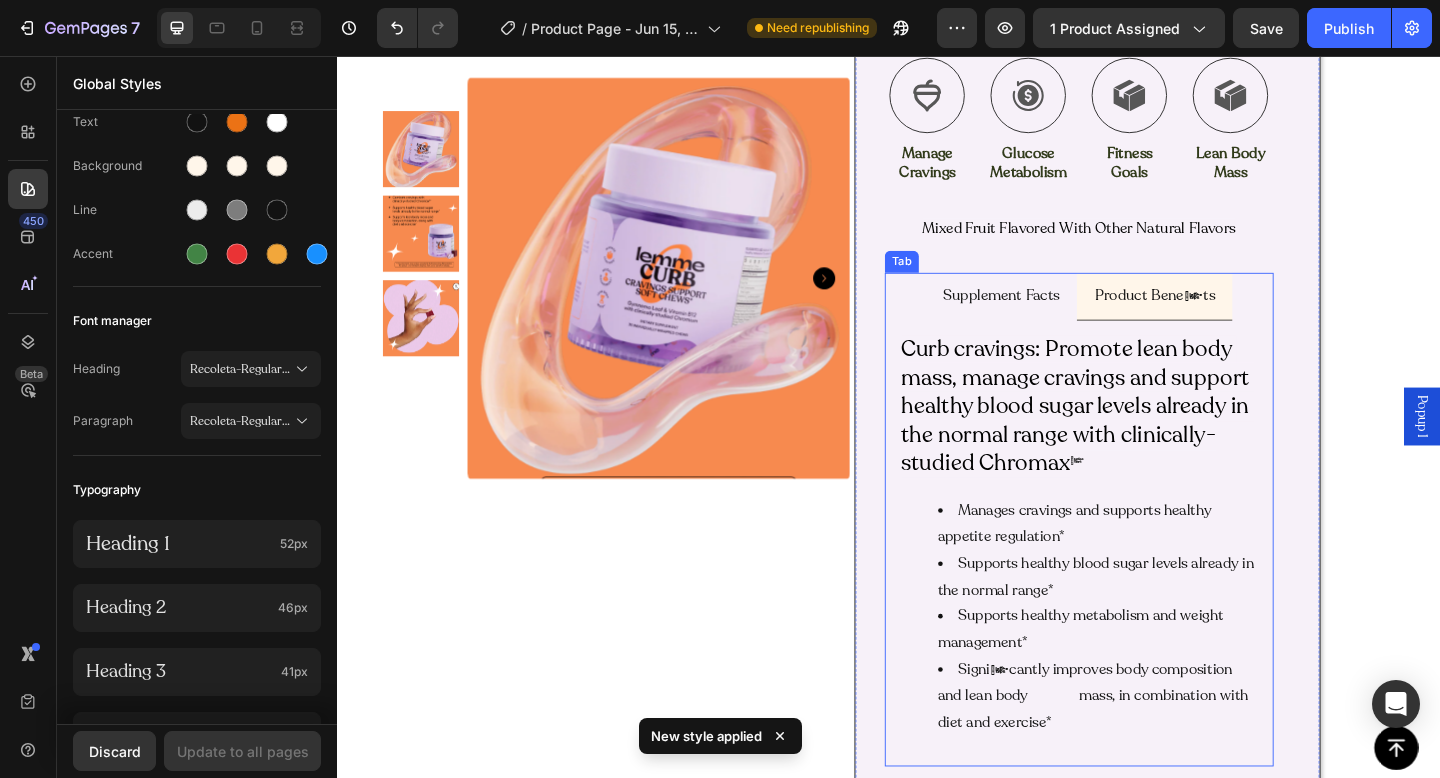 click on "Supplement Facts" at bounding box center (1059, 317) 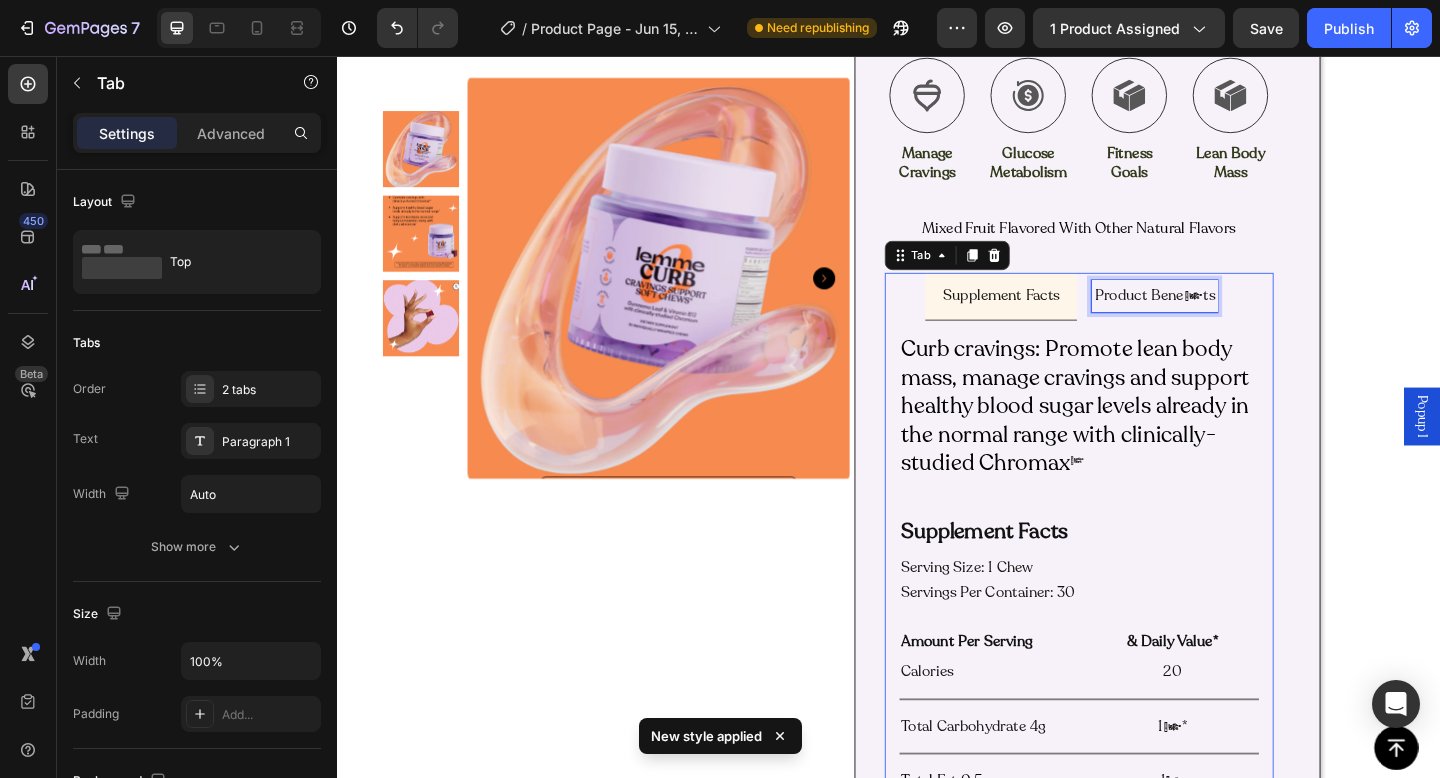 click on "Product Benefits" at bounding box center [1226, 317] 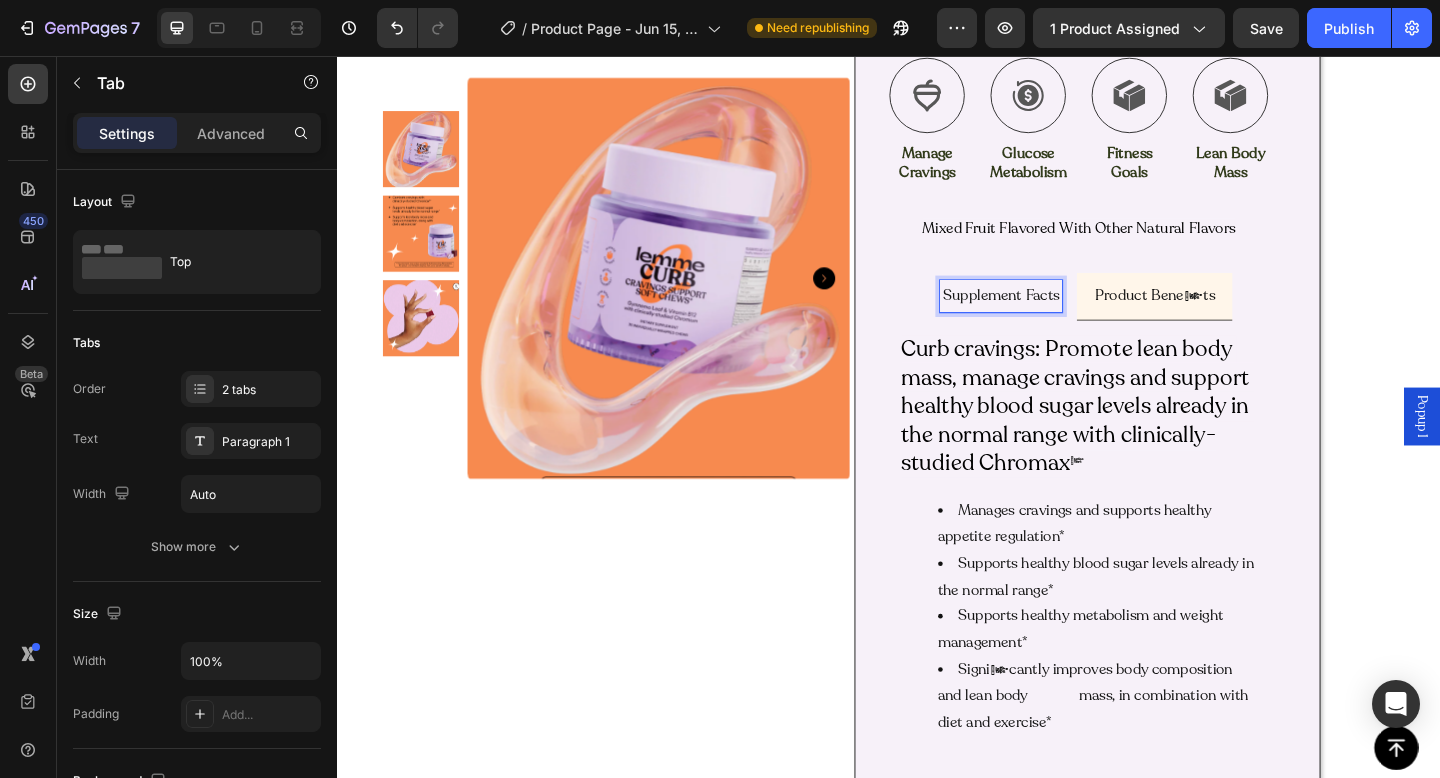 click on "Supplement Facts" at bounding box center (1059, 317) 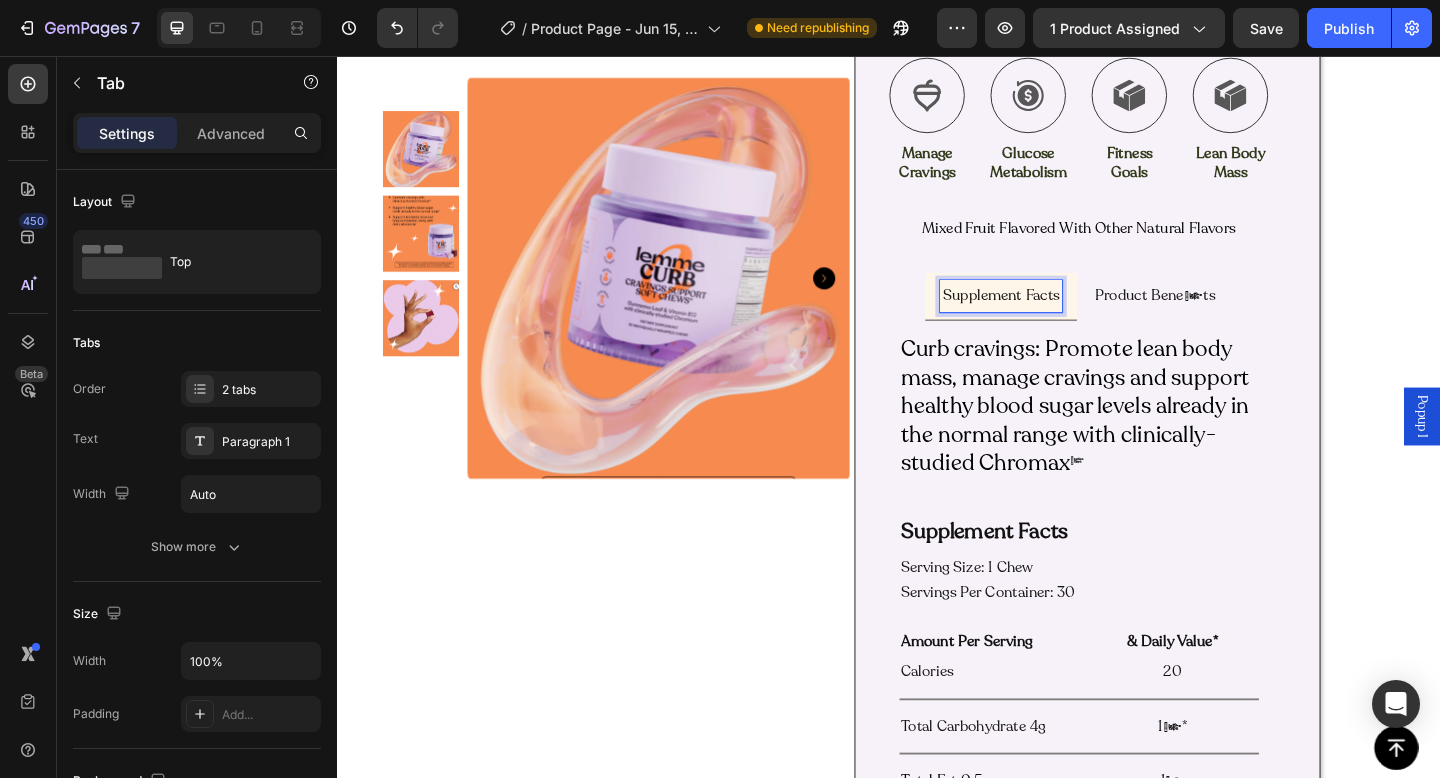 click on "Supplement Facts" at bounding box center [1059, 317] 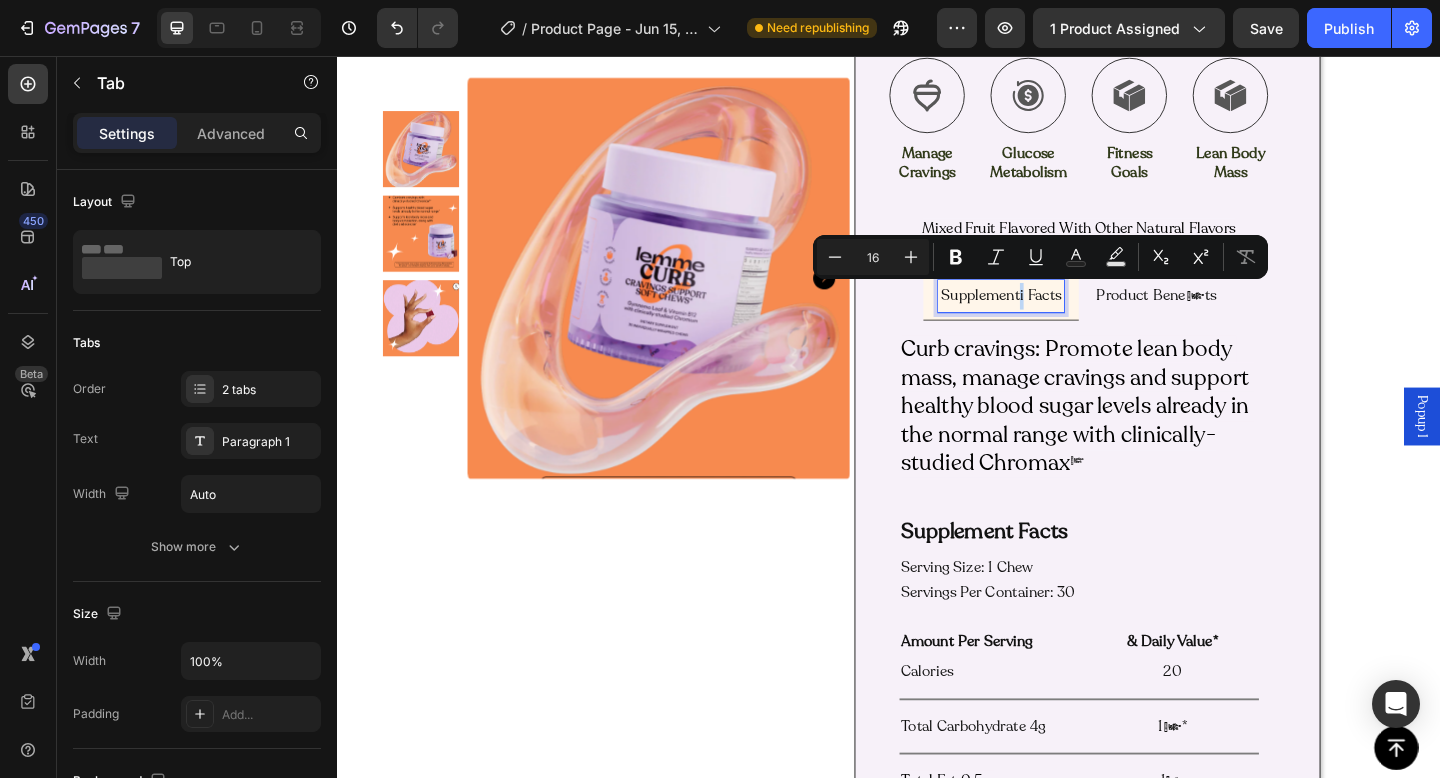 click on "Supplementi Facts" at bounding box center (1059, 317) 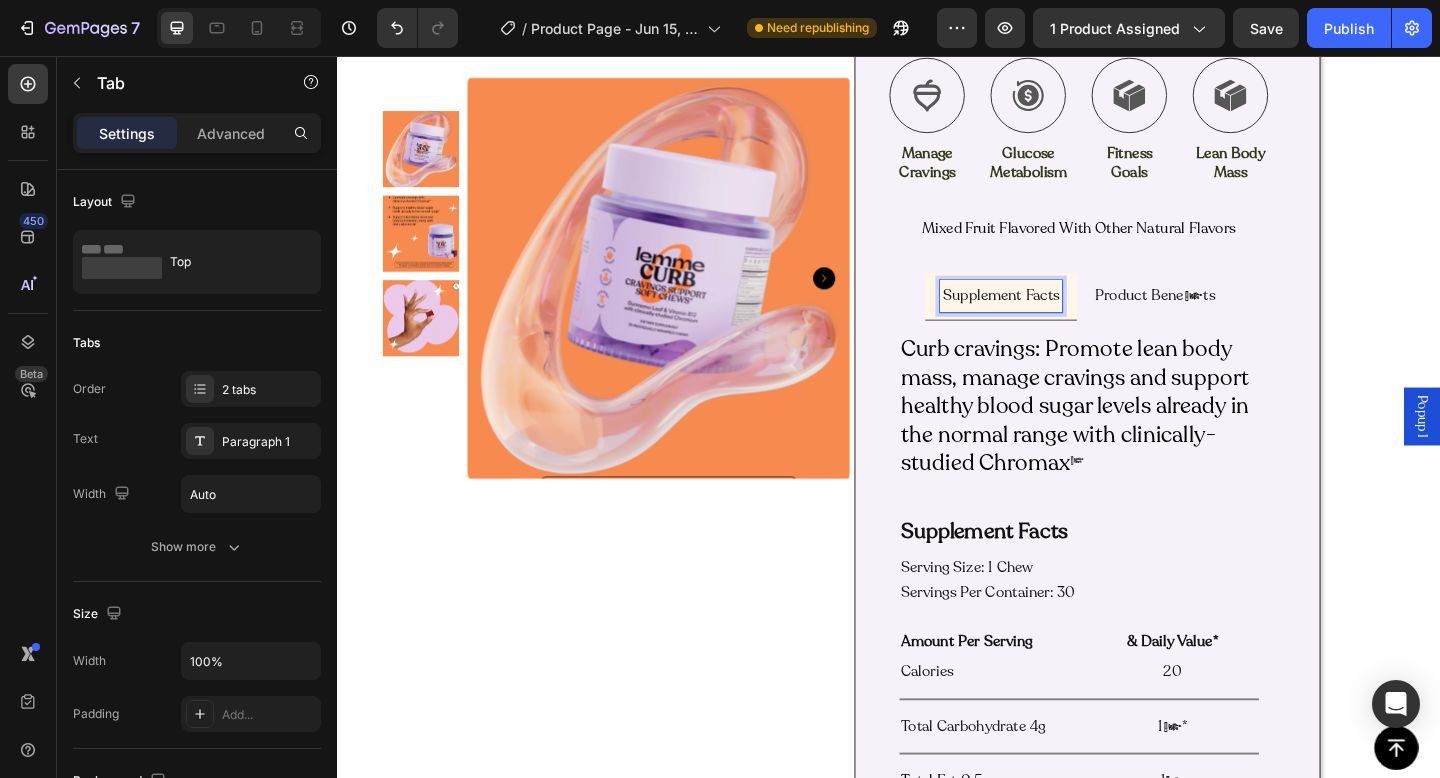 click on "Product Benefits" at bounding box center [1226, 317] 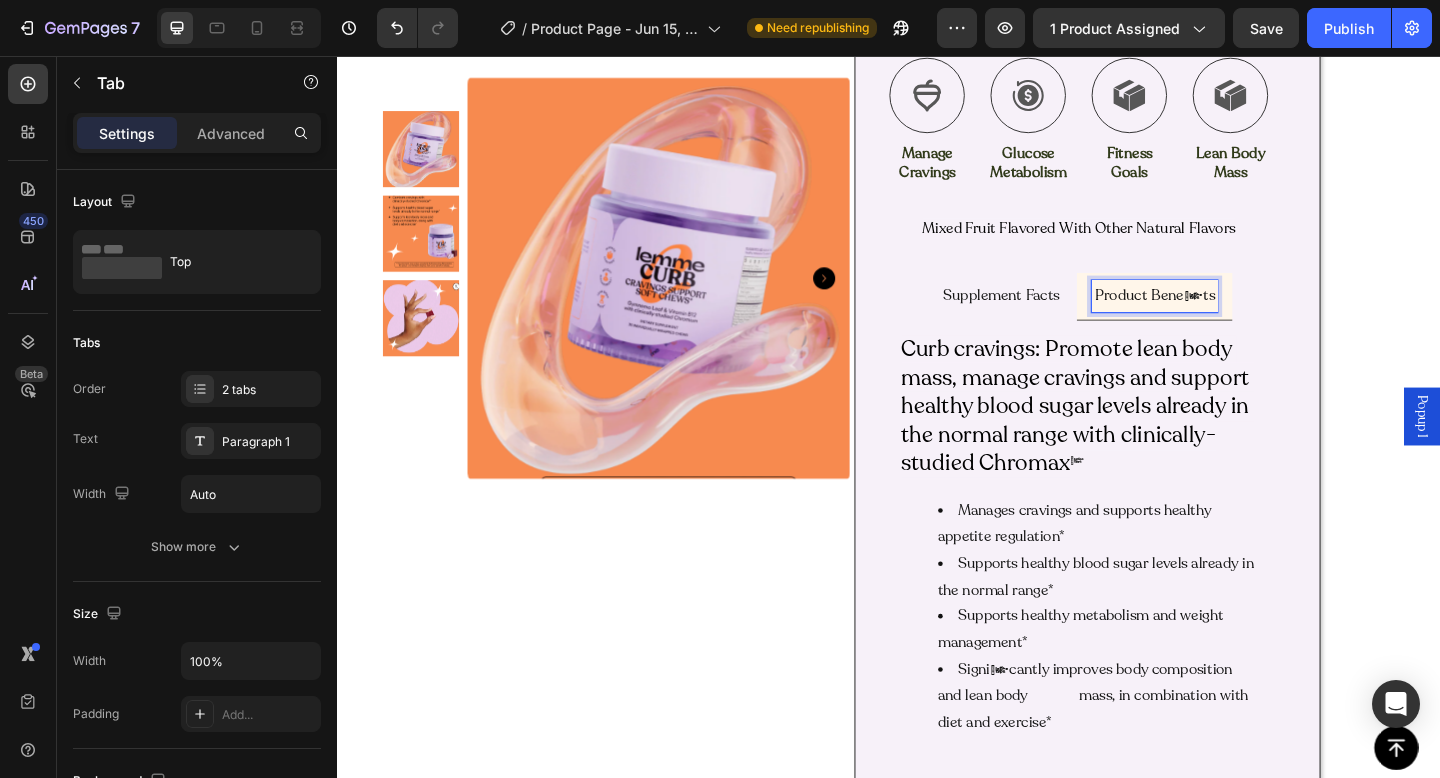 click on "Product Benefits" at bounding box center [1226, 317] 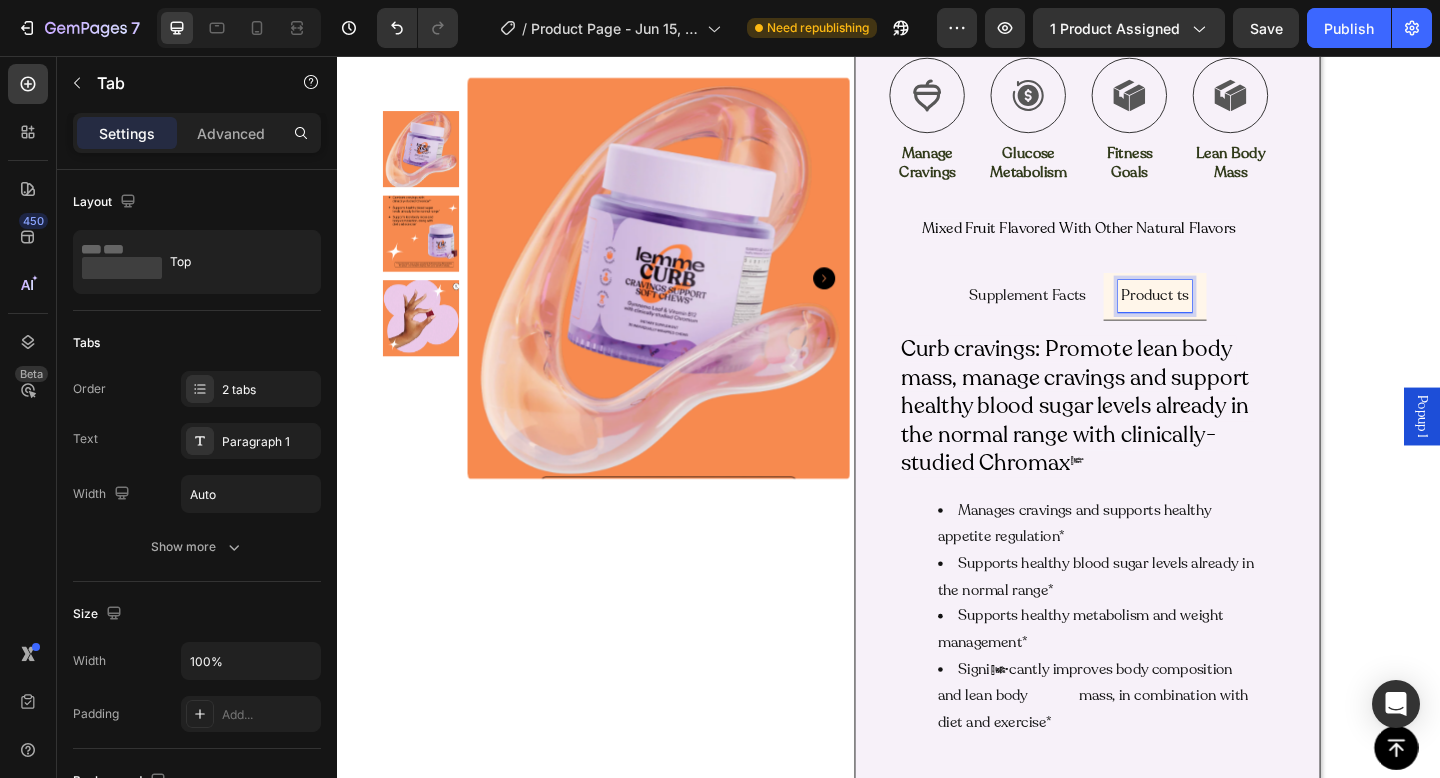 click on "Product ts" at bounding box center (1227, 317) 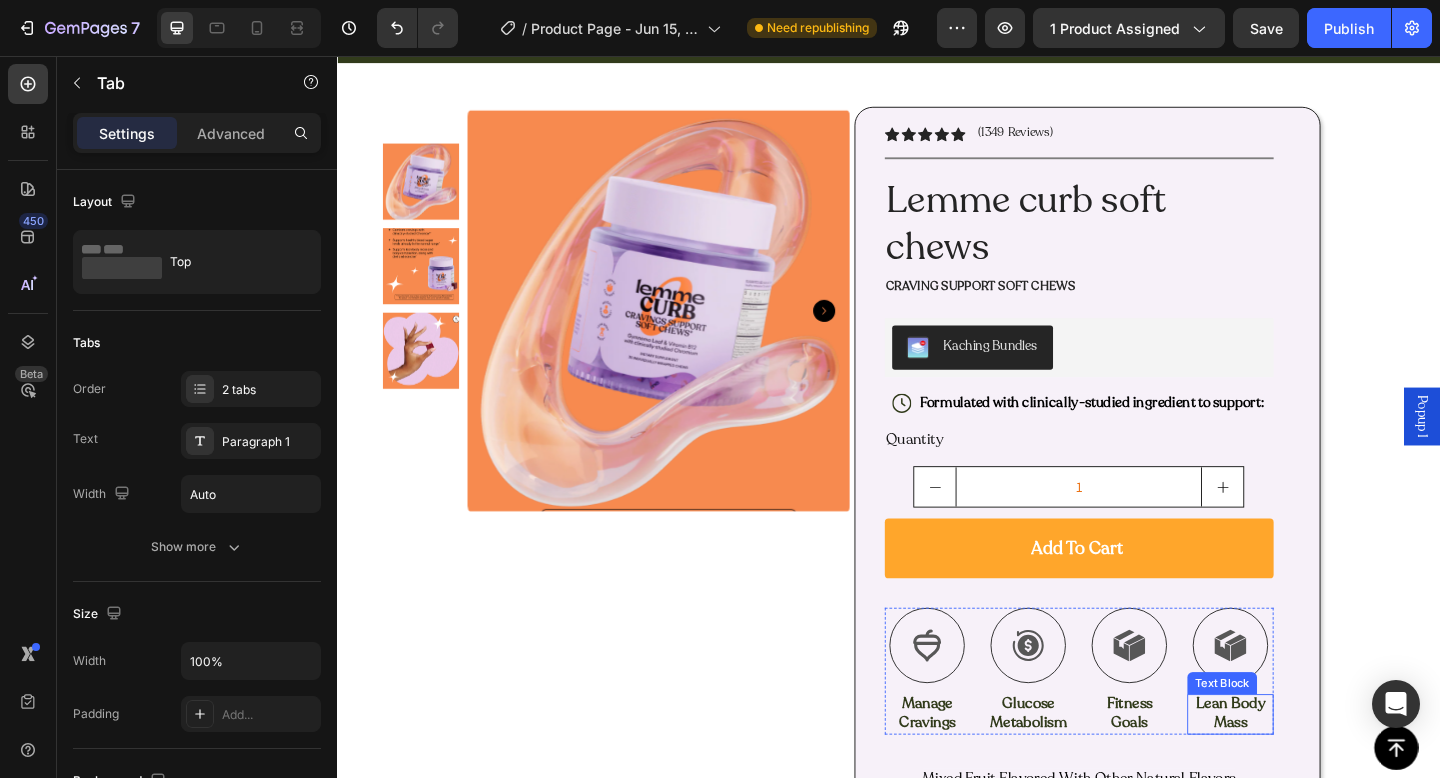 scroll, scrollTop: 66, scrollLeft: 0, axis: vertical 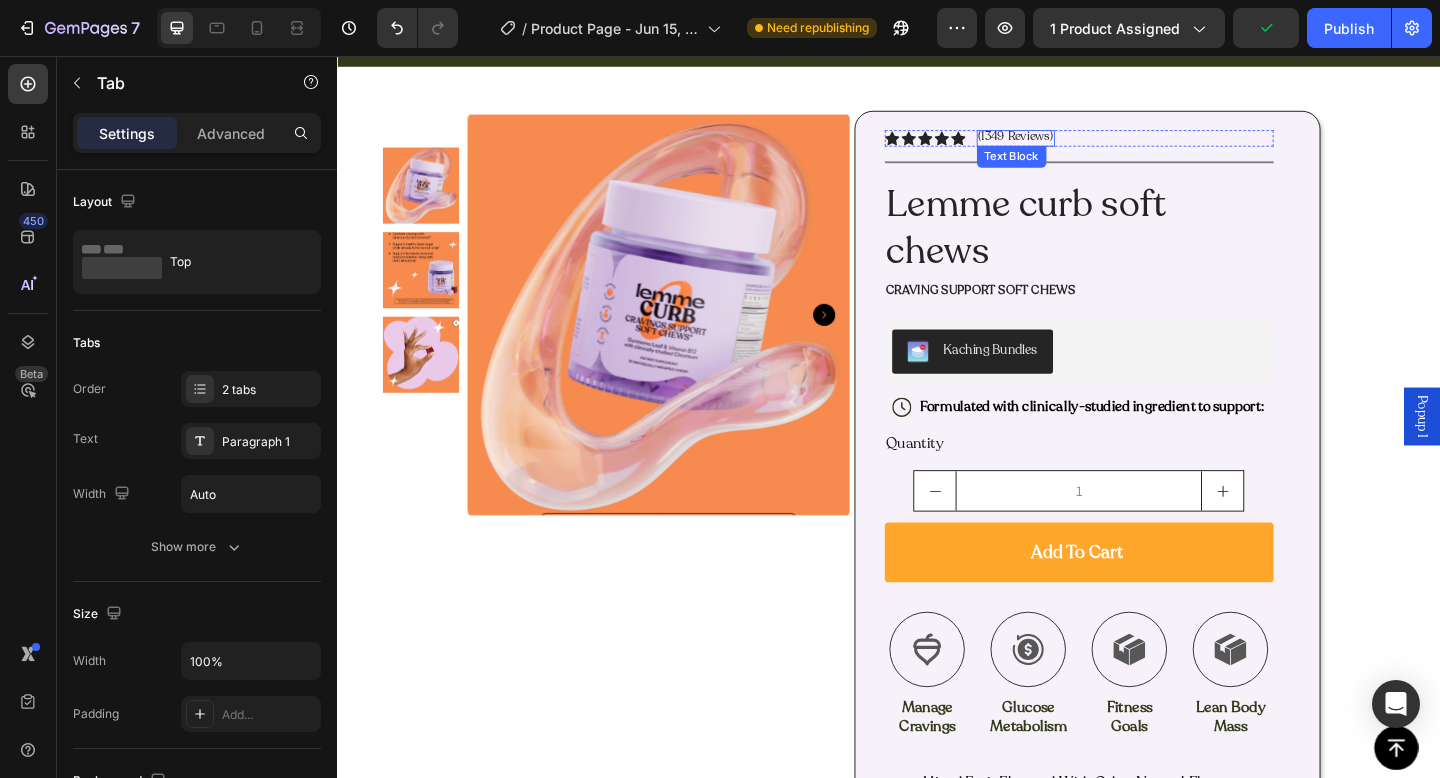 click on "(1349 Reviews)" at bounding box center (1075, 145) 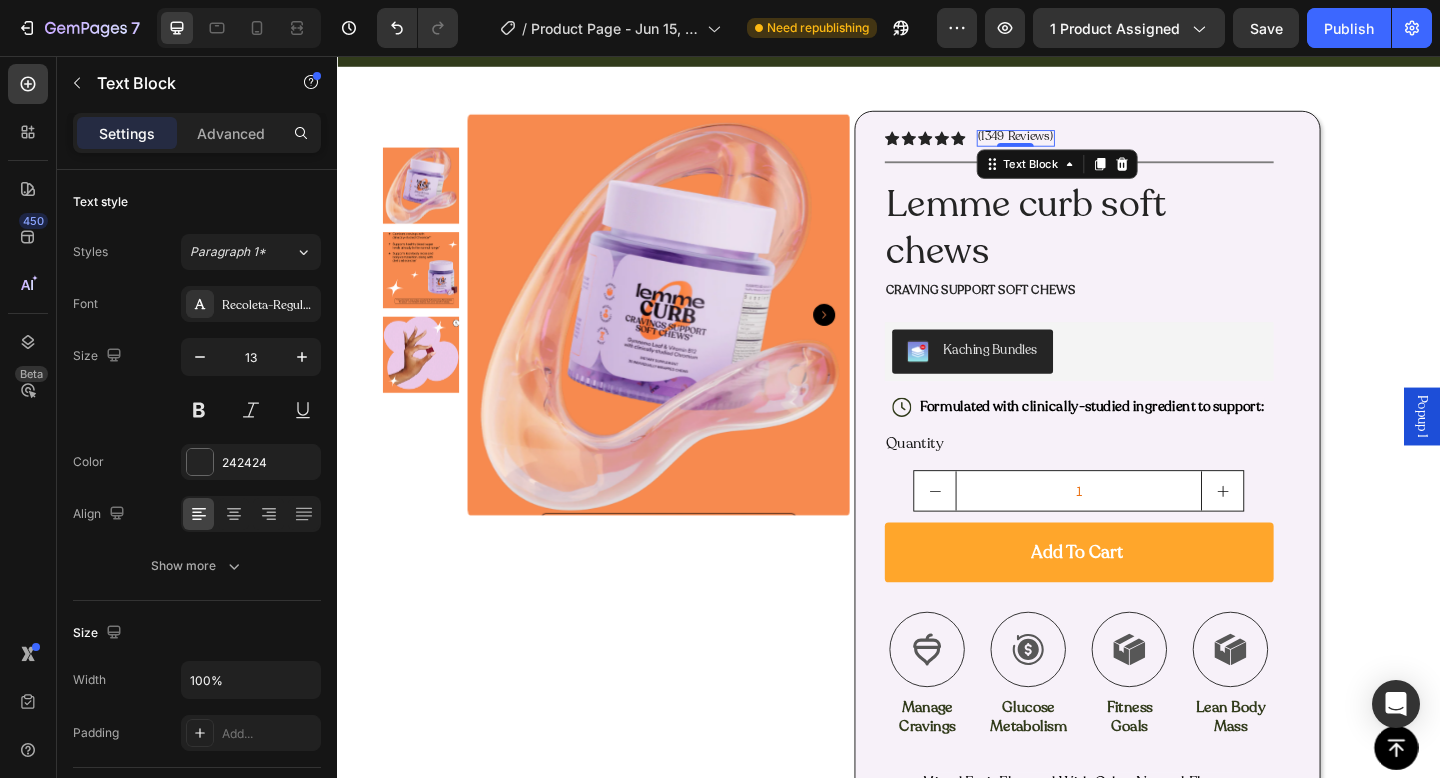 click on "(1349 Reviews)" at bounding box center (1075, 145) 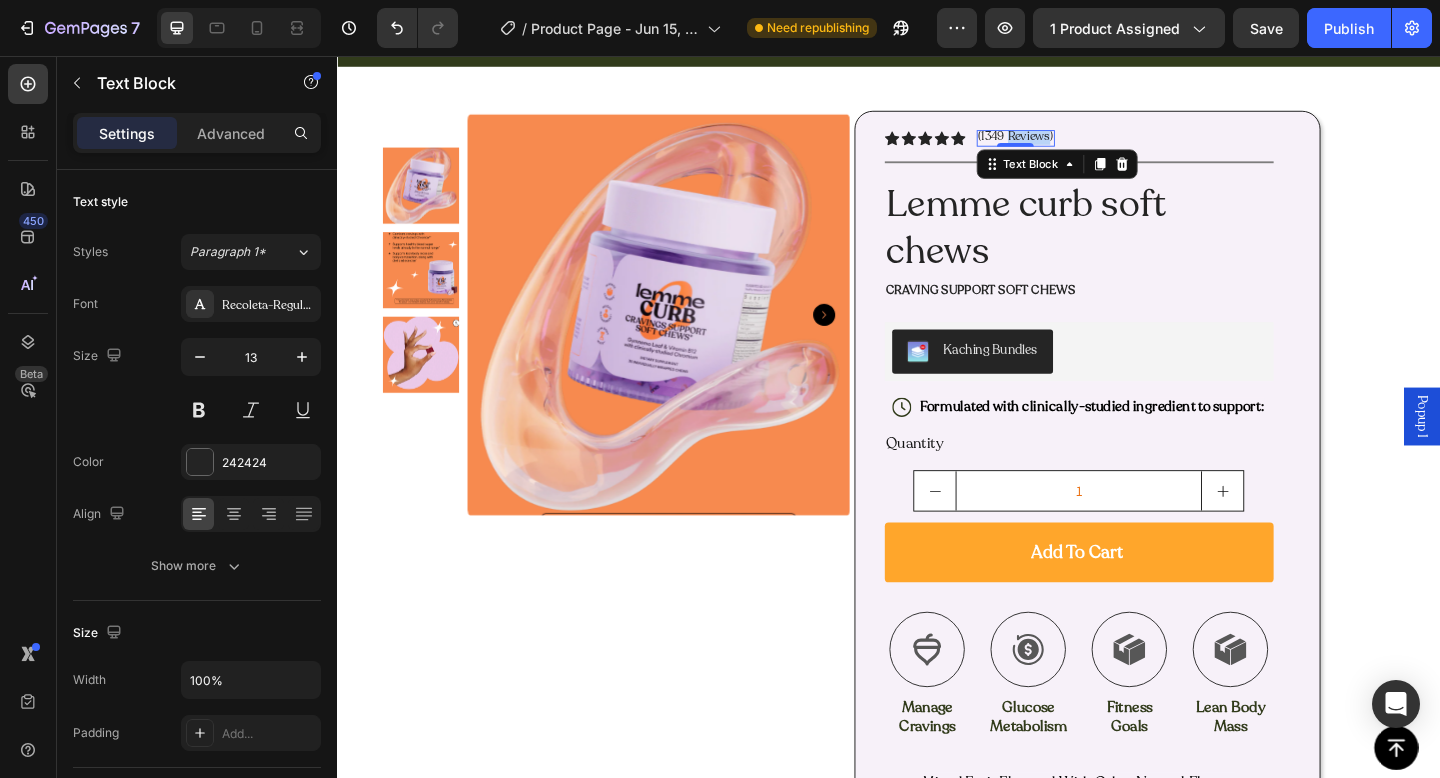 click on "(1349 Reviews)" at bounding box center [1075, 145] 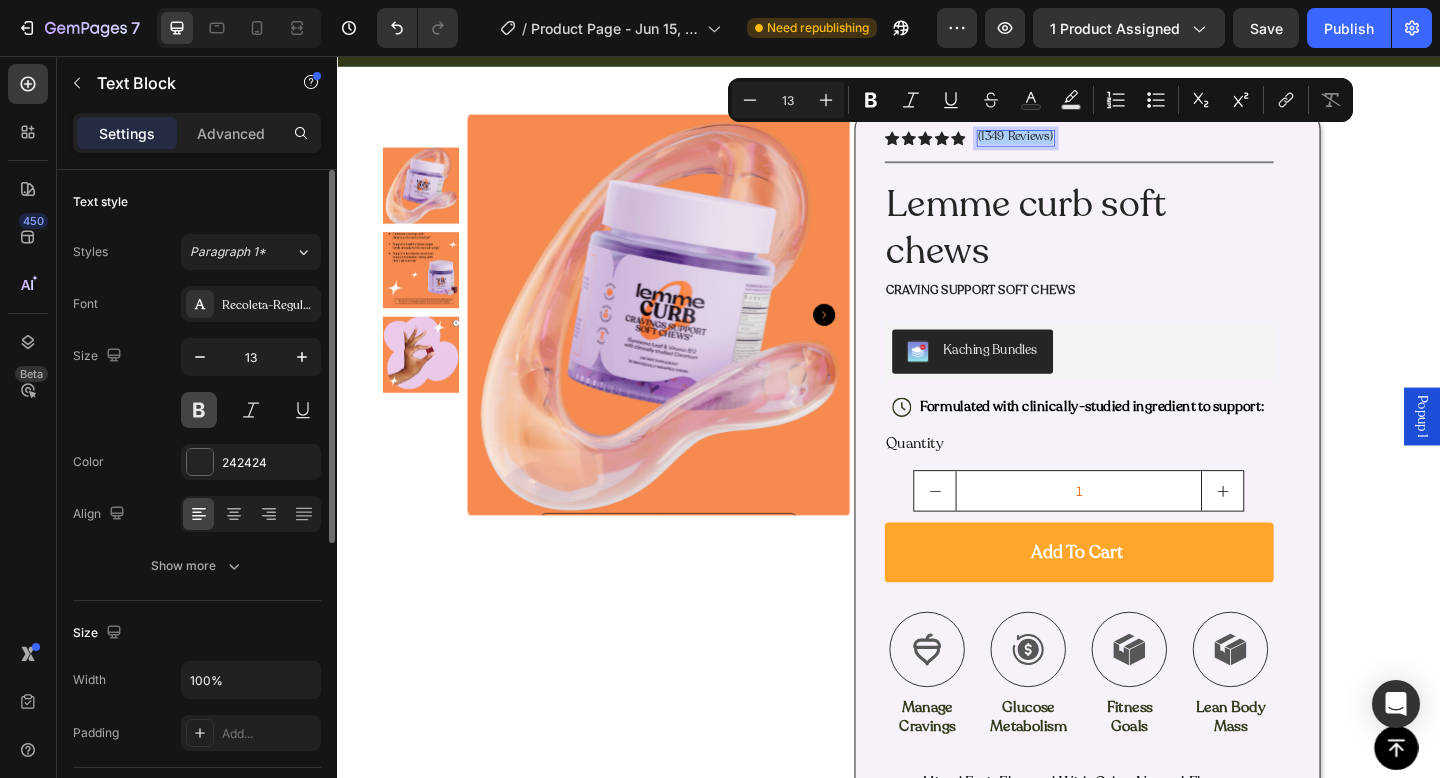 click at bounding box center (199, 410) 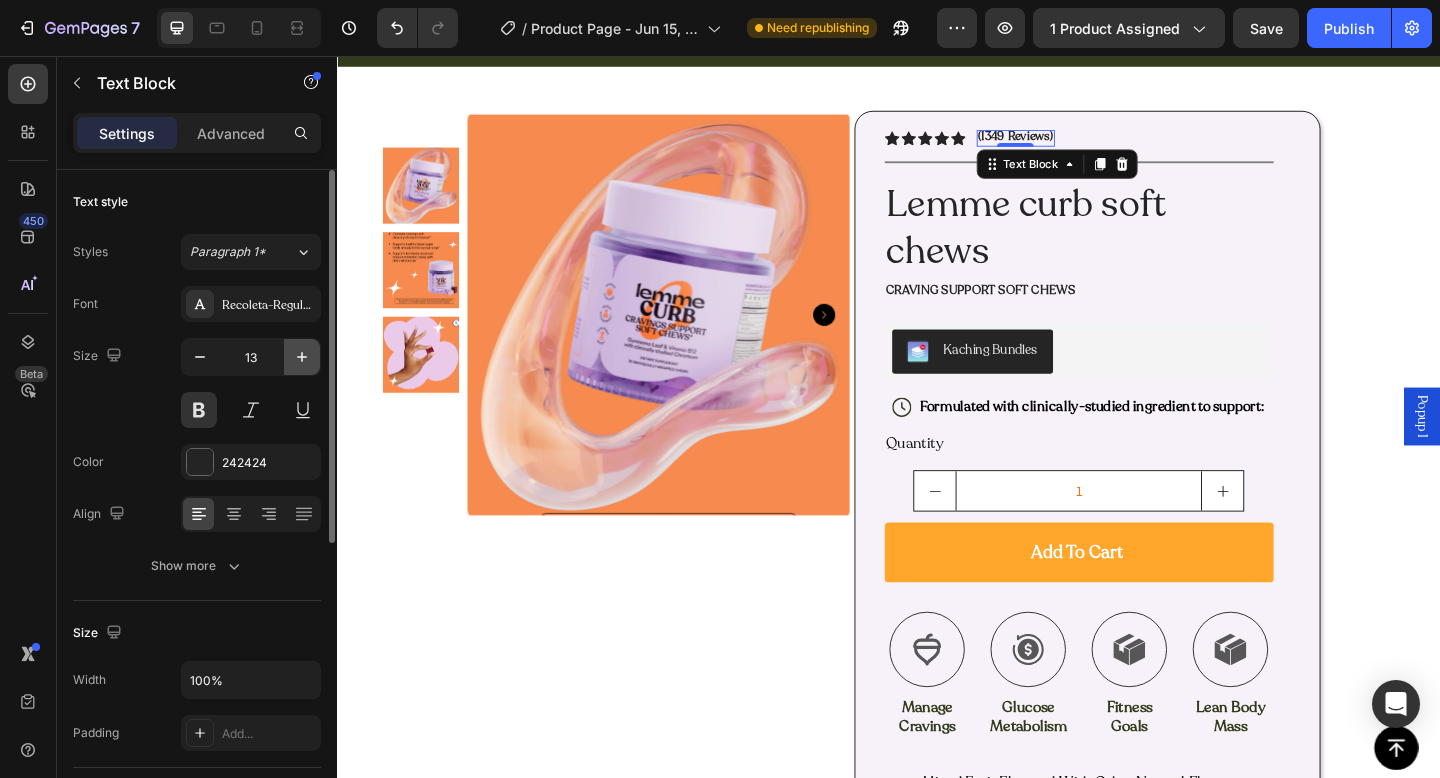 click 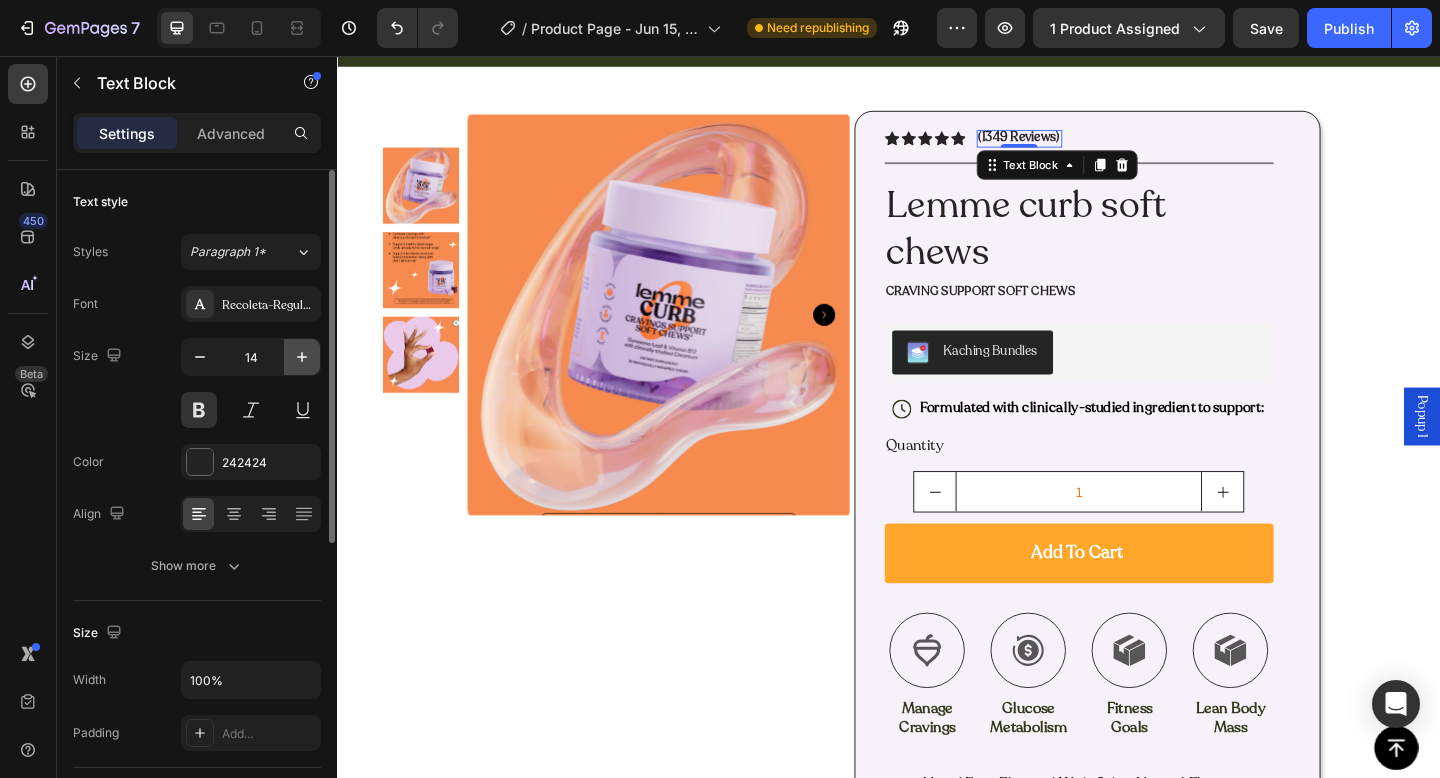 click 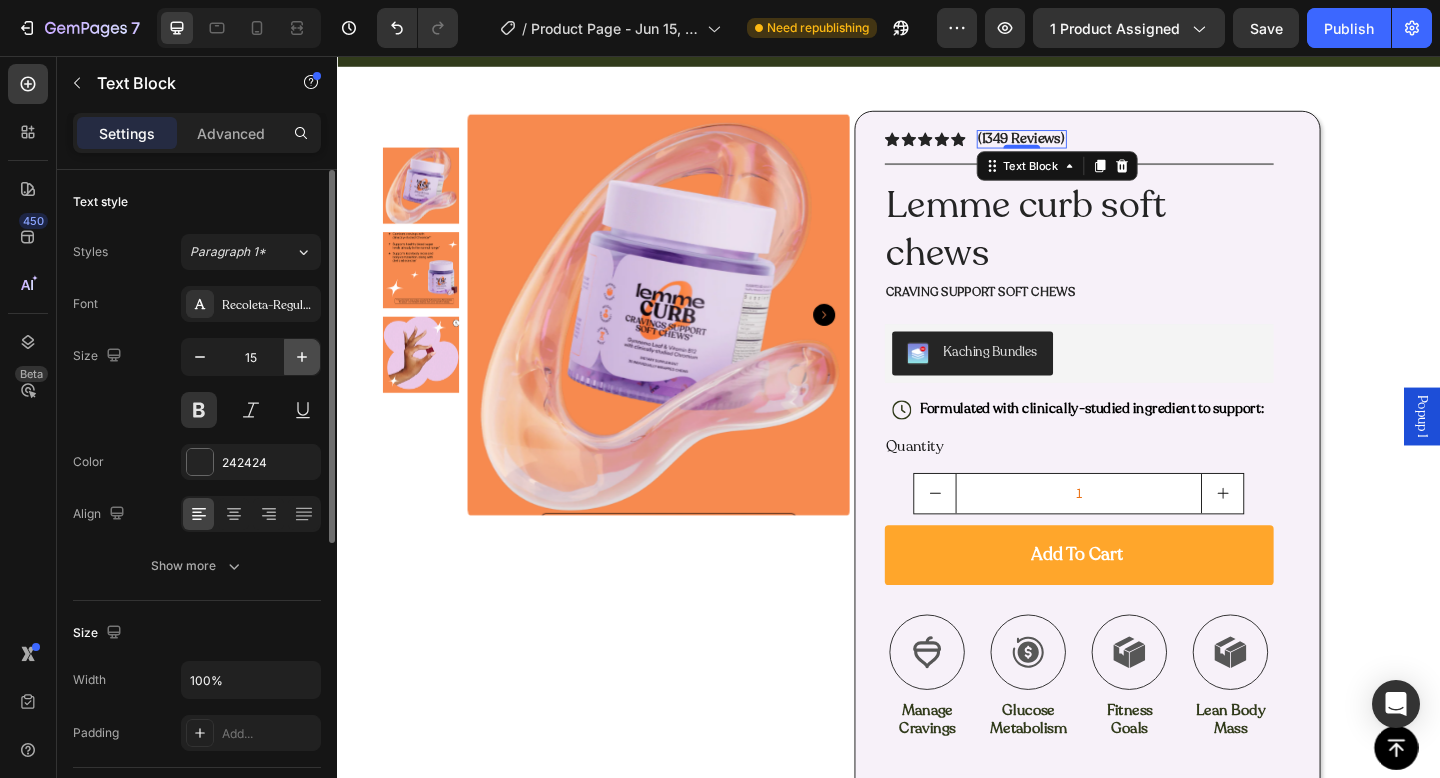 click 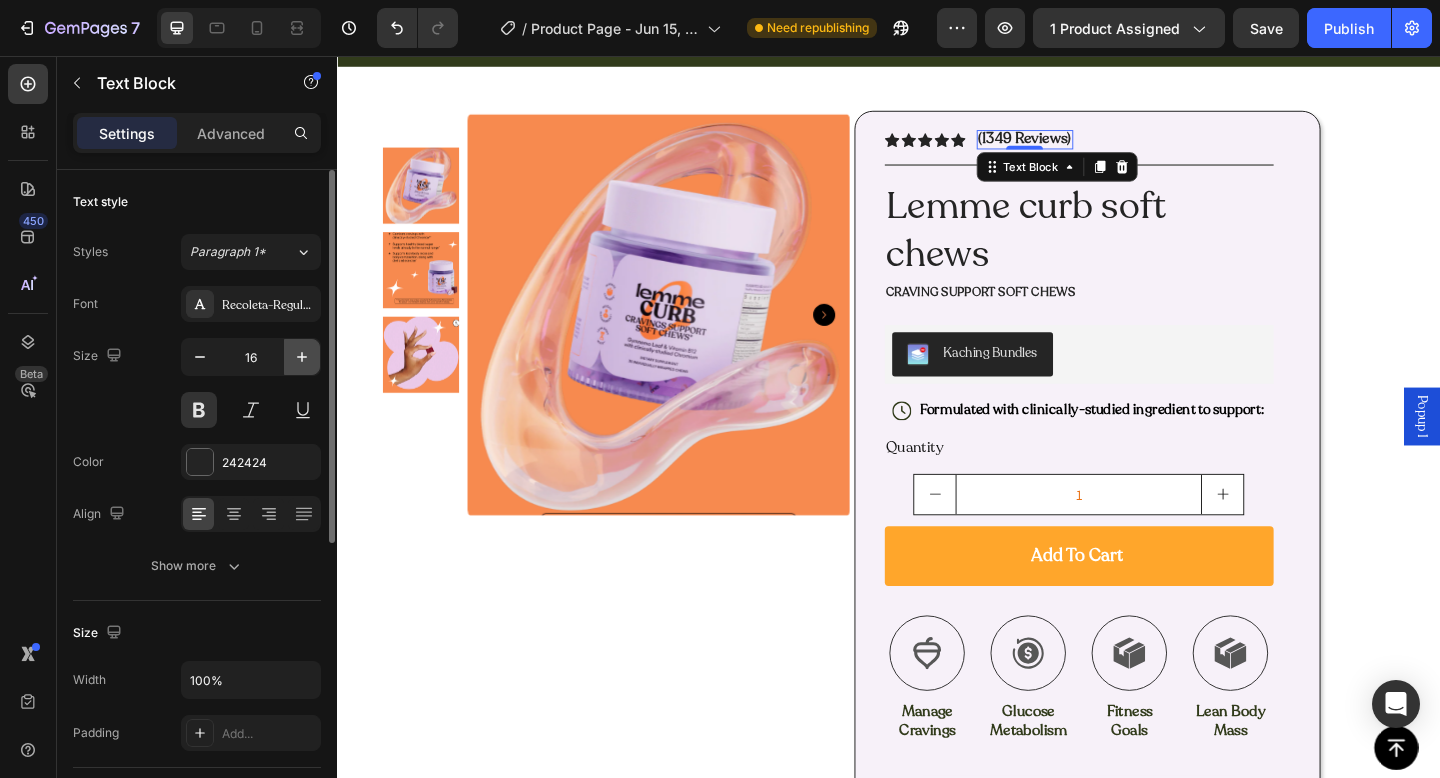 click 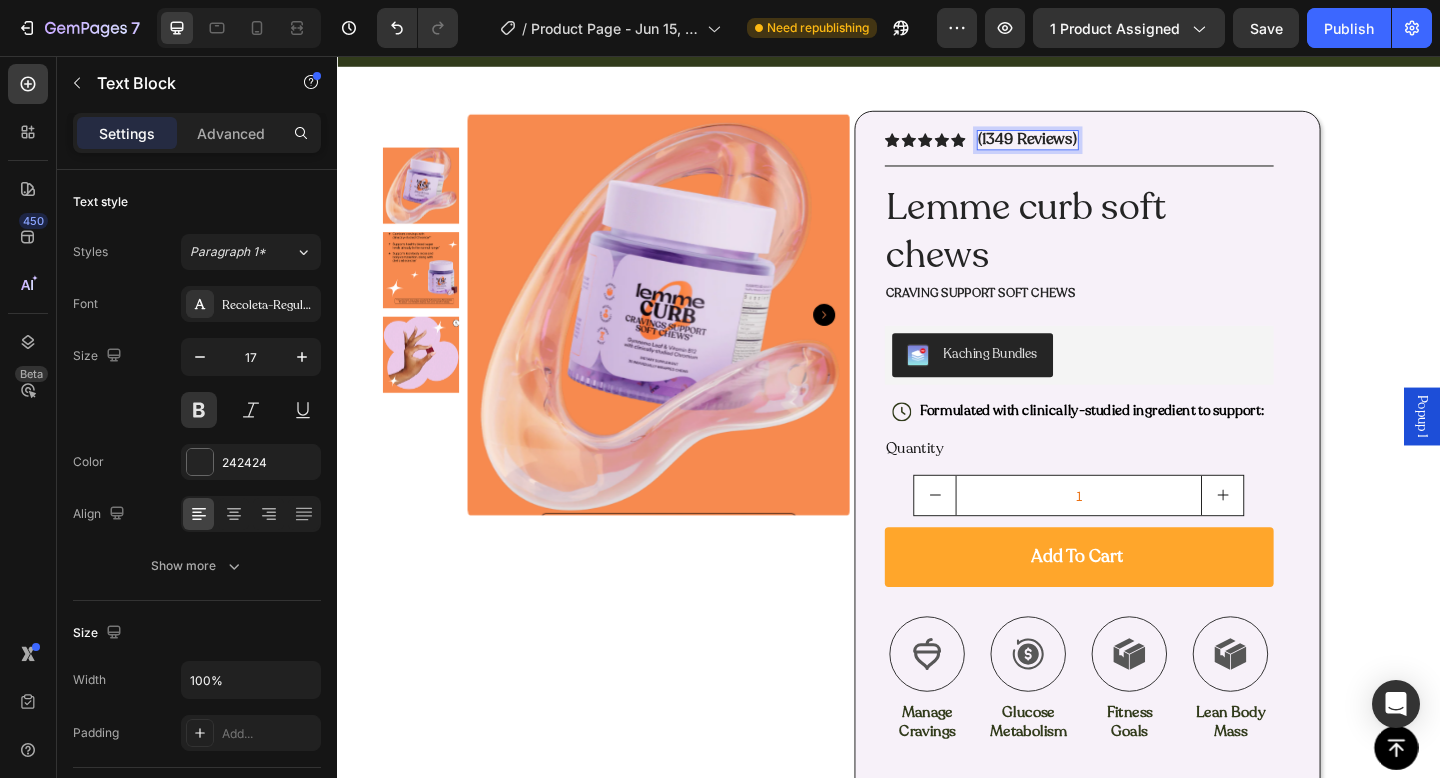 click on "(1349 Reviews)" at bounding box center (1088, 147) 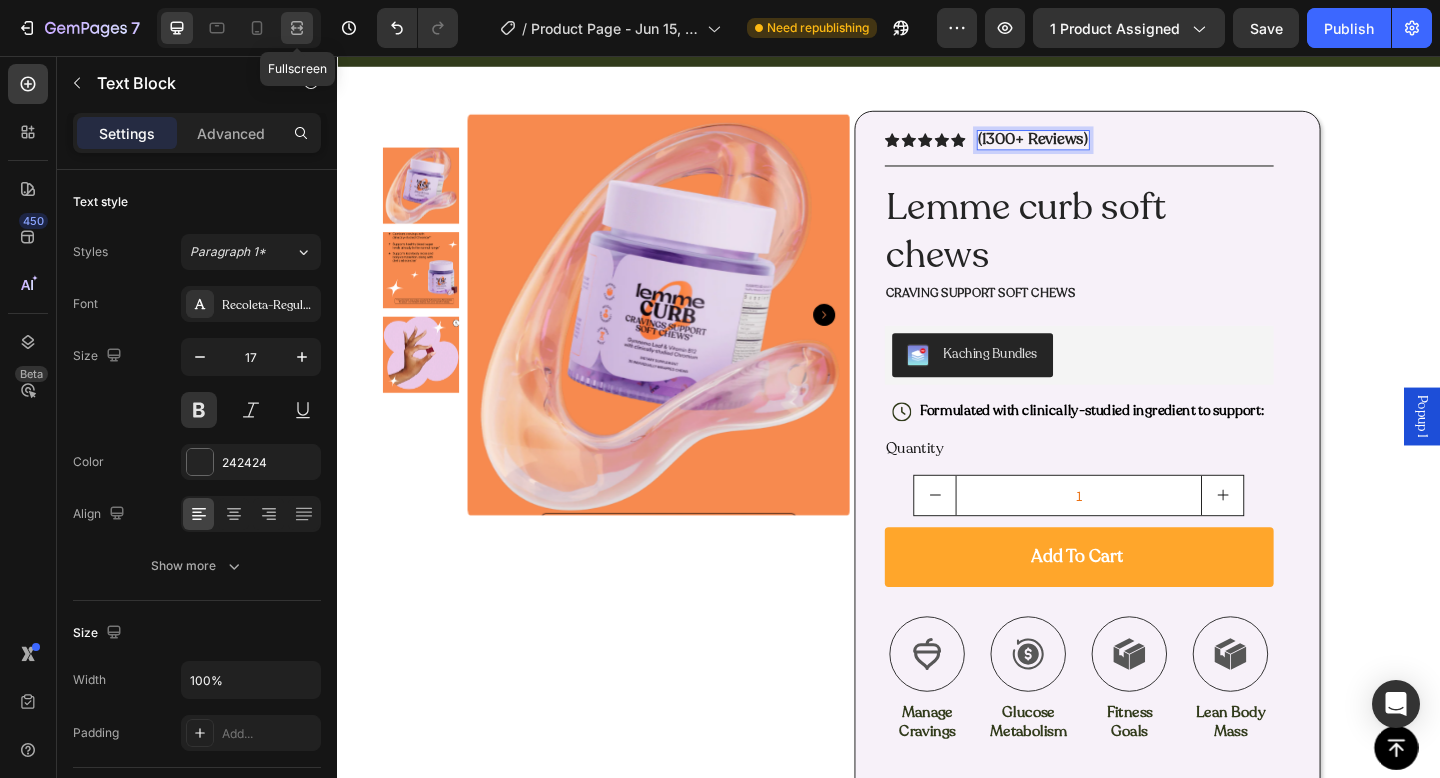 click 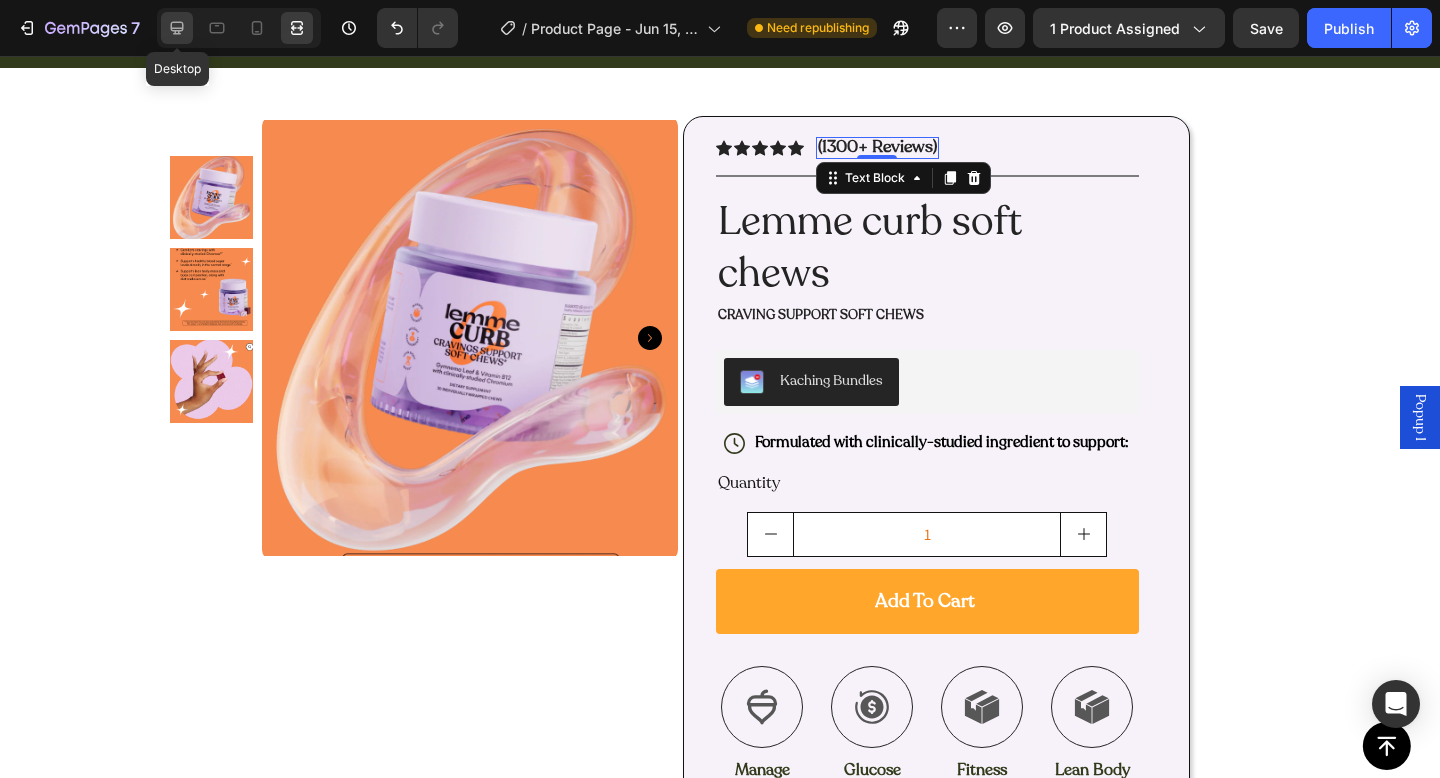click 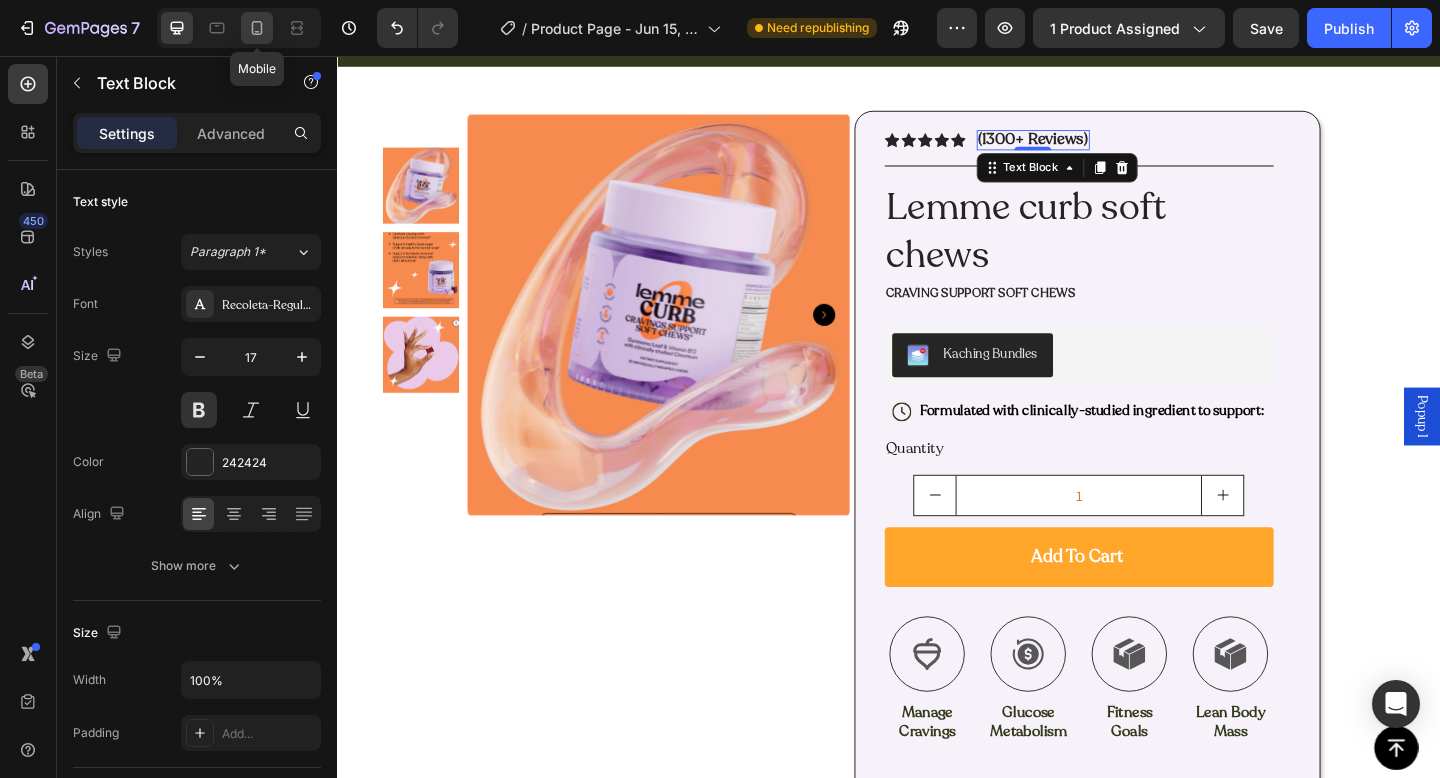 click 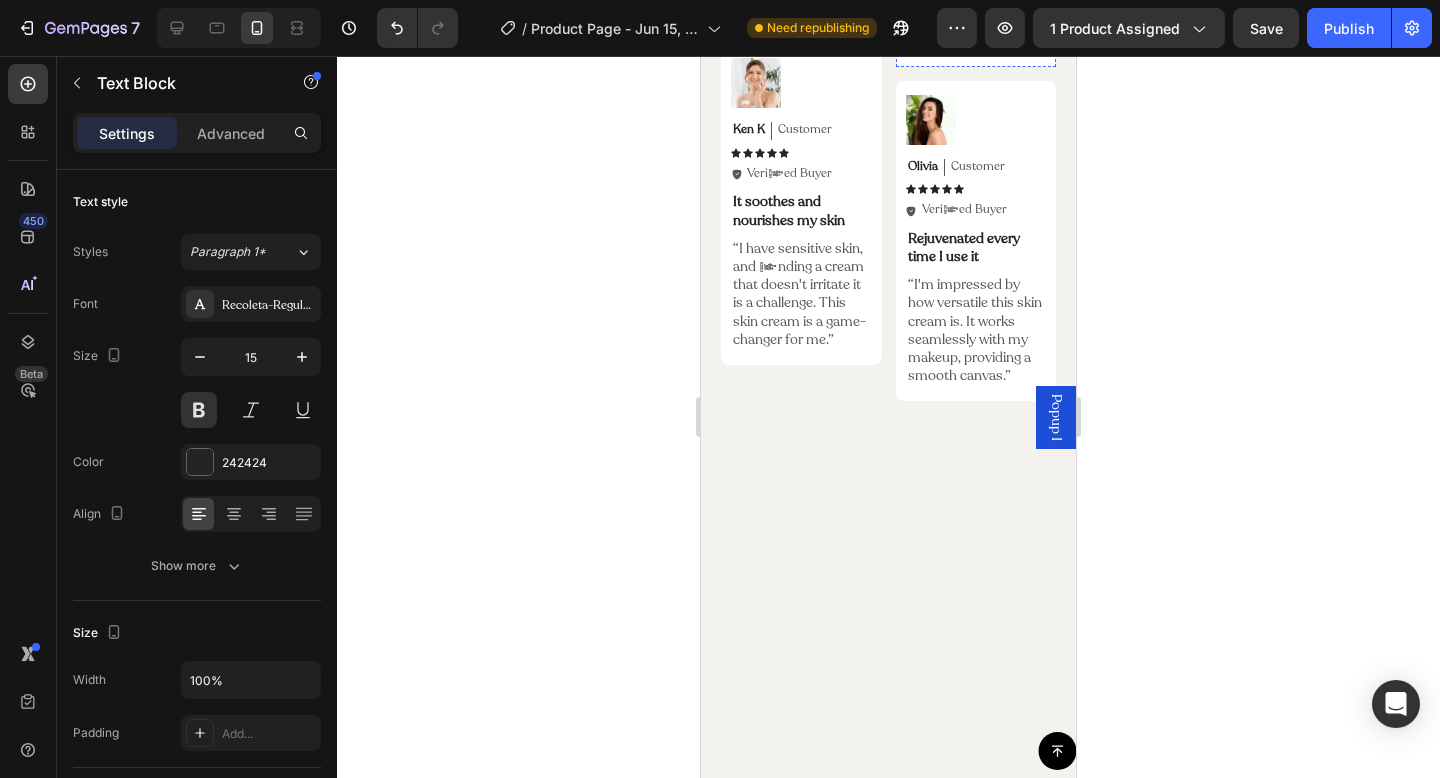 scroll, scrollTop: 0, scrollLeft: 0, axis: both 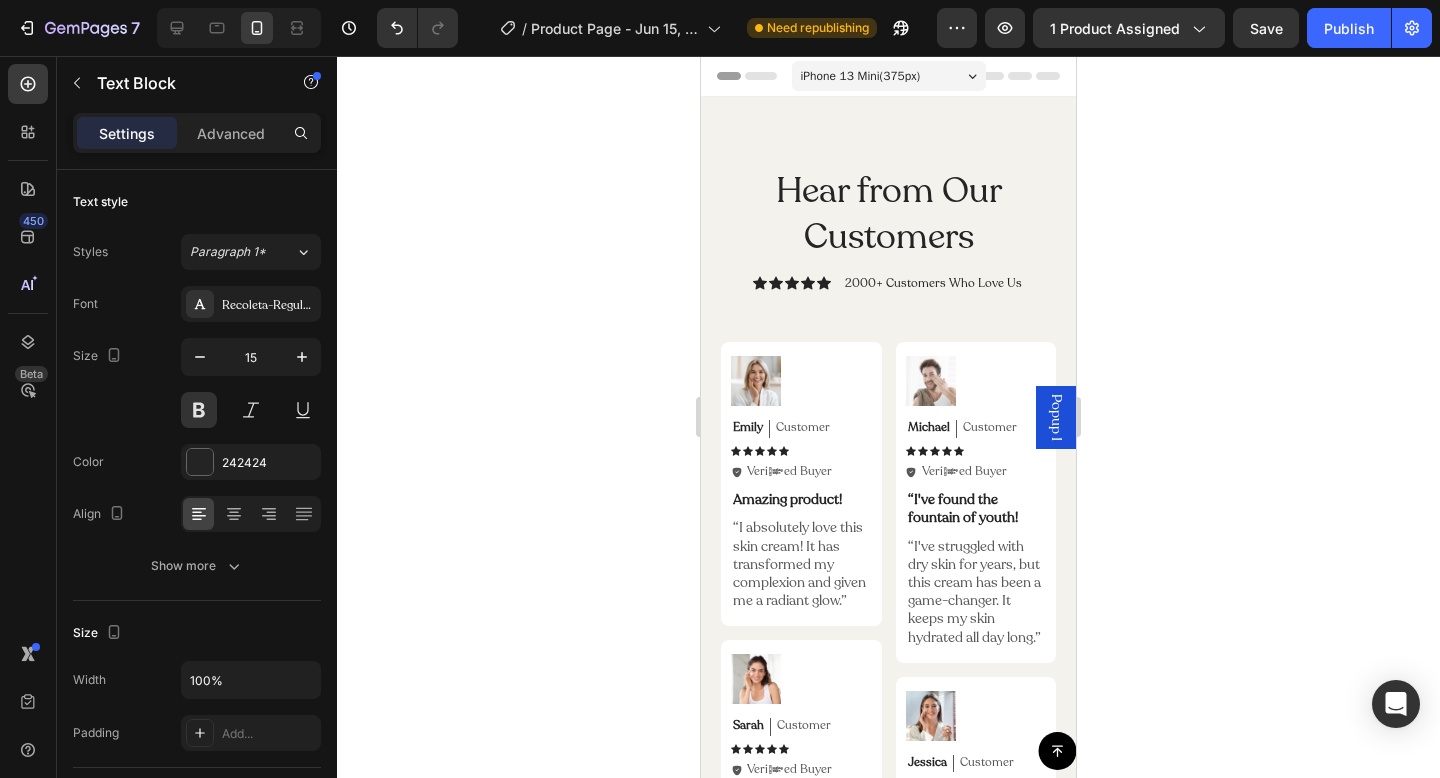 click on "iPhone 13 Mini  ( 375 px)" at bounding box center (889, 76) 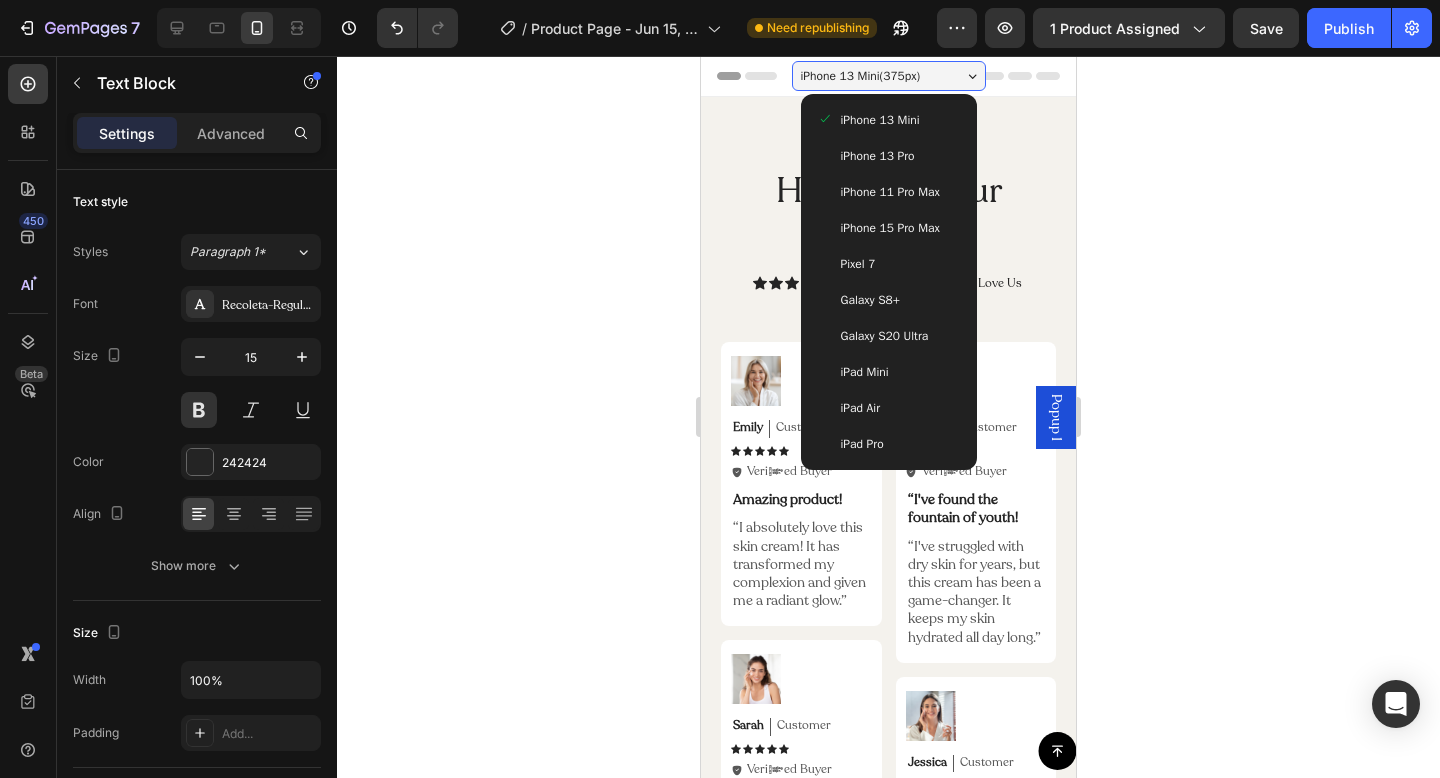click on "iPhone 15 Pro Max" at bounding box center [890, 228] 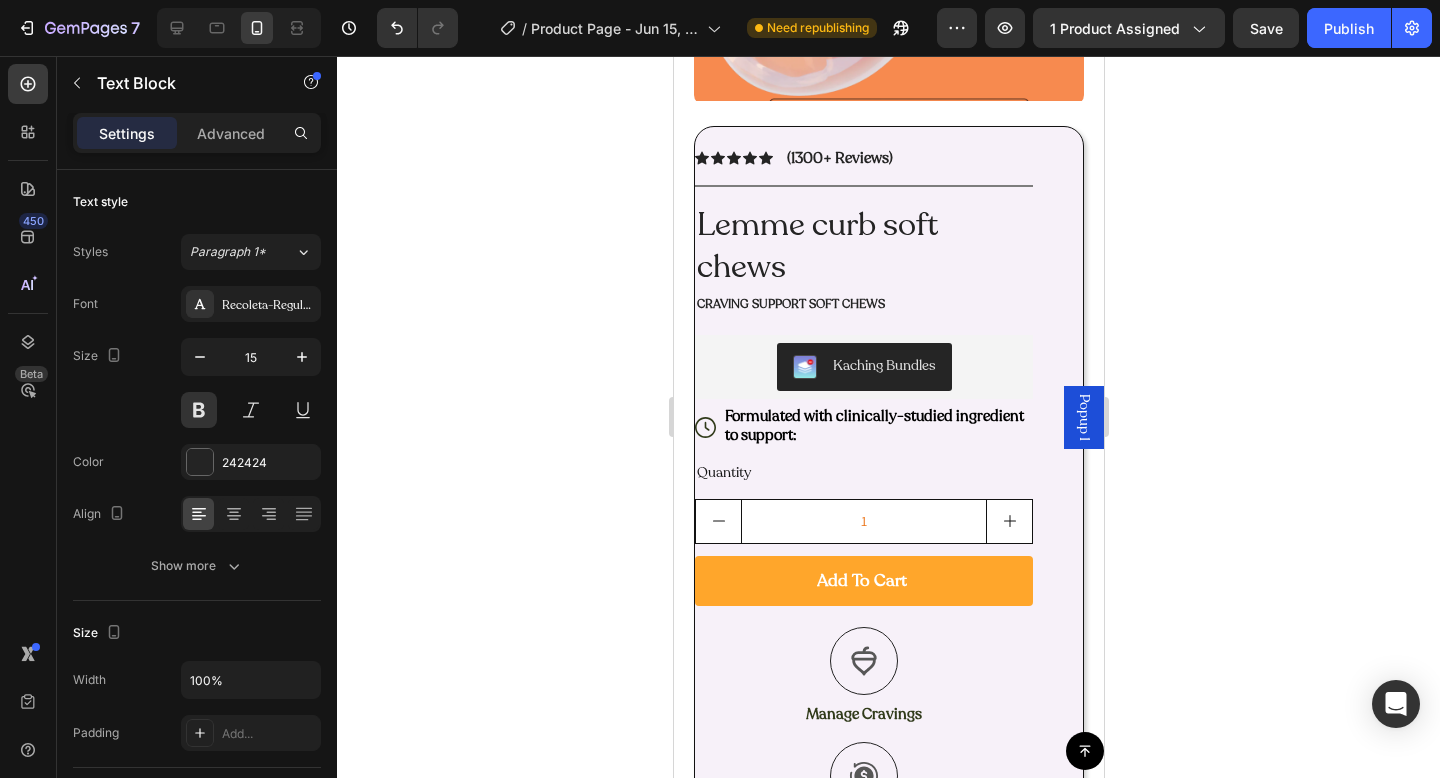 scroll, scrollTop: 2973, scrollLeft: 0, axis: vertical 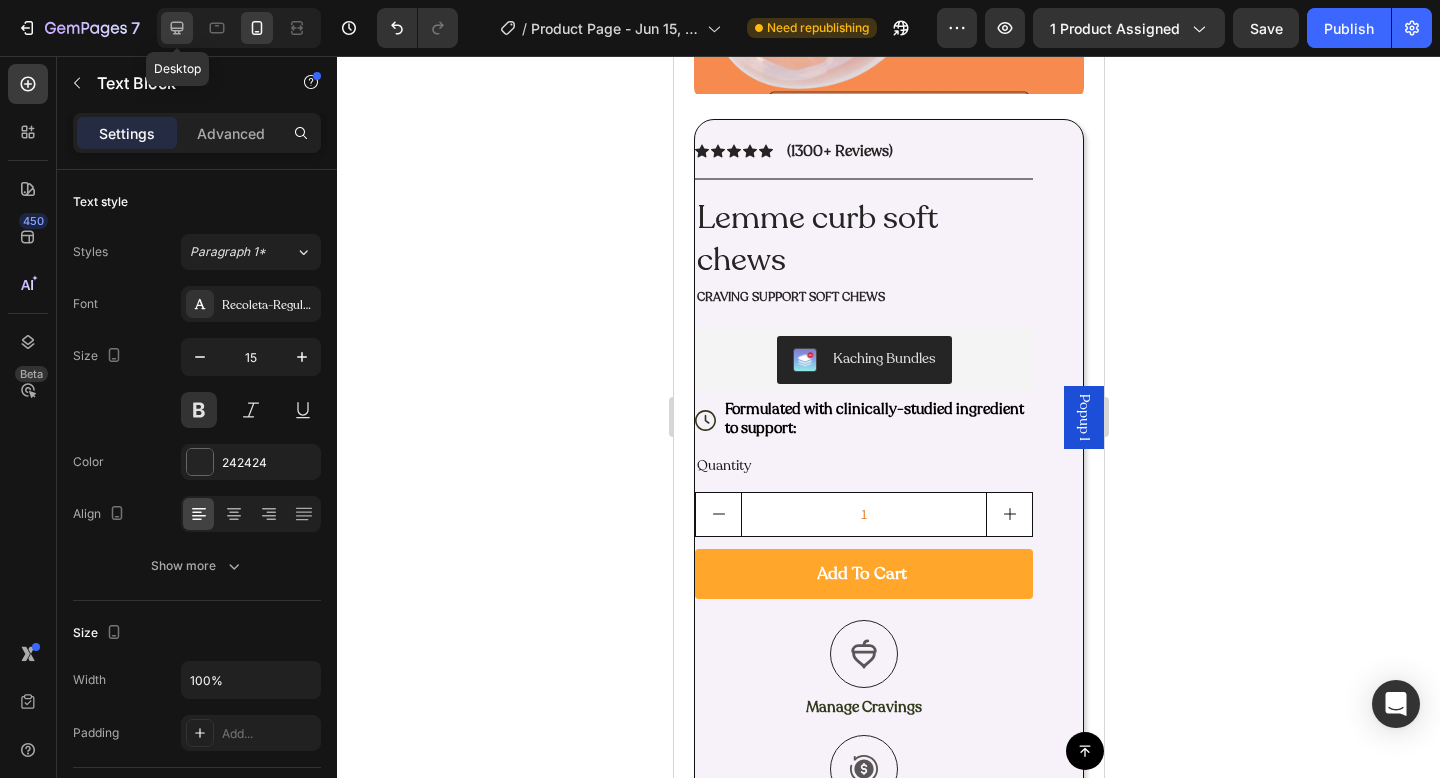 click 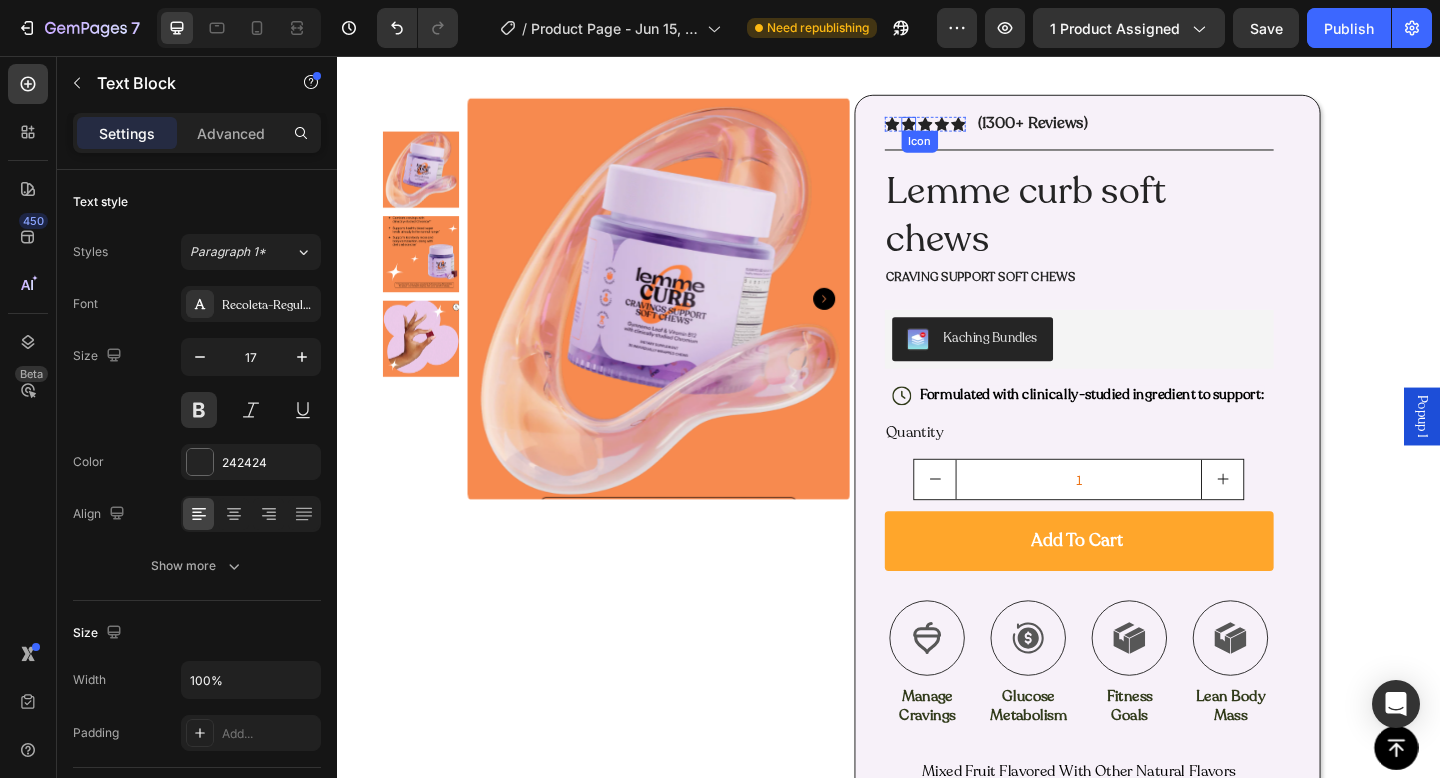 scroll, scrollTop: 100, scrollLeft: 0, axis: vertical 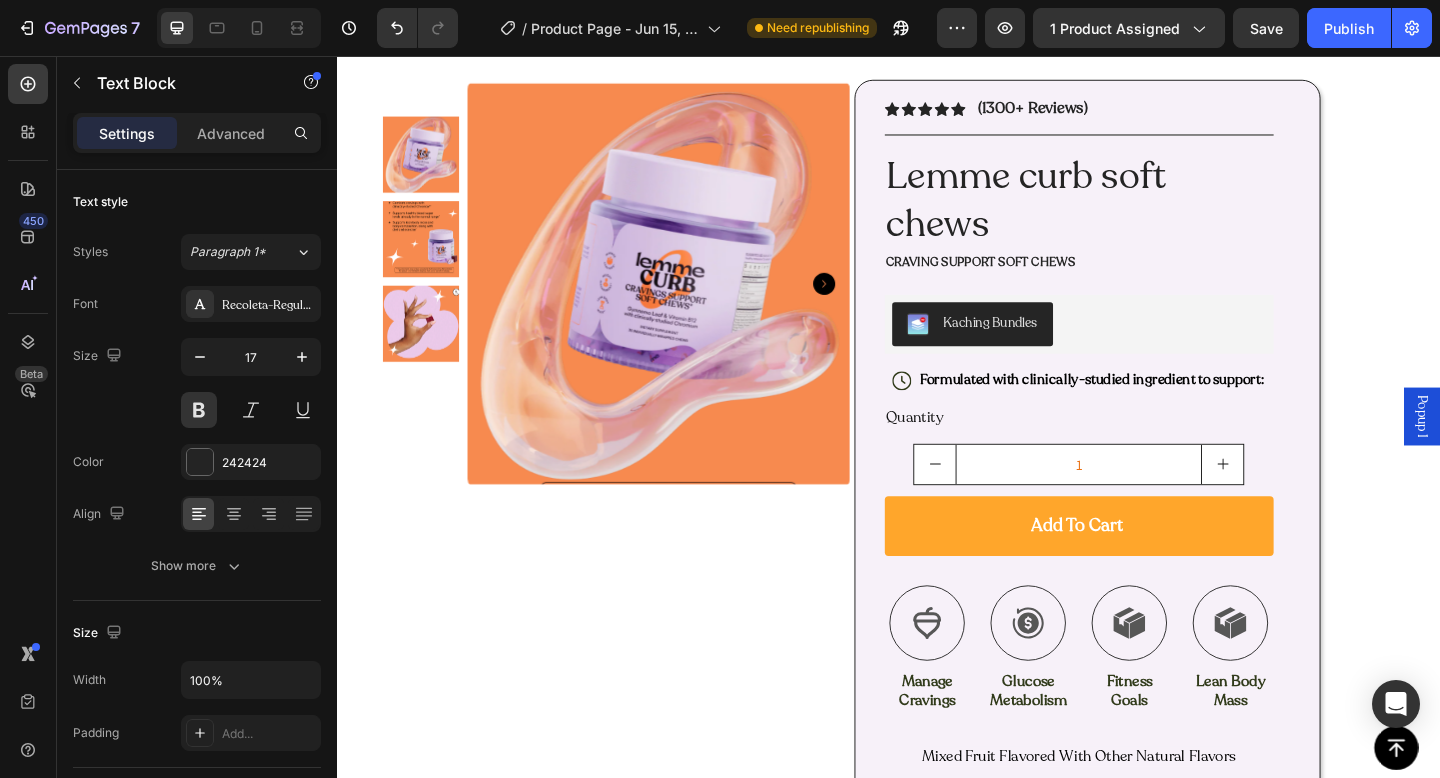 click on "(1300+ Reviews)" at bounding box center [1094, 113] 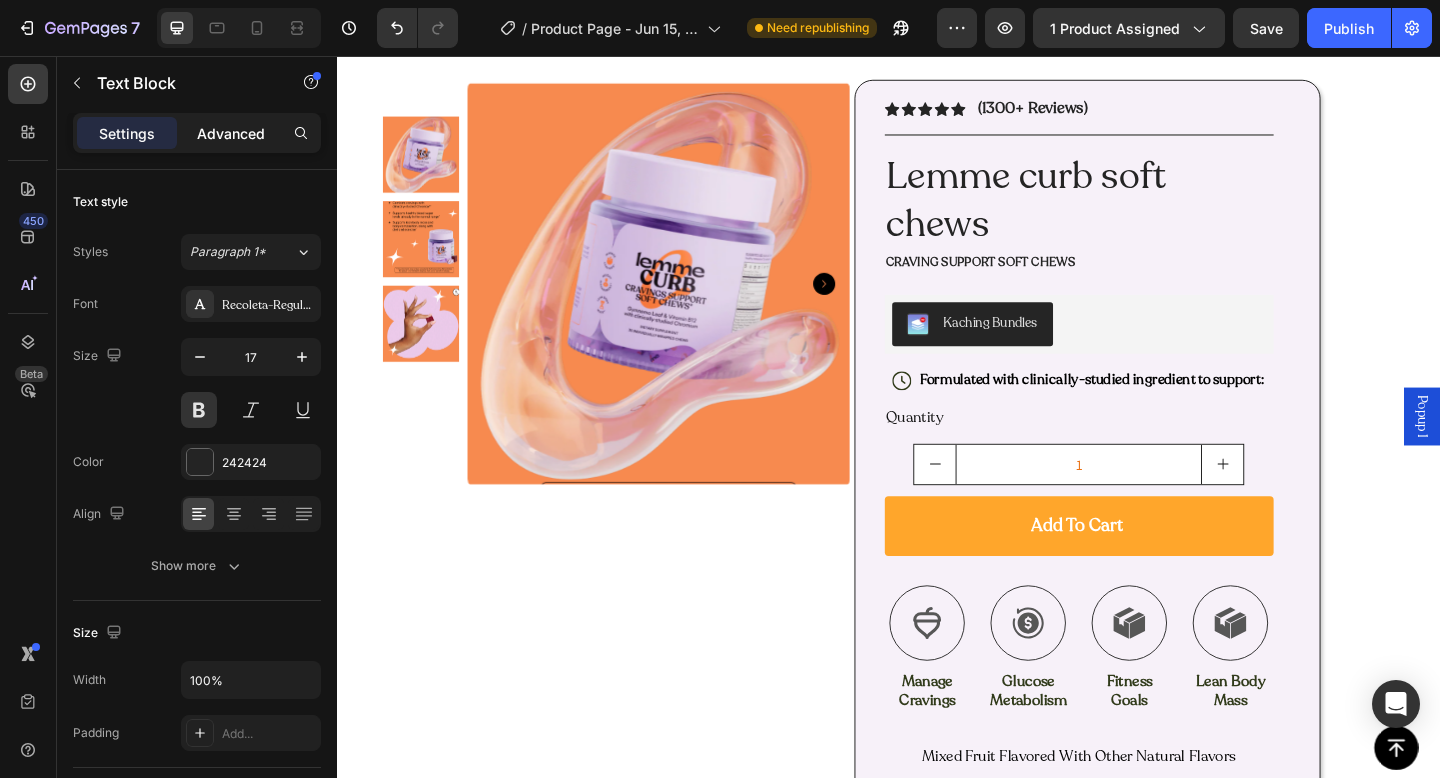 click on "Advanced" at bounding box center (231, 133) 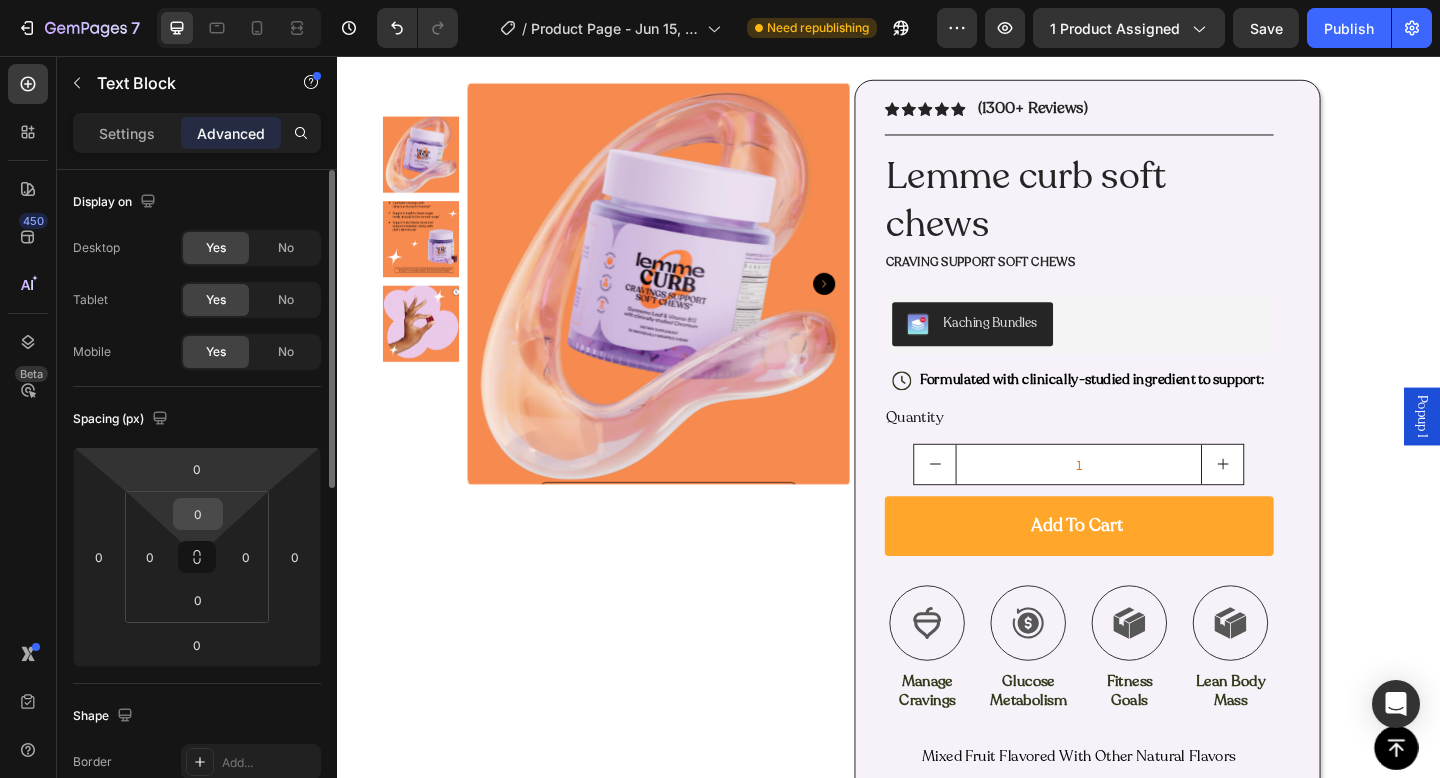 click on "0" at bounding box center [198, 514] 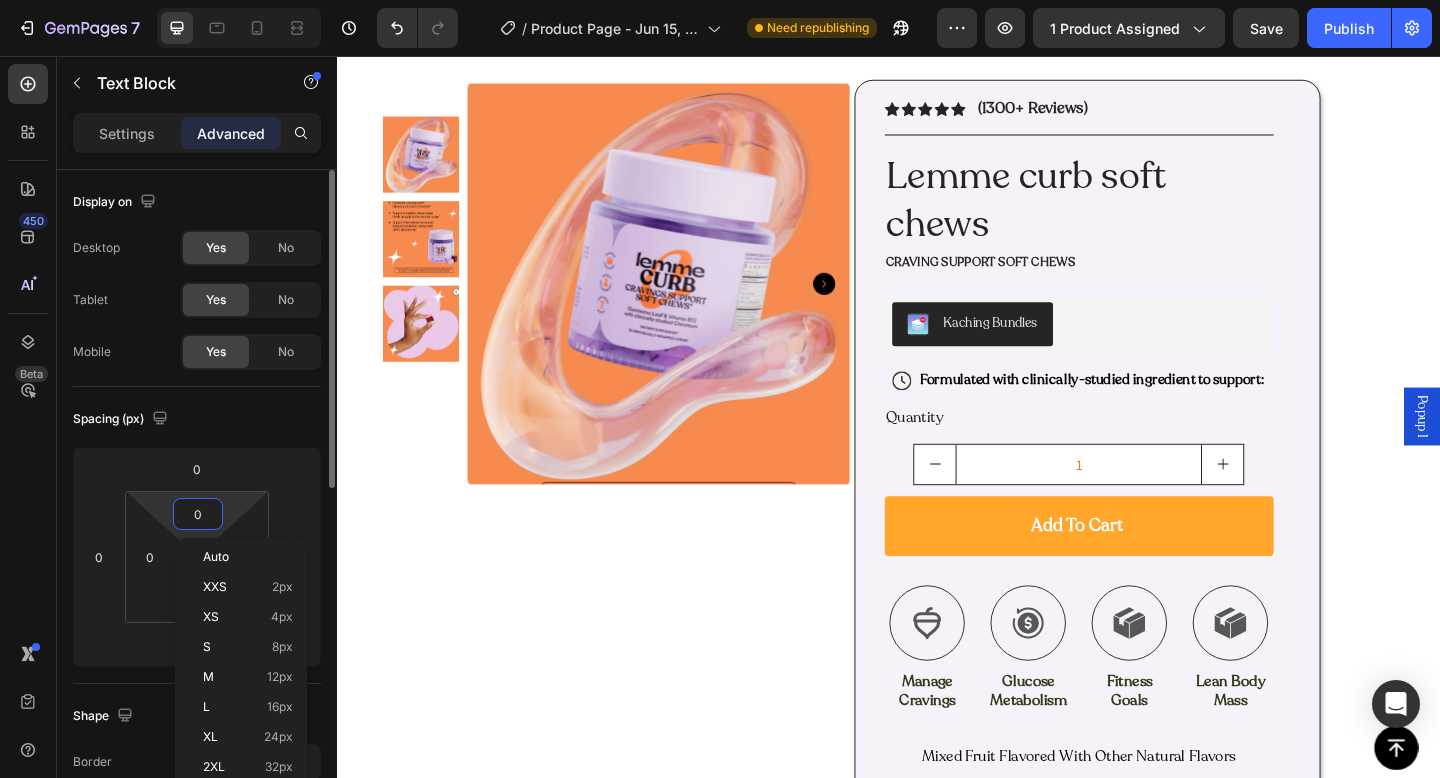 type on "1" 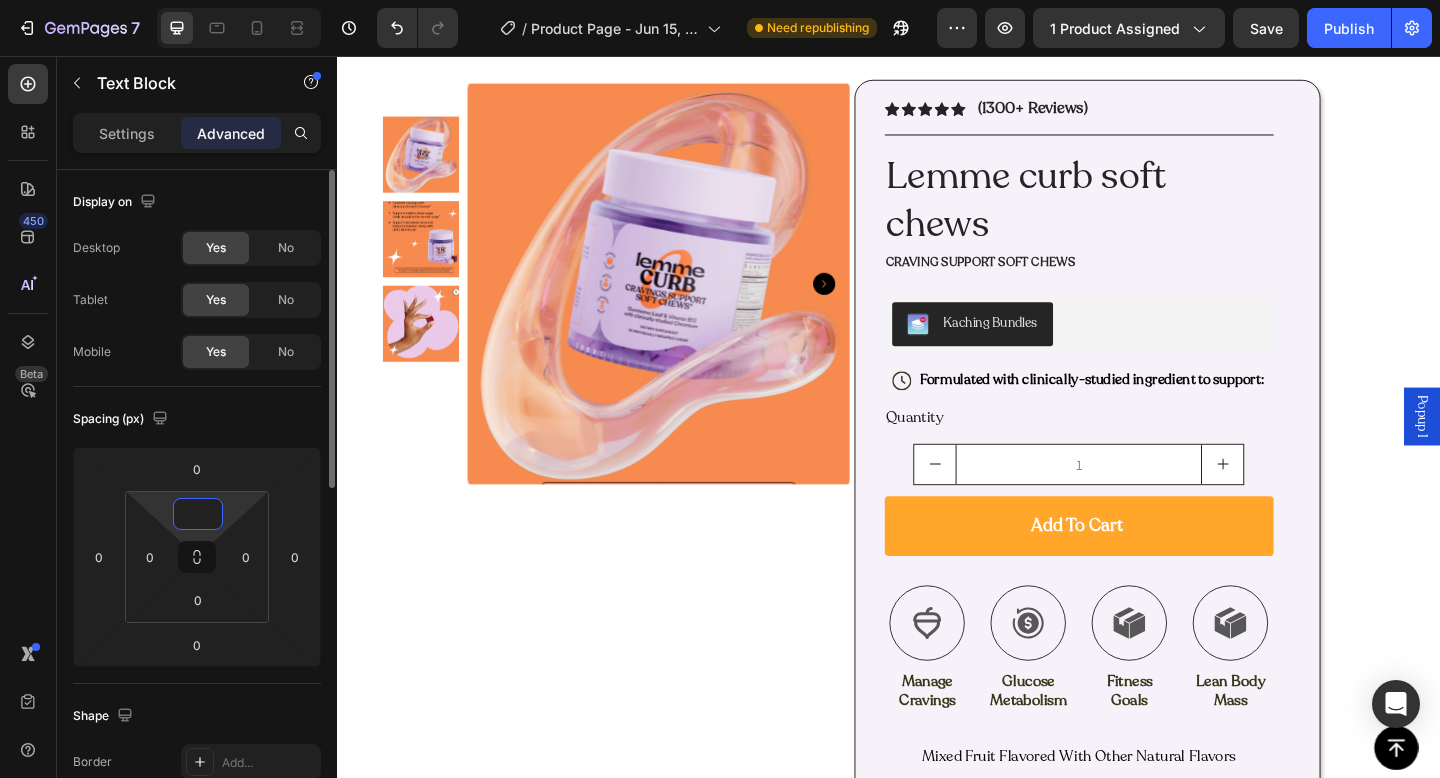 type on "2" 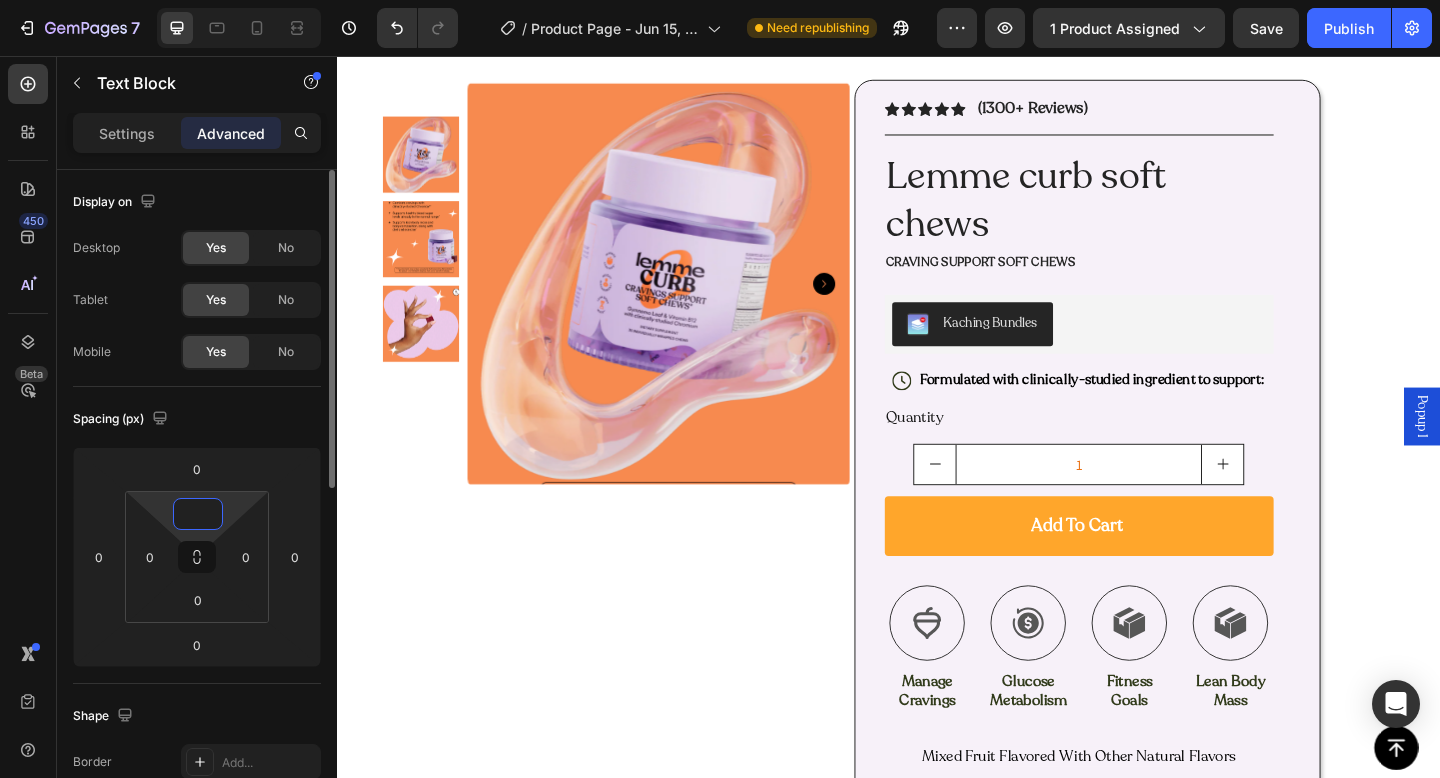 type on "5" 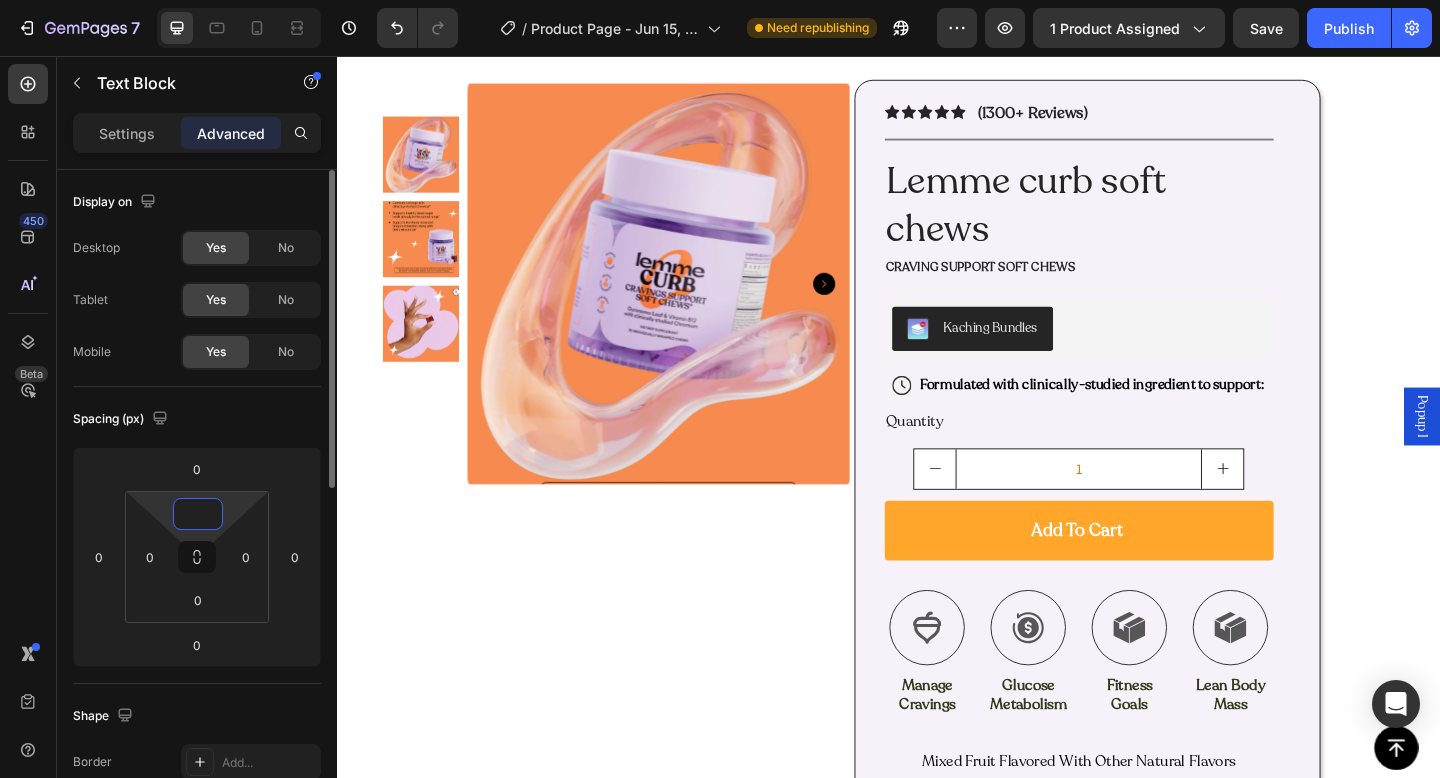 type on "4" 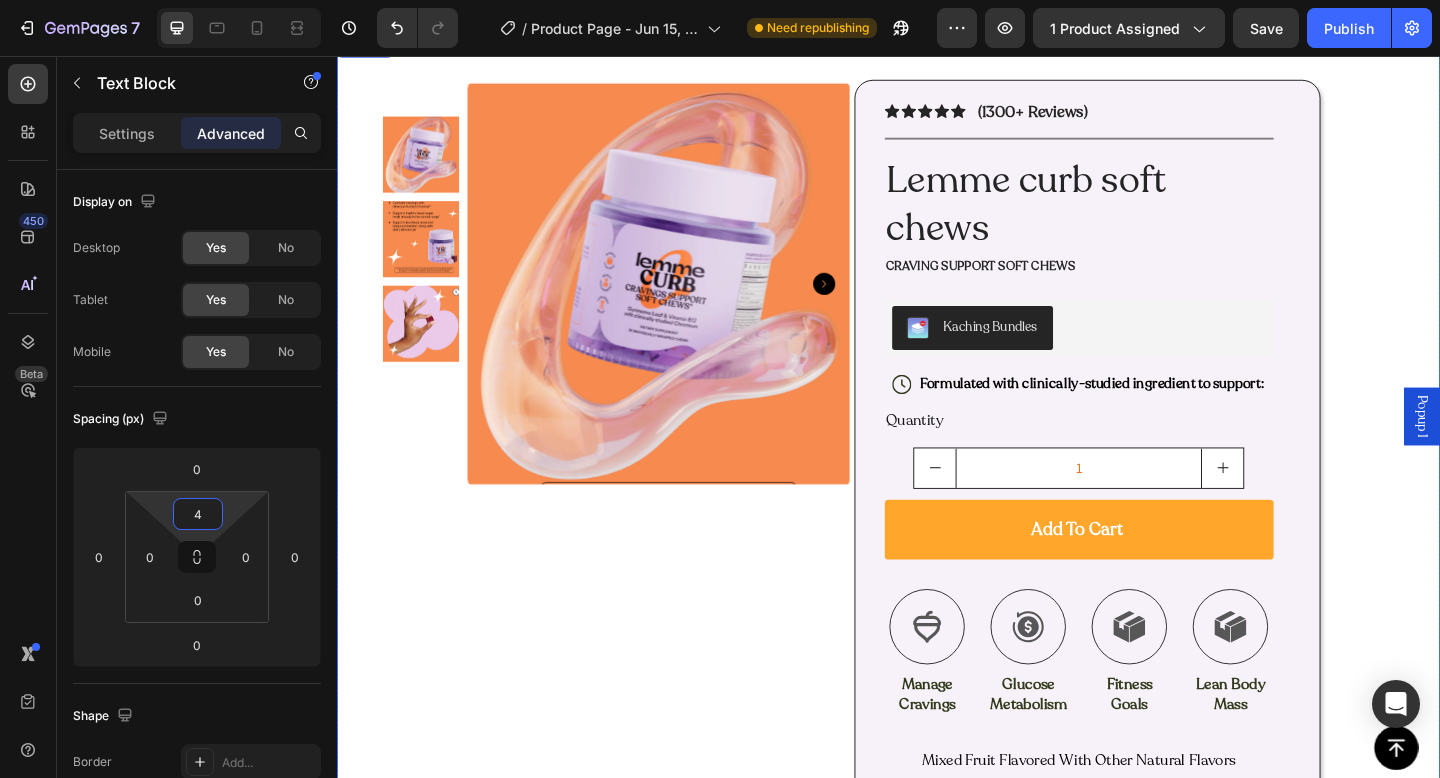 click on "Product Images Row" at bounding box center (641, 1417) 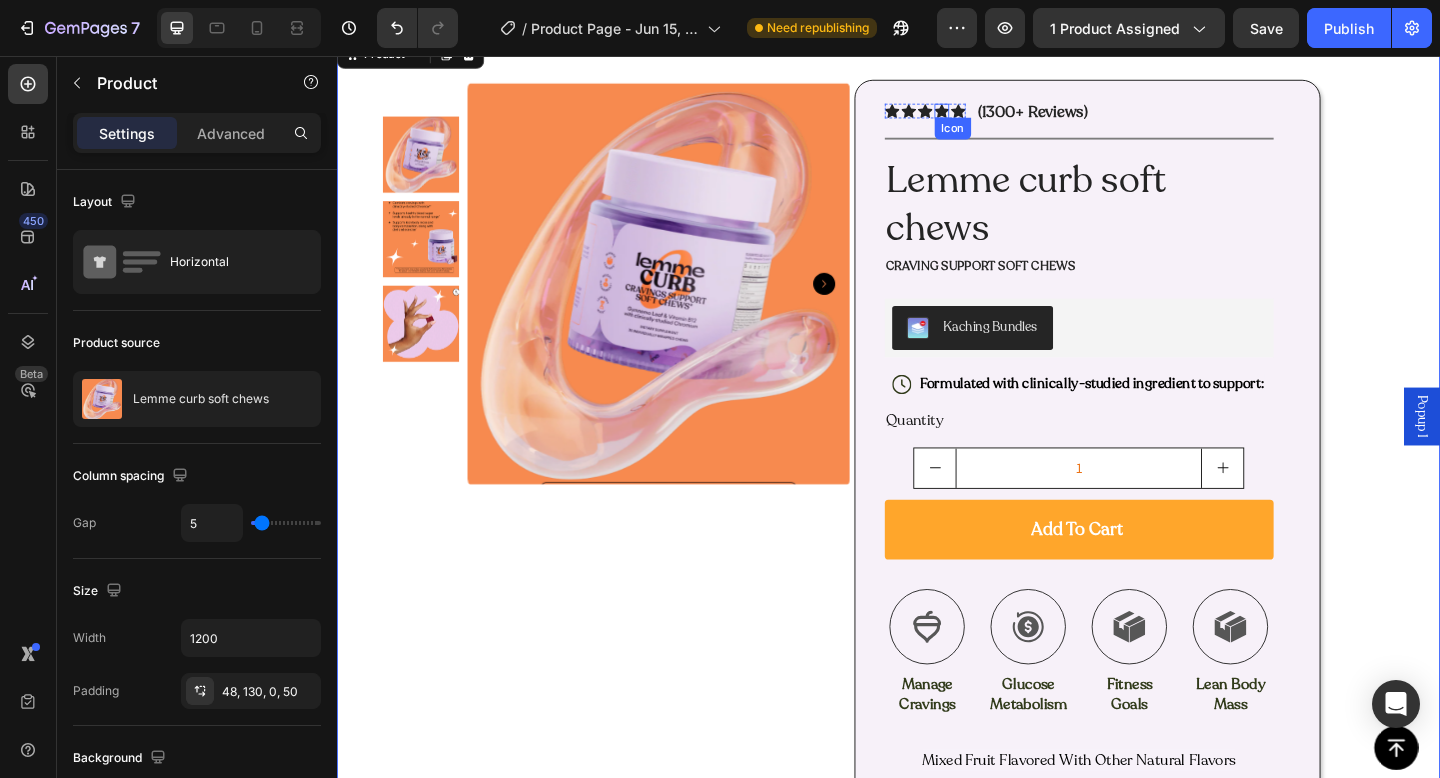 click on "Icon Icon Icon Icon Icon Icon List" at bounding box center (977, 116) 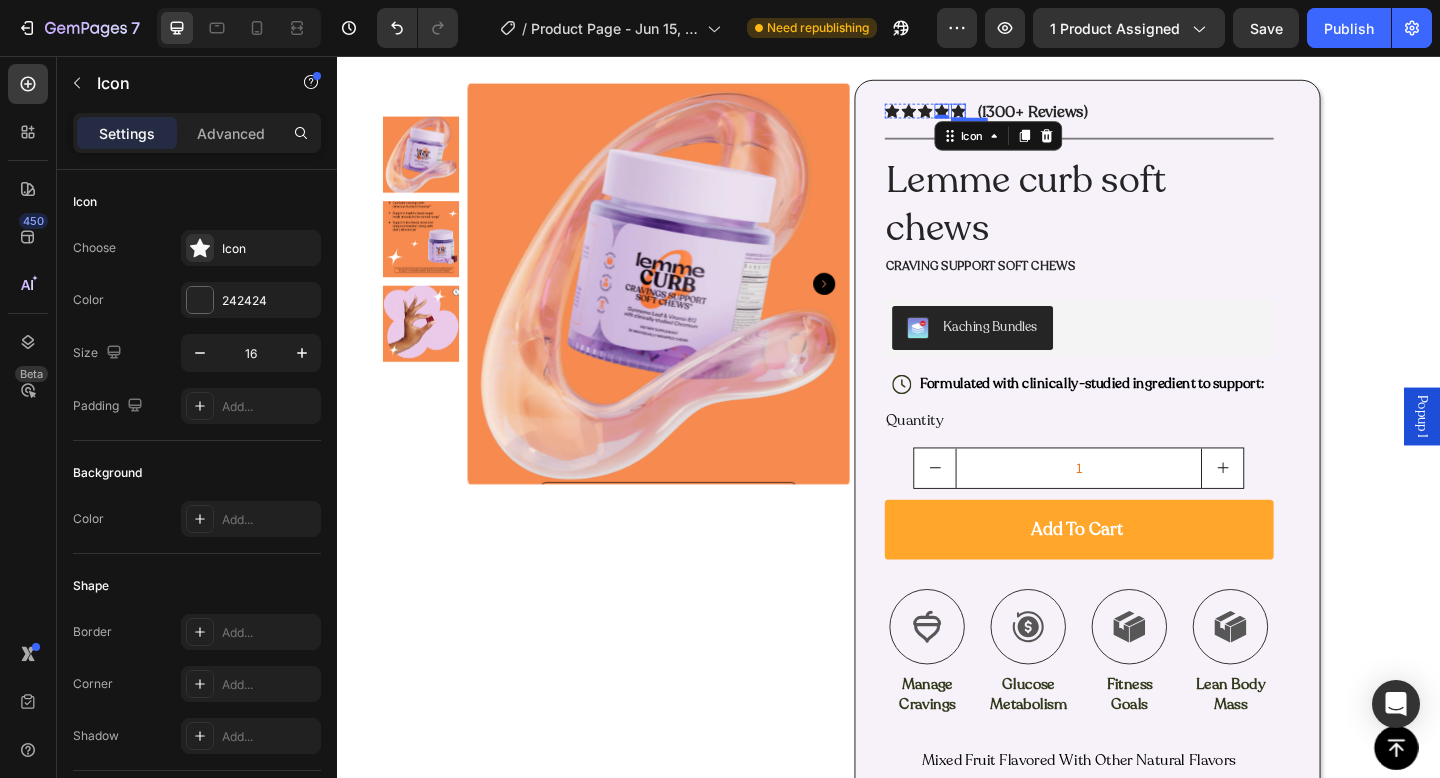click 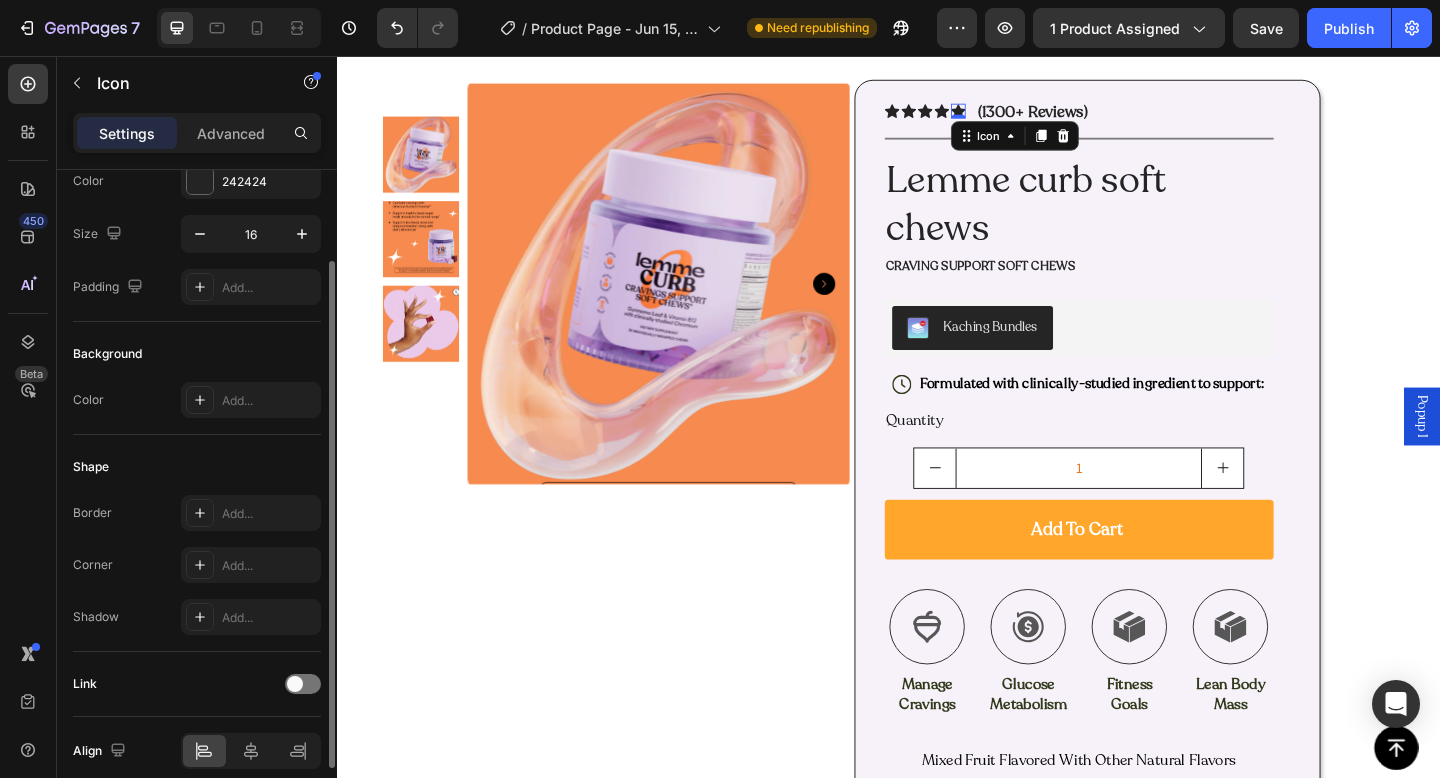 scroll, scrollTop: 0, scrollLeft: 0, axis: both 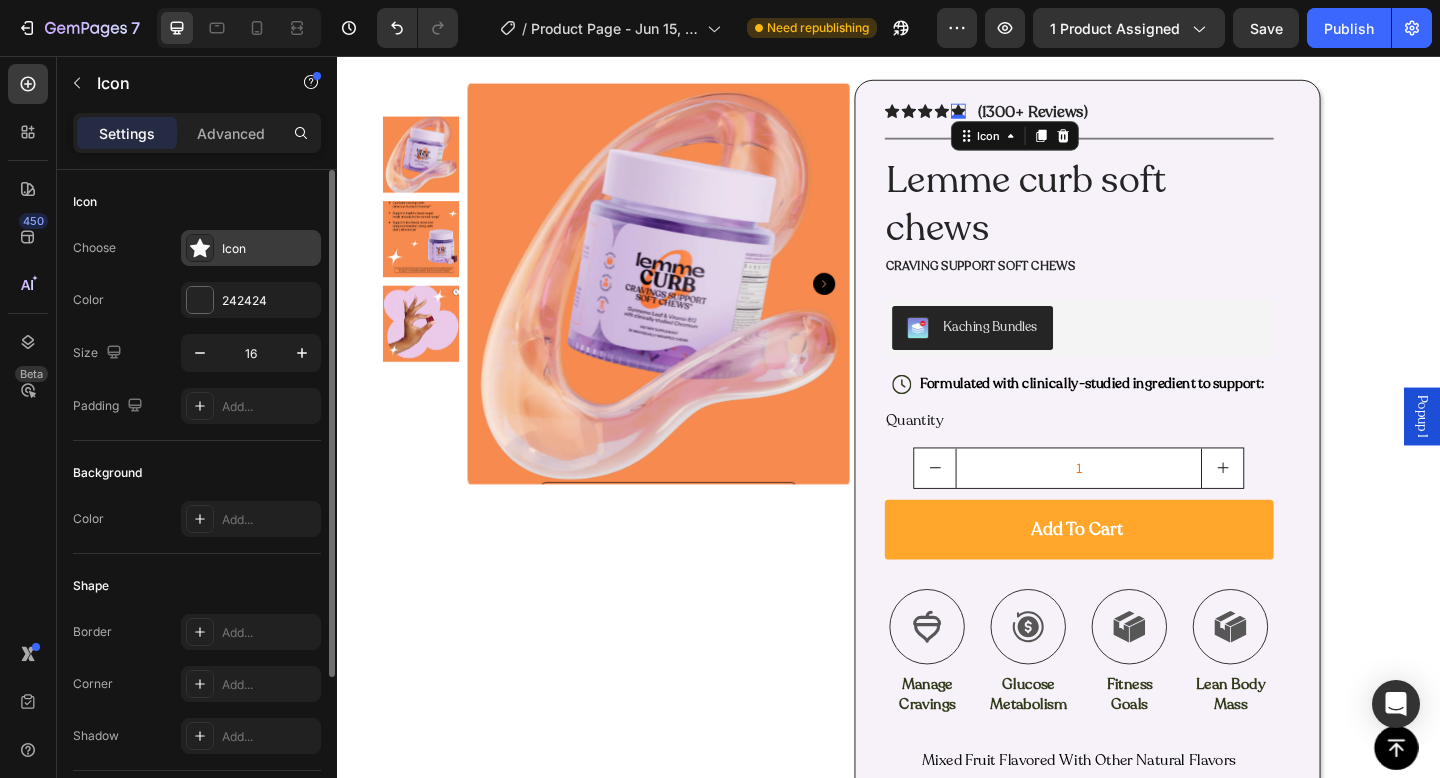 click on "Icon" at bounding box center [269, 249] 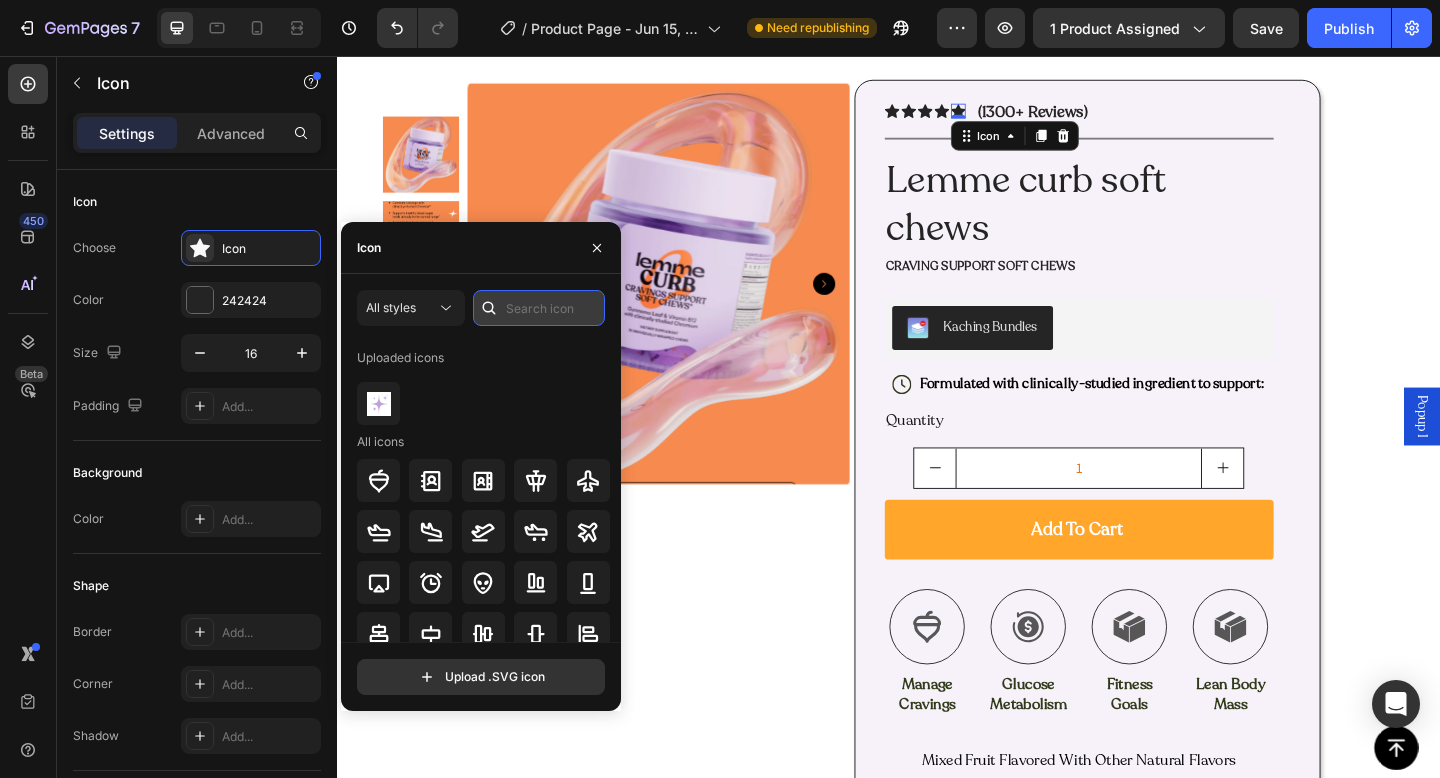 click at bounding box center (539, 308) 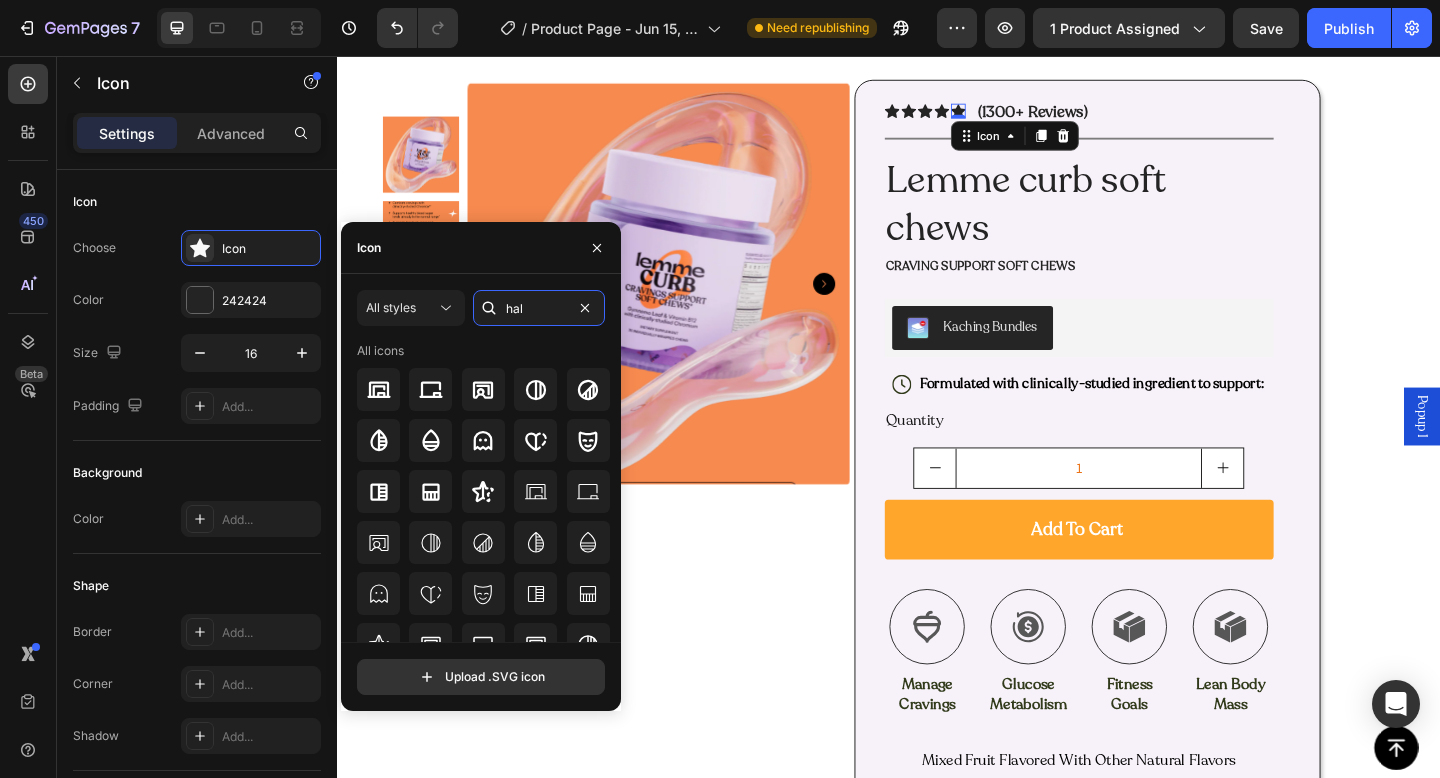 type on "hal" 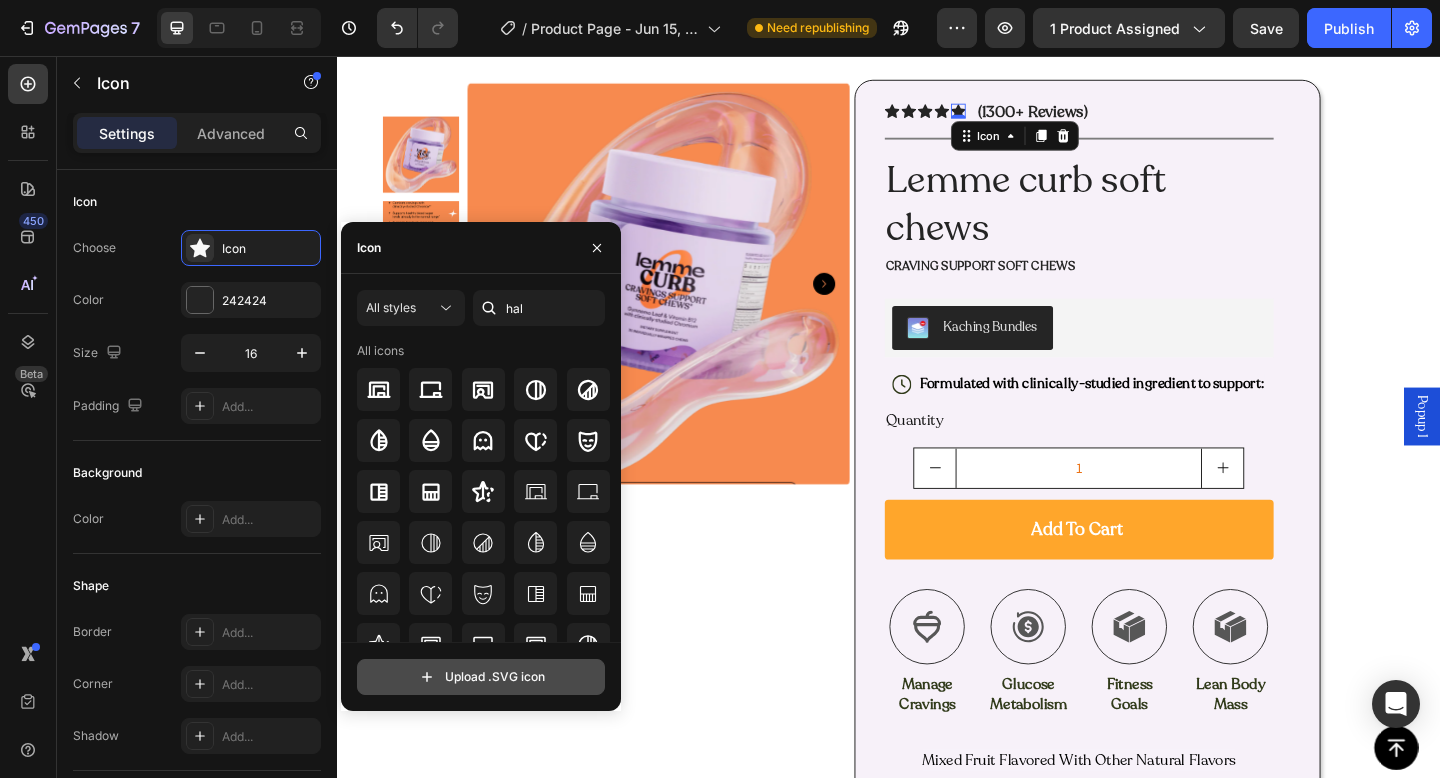 click 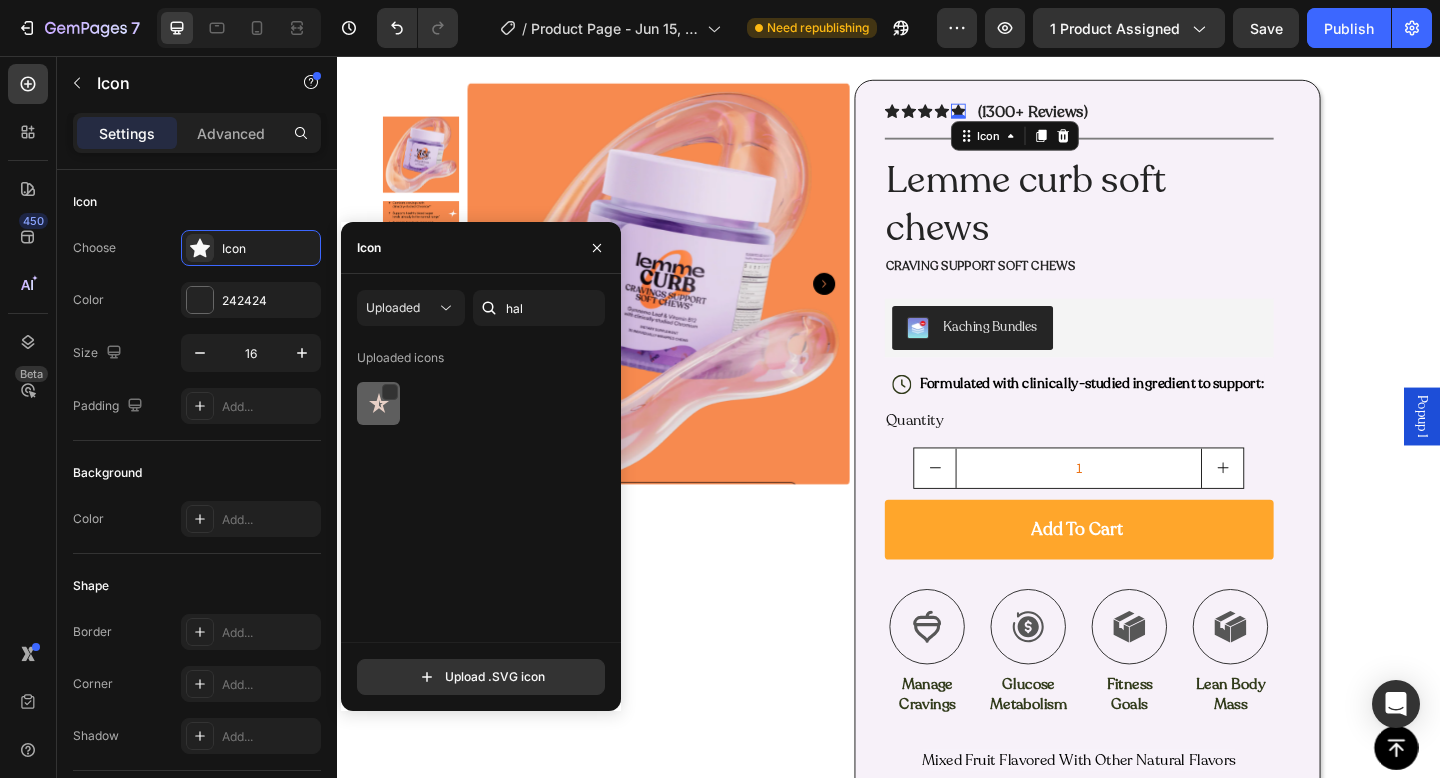 click at bounding box center [379, 404] 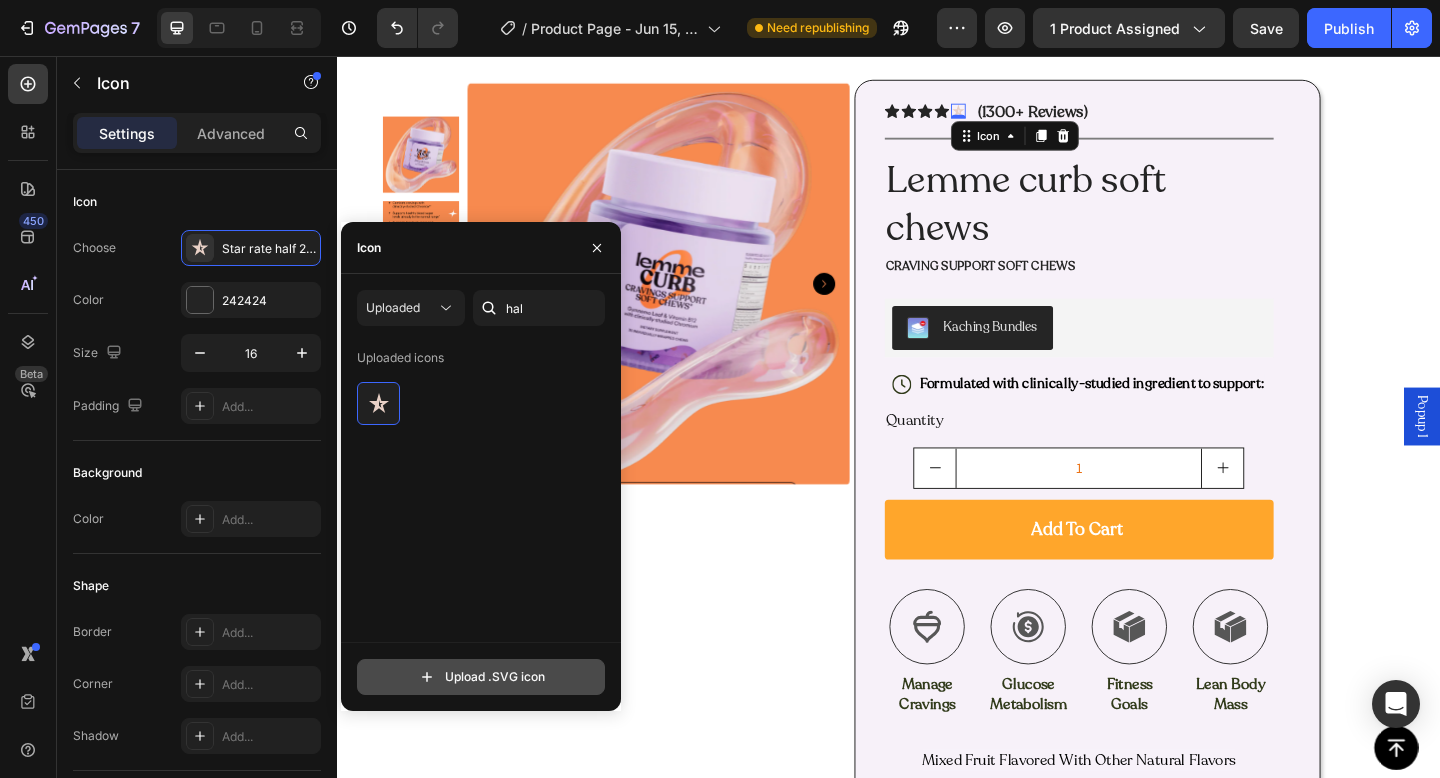 click 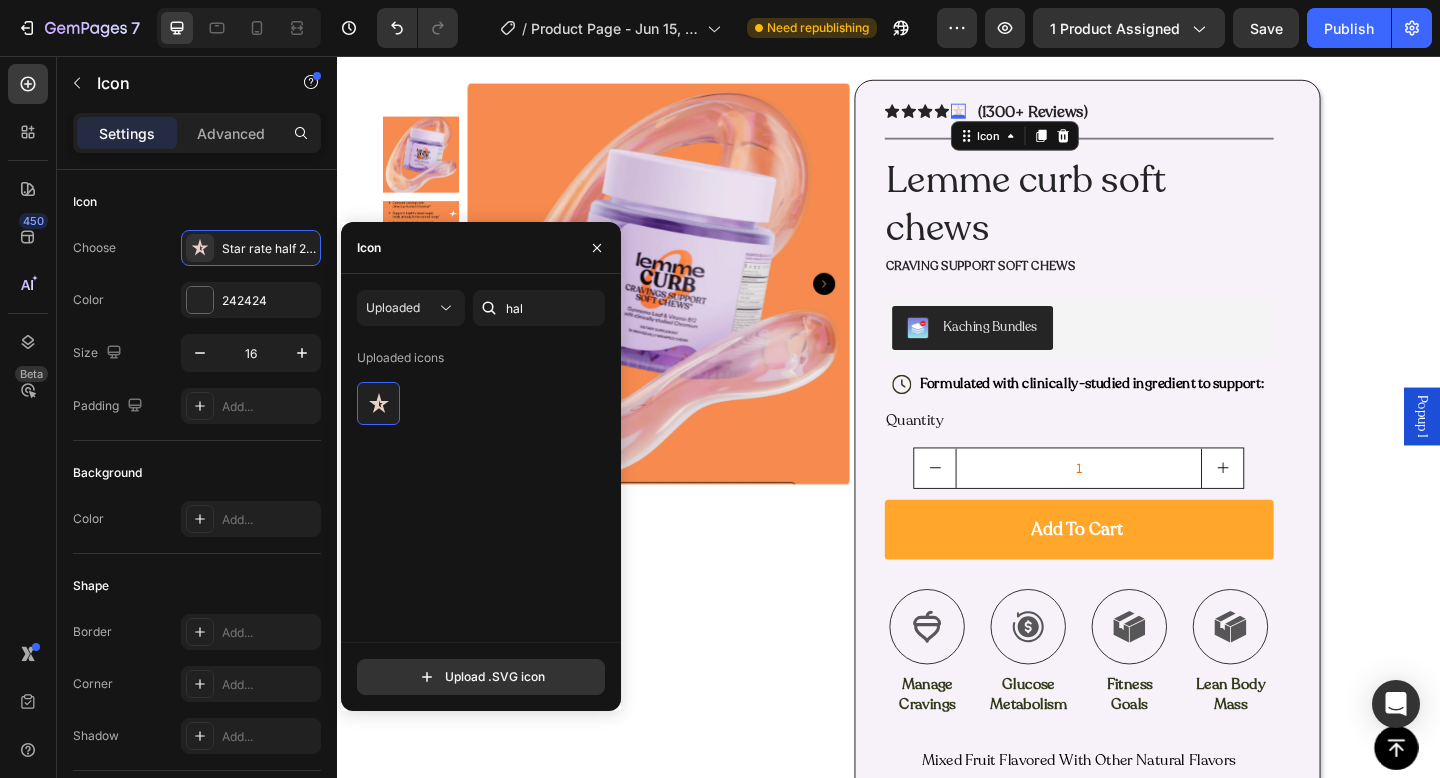 type on "C:\fakepath\star_rate_half_24dp_000000_FILL0_wght400_GRAD0_opsz24.svg" 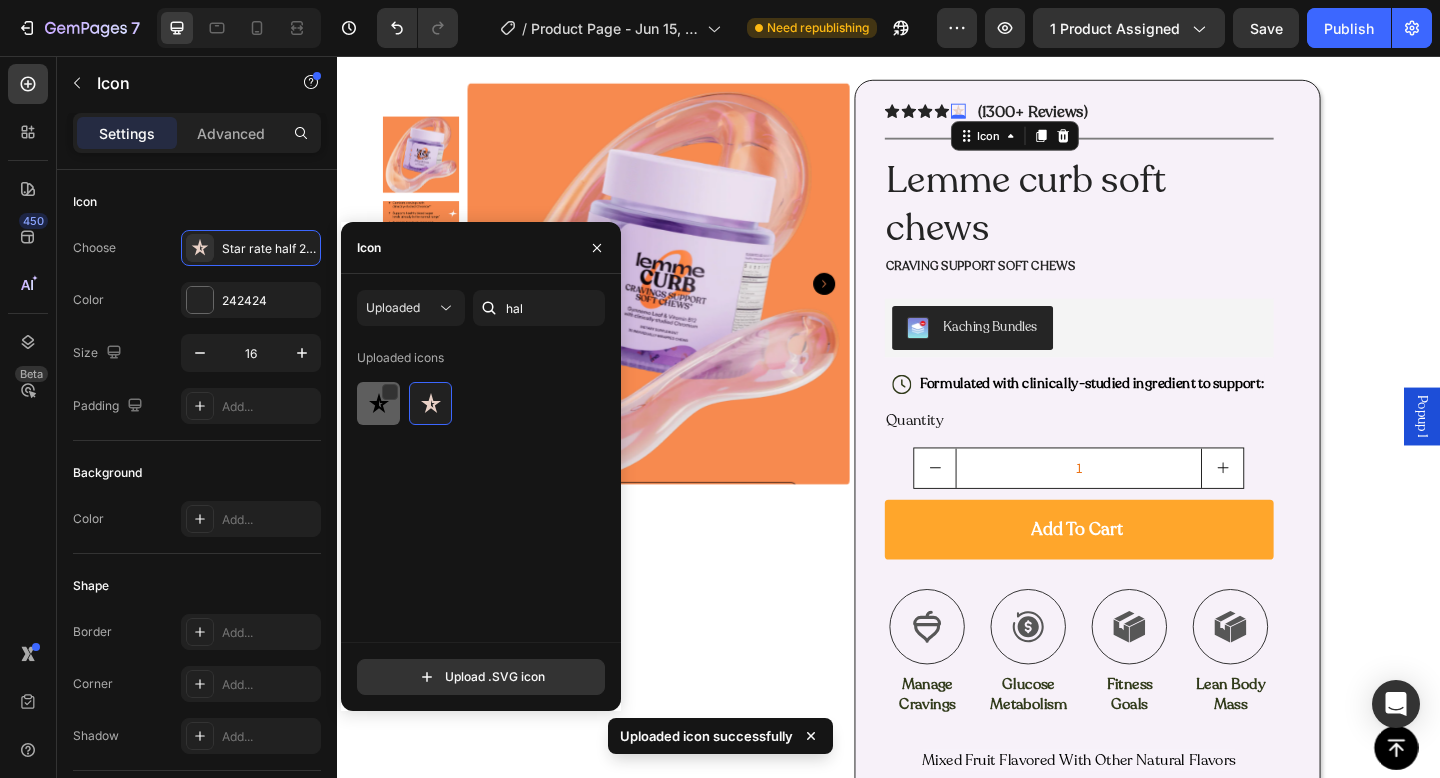 click at bounding box center [379, 404] 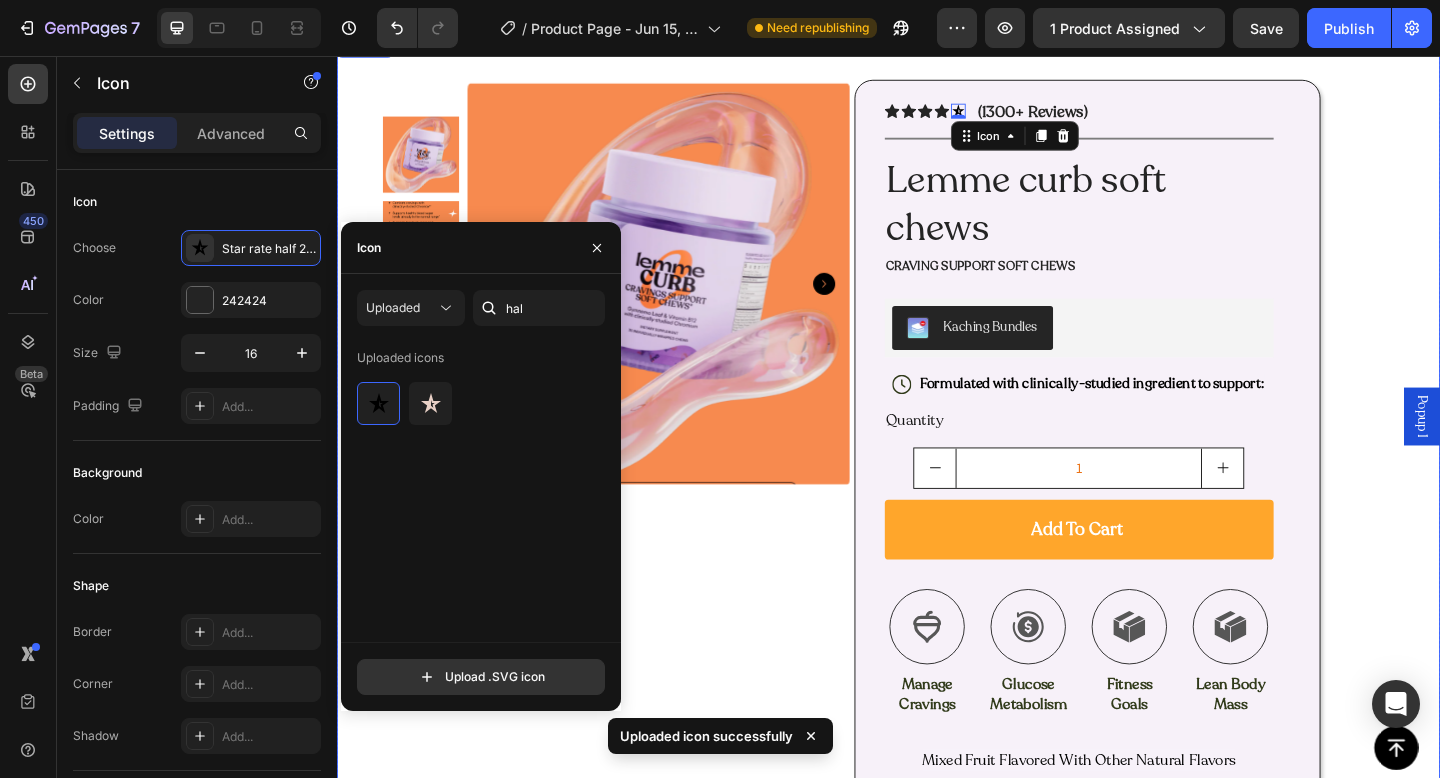 click on "Product Images Row" at bounding box center [641, 1417] 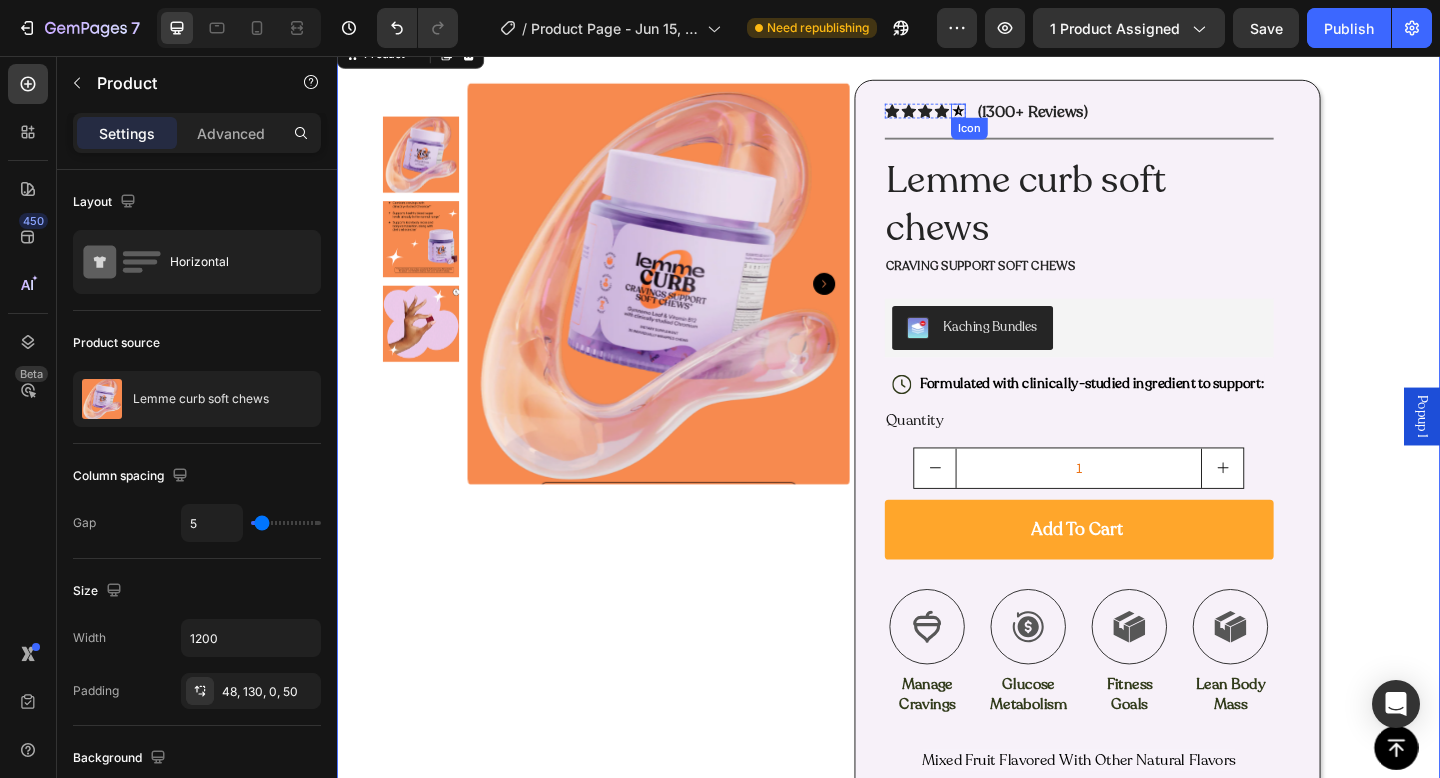 click 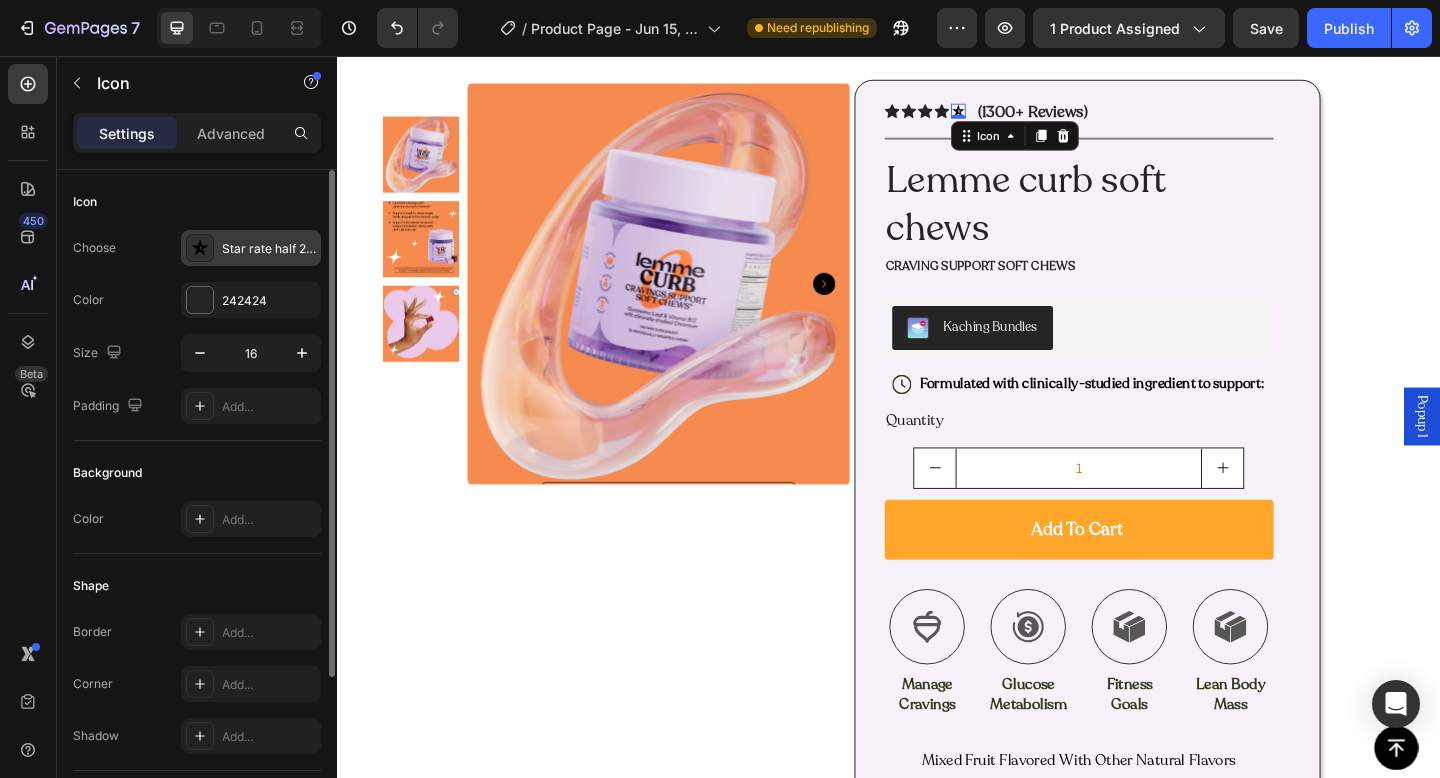 click on "Star rate half 24dp 000000 fill0 wght400 grad0 opsz24" at bounding box center [269, 249] 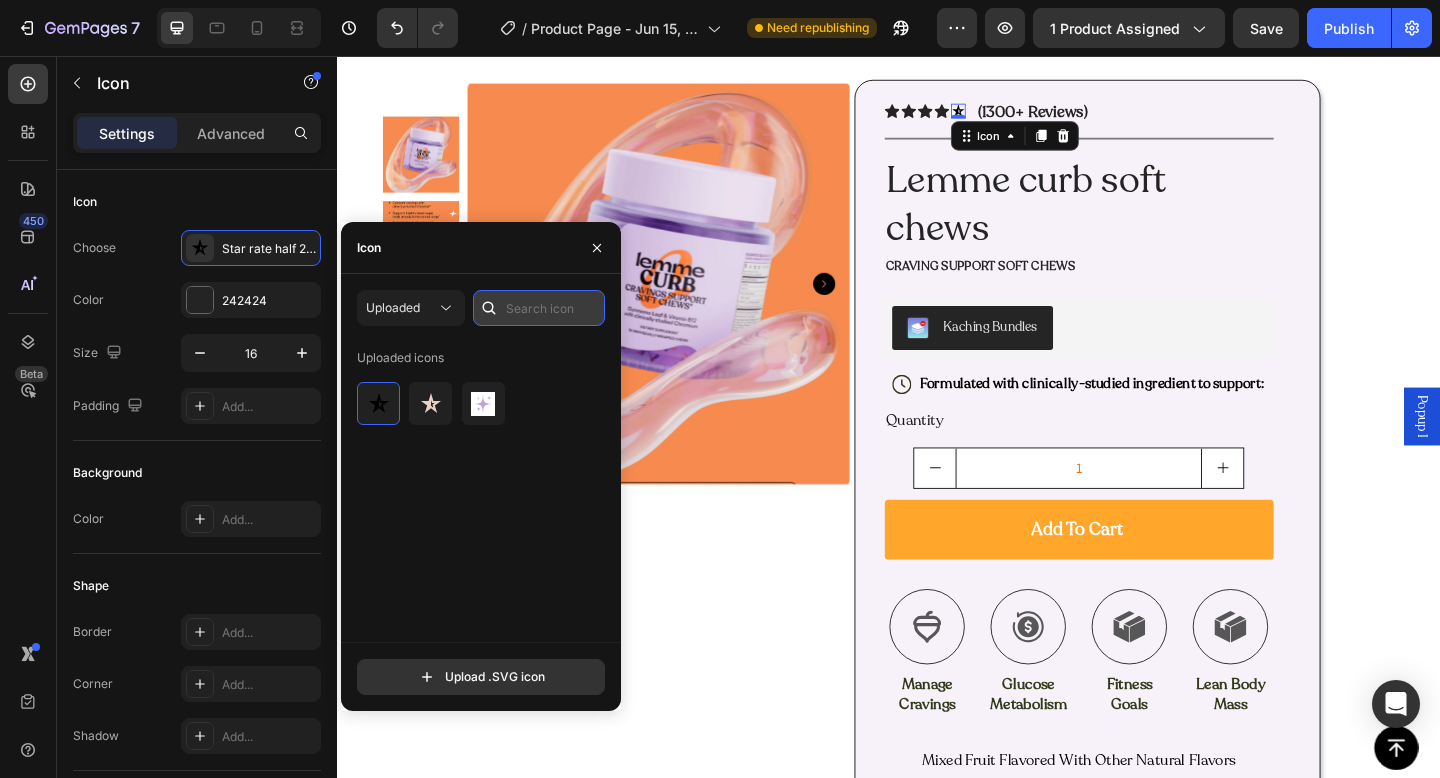 click at bounding box center [539, 308] 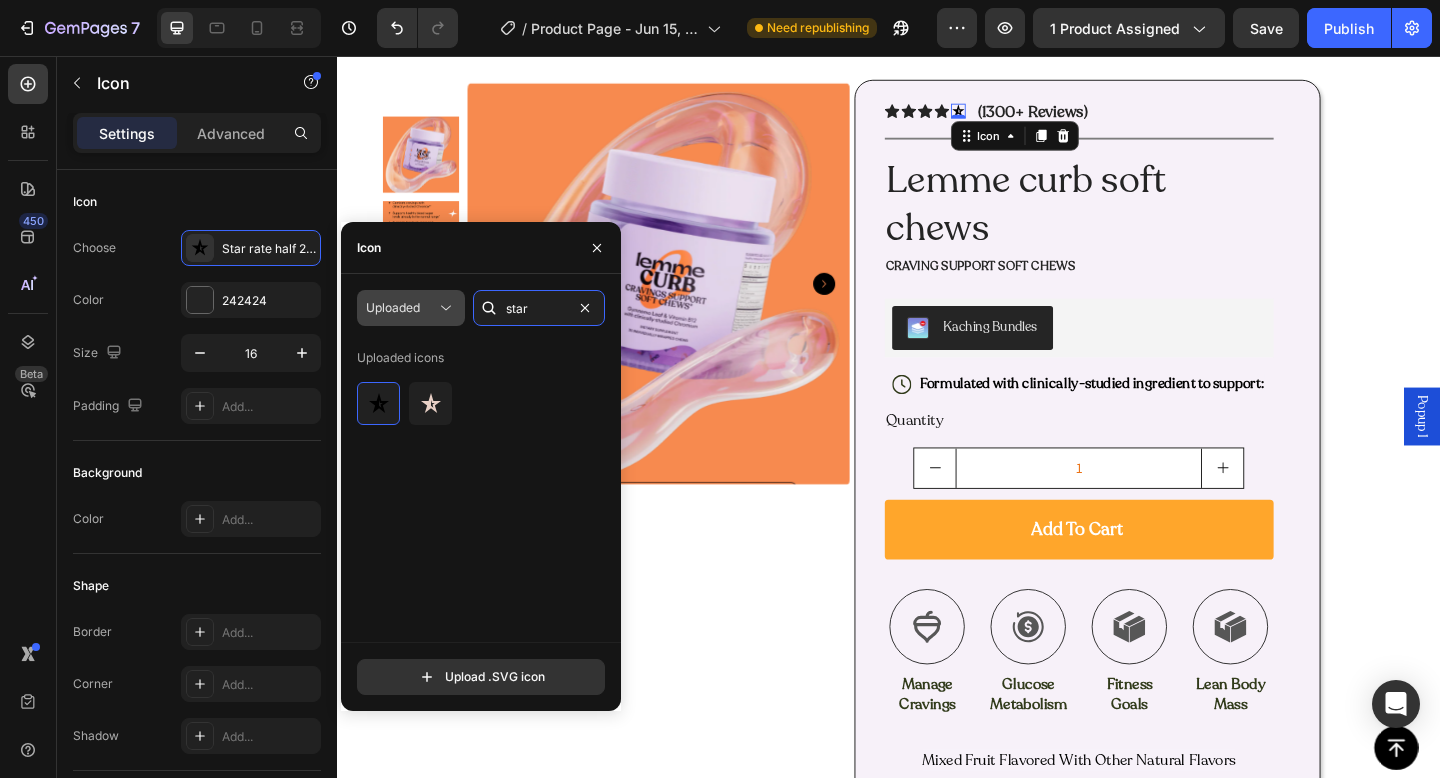 type on "star" 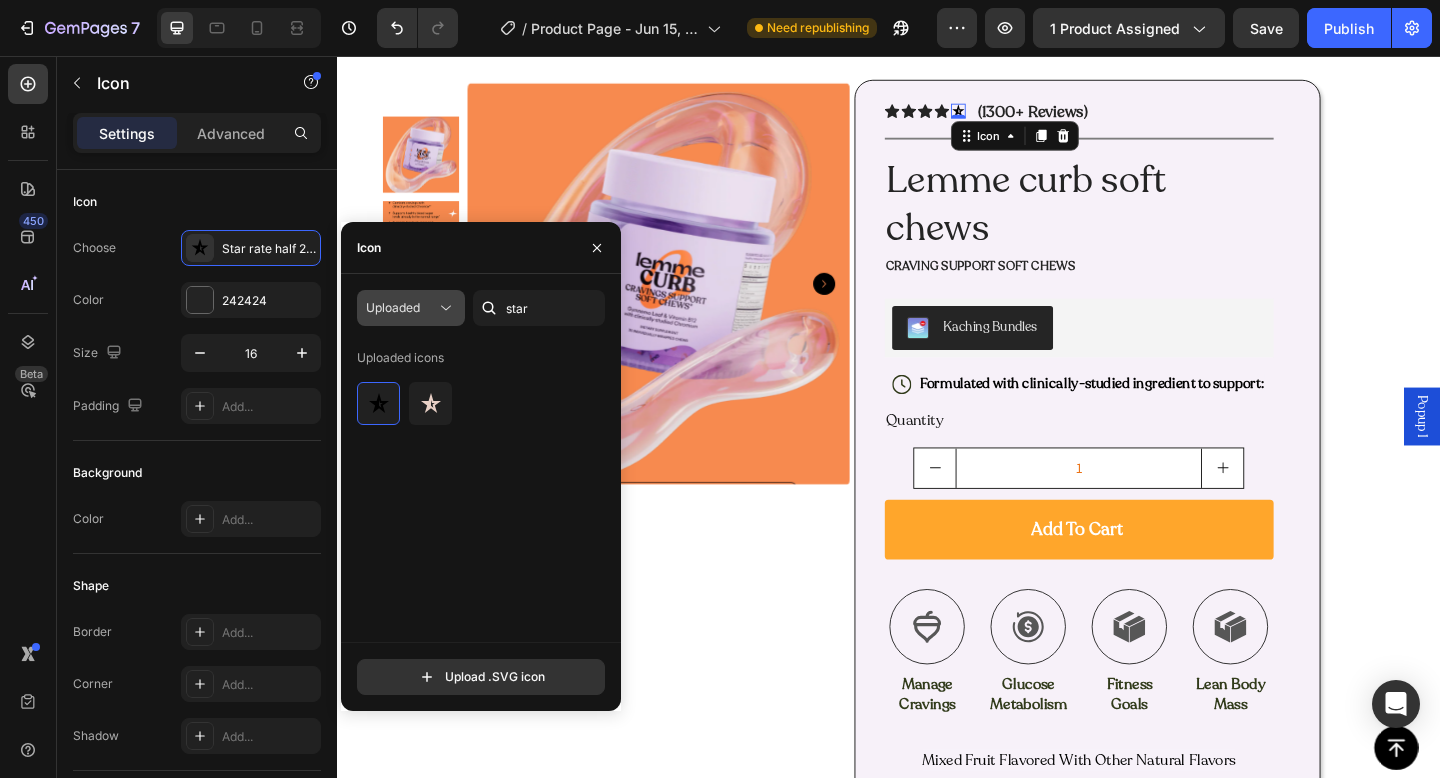 click 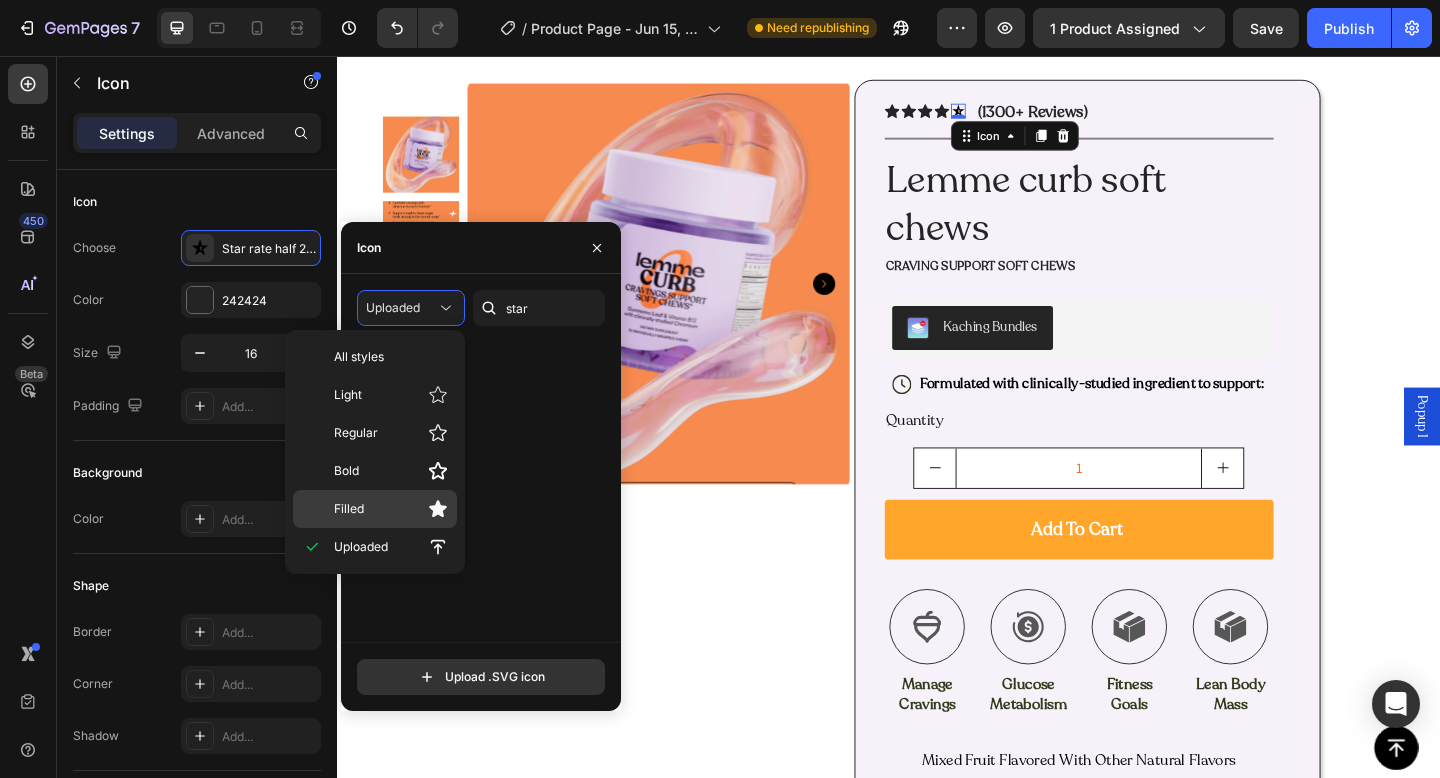 click on "Filled" at bounding box center (391, 509) 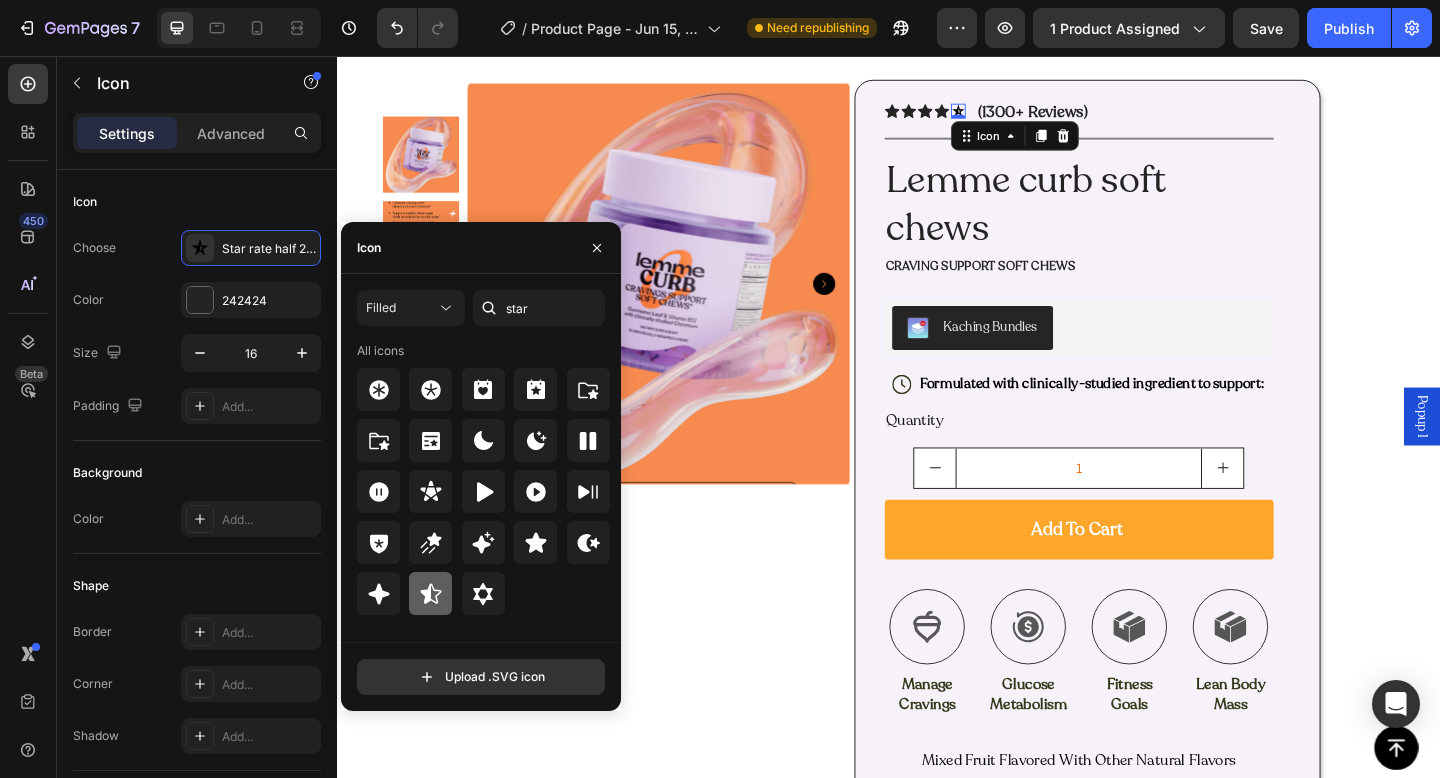 click 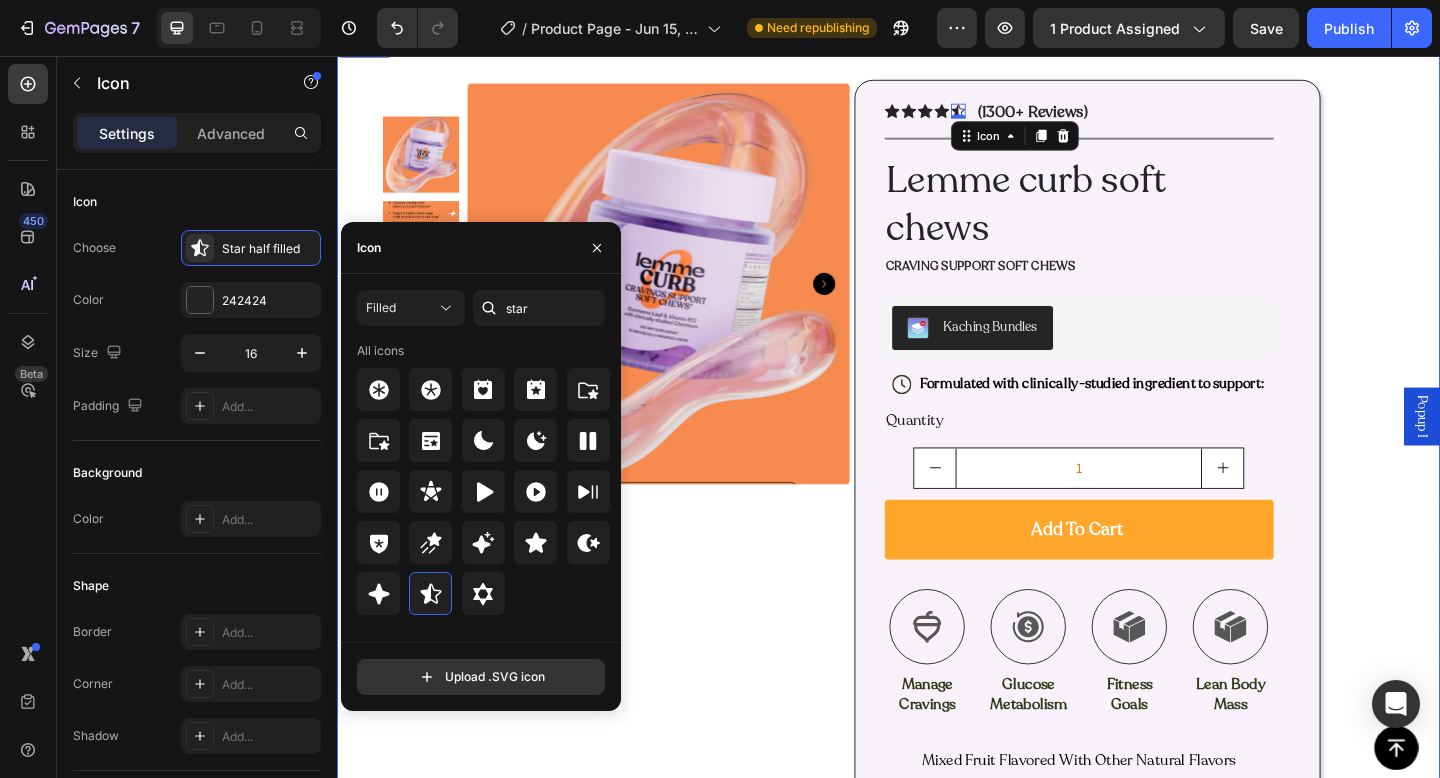 click on "Product Images Row" at bounding box center (641, 1417) 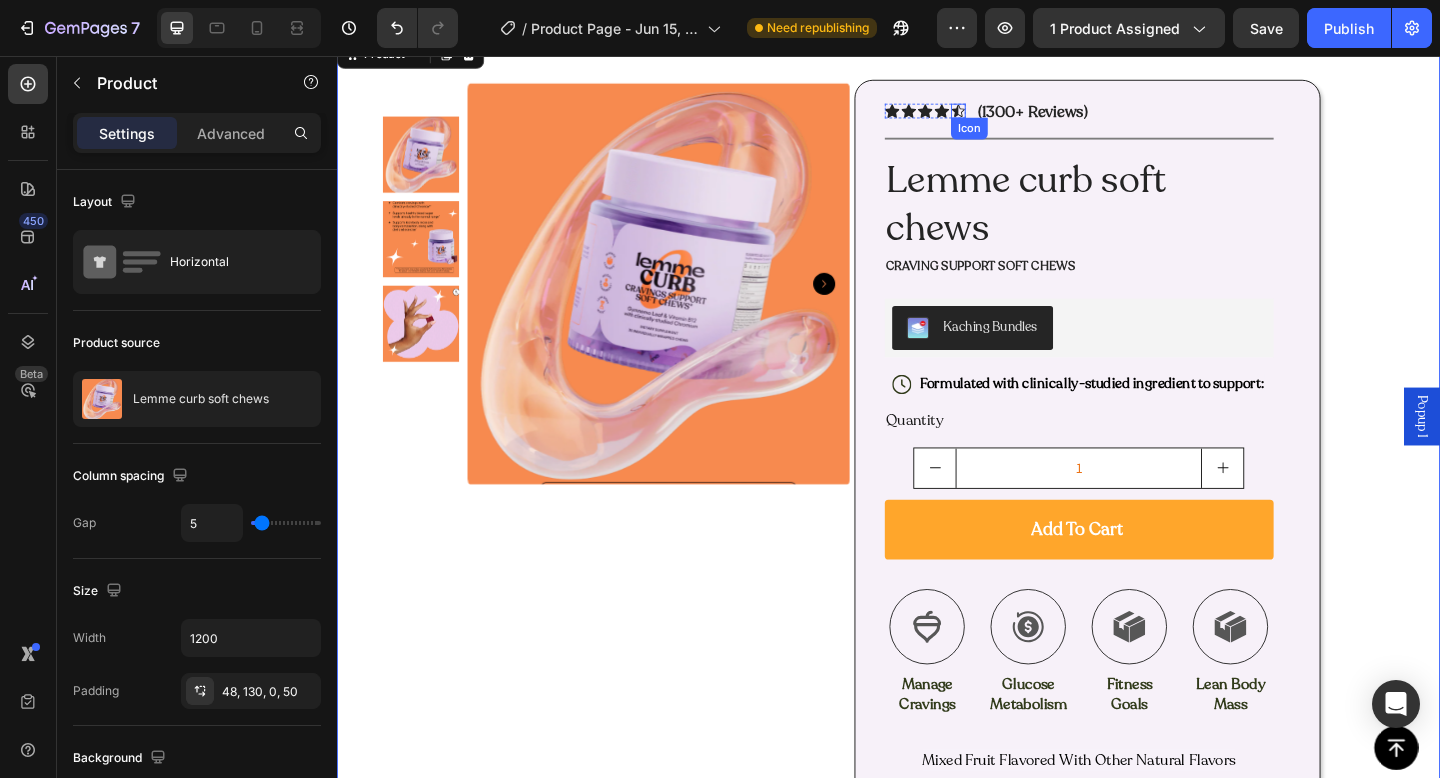click 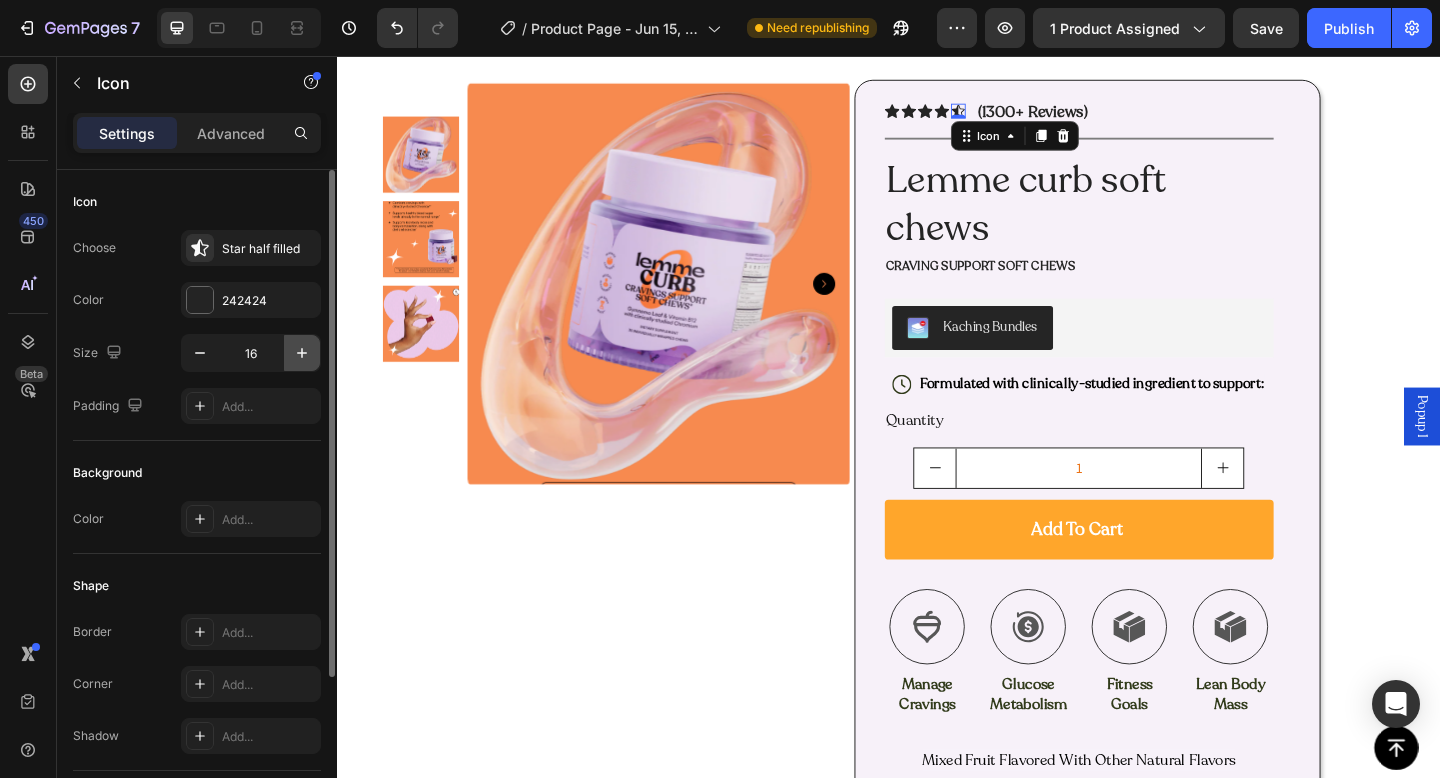 click 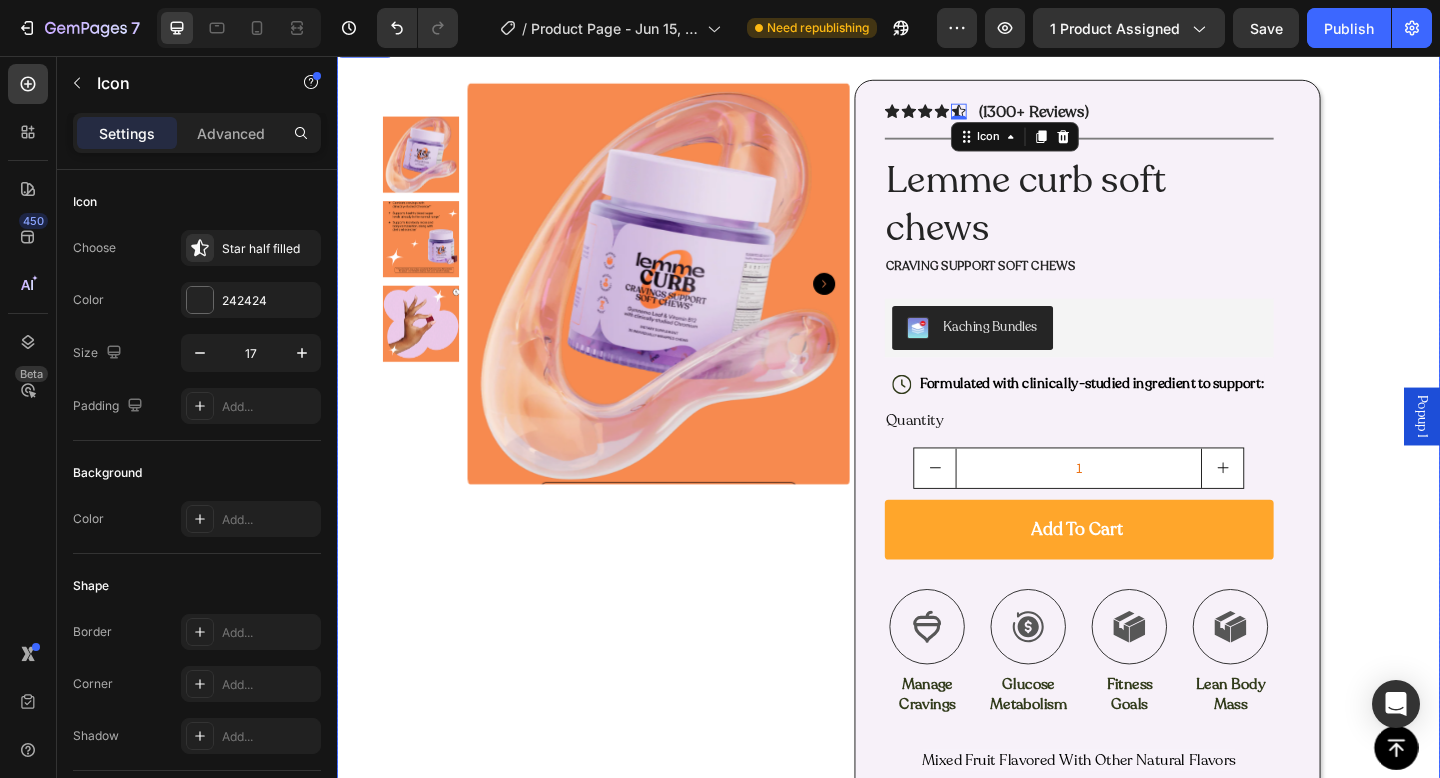 click on "Product Images Row" at bounding box center (641, 1417) 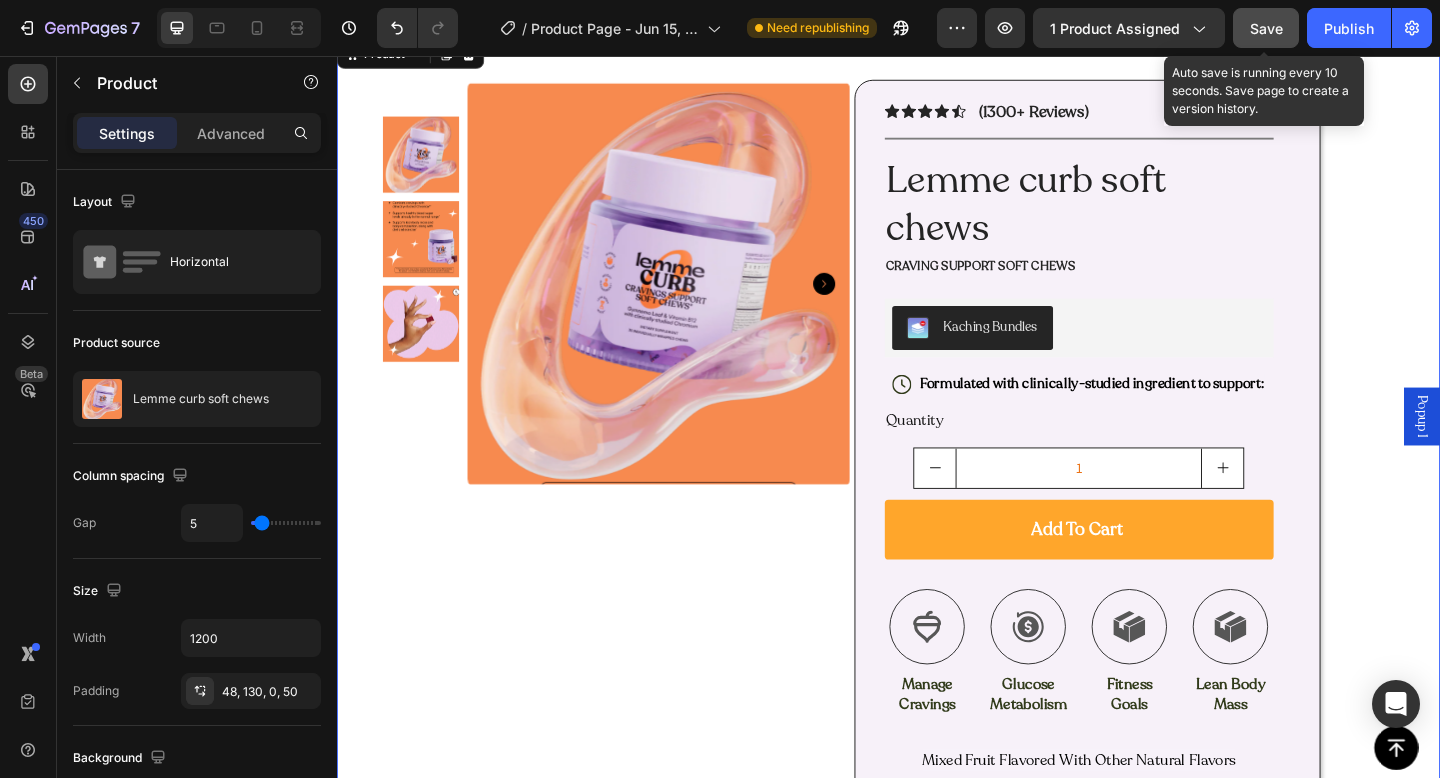 click on "Save" at bounding box center [1266, 28] 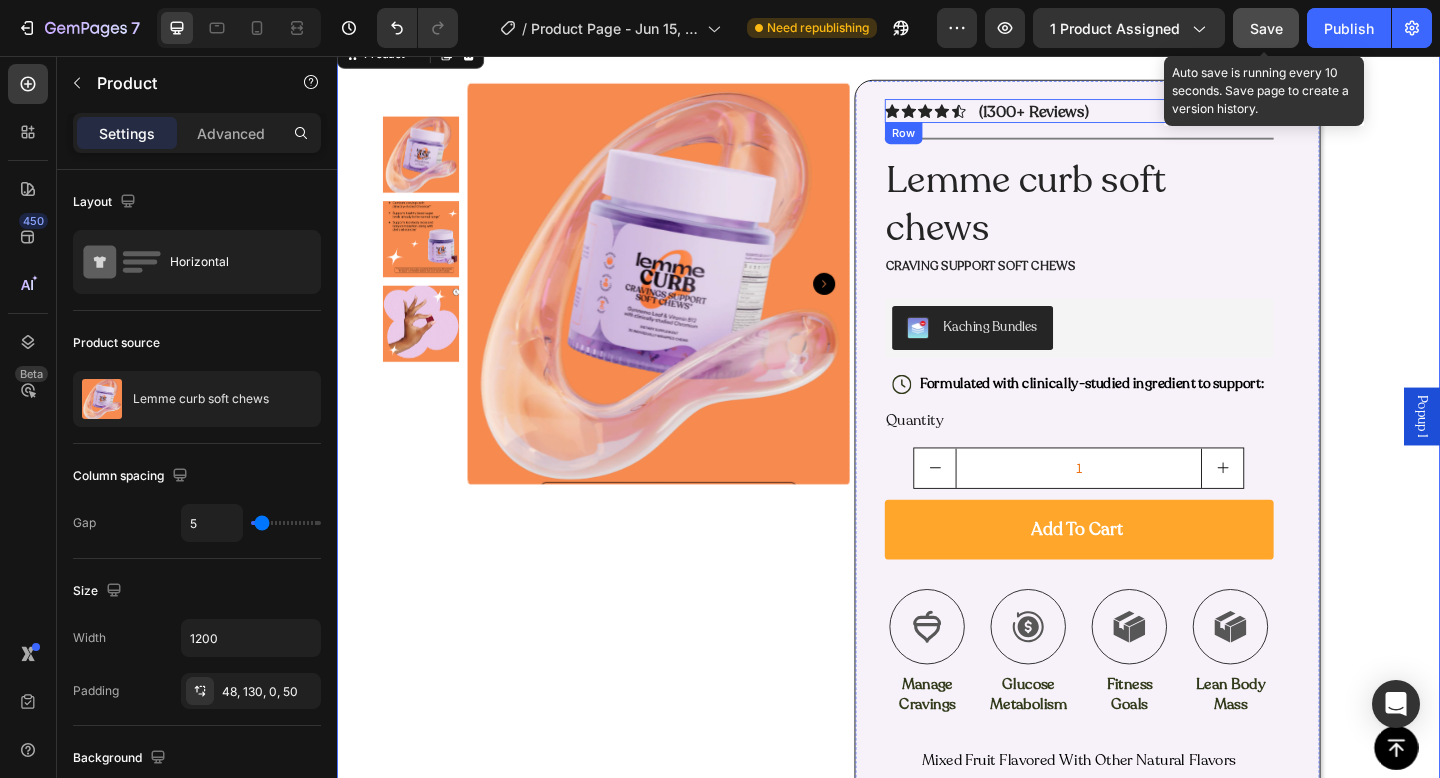 click on "Icon Icon Icon Icon
Icon Icon List (1300+ Reviews) Text Block Row" at bounding box center [1145, 116] 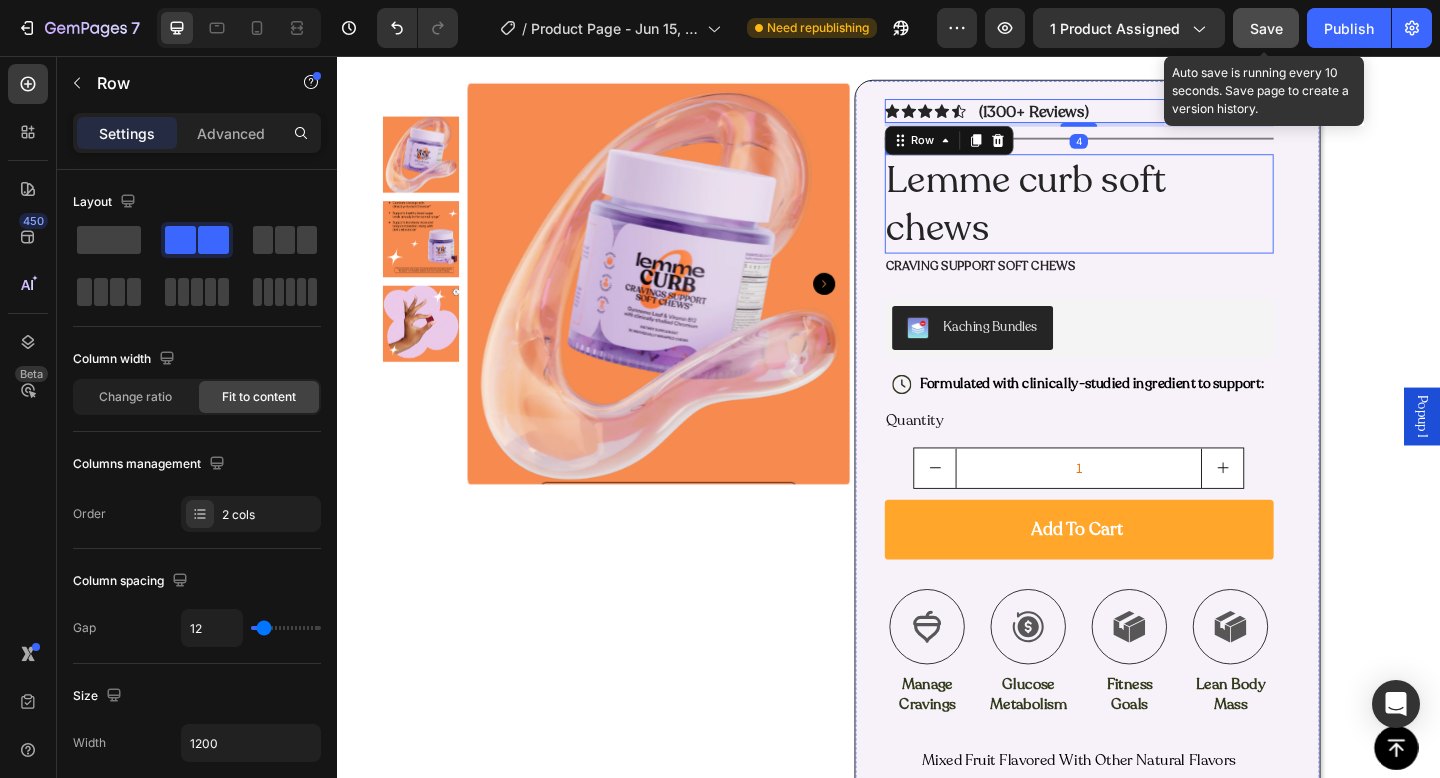 click on "Lemme curb soft chews" at bounding box center [1145, 217] 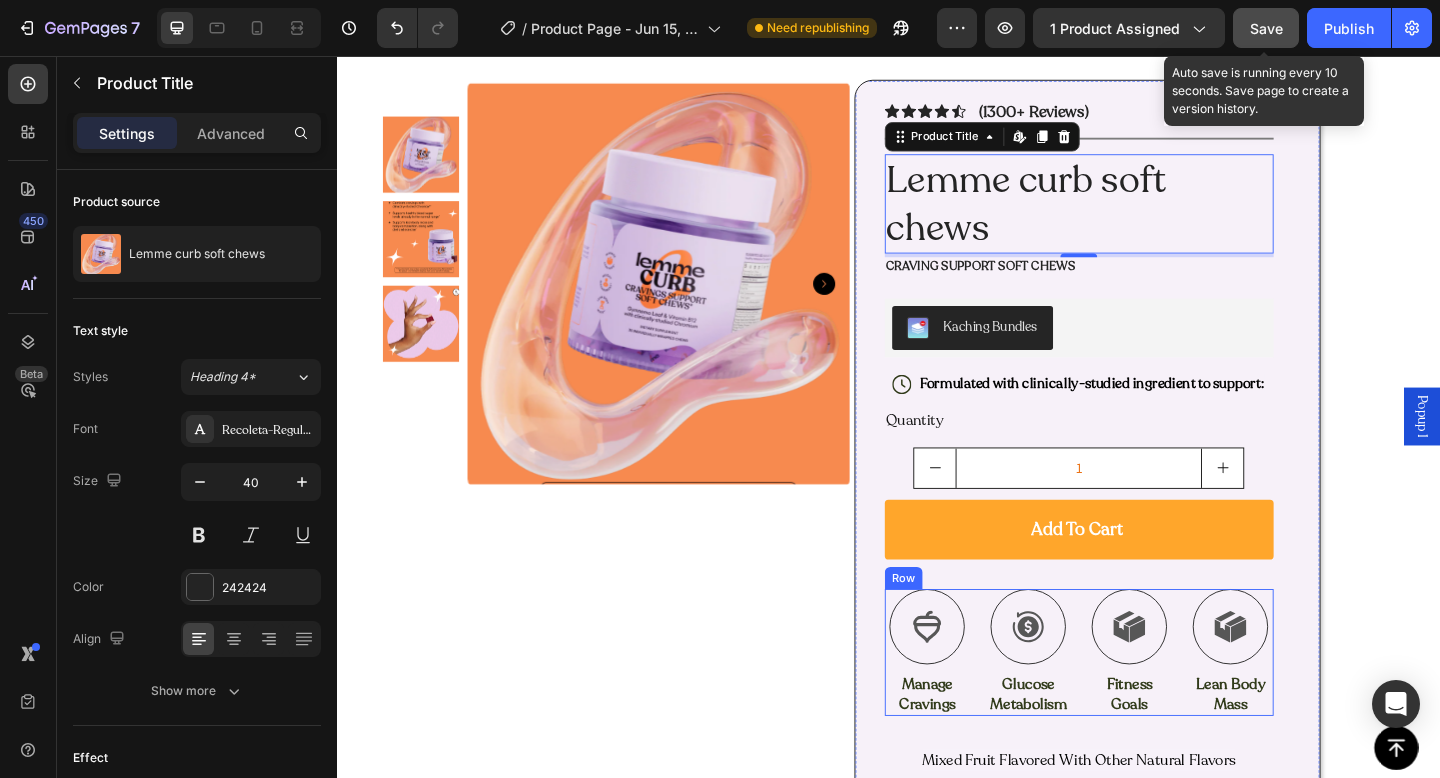 click on "Icon Lean Body Mass Text Block" at bounding box center (1309, 705) 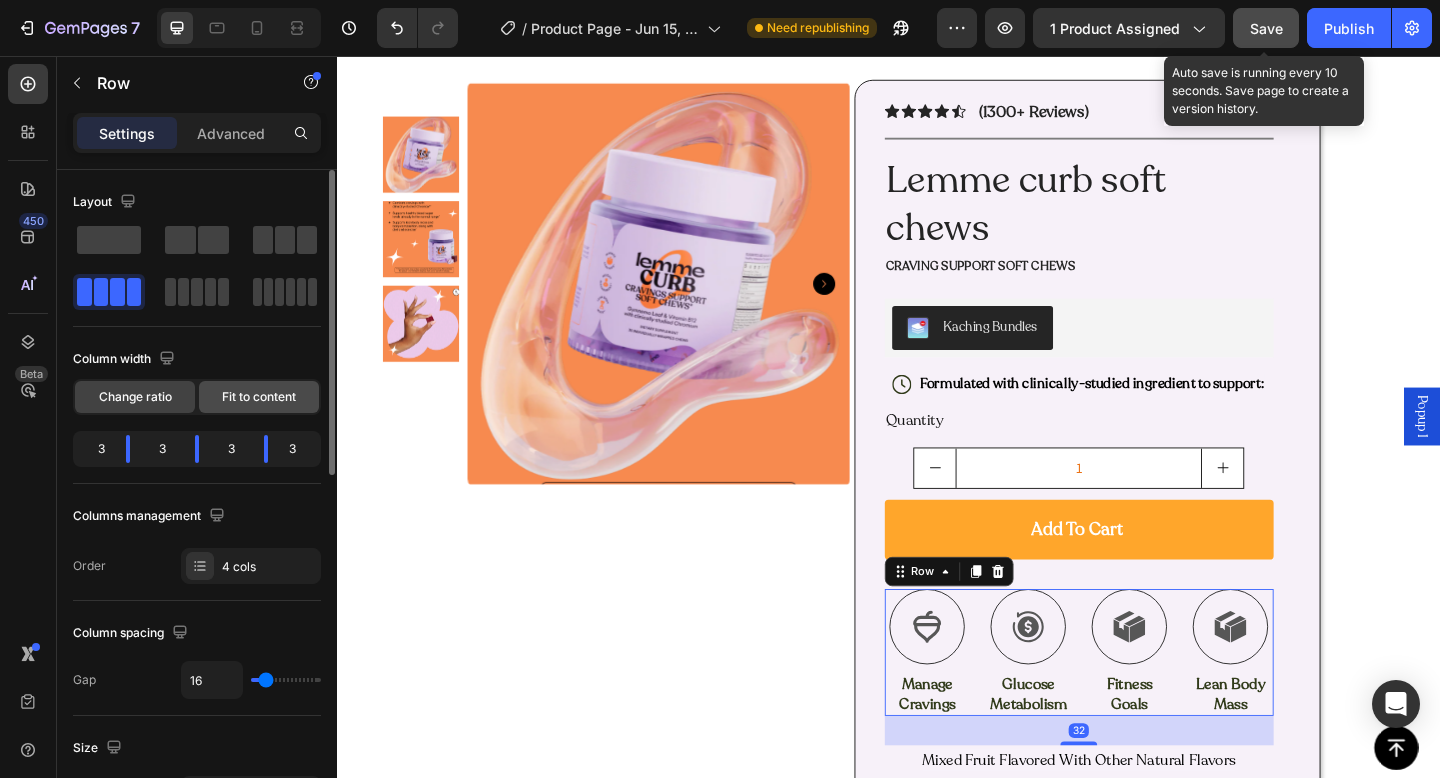 click on "Fit to content" 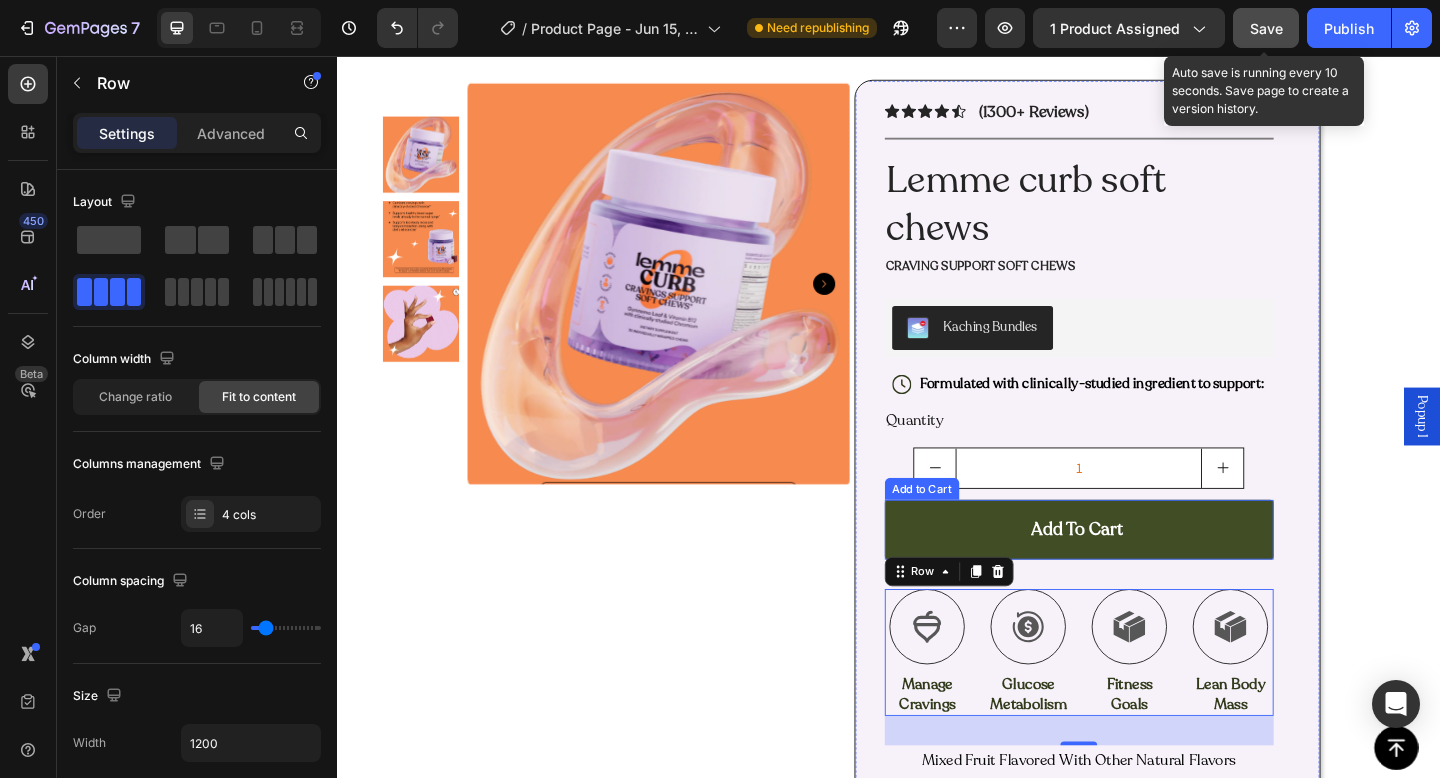 scroll, scrollTop: 257, scrollLeft: 0, axis: vertical 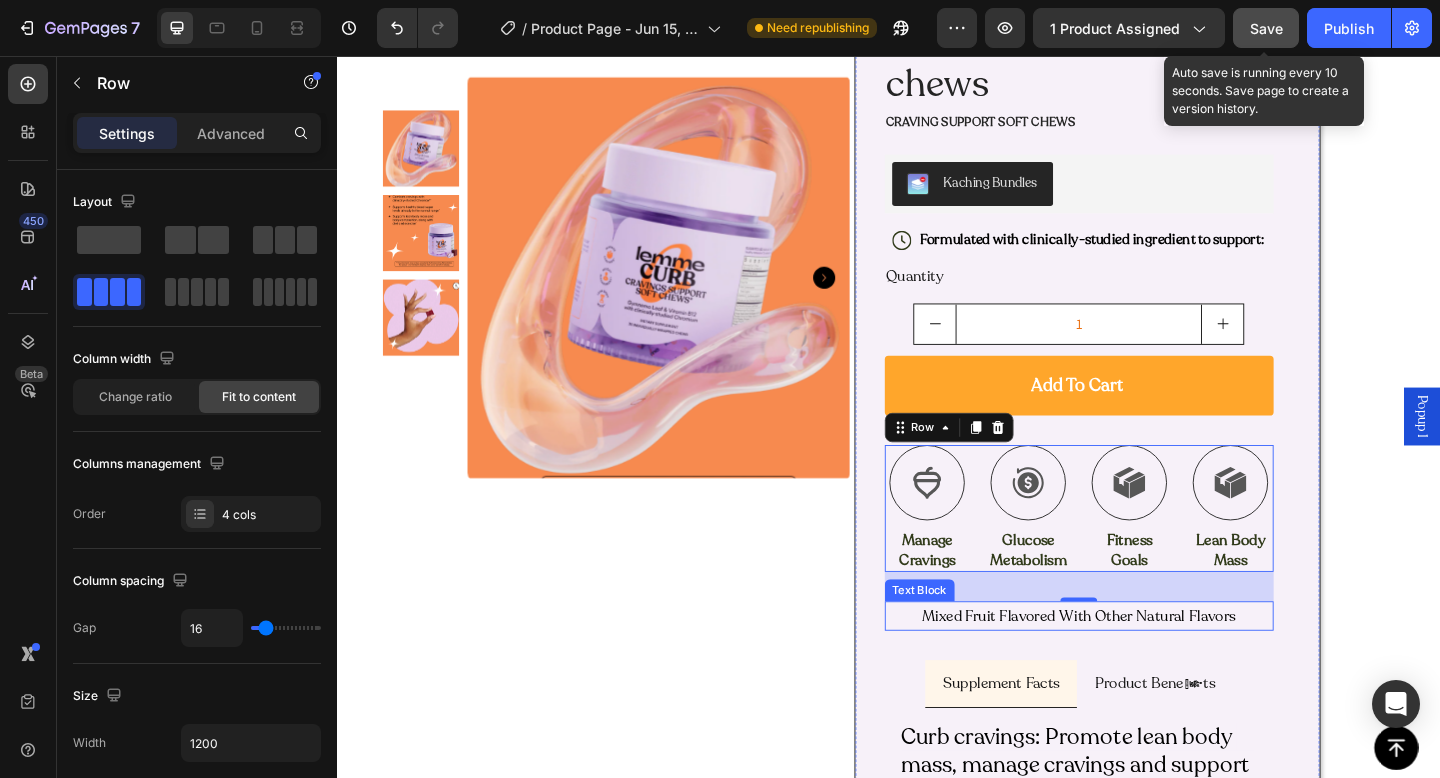 click on "Mixed Fruit Flavored With Other Natural Flavors" at bounding box center [1145, 665] 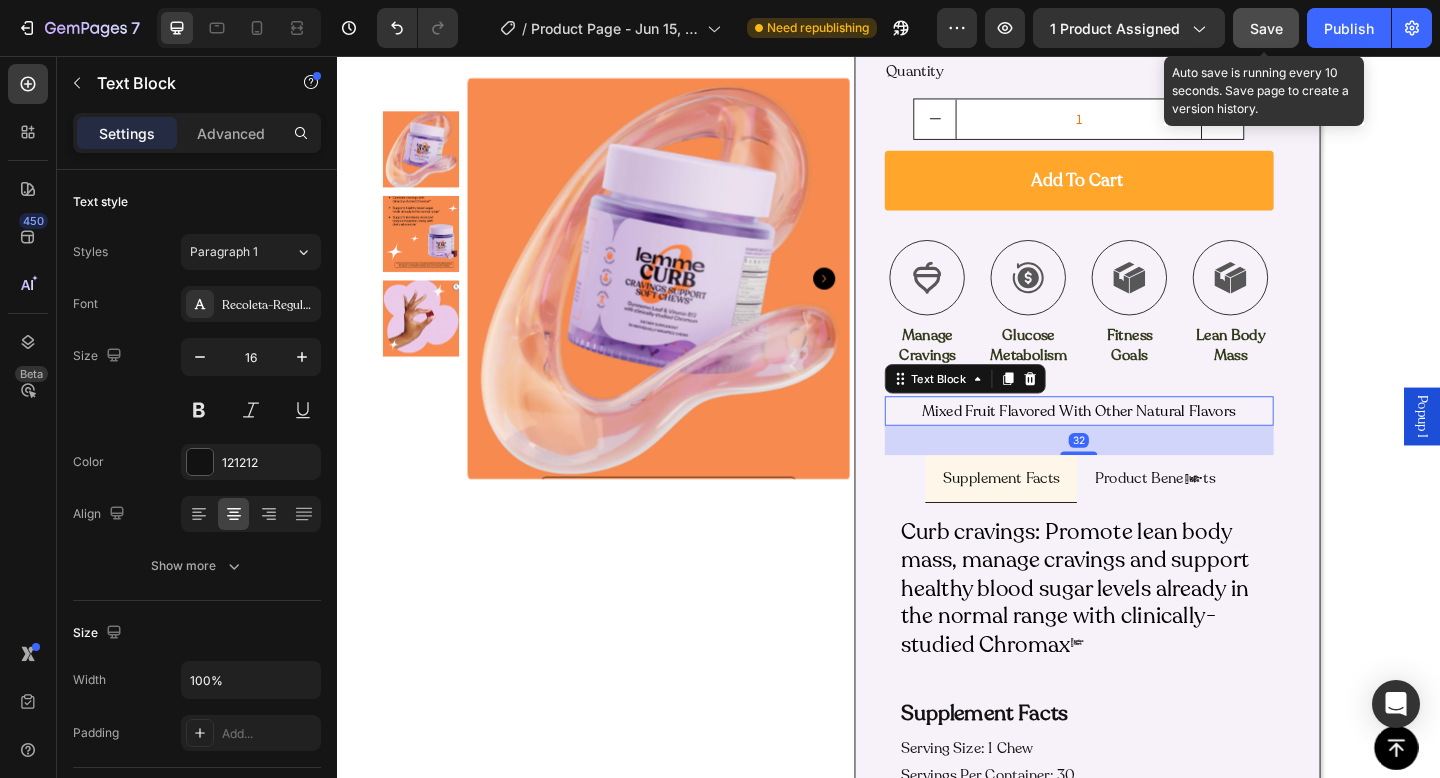 scroll, scrollTop: 501, scrollLeft: 0, axis: vertical 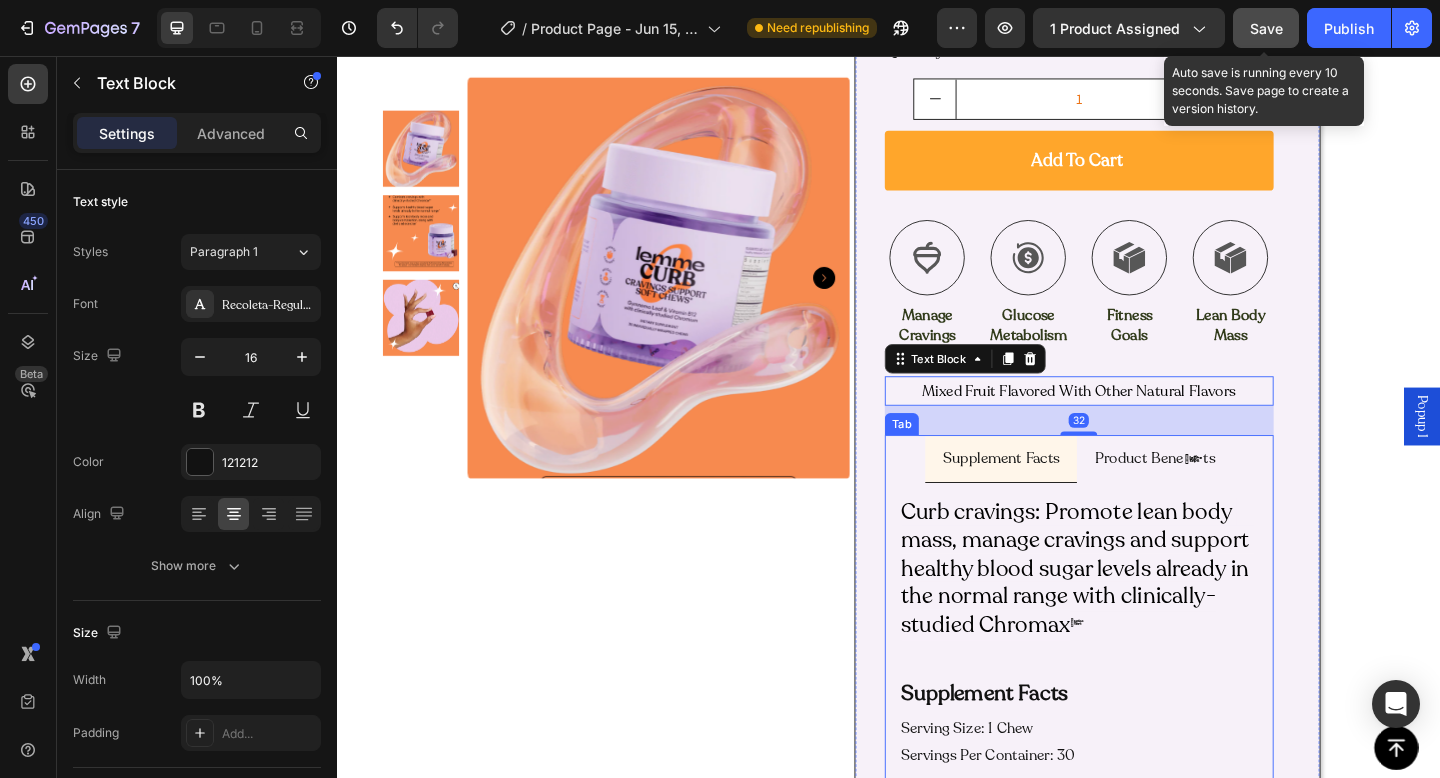 click on "Supplement Facts Product Benefits" at bounding box center (1145, 495) 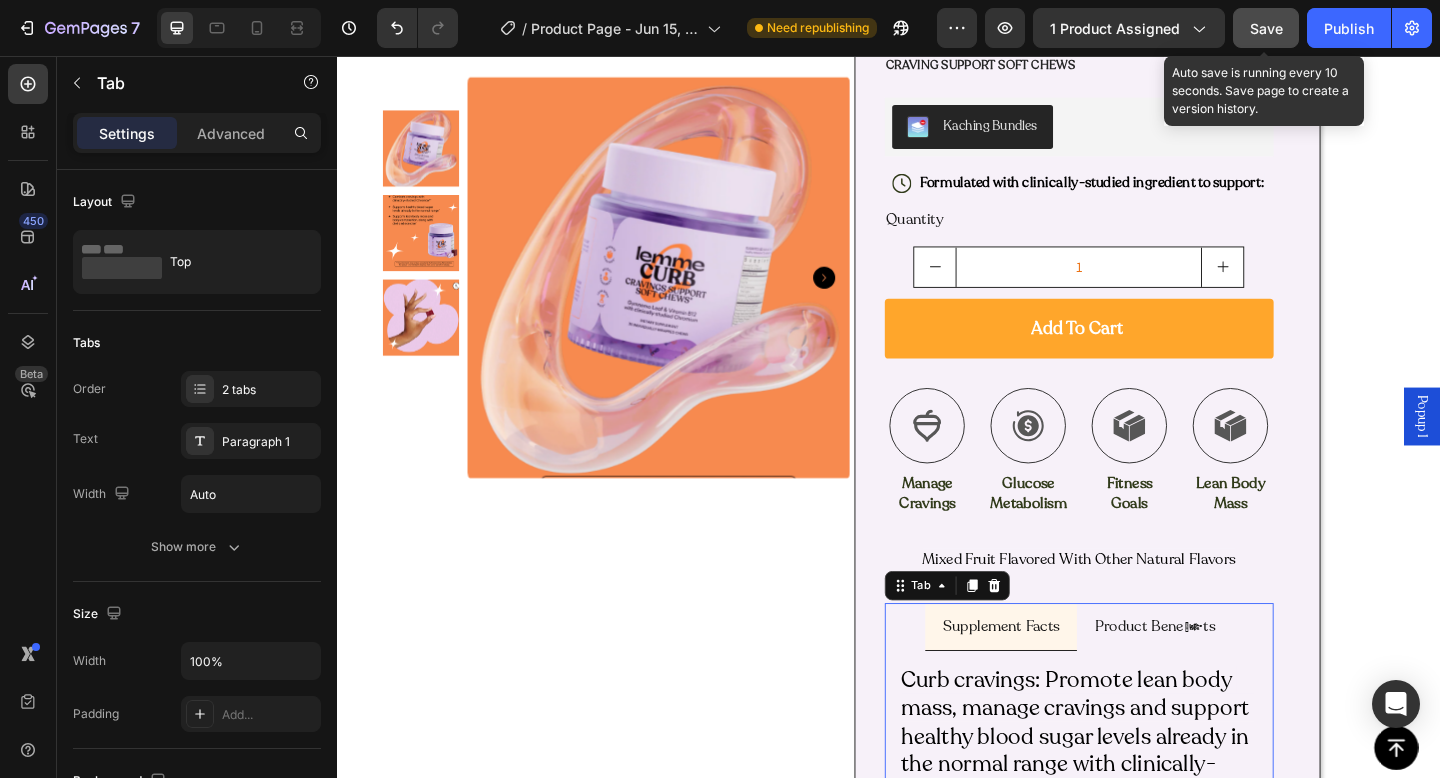 scroll, scrollTop: 317, scrollLeft: 0, axis: vertical 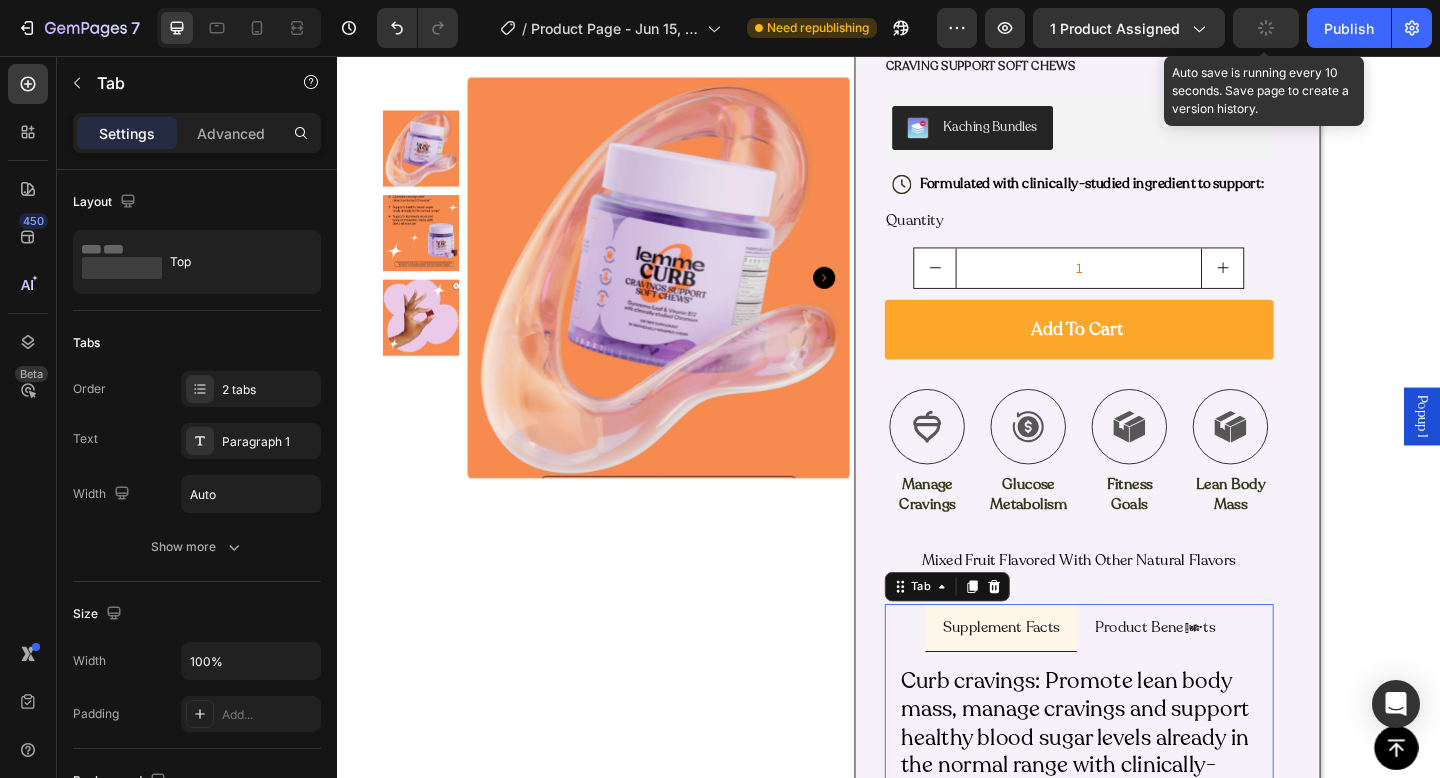 click on "Product Benefits" at bounding box center [1226, 678] 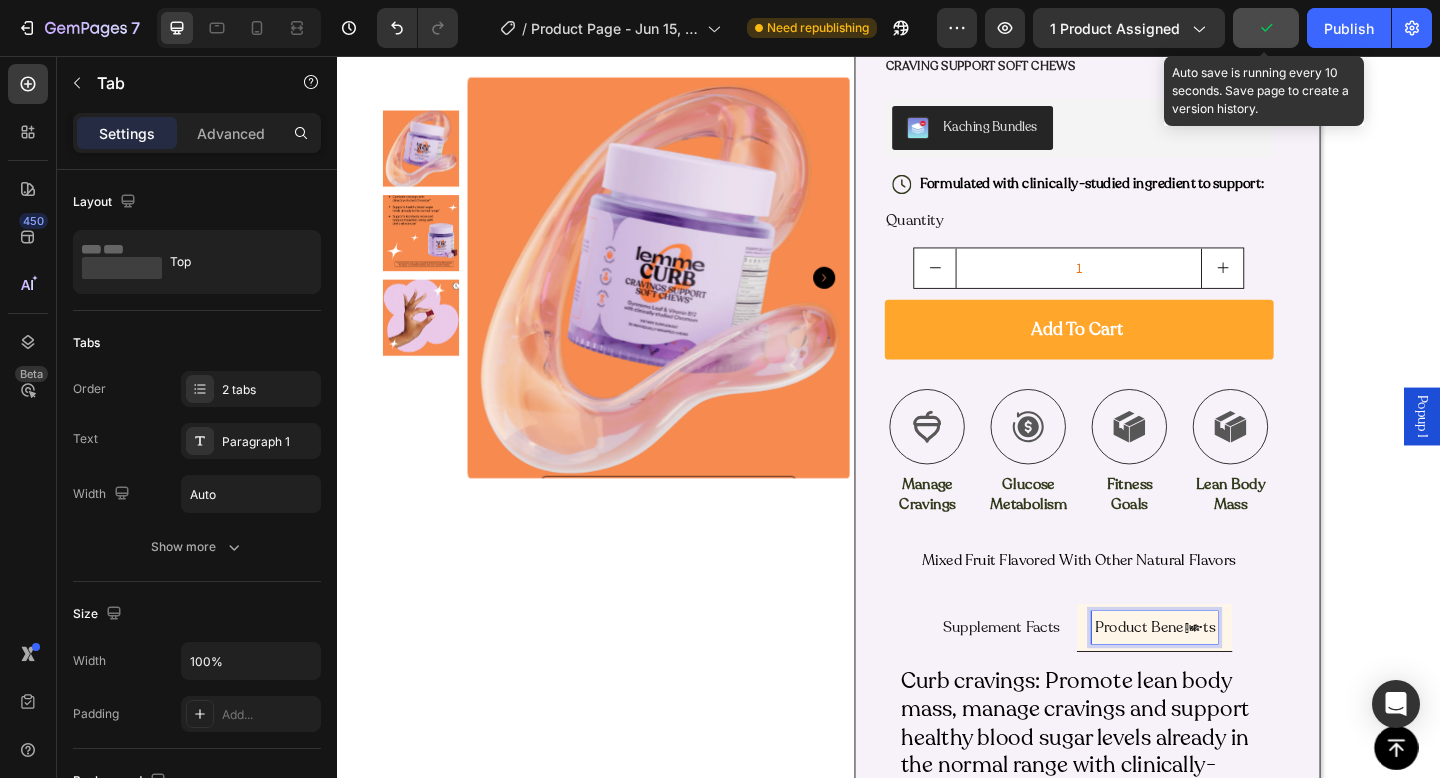 click on "Product Benefits" at bounding box center (1226, 678) 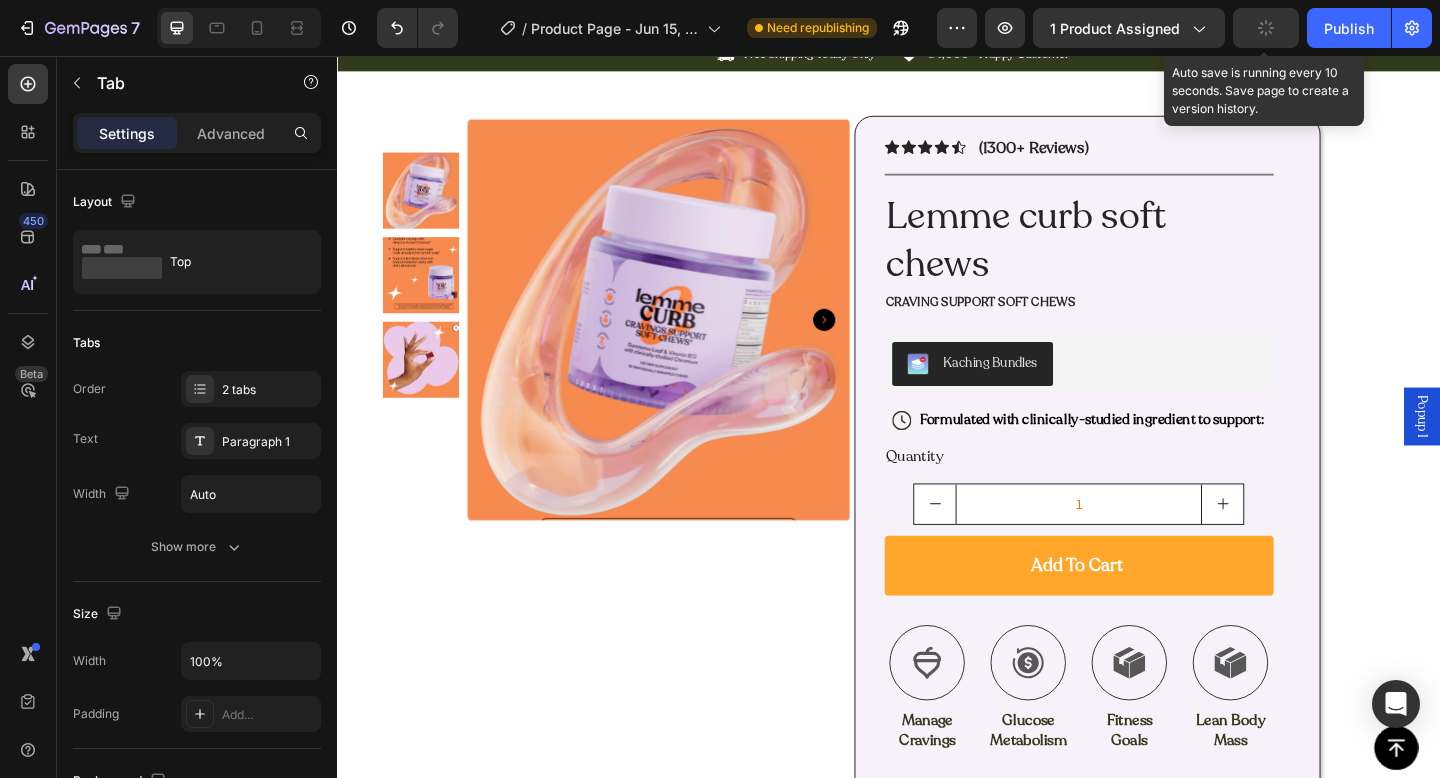 scroll, scrollTop: 310, scrollLeft: 0, axis: vertical 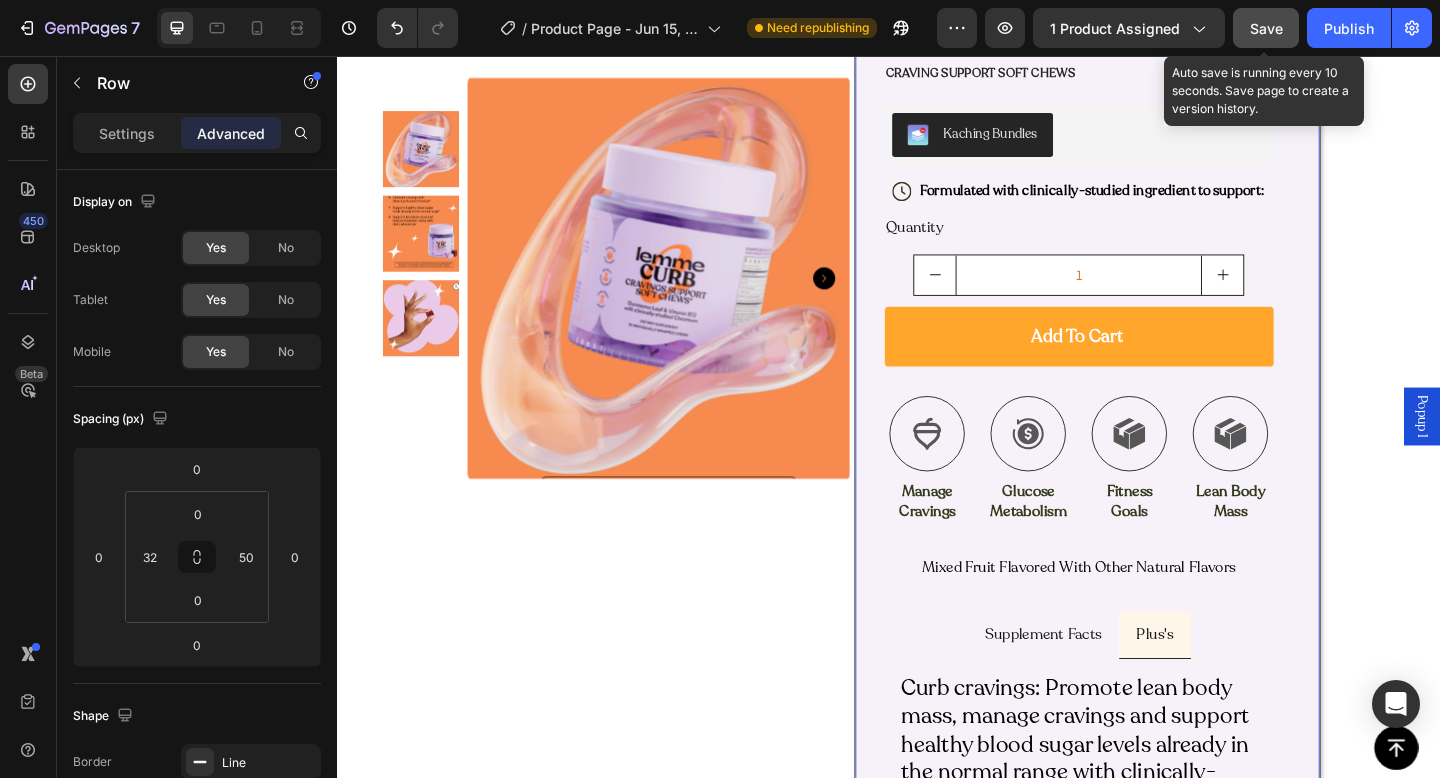 click on "Icon Icon Icon Icon
Icon Icon List (1300+ Reviews) Text Block Row                Title Line Lemme curb soft chews Product Title Craving support soft chews Text Block Kaching Bundles Kaching Bundles
Icon Formulated with clinically-studied ingredient to support: Text Block Row Quantity Text Block
1
Product Quantity Add to cart Add to Cart
Icon Manage Cravings Text Block
Icon Glucose Metabolism Text Block
Icon Fitness Goals Text Block
Icon Lean Body Mass Text Block Row Image Icon Icon Icon Icon Icon Icon List “this skin cream is a game-changer! it has transformed my dry, lackluster skin into a hydrated and radiant complexion. i love how it absorbs quickly and leaves no greasy residue. highly recommend” Text Block
Icon Hannah N. (Houston, USA) Text Block Row Row Mixed Fruit Flavored With Other Natural Flavors Text Block Supplement Facts Plus's ®" at bounding box center [1154, 551] 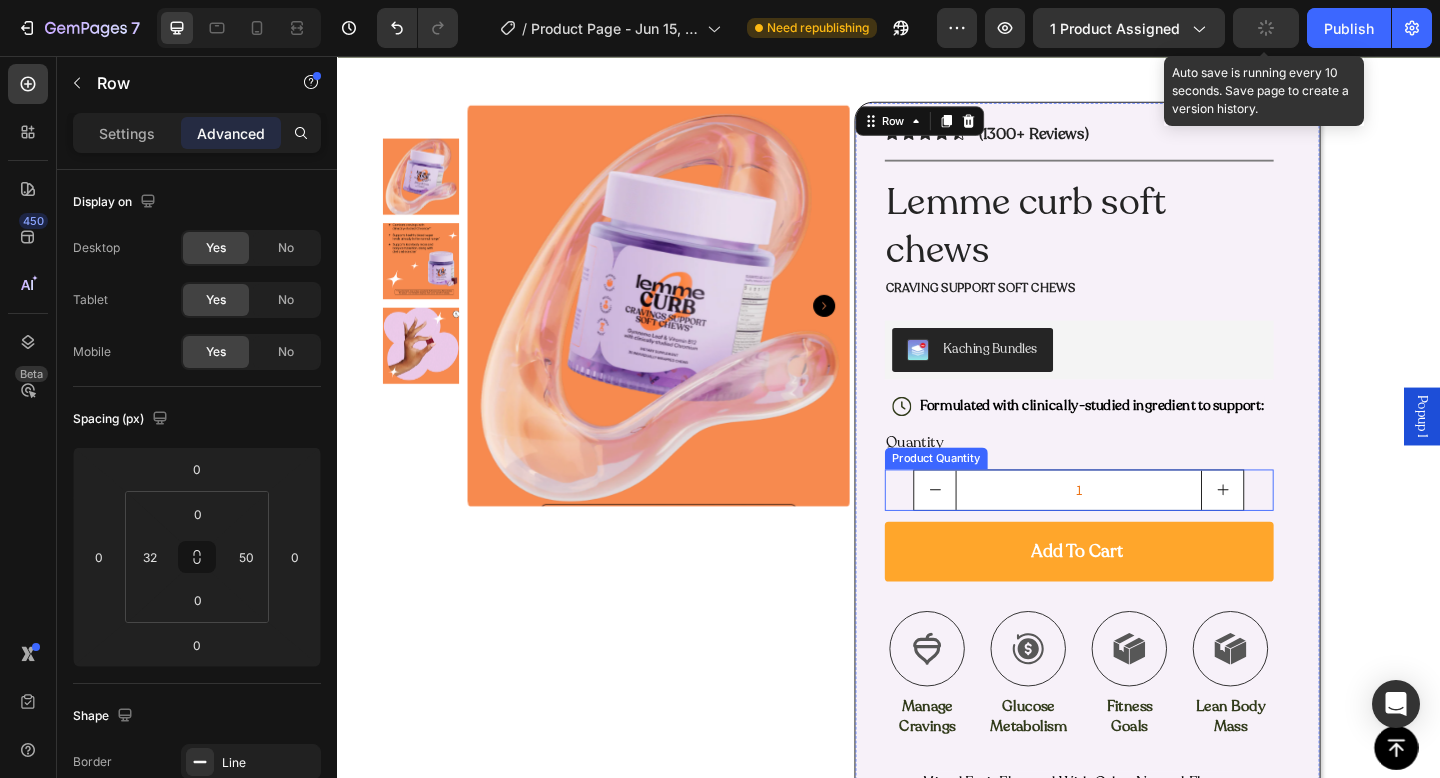 scroll, scrollTop: 24, scrollLeft: 0, axis: vertical 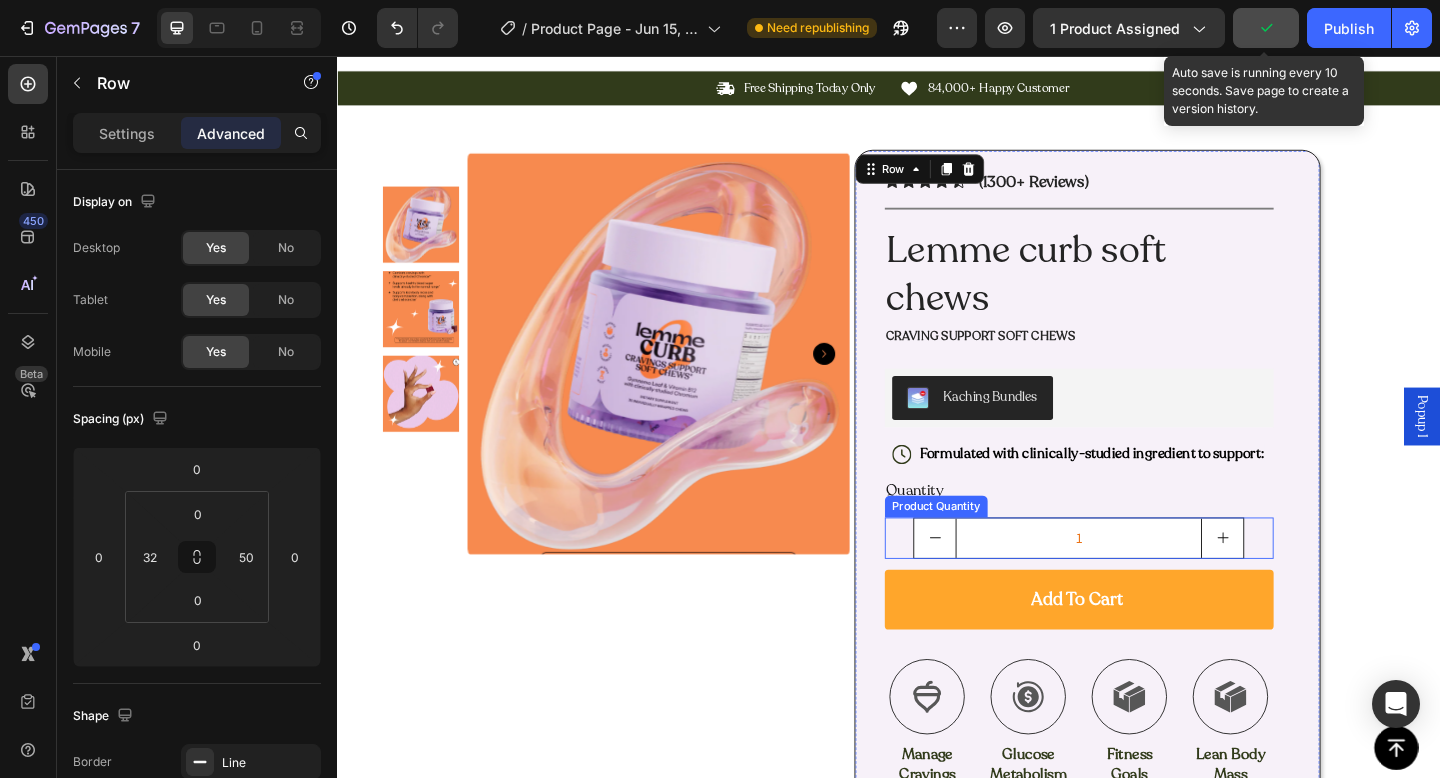 click on "1" at bounding box center (1145, 580) 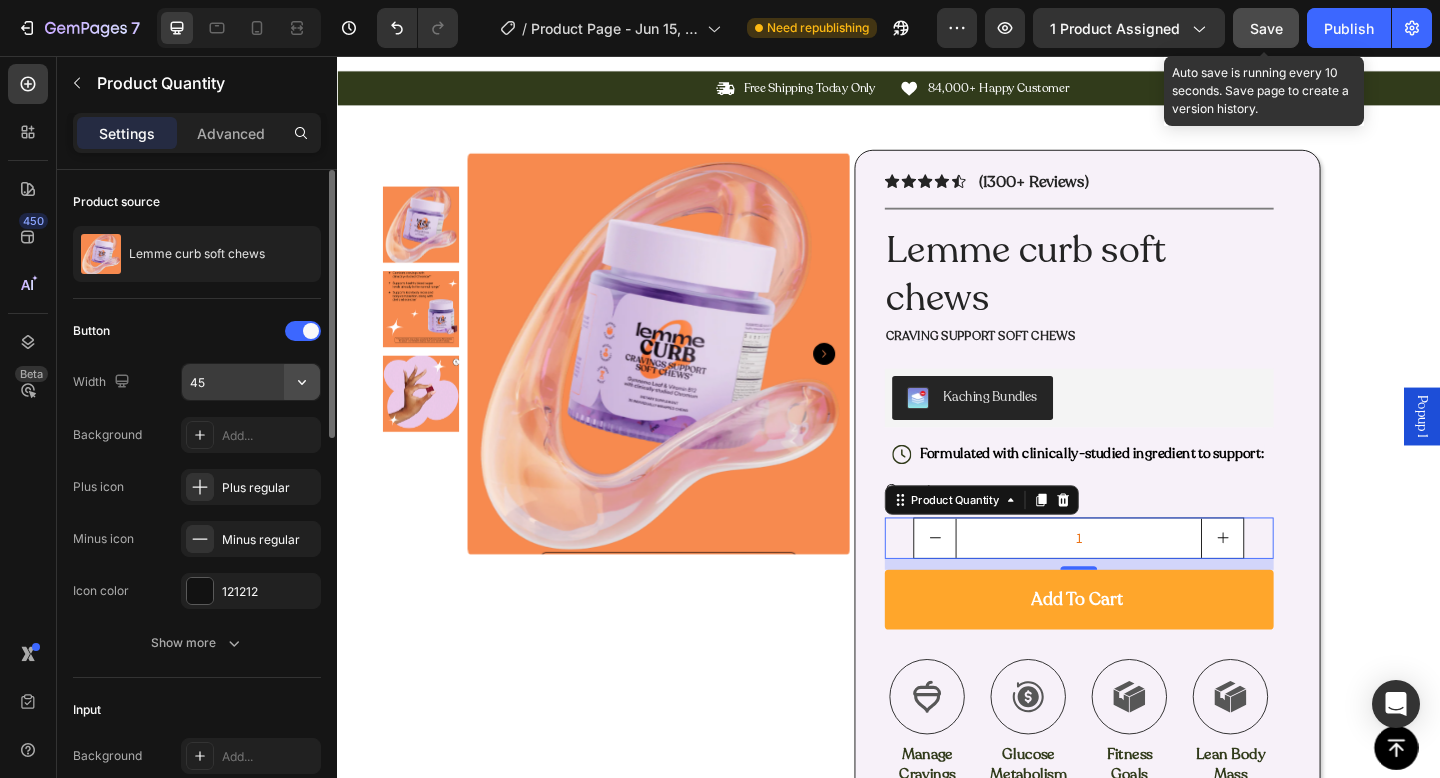 click 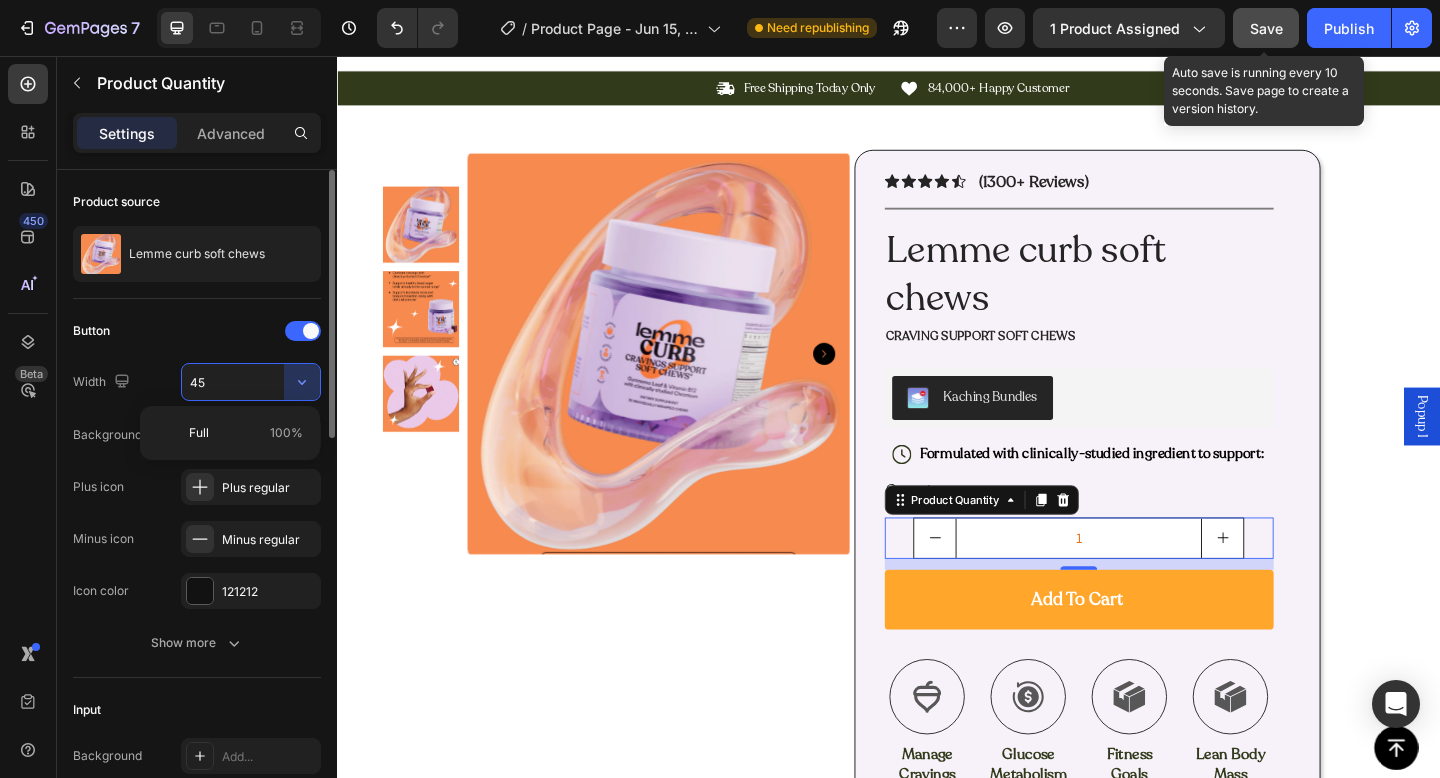 click on "45" at bounding box center (251, 382) 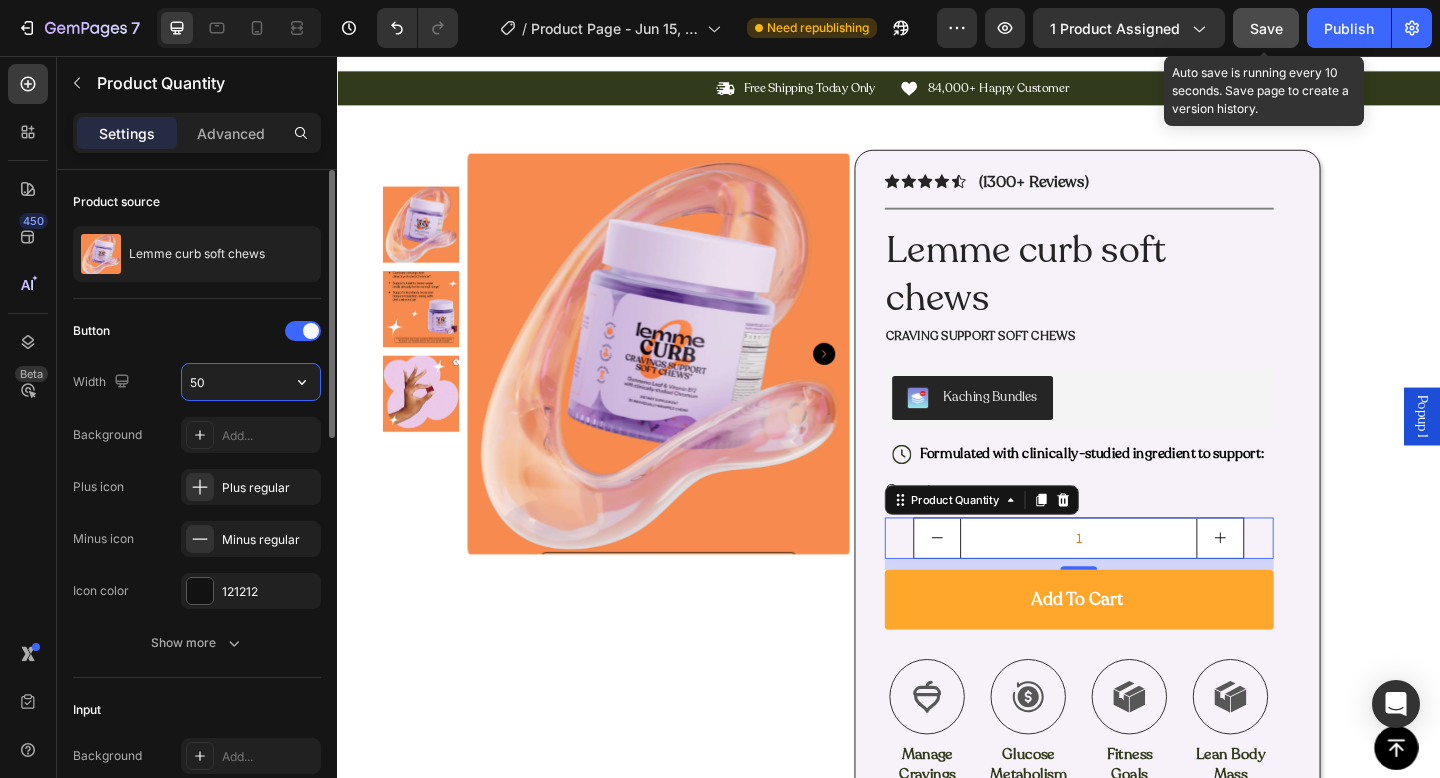 type on "5" 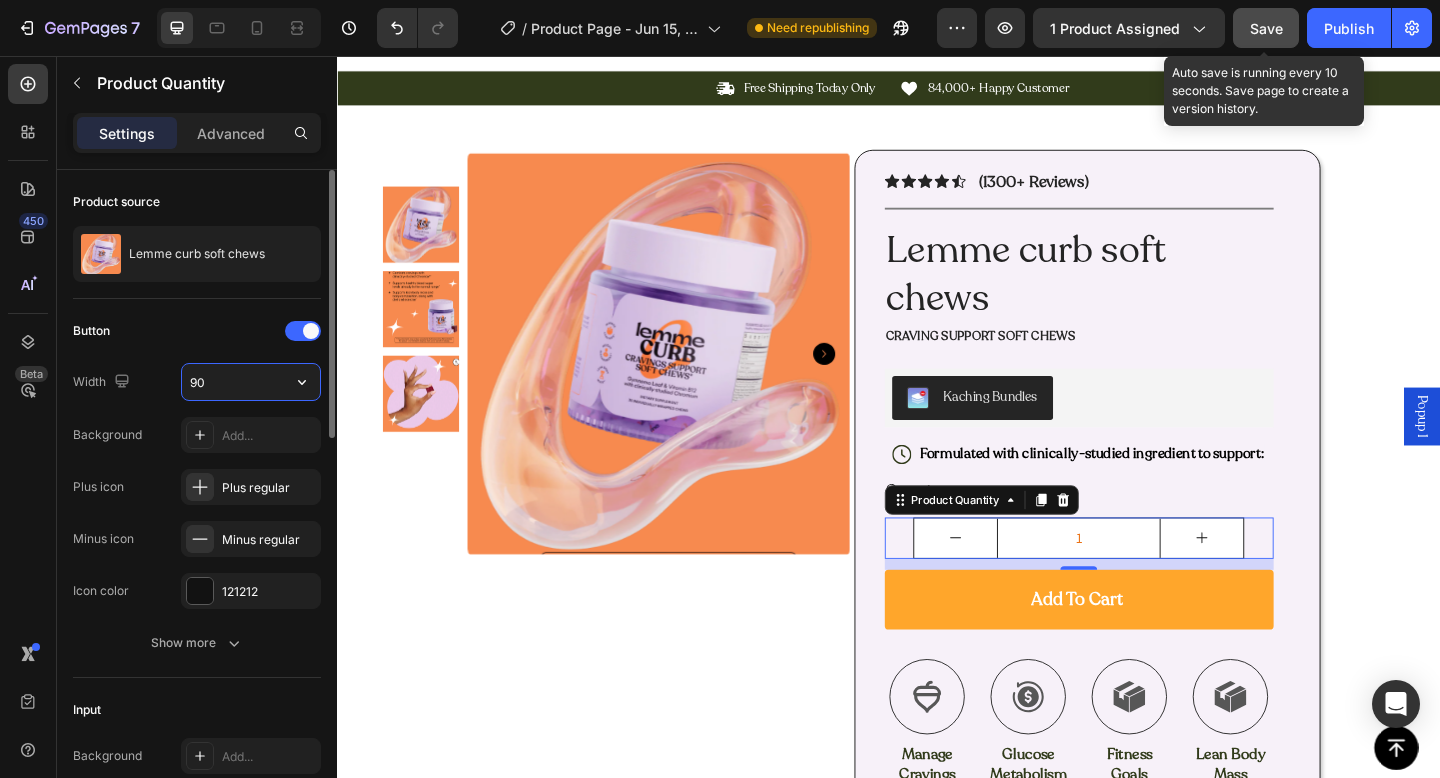type on "9" 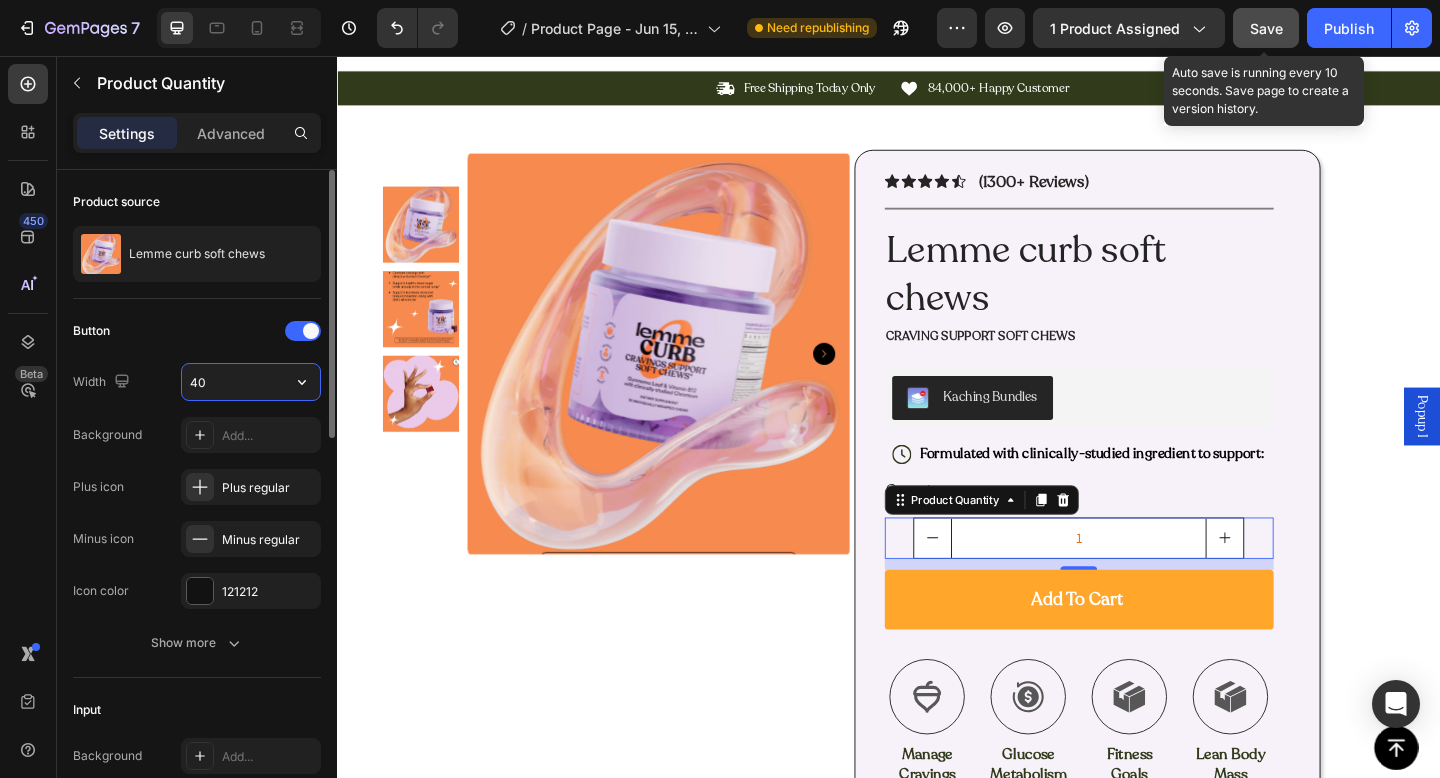type on "4" 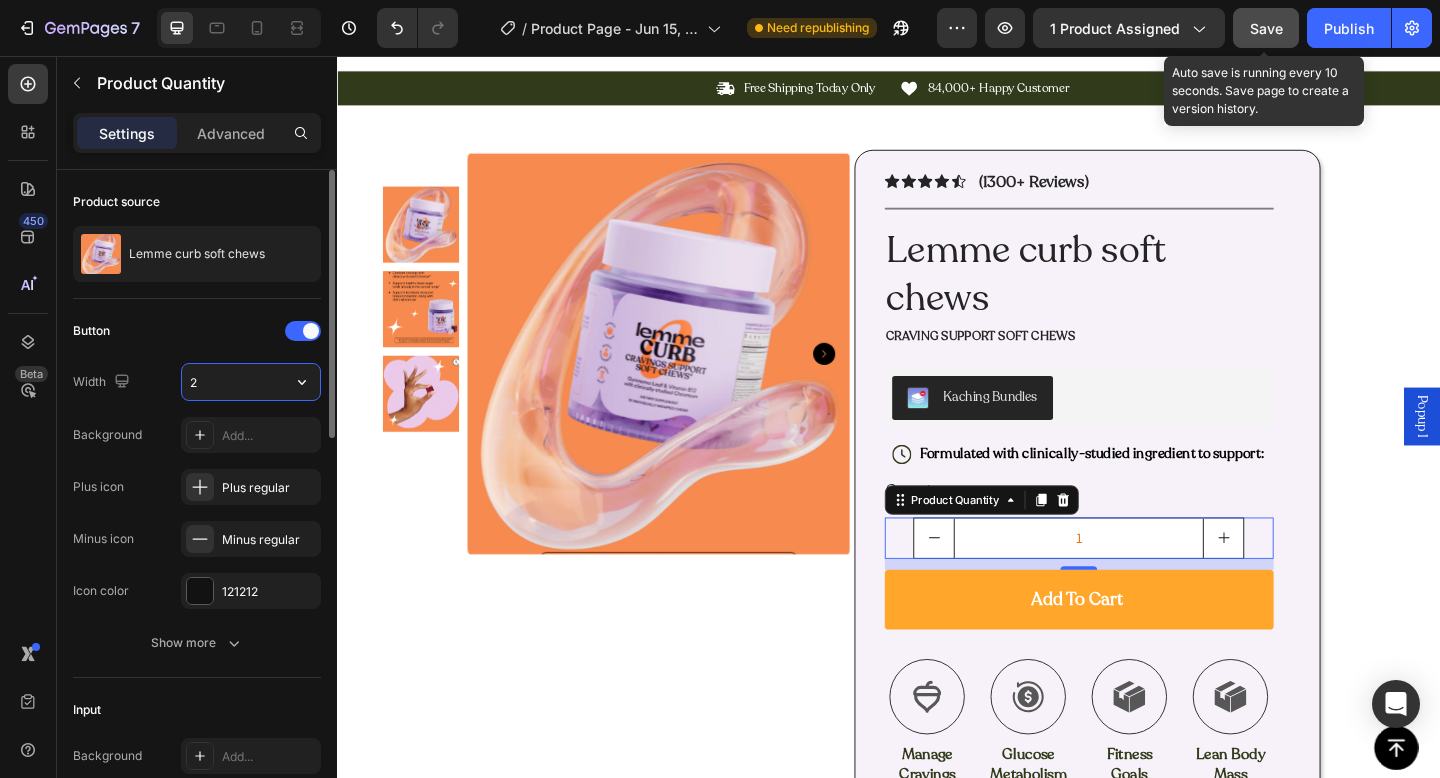 type on "20" 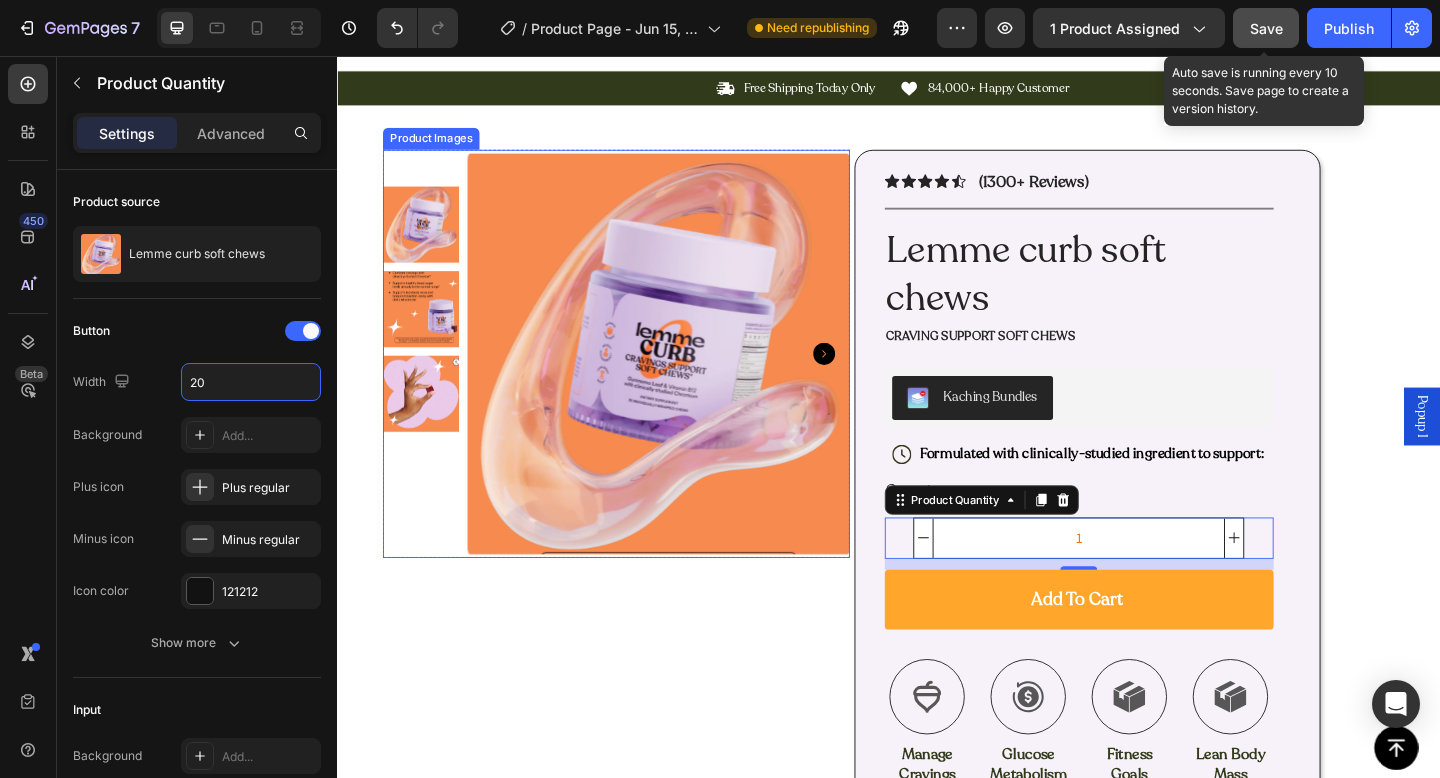 click at bounding box center [428, 380] 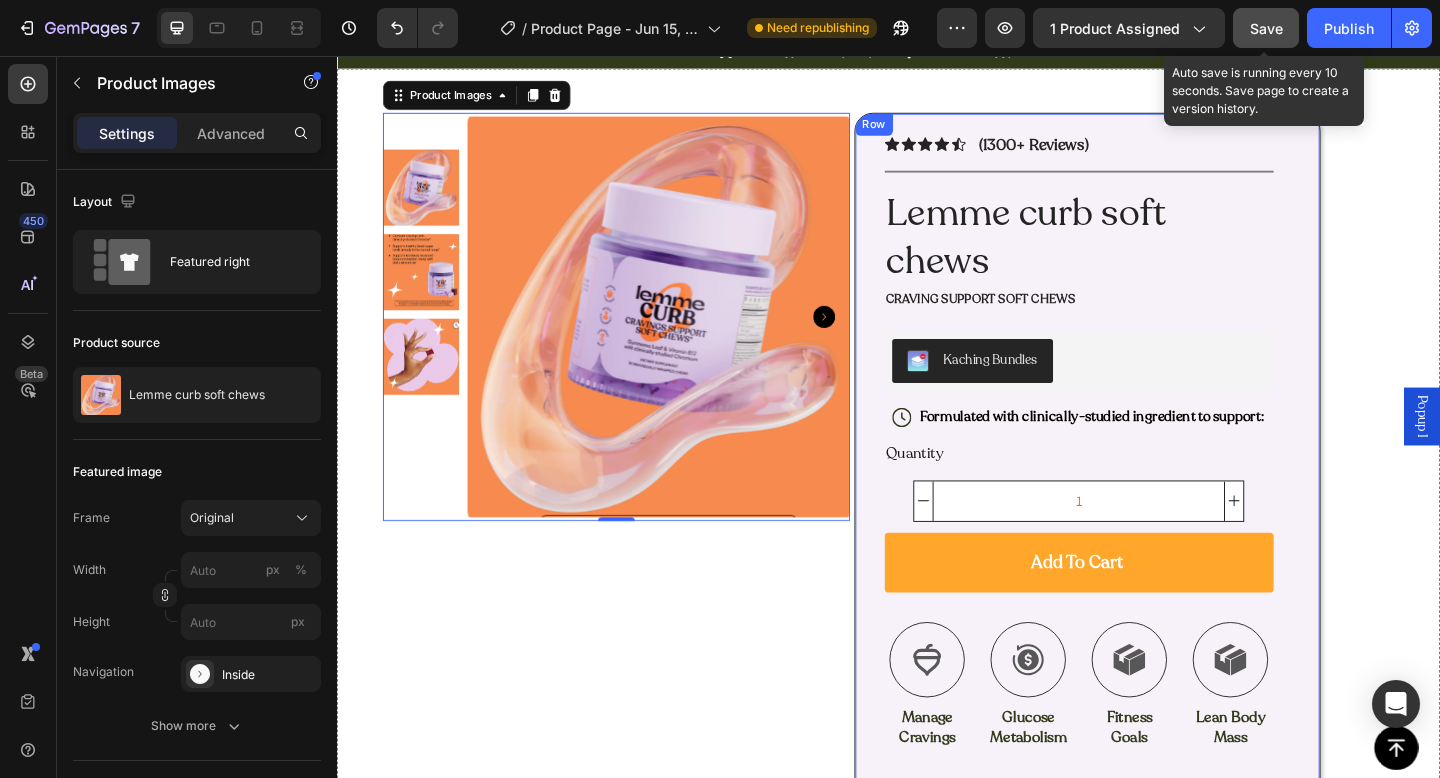 scroll, scrollTop: 65, scrollLeft: 0, axis: vertical 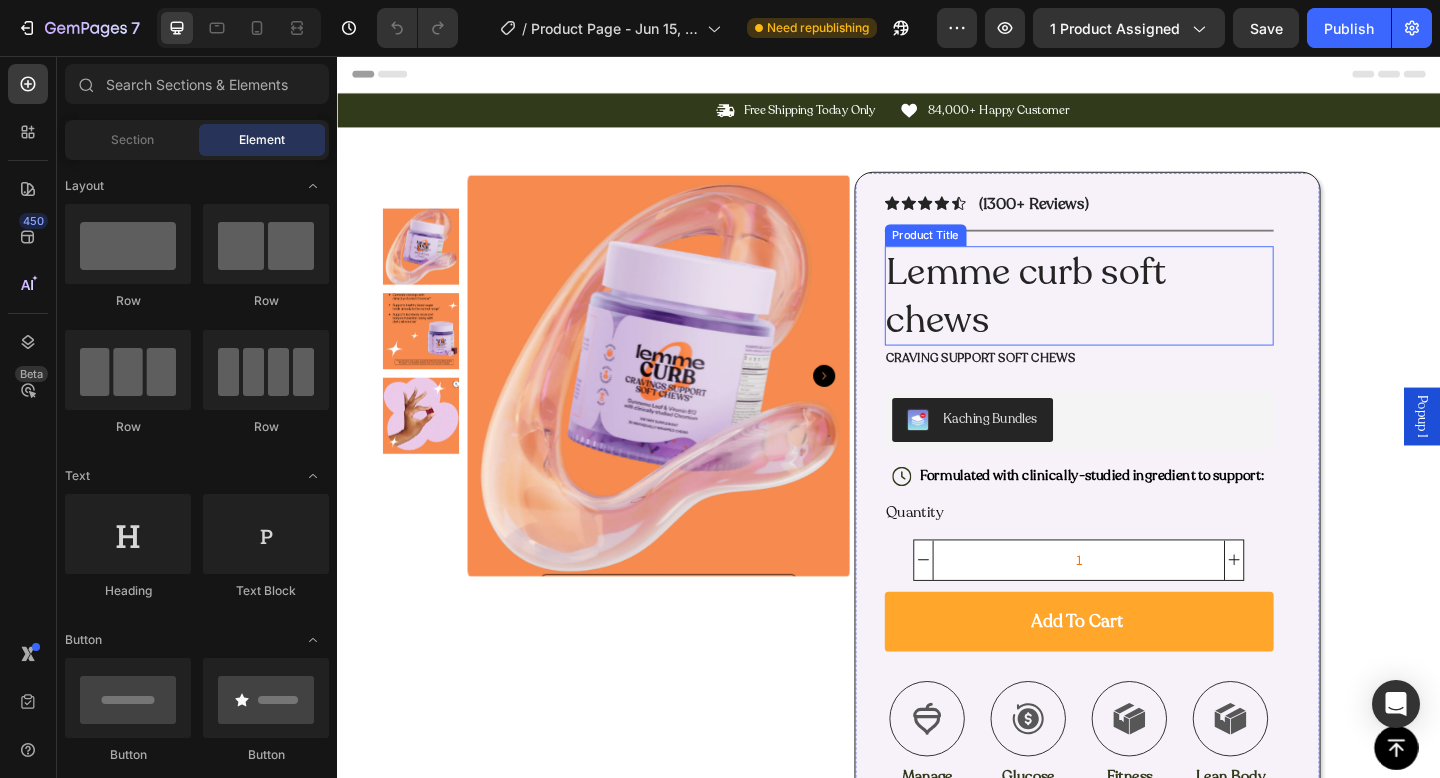 click on "Lemme curb soft chews" at bounding box center (1145, 317) 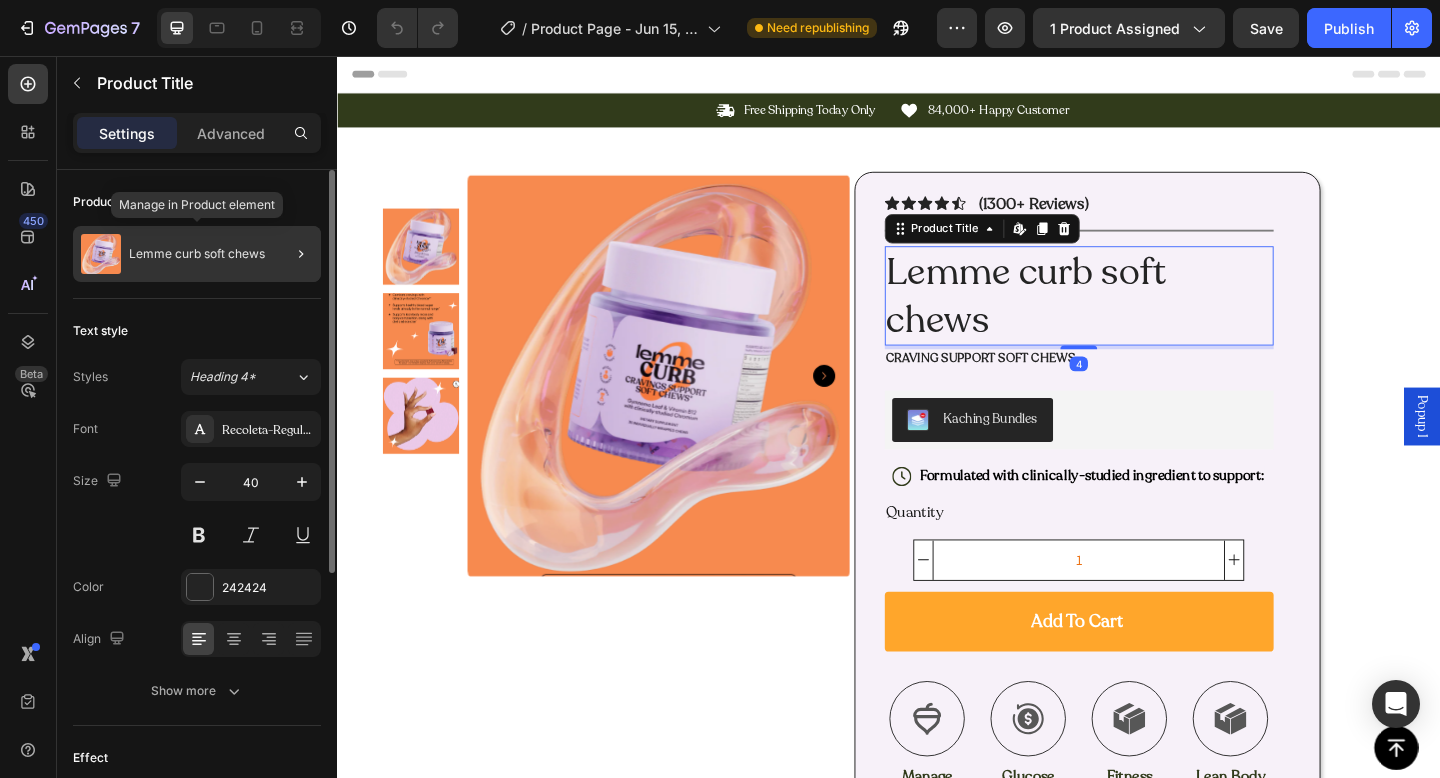 drag, startPoint x: 217, startPoint y: 250, endPoint x: 34, endPoint y: 240, distance: 183.27303 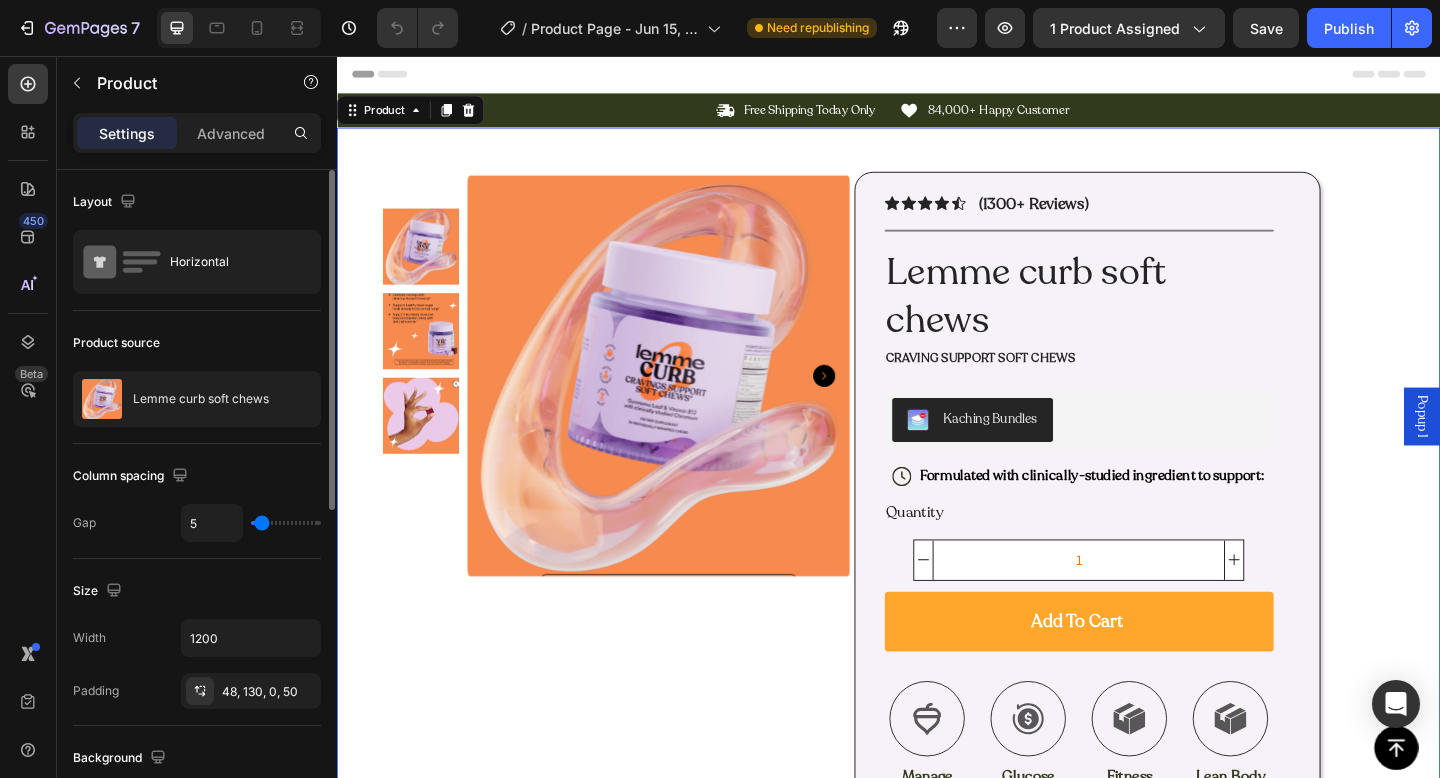 click on "Product source Lemme curb soft chews" 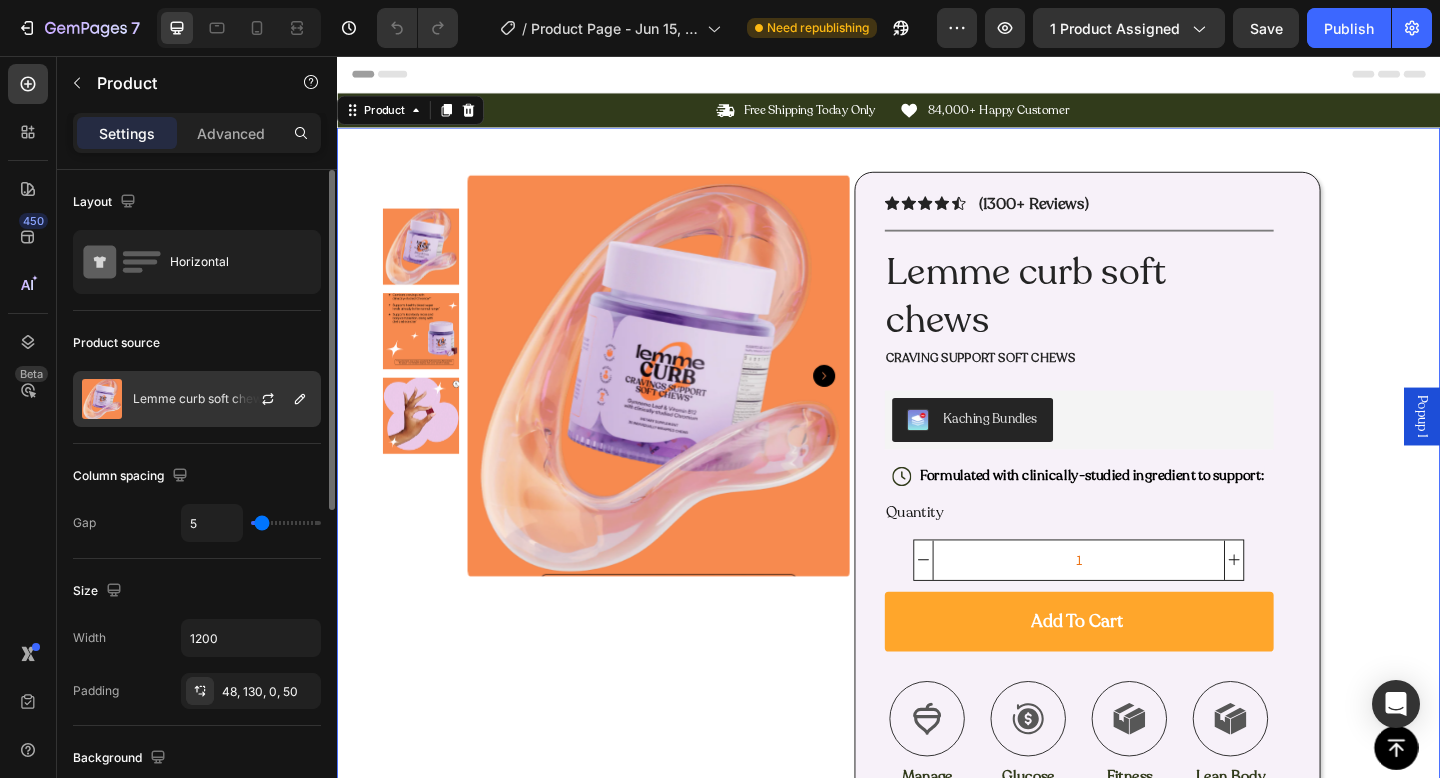 click at bounding box center [276, 399] 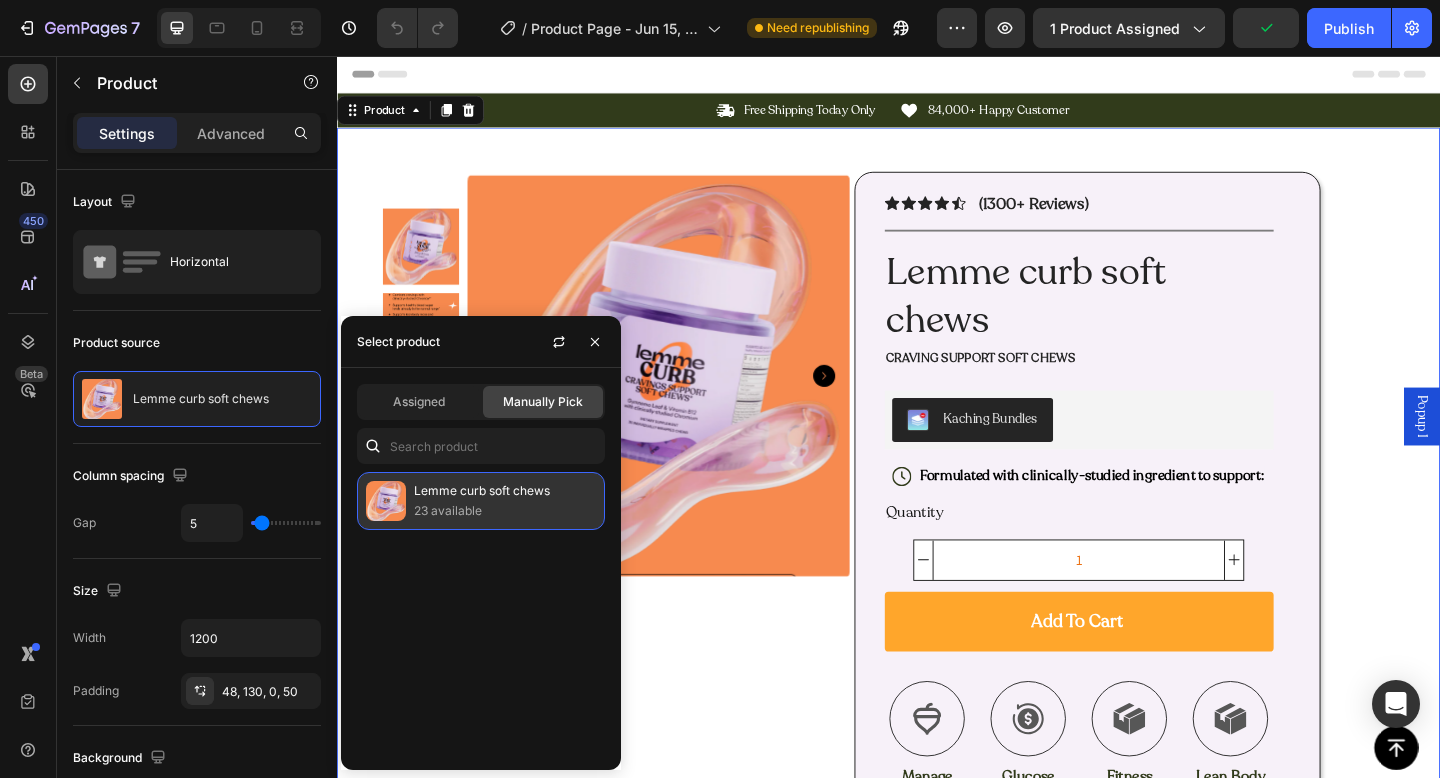 click on "23 available" at bounding box center (505, 511) 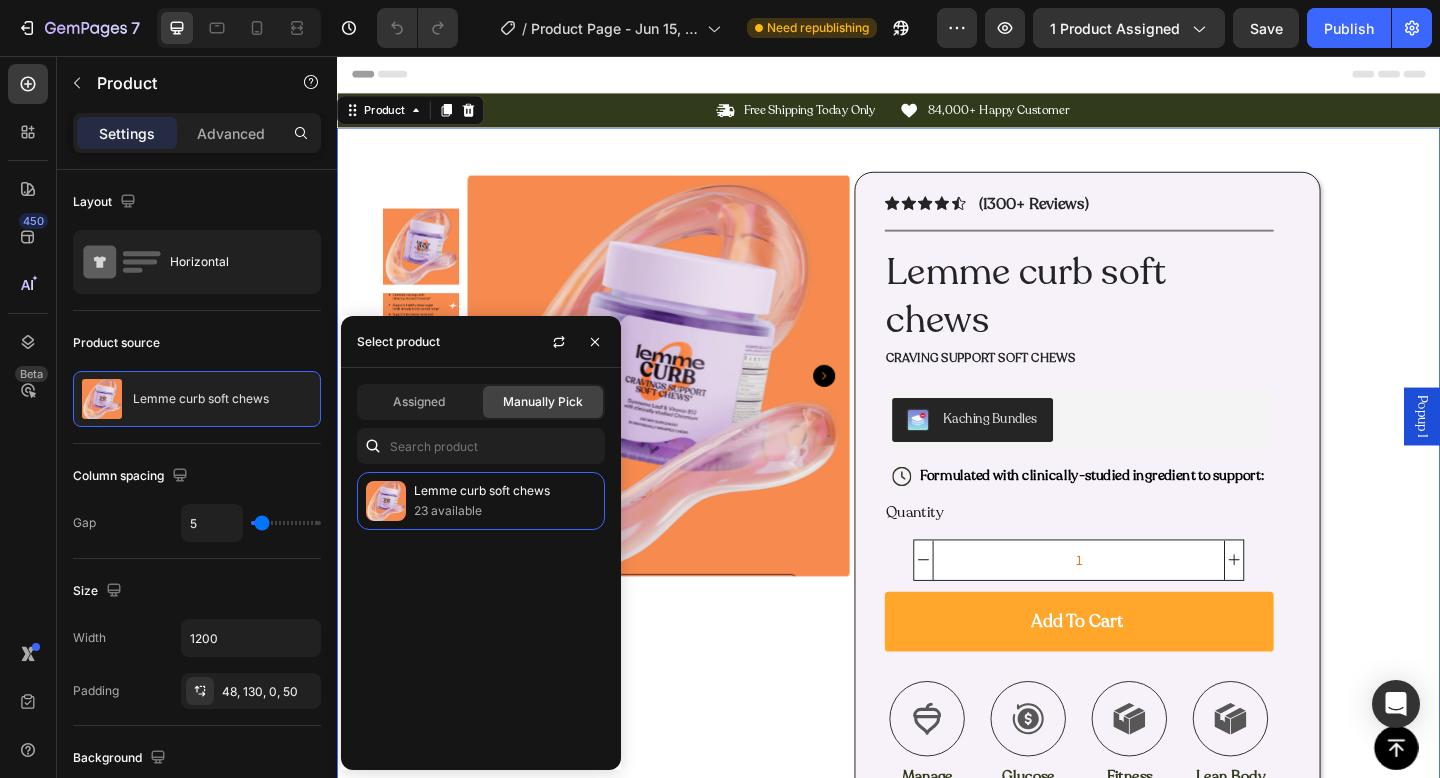 click on "Icon Hannah N. ([CITY], [COUNTRY])" at bounding box center [937, 1493] 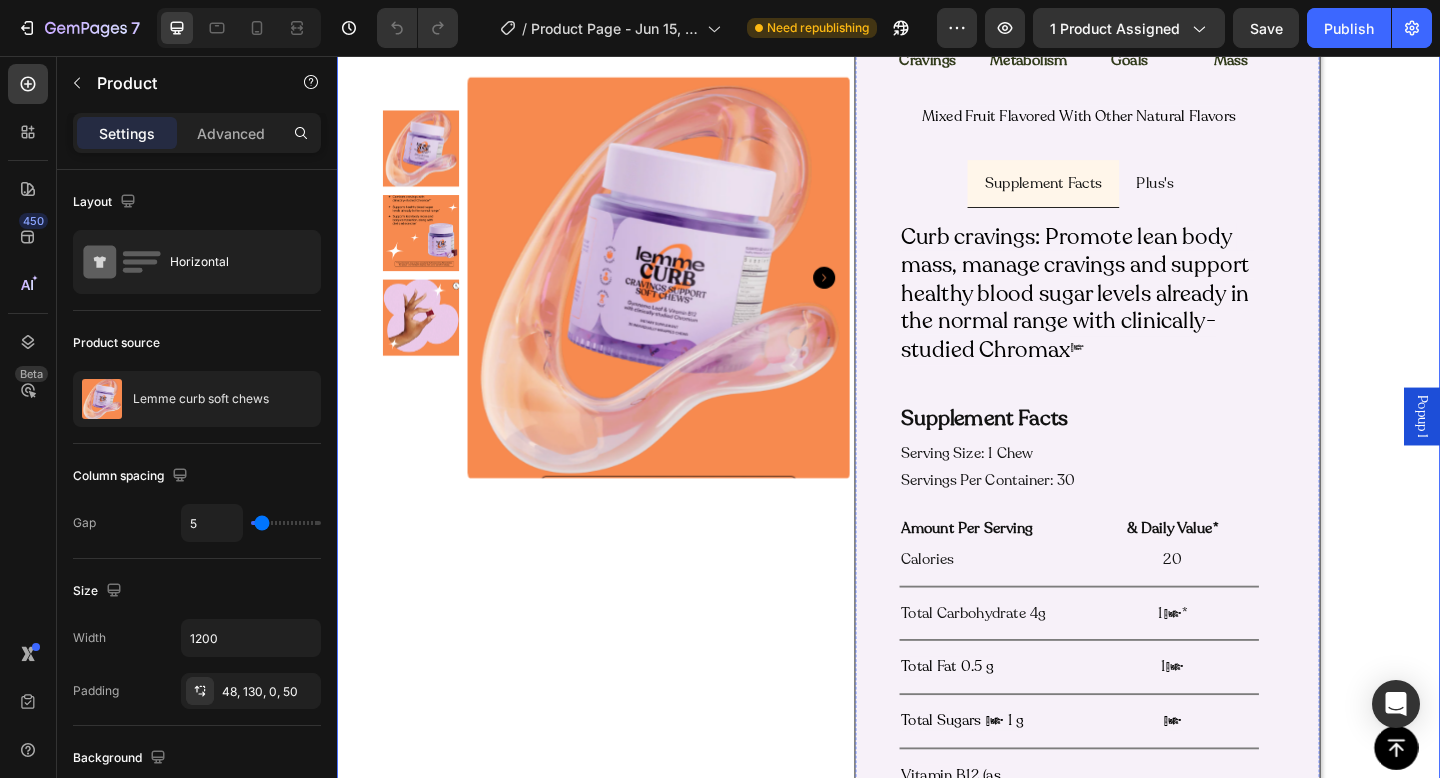 scroll, scrollTop: 814, scrollLeft: 0, axis: vertical 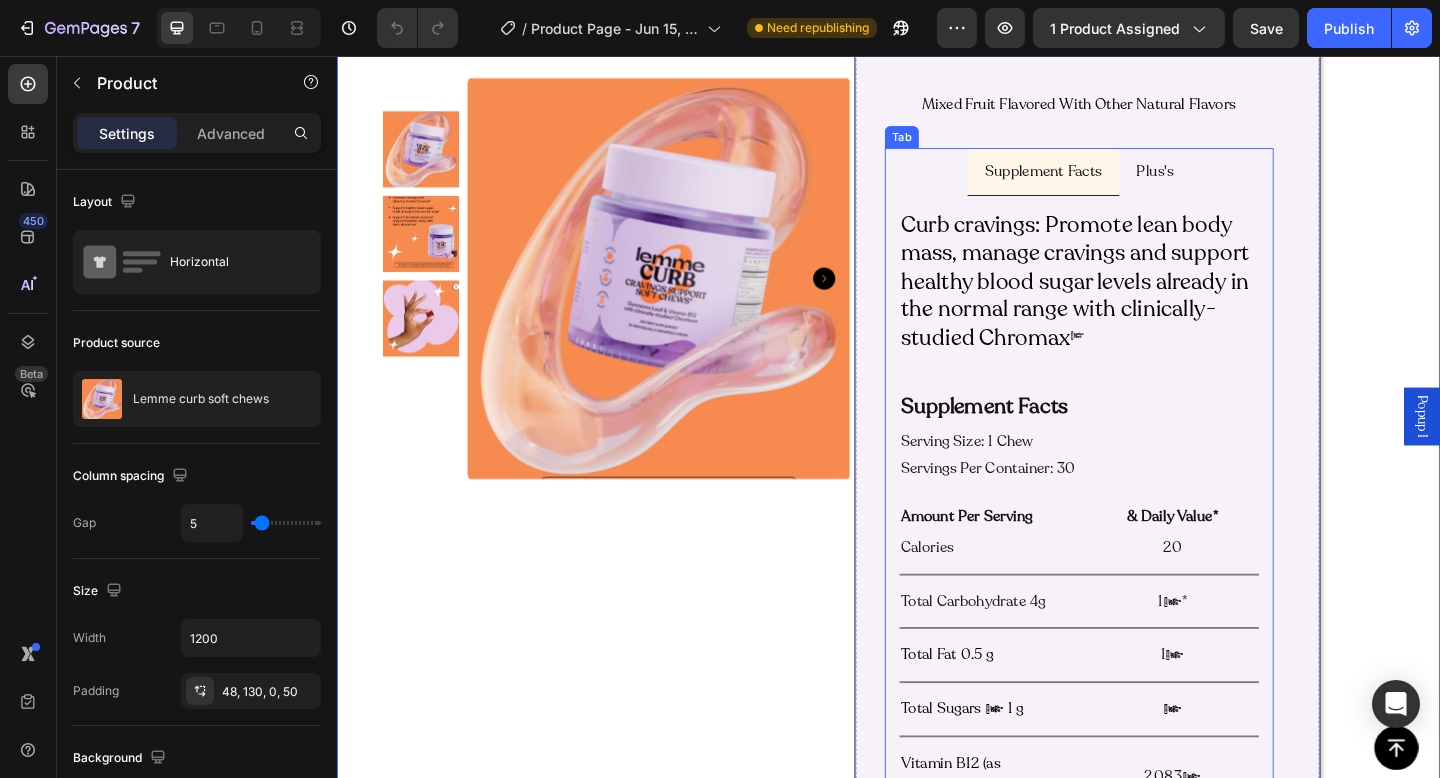 click on "Plus's" at bounding box center [1227, 182] 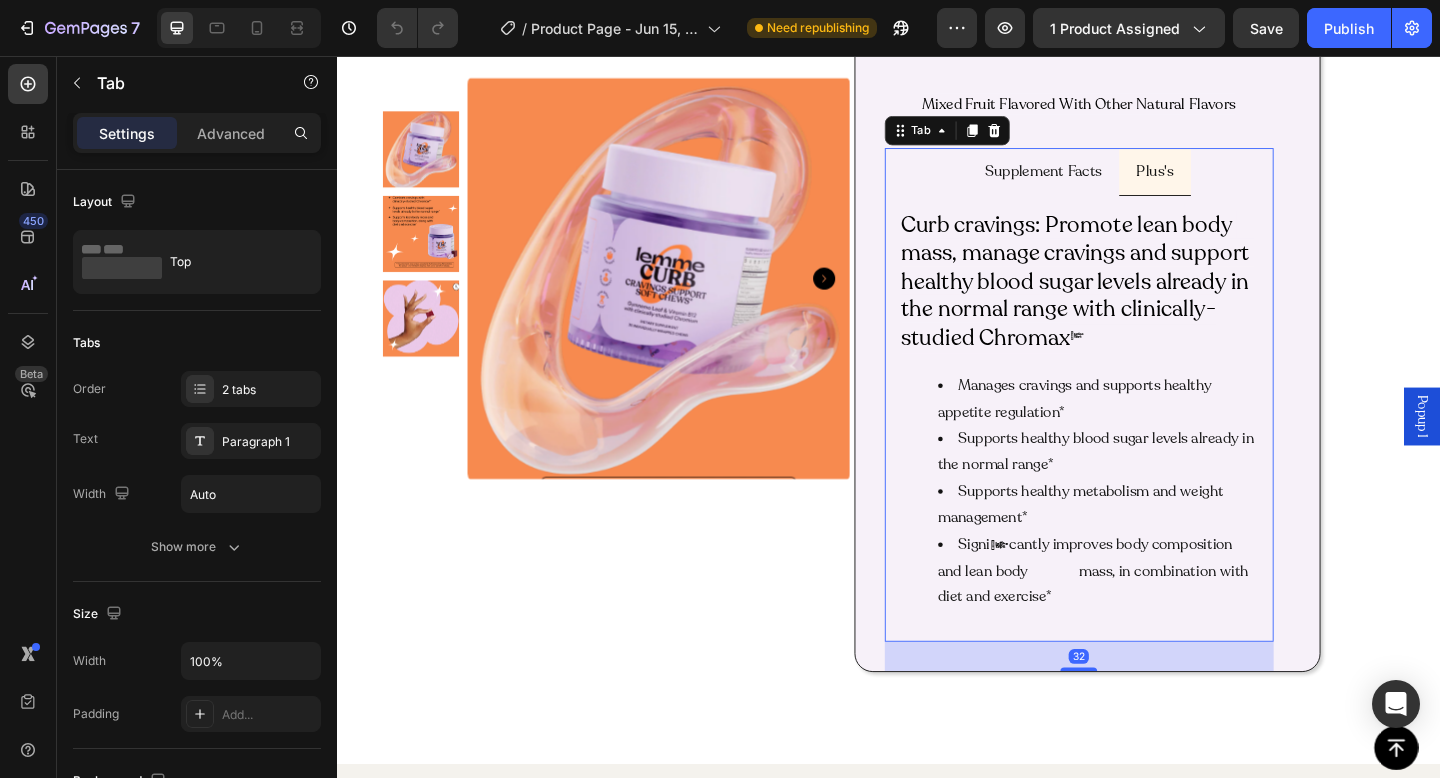 click on "Plus's" at bounding box center (1227, 181) 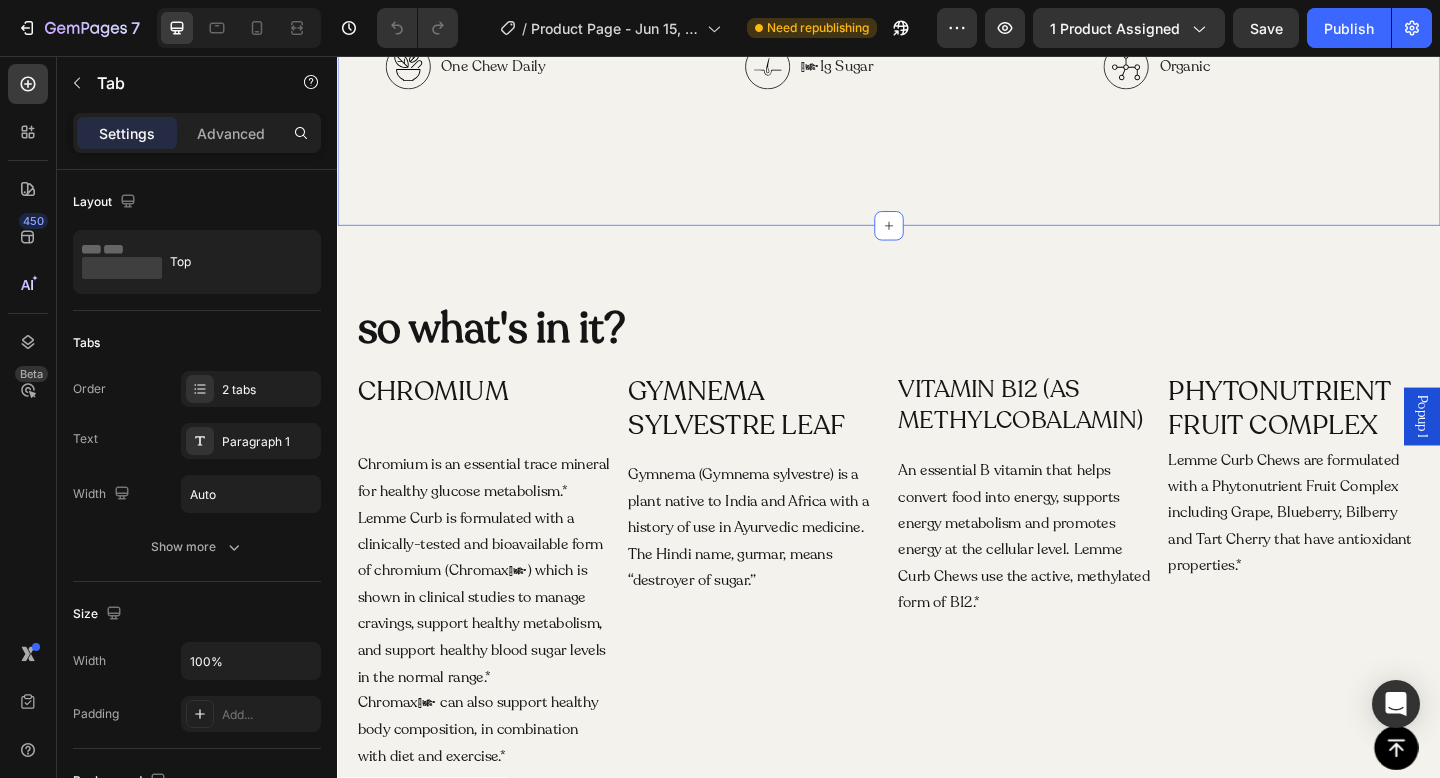 scroll, scrollTop: 1971, scrollLeft: 0, axis: vertical 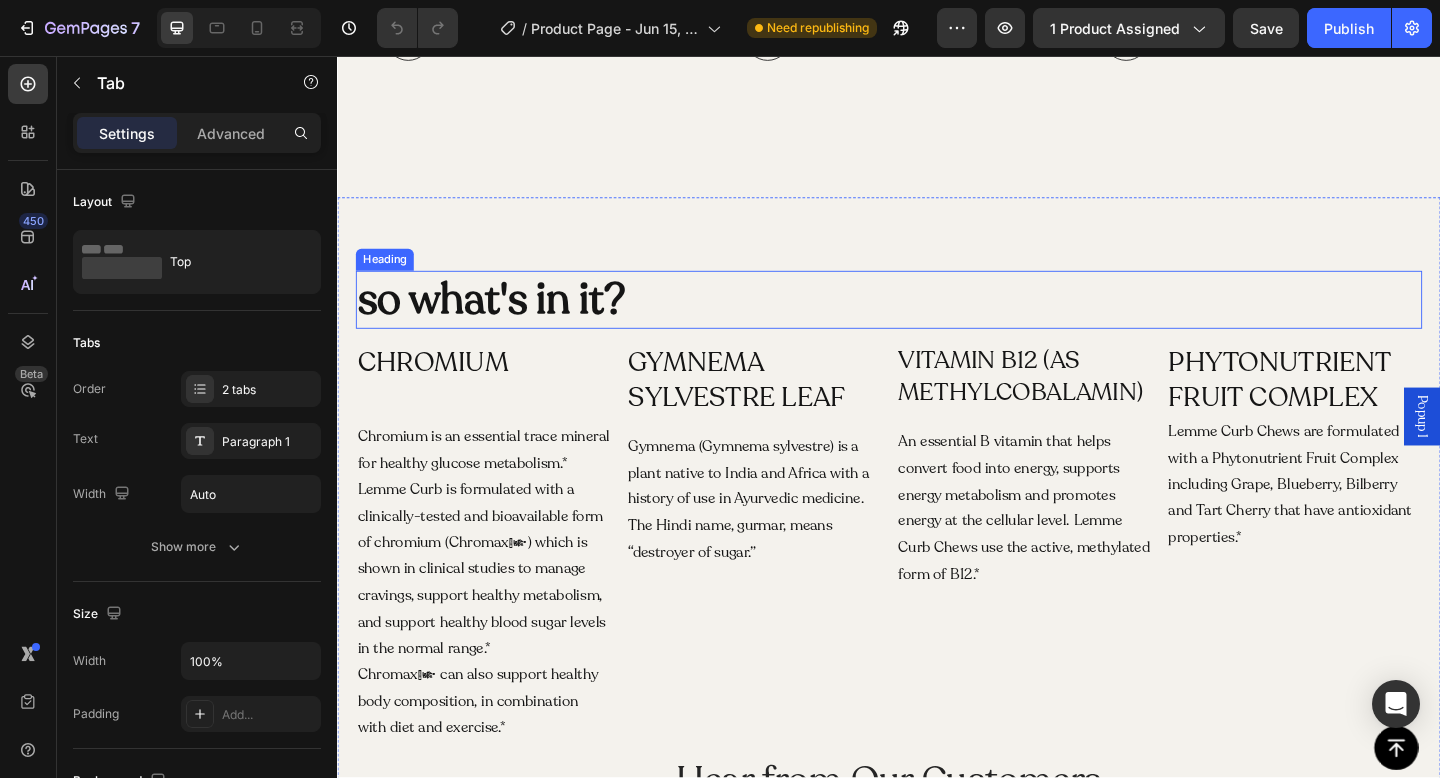 click on "so what's in it?" at bounding box center [937, 322] 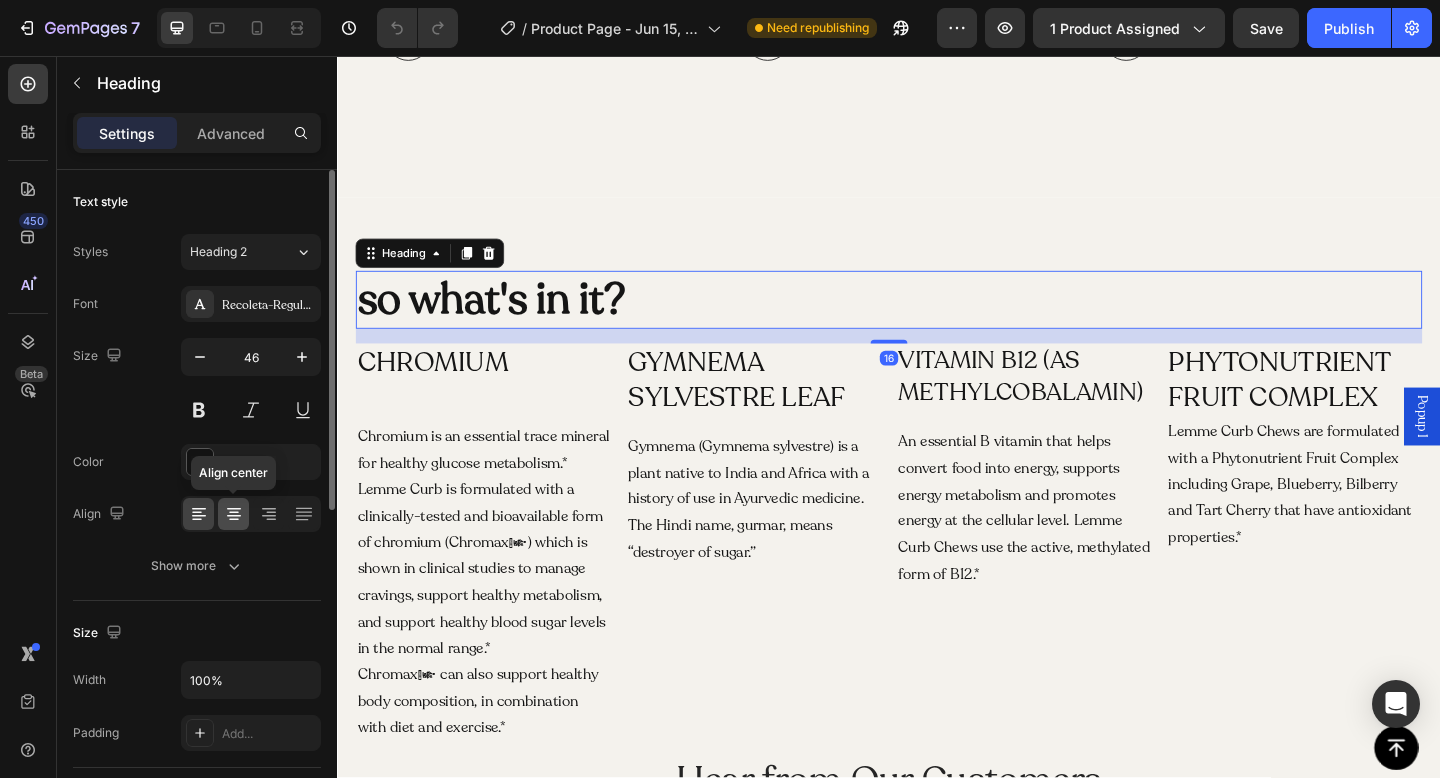 click 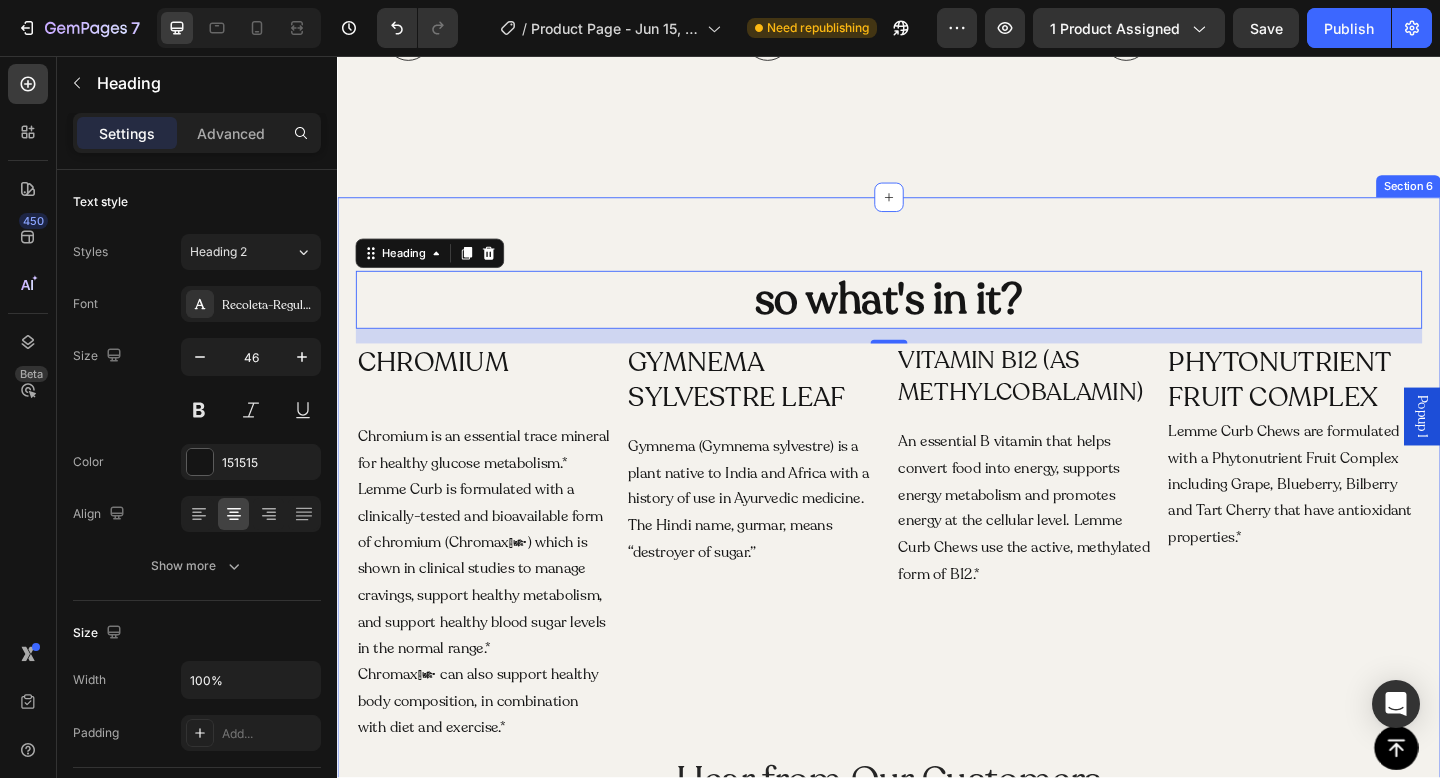 click on "so what's in it? Heading   16 CHROMIUM Heading Chromium is an essential trace mineral for healthy glucose metabolism.* Lemme Curb is formulated with a clinically-tested and bioavailable form of chromium (Chromax®) which is shown in clinical studies to manage cravings, support healthy metabolism, and support healthy blood sugar levels in the normal range.* Chromax® can also support healthy body composition, in combination with diet and exercise.* Text Block GYMNEMA SYLVESTRE LEAF Heading Gymnema (Gymnema sylvestre) is a plant native to India and Africa with a history of use in Ayurvedic medicine. The Hindi name, gurmar, means “destroyer of sugar.” Text Block VITAMIN B12 (AS METHYLCOBALAMIN) Heading An essential B vitamin that helps convert food into energy, supports energy metabolism and promotes energy at the cellular level. Lemme Curb Chews use the active, methylated form of B12.* Text Block PHYTONUTRIENT FRUIT COMPLEX Heading Text Block Row Hear from Our Customers Heading Icon Icon Icon Icon Icon Row" at bounding box center [937, 870] 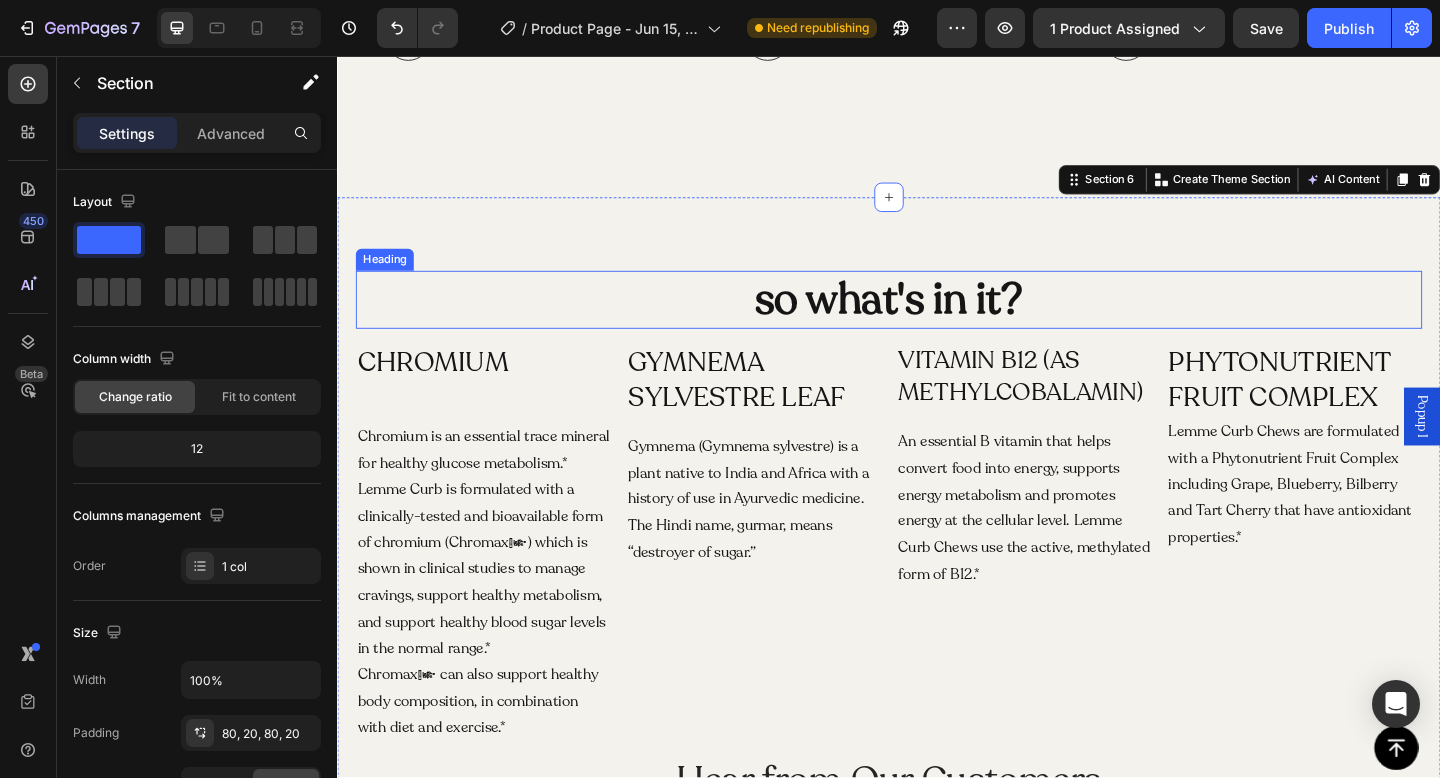 click on "so what's in it?" at bounding box center [937, 321] 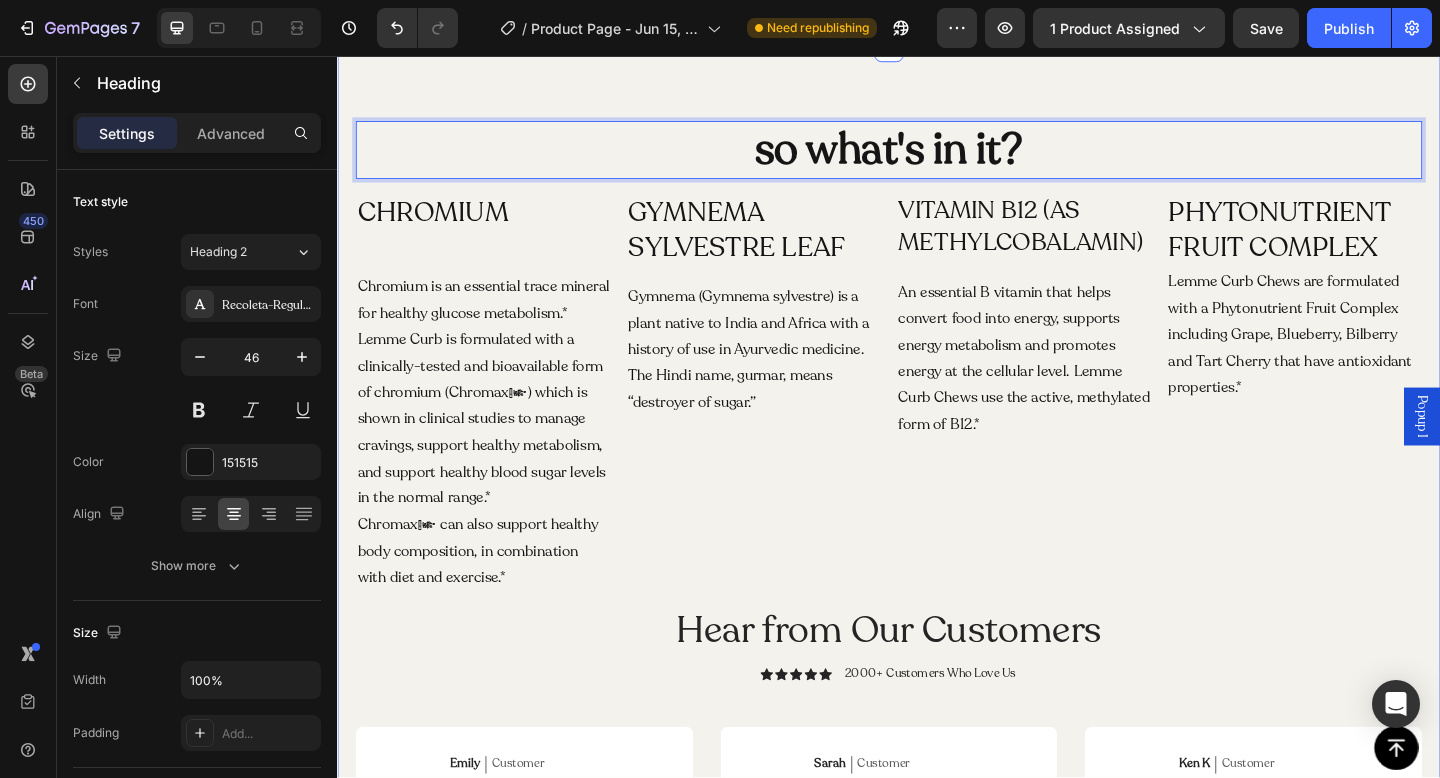scroll, scrollTop: 2142, scrollLeft: 0, axis: vertical 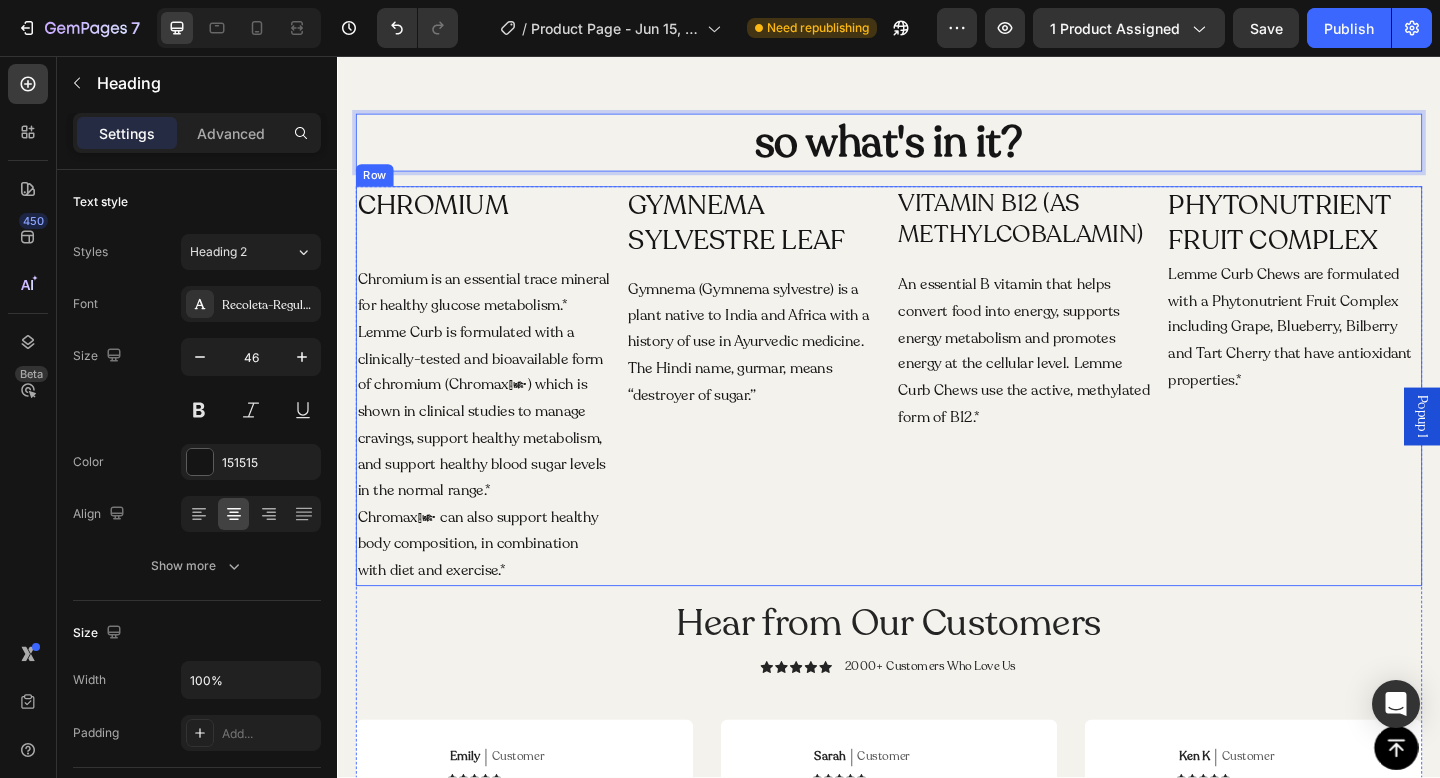click on "CHROMIUM Heading Chromium is an essential trace mineral for healthy glucose metabolism.* Lemme Curb is formulated with a clinically-tested and bioavailable form of chromium (Chromax®) which is shown in clinical studies to manage cravings, support healthy metabolism, and support healthy blood sugar levels in the normal range.* Chromax® can also support healthy body composition, in combination with diet and exercise.* Text Block" at bounding box center (496, 415) 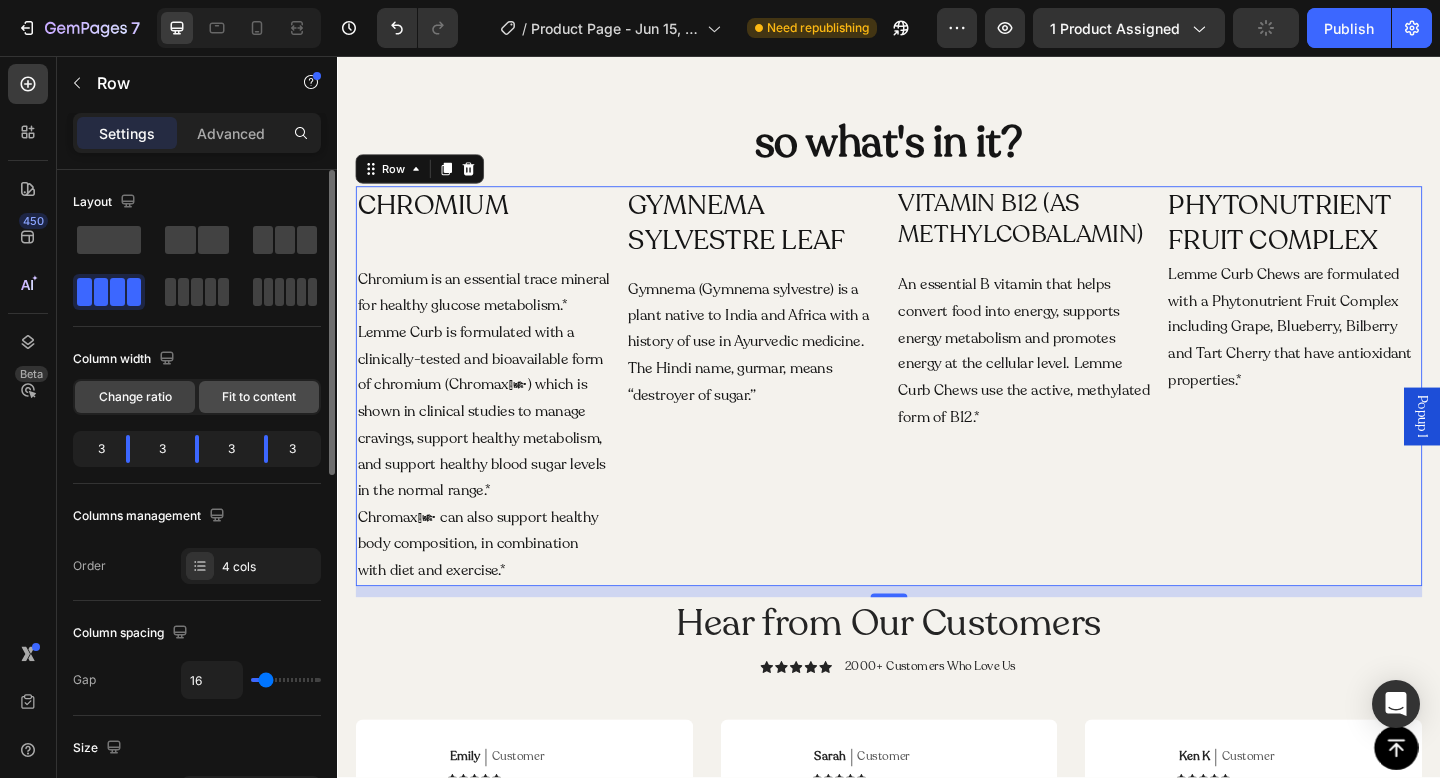 click on "Fit to content" 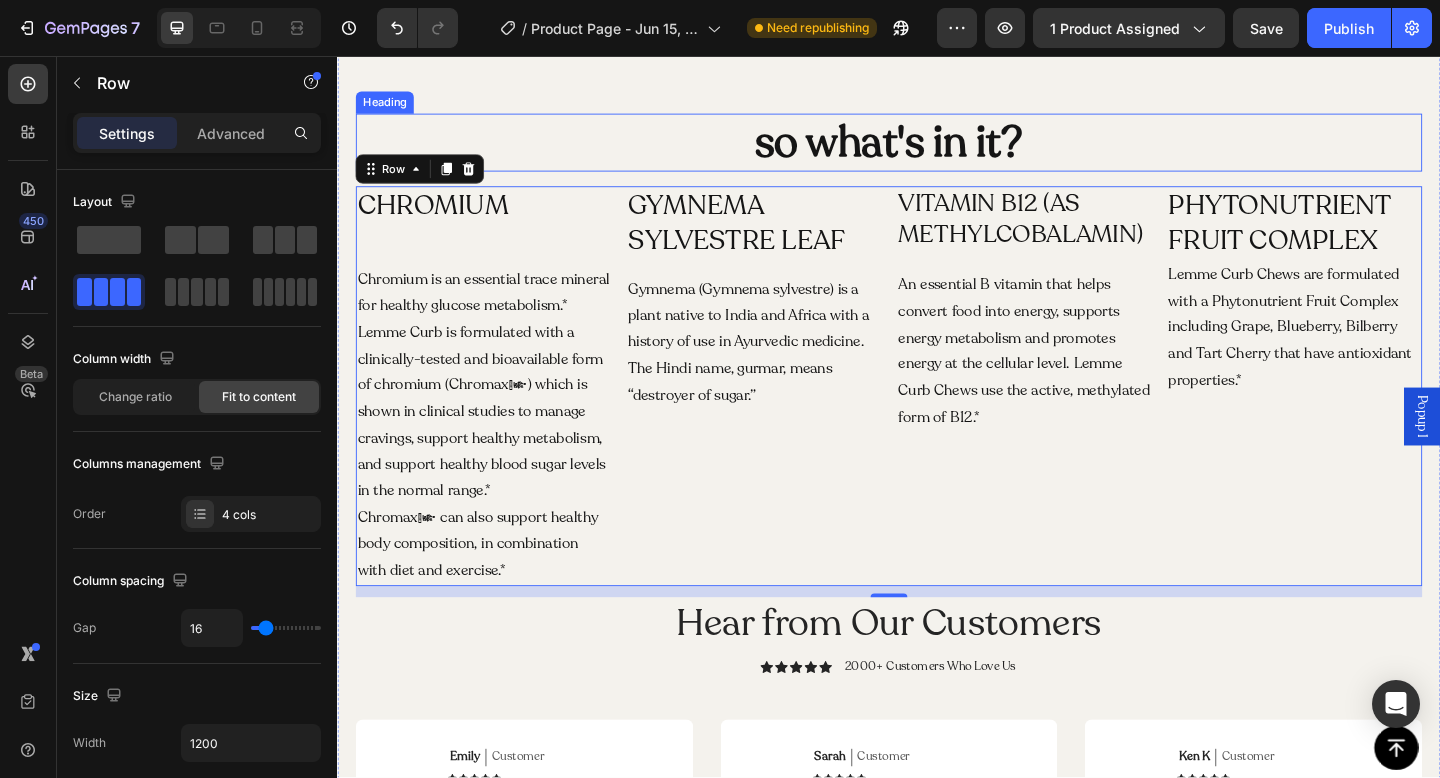 click on "⁠⁠⁠⁠⁠⁠⁠ so what's in it?" at bounding box center [937, 151] 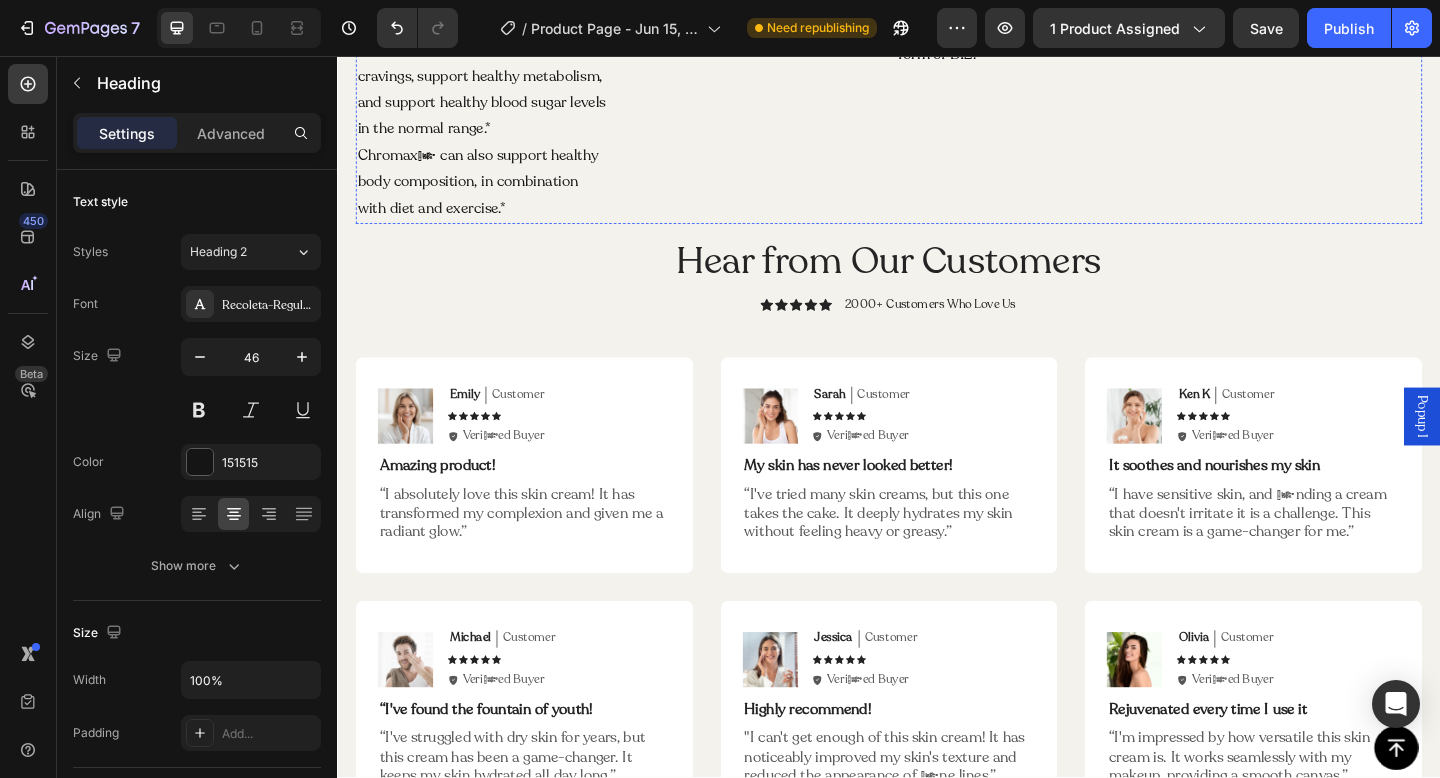 scroll, scrollTop: 2549, scrollLeft: 0, axis: vertical 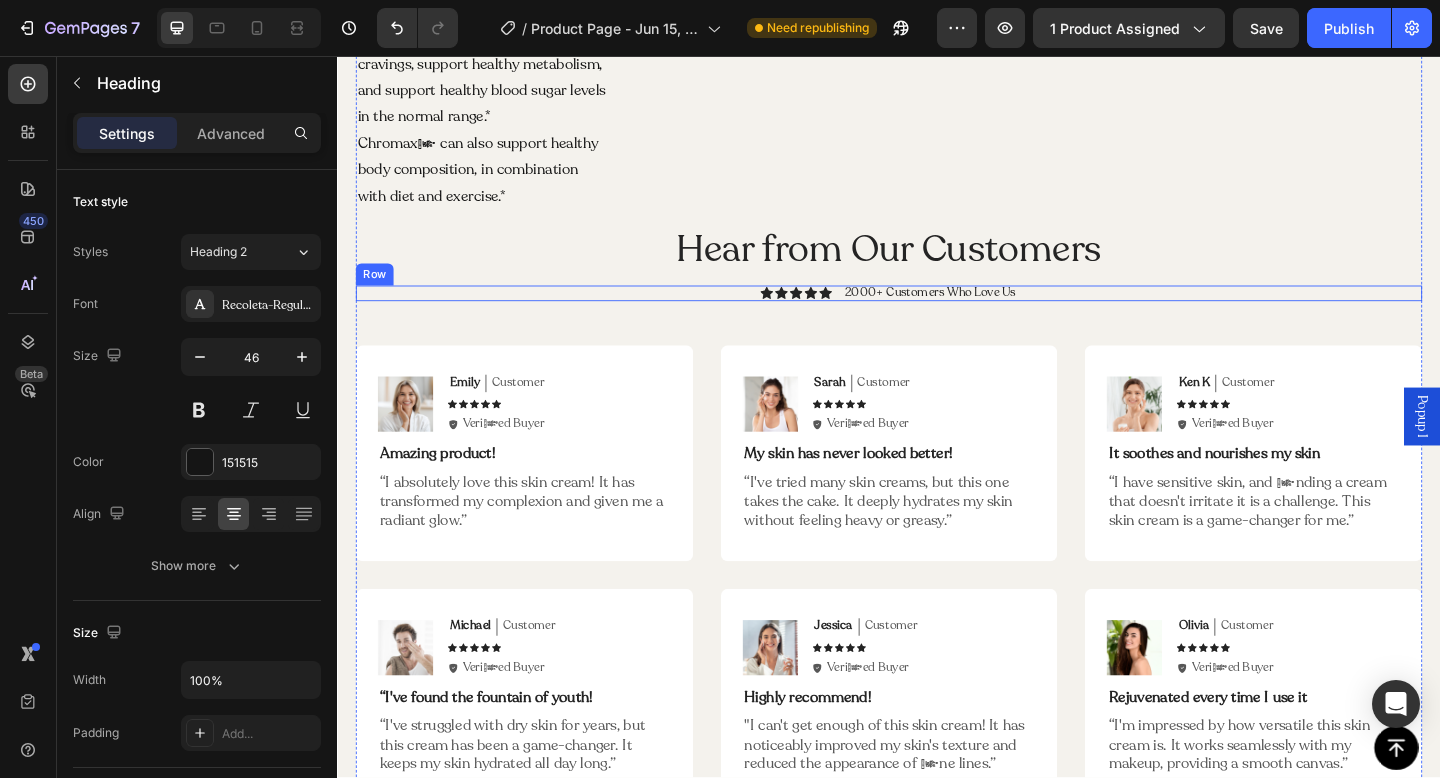 click on "so what's in it? Heading CHROMIUM Heading Chromium is an essential trace mineral for healthy glucose metabolism.* Lemme Curb is formulated with a clinically-tested and bioavailable form of chromium (Chromax®) which is shown in clinical studies to manage cravings, support healthy metabolism, and support healthy blood sugar levels in the normal range.* Chromax® can also support healthy body composition, in combination with diet and exercise.* Text Block GYMNEMA SYLVESTRE LEAF Heading Gymnema (Gymnema sylvestre) is a plant native to India and Africa with a history of use in Ayurvedic medicine. The Hindi name, gurmar, means “destroyer of sugar.” Text Block VITAMIN B12 (AS METHYLCOBALAMIN) Heading An essential B vitamin that helps convert food into energy, supports energy metabolism and promotes energy at the cellular level. Lemme Curb Chews use the active, methylated form of B12.* Text Block PHYTONUTRIENT FRUIT COMPLEX Heading Text Block Row Hear from Our Customers Heading Icon Icon Icon Icon Icon Icon List Text Block Row Image Row" at bounding box center [937, 331] 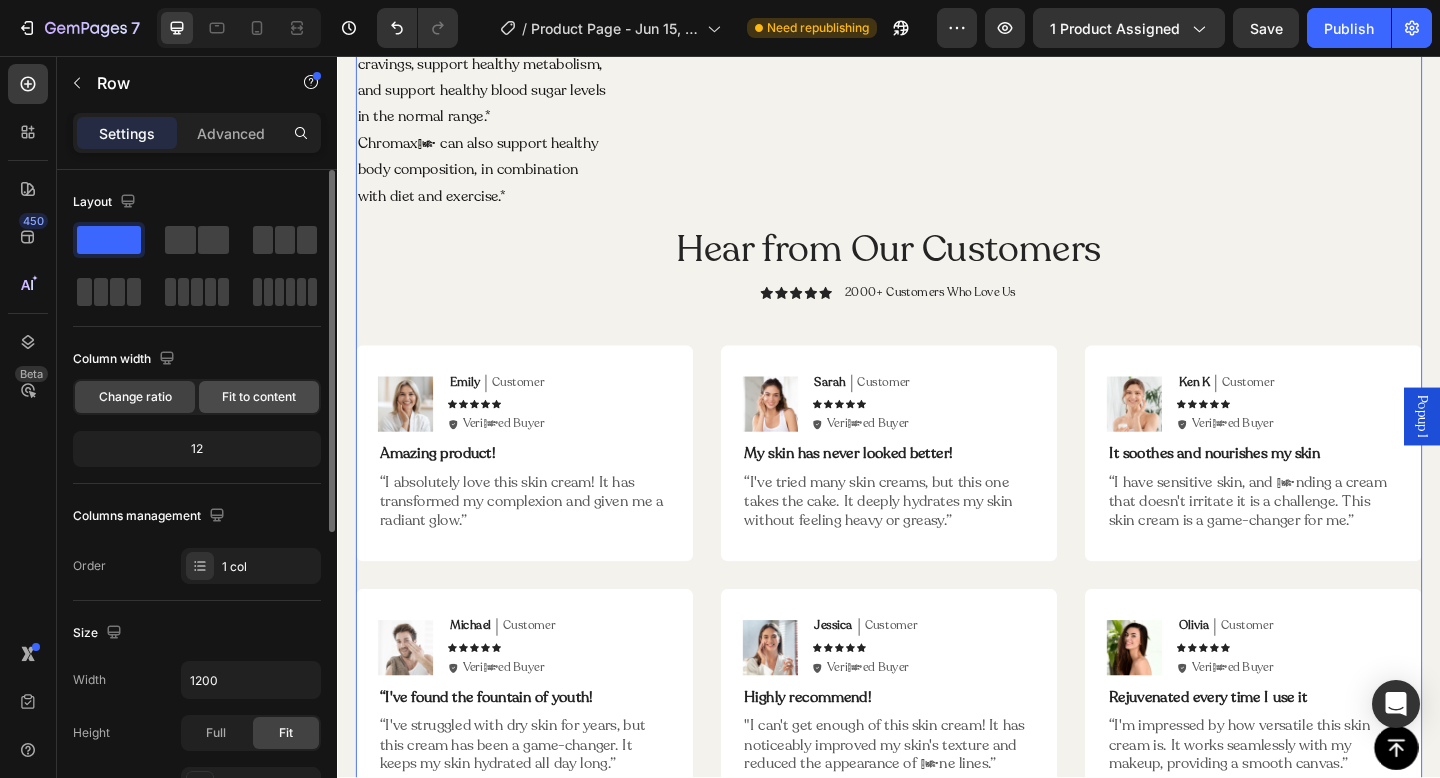 click on "Fit to content" 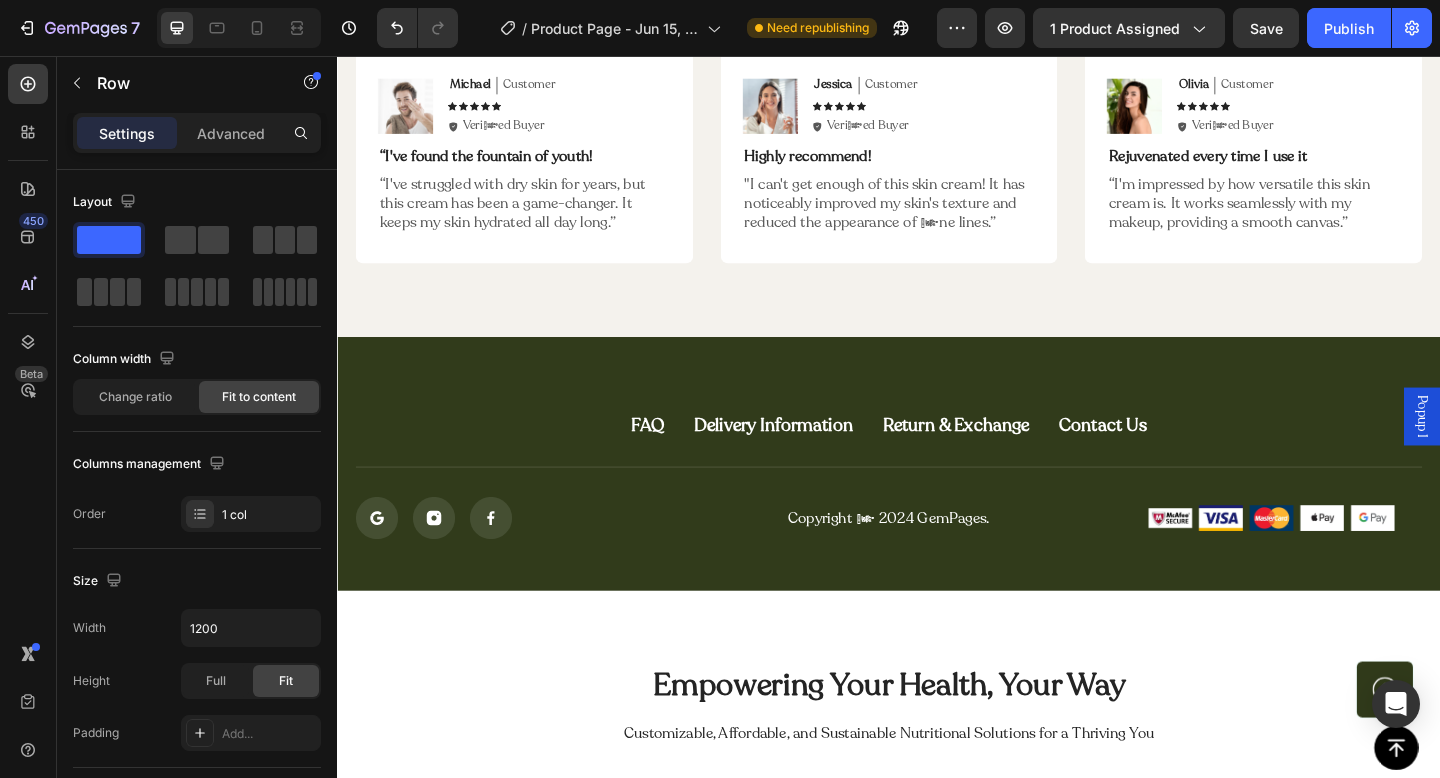 scroll, scrollTop: 3109, scrollLeft: 0, axis: vertical 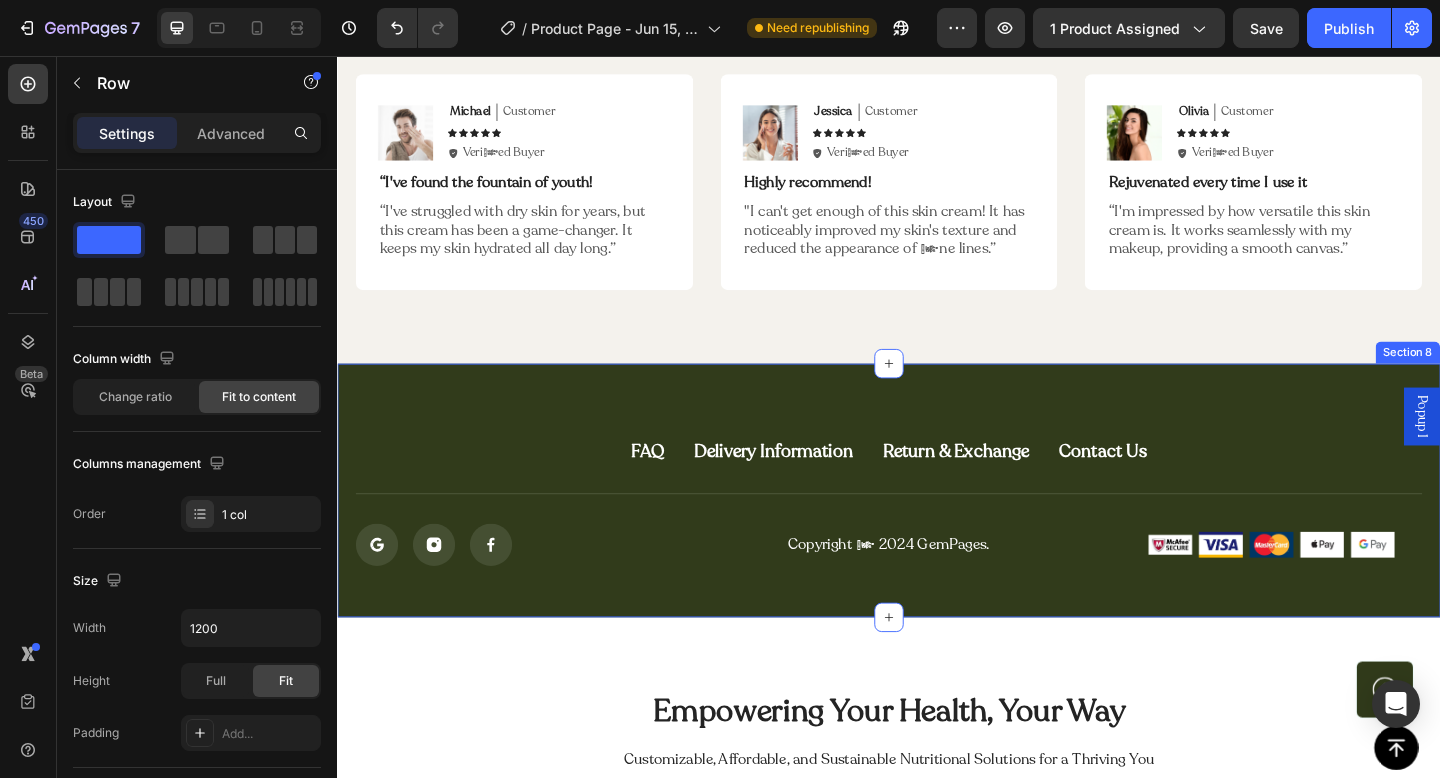 click on "FAQ Button Delivery Information Button Return & Exchange   Button Contact Us Button Row
Icon
Icon
Icon Icon List Copyright © 2024 GemPages.  Text block Image Image Image Image Image Row Row
Button Row Section 8" at bounding box center [937, 529] 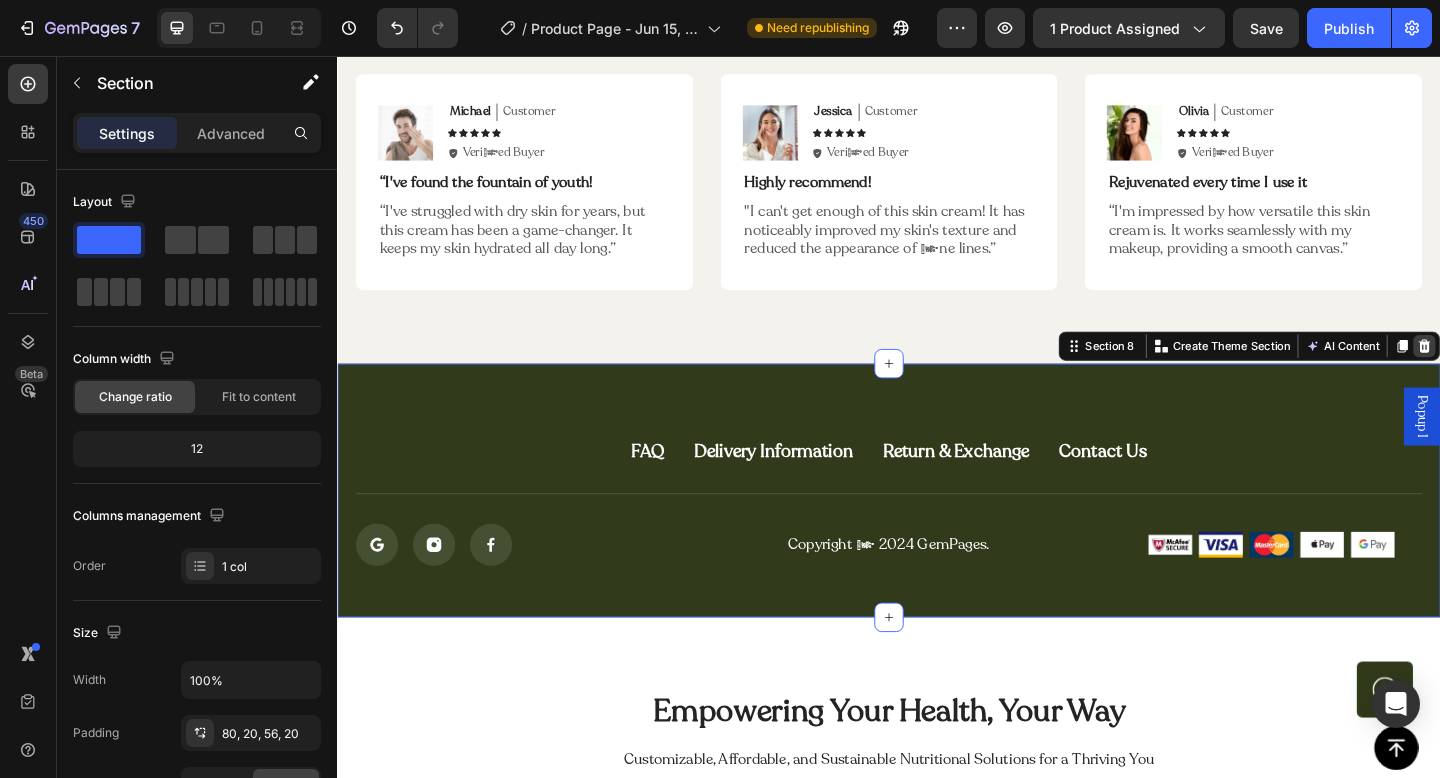 click 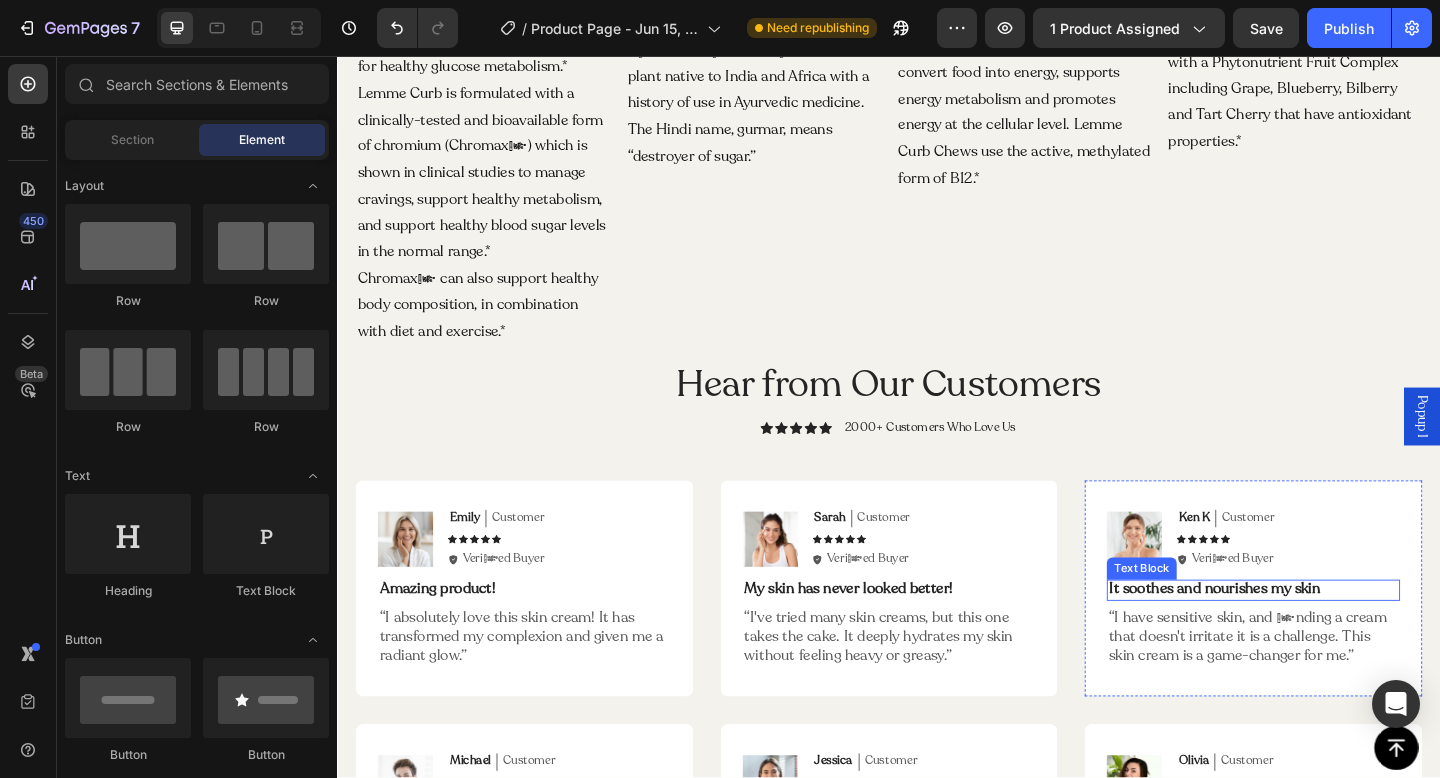 scroll, scrollTop: 2386, scrollLeft: 0, axis: vertical 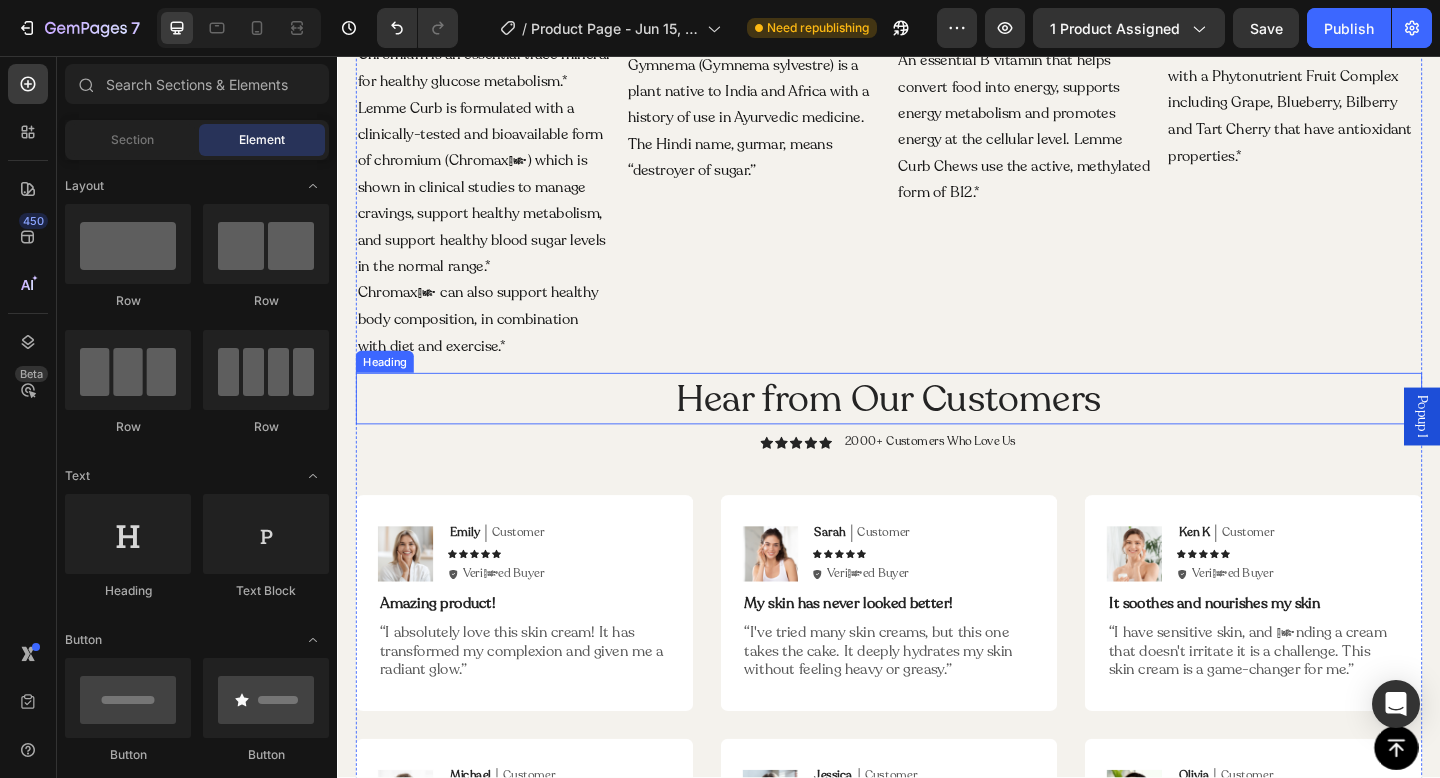click on "Hear from Our Customers" at bounding box center (937, 429) 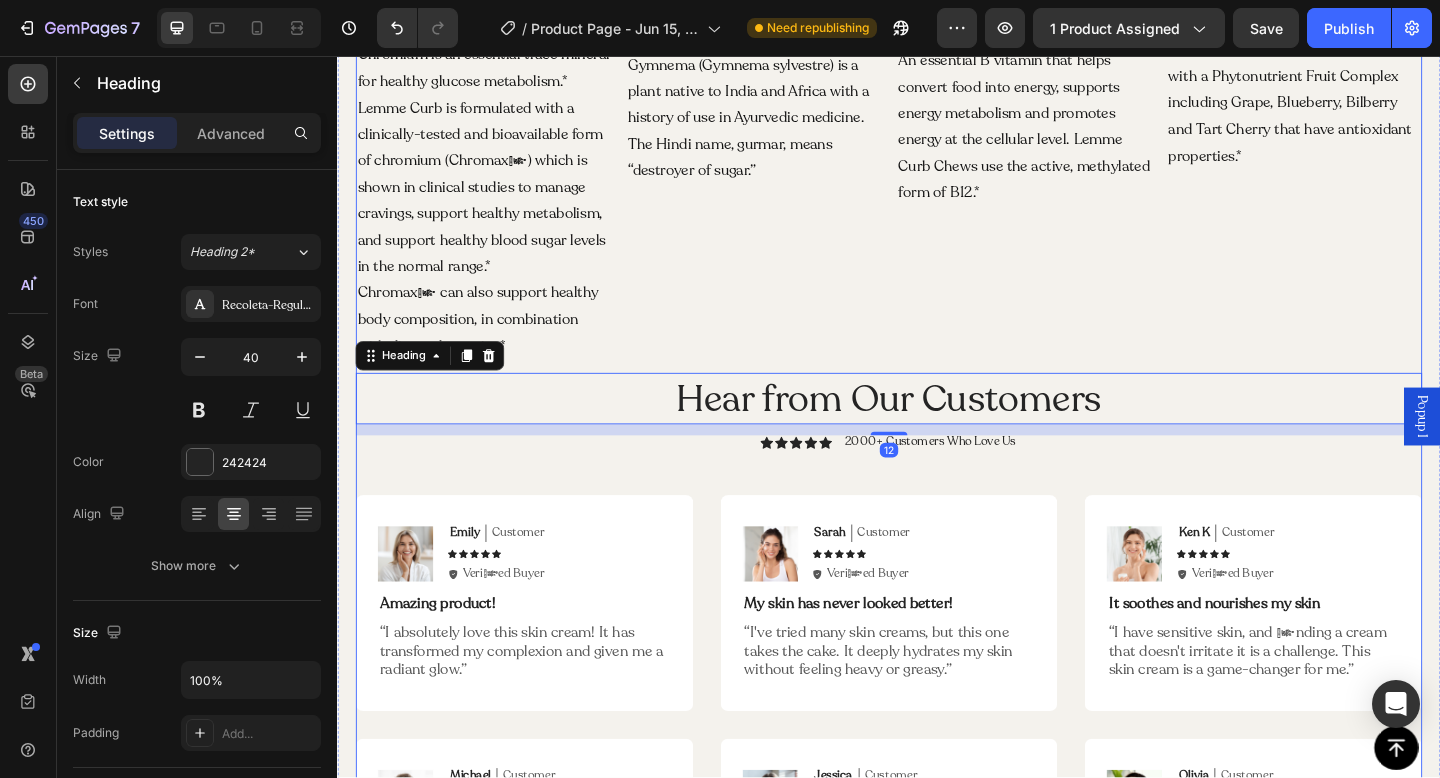 click on "Icon Icon Icon Icon Icon Icon List 2000+ Customers Who Love Us Text Block Row" at bounding box center [937, 478] 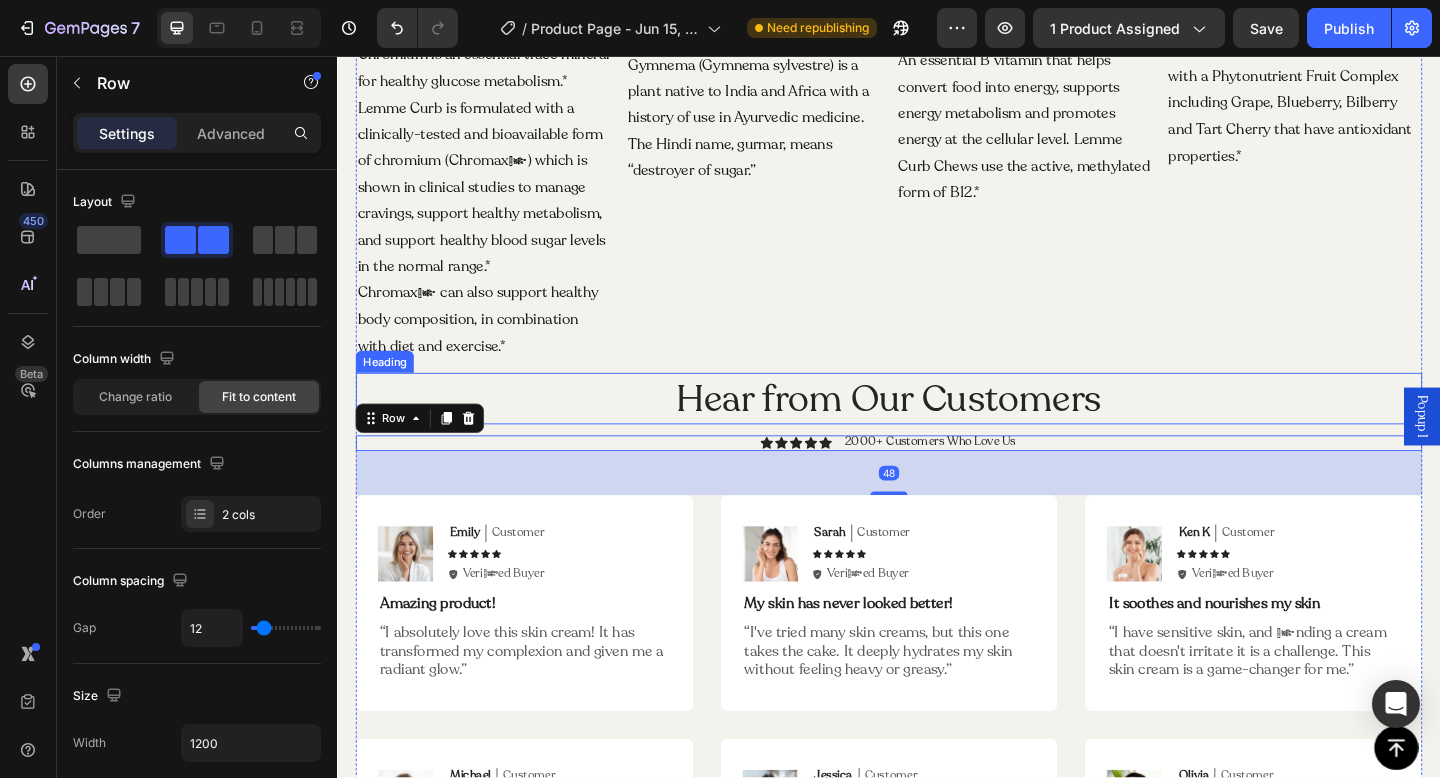 click on "Hear from Our Customers" at bounding box center [937, 429] 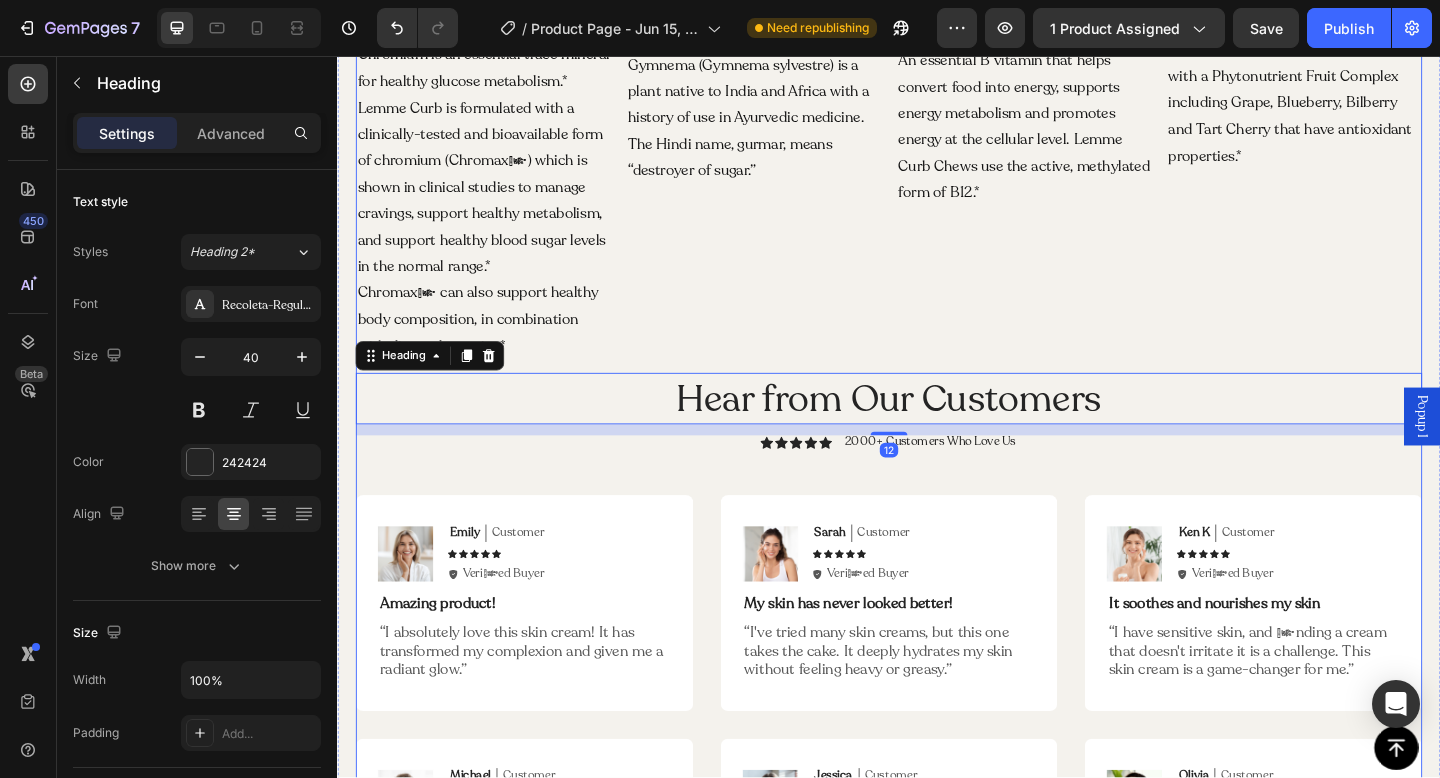 click on "CHROMIUM Heading Chromium is an essential trace mineral for healthy glucose metabolism.* Lemme Curb is formulated with a clinically-tested and bioavailable form of chromium (Chromax®) which is shown in clinical studies to manage cravings, support healthy metabolism, and support healthy blood sugar levels in the normal range.* Chromax® can also support healthy body composition, in combination with diet and exercise.* Text Block GYMNEMA SYLVESTRE LEAF Heading Gymnema (Gymnema sylvestre) is a plant native to India and Africa with a history of use in Ayurvedic medicine. The Hindi name, gurmar, means “destroyer of sugar.” Text Block VITAMIN B12 (AS METHYLCOBALAMIN) Heading An essential B vitamin that helps convert food into energy, supports energy metabolism and promotes energy at the cellular level. Lemme Curb Chews use the active, methylated form of B12.* Text Block PHYTONUTRIENT FRUIT COMPLEX Heading Text Block Row Hear from Our Customers Heading   12 Icon Icon Icon Icon Icon Icon List Text Block Row Row" at bounding box center [937, 494] 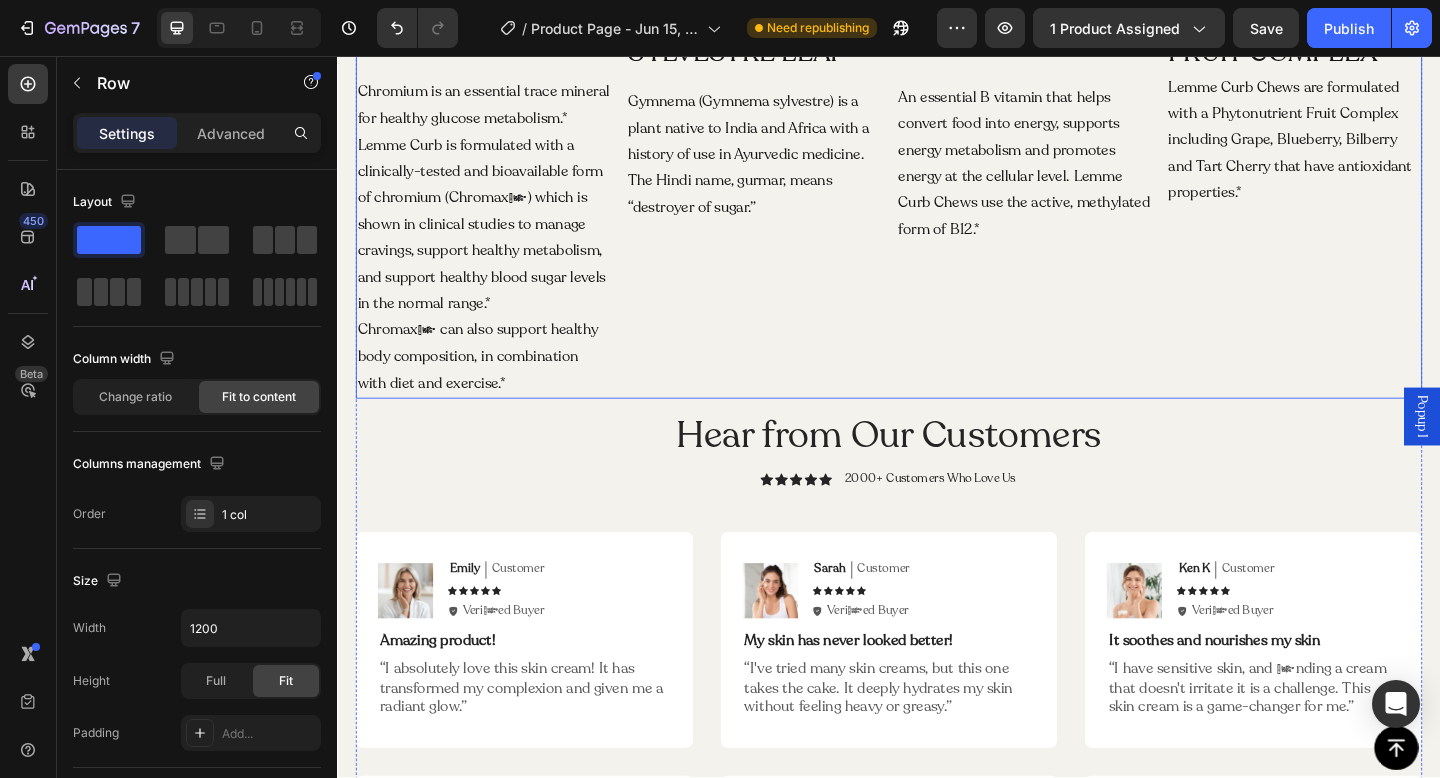 scroll, scrollTop: 2439, scrollLeft: 0, axis: vertical 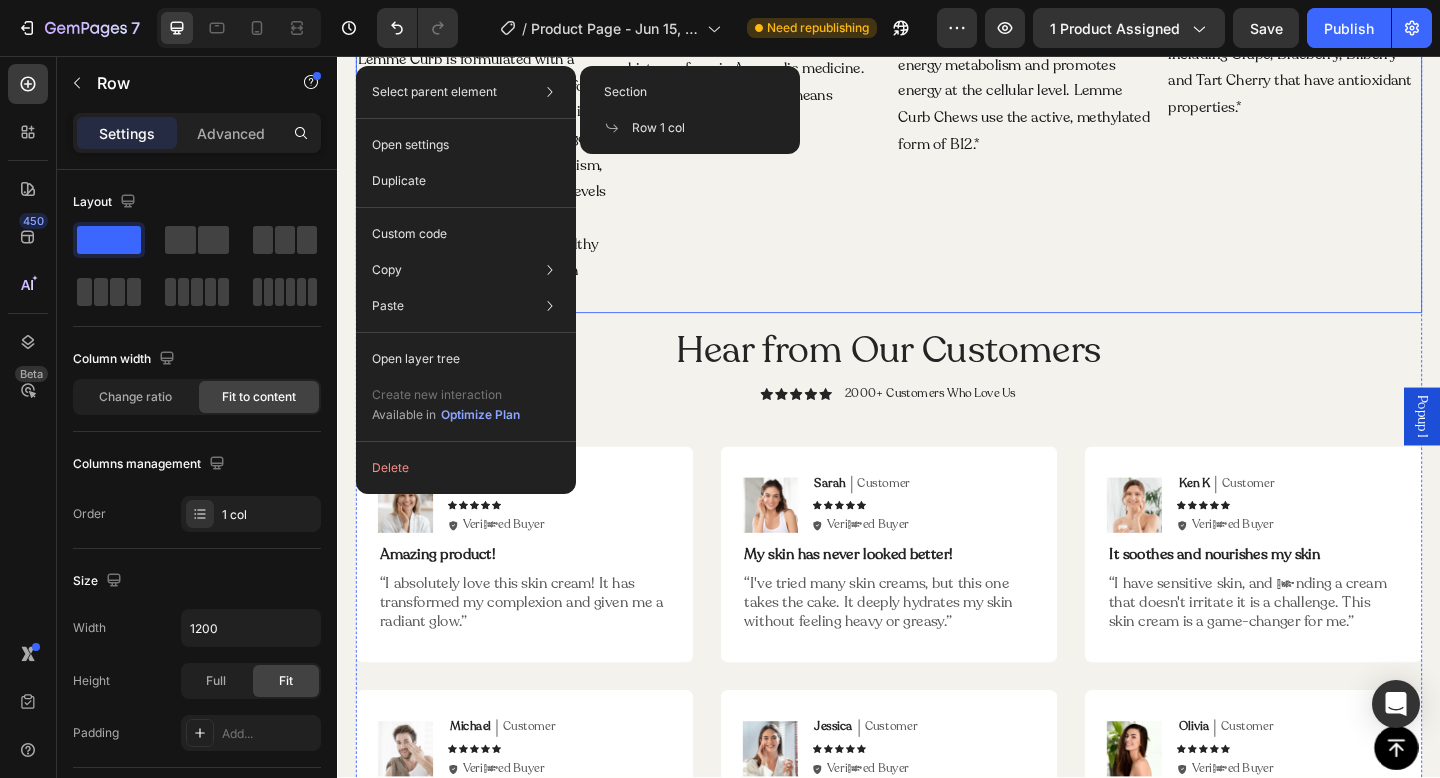 click on "GYMNEMA SYLVESTRE LEAF Heading Gymnema (Gymnema sylvestre) is a plant native to India and Africa with a history of use in Ayurvedic medicine. The Hindi name, gurmar, means “destroyer of sugar.” Text Block" at bounding box center [790, 118] 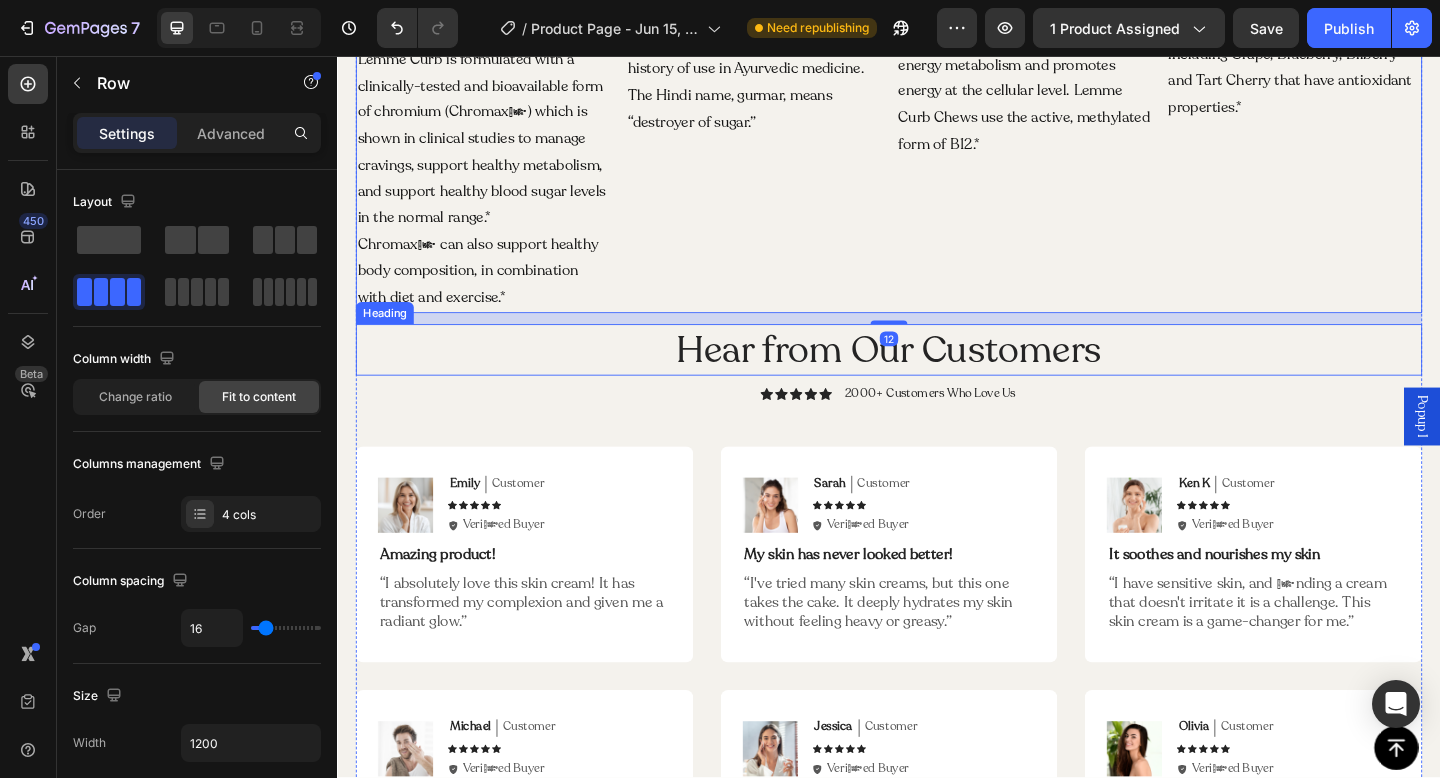 click on "Hear from Our Customers" at bounding box center [937, 376] 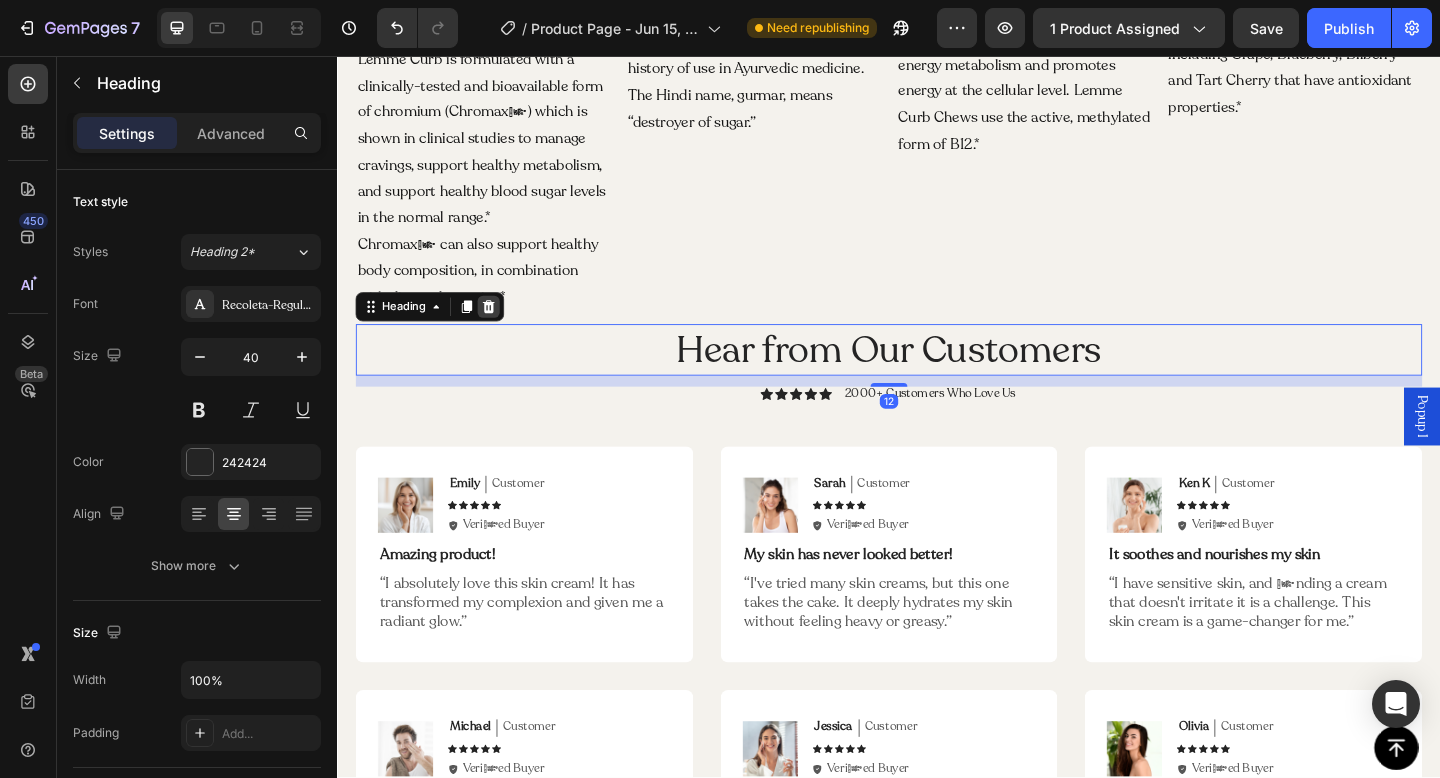 click 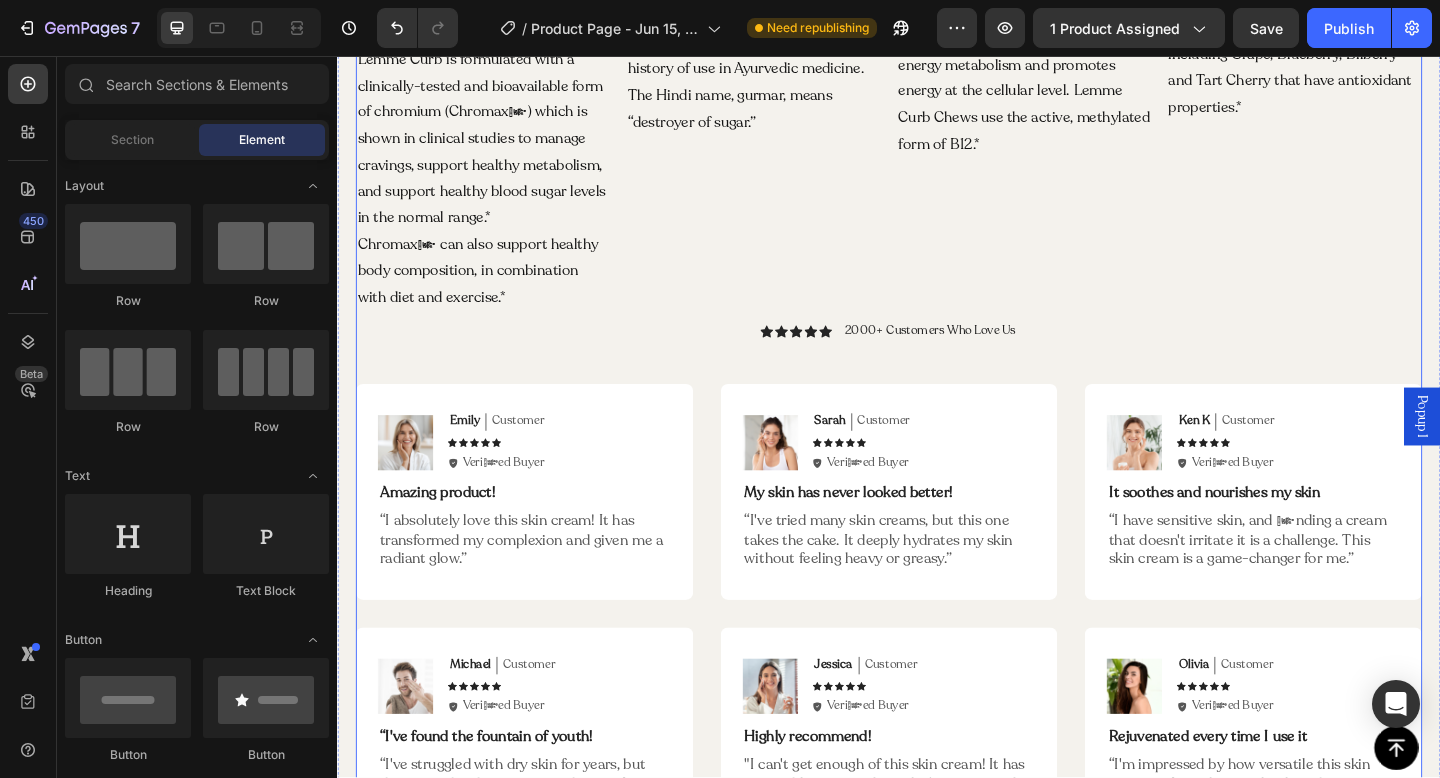 click on "CHROMIUM Heading Chromium is an essential trace mineral for healthy glucose metabolism.* Lemme Curb is formulated with a clinically-tested and bioavailable form of chromium (Chromax®) which is shown in clinical studies to manage cravings, support healthy metabolism, and support healthy blood sugar levels in the normal range.* Chromax® can also support healthy body composition, in combination with diet and exercise.* Text Block GYMNEMA SYLVESTRE LEAF Heading Gymnema (Gymnema sylvestre) is a plant native to India and Africa with a history of use in Ayurvedic medicine. The Hindi name, gurmar, means “destroyer of sugar.” Text Block VITAMIN B12 (AS METHYLCOBALAMIN) Heading An essential B vitamin that helps convert food into energy, supports energy metabolism and promotes energy at the cellular level. Lemme Curb Chews use the active, methylated form of B12.* Text Block PHYTONUTRIENT FRUIT COMPLEX Heading Text Block Row Icon Icon Icon Icon Icon Icon List 2000+ Customers Who Love Us Text Block Row Image Emily" at bounding box center [937, 407] 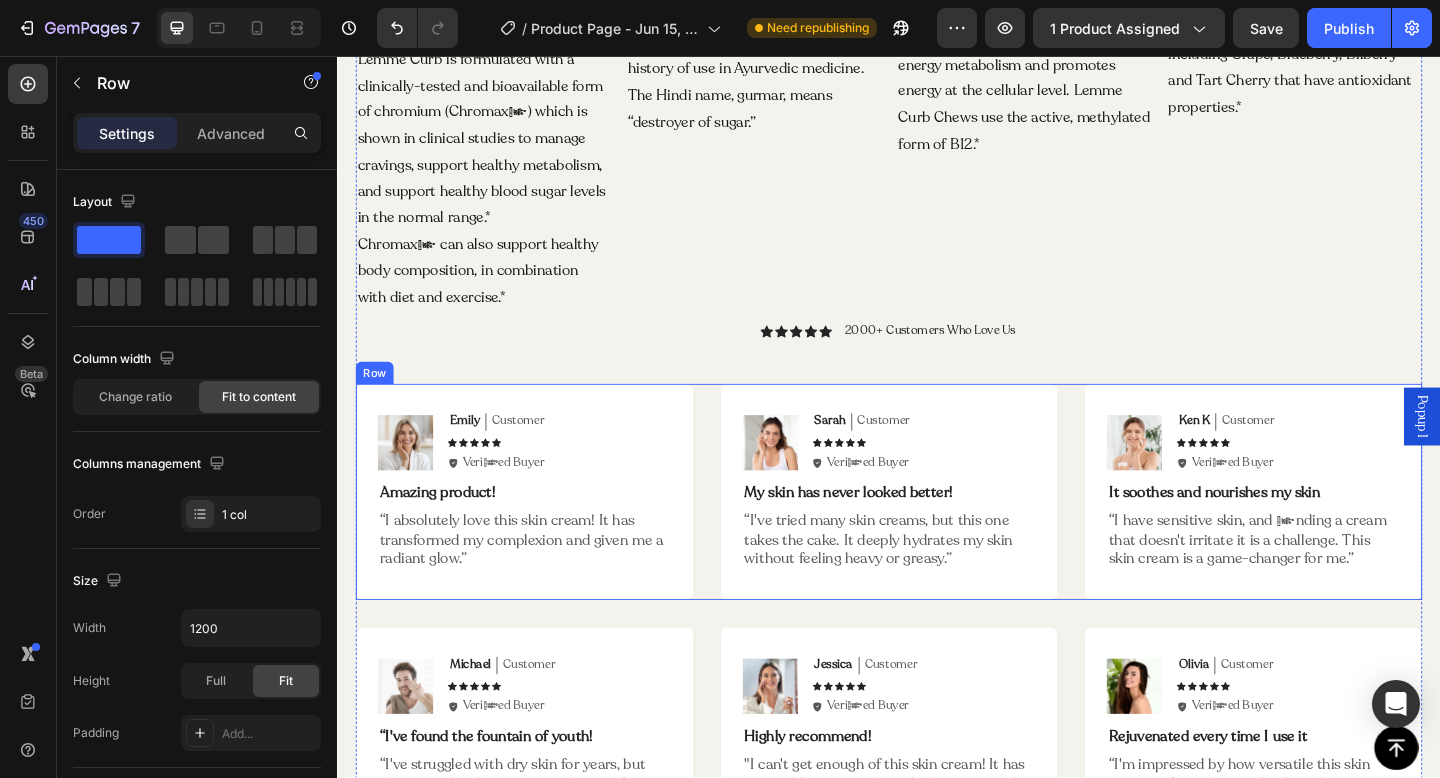 click on "Image Emily Text Block Customer  Text Block Row Icon Icon Icon Icon Icon Icon List
Icon Verified Buyer Text Block Row Row Amazing product! Text Block “I absolutely love this skin cream! It has transformed my complexion and given me a radiant glow.” Text Block Row Image Sarah Text Block Customer  Text Block Row Icon Icon Icon Icon Icon Icon List
Icon Verified Buyer Text Block Row Row My skin has never looked better! Text Block “I've tried many skin creams, but this one takes the cake. It deeply hydrates my skin without feeling heavy or greasy.” Text Block Row Image Ken K Text Block Customer  Text Block Row Icon Icon Icon Icon Icon Icon List
Icon Verified Buyer Text Block Row Row It soothes and nourishes my skin Text Block “I have sensitive skin, and finding a cream that doesn't irritate it is a challenge. This skin cream is a game-changer for me.” Text Block Row Row" at bounding box center (937, 530) 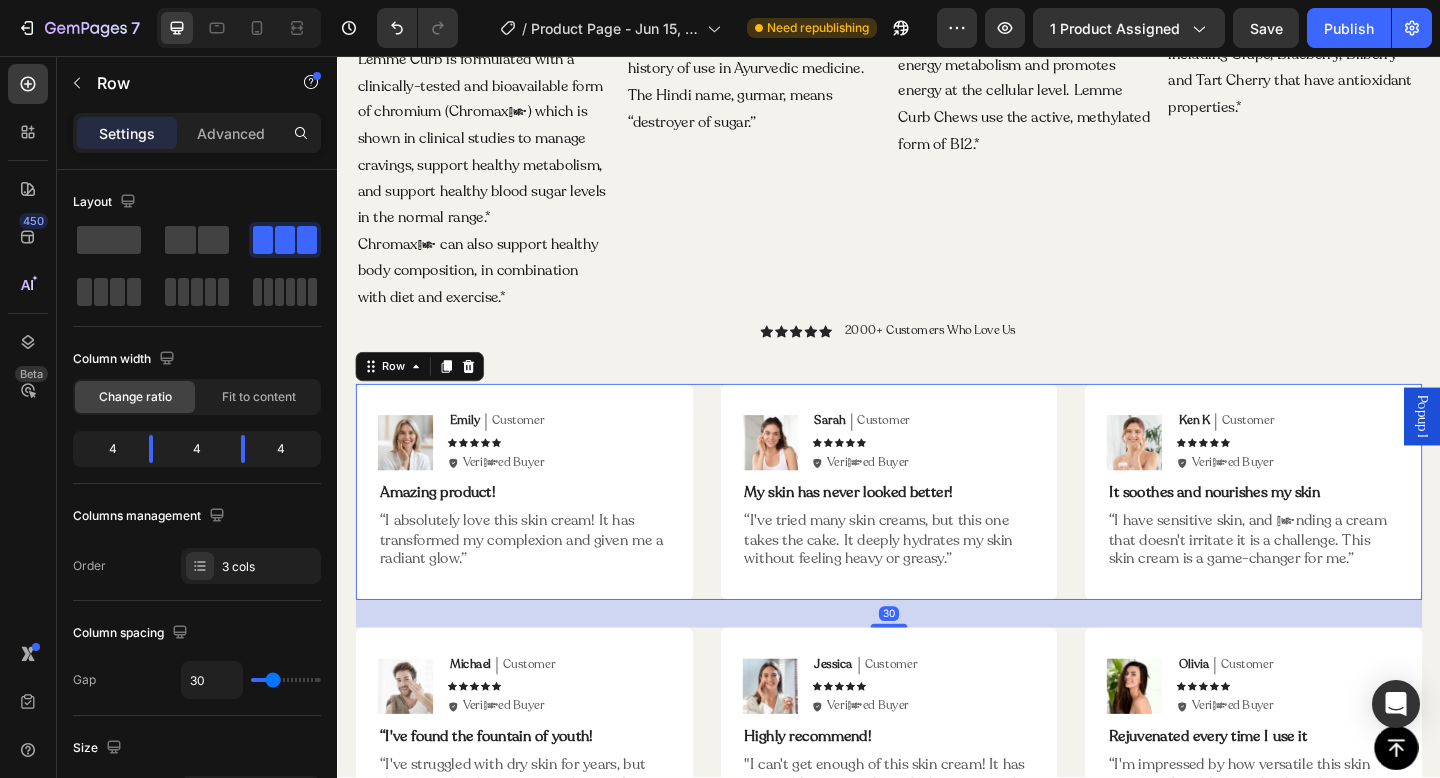 click 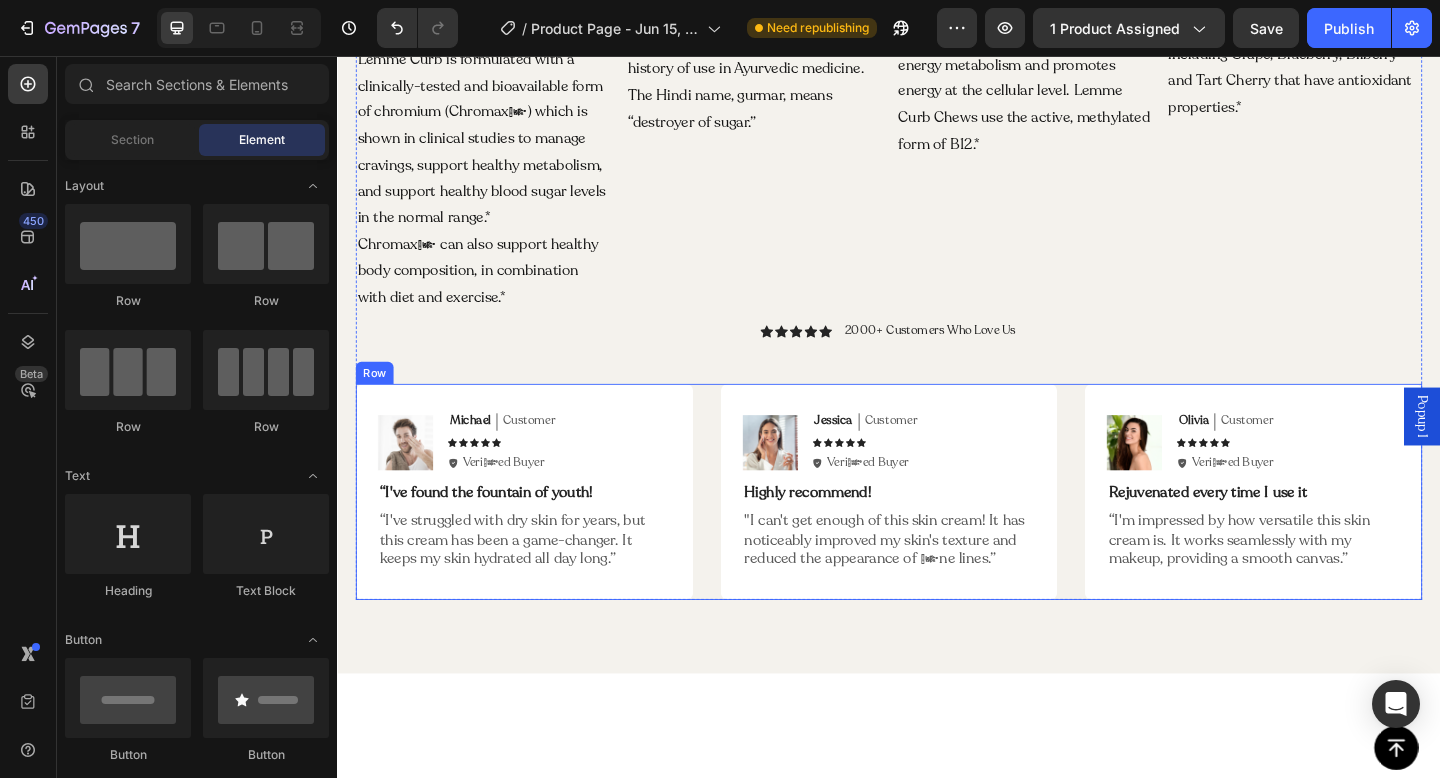 click on "Image Michael Text Block Customer  Text Block Row Icon Icon Icon Icon Icon Icon List
Icon Verified Buyer Text Block Row Row “I've found the fountain of youth! Text Block “I've struggled with dry skin for years, but this cream has been a game-changer. It keeps my skin hydrated all day long.” Text Block Row Image Jessica Text Block Customer  Text Block Row Icon Icon Icon Icon Icon Icon List
Icon Verified Buyer Text Block Row Row Highly recommend! Text Block "I can't get enough of this skin cream! It has noticeably improved my skin's texture and reduced the appearance of fine lines.” Text Block Row Image Olivia Text Block Customer  Text Block Row Icon Icon Icon Icon Icon Icon List
Icon Verified Buyer Text Block Row Row Rejuvenated every time I use it Text Block “I'm impressed by how versatile this skin cream is. It works seamlessly with my makeup, providing a smooth canvas.” Text Block Row Row" at bounding box center [937, 530] 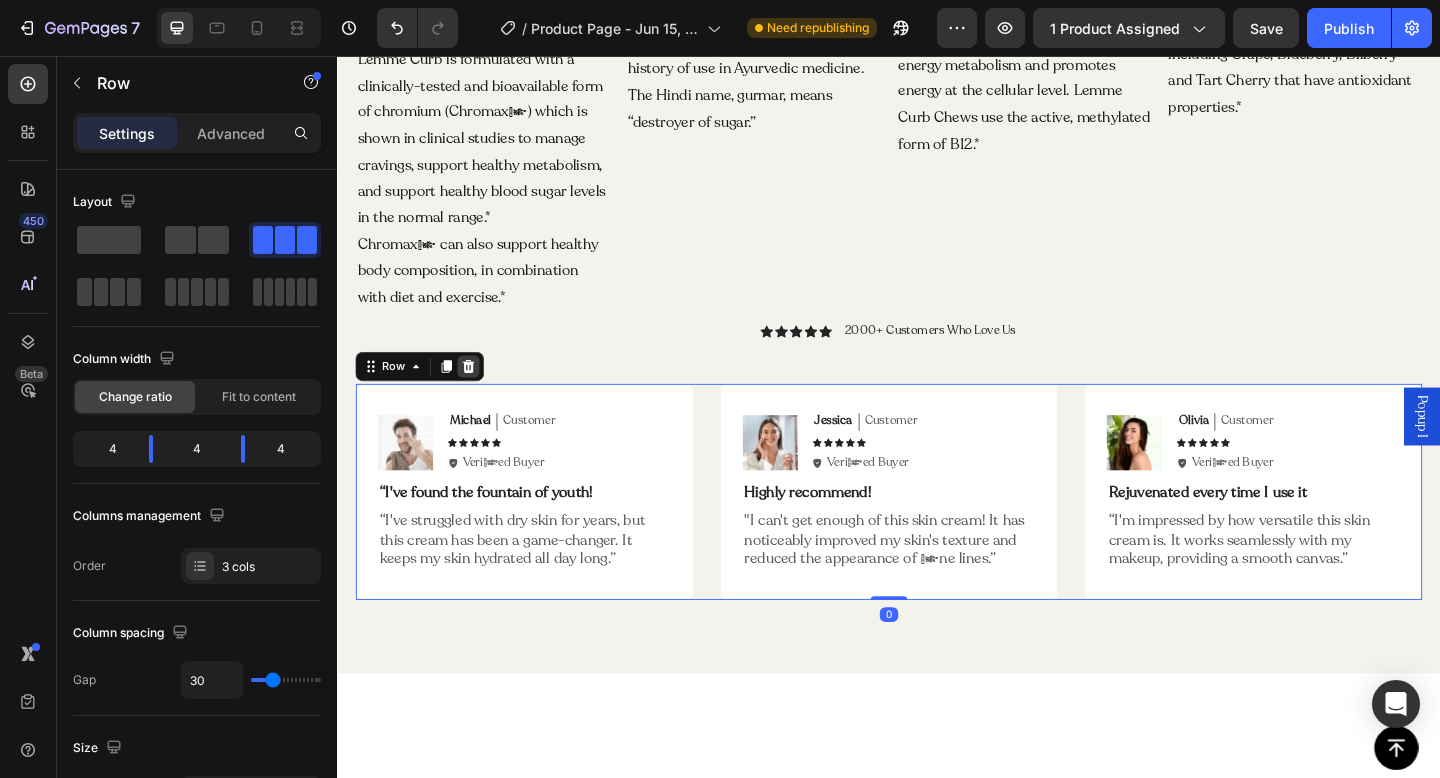 click 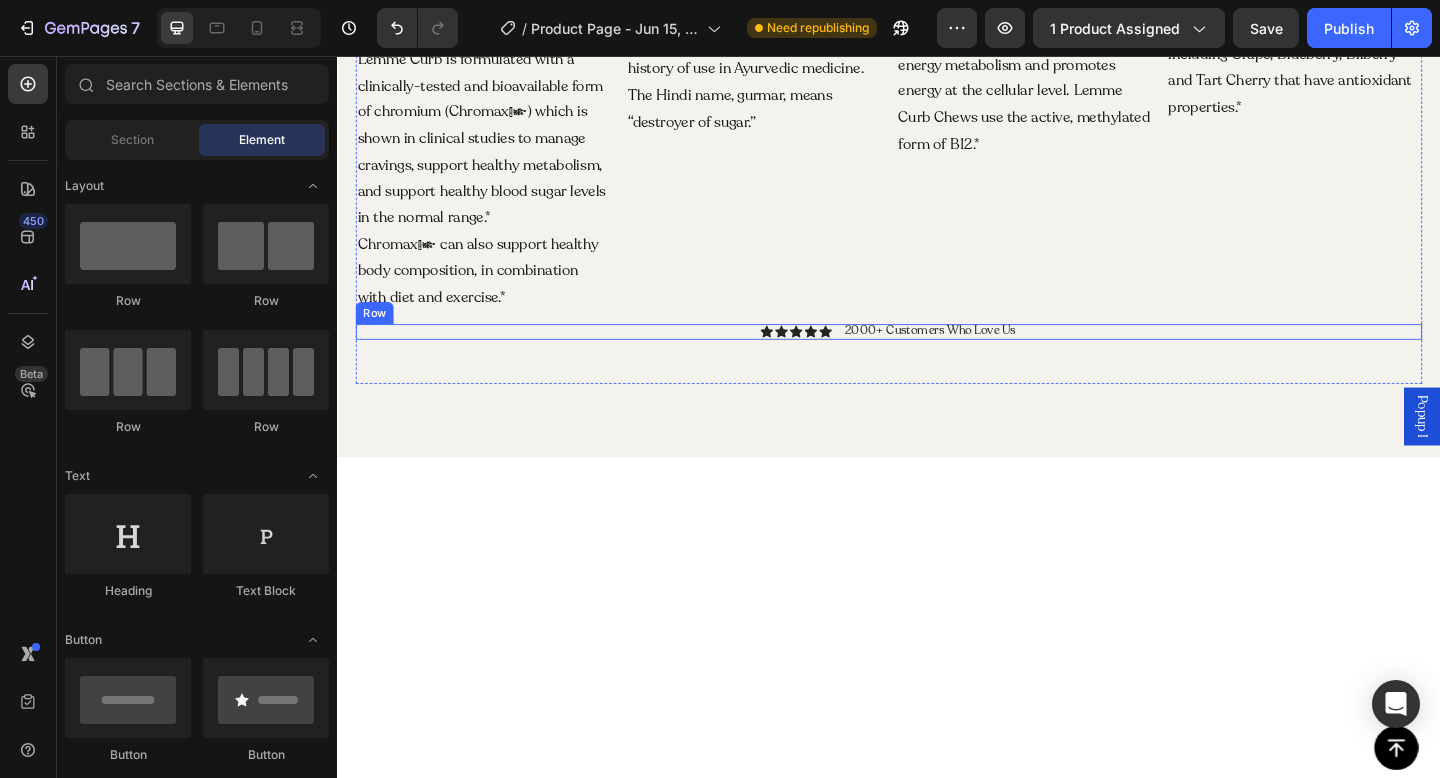 click on "Icon Icon Icon Icon Icon Icon List 2000+ Customers Who Love Us Text Block Row" at bounding box center (937, 357) 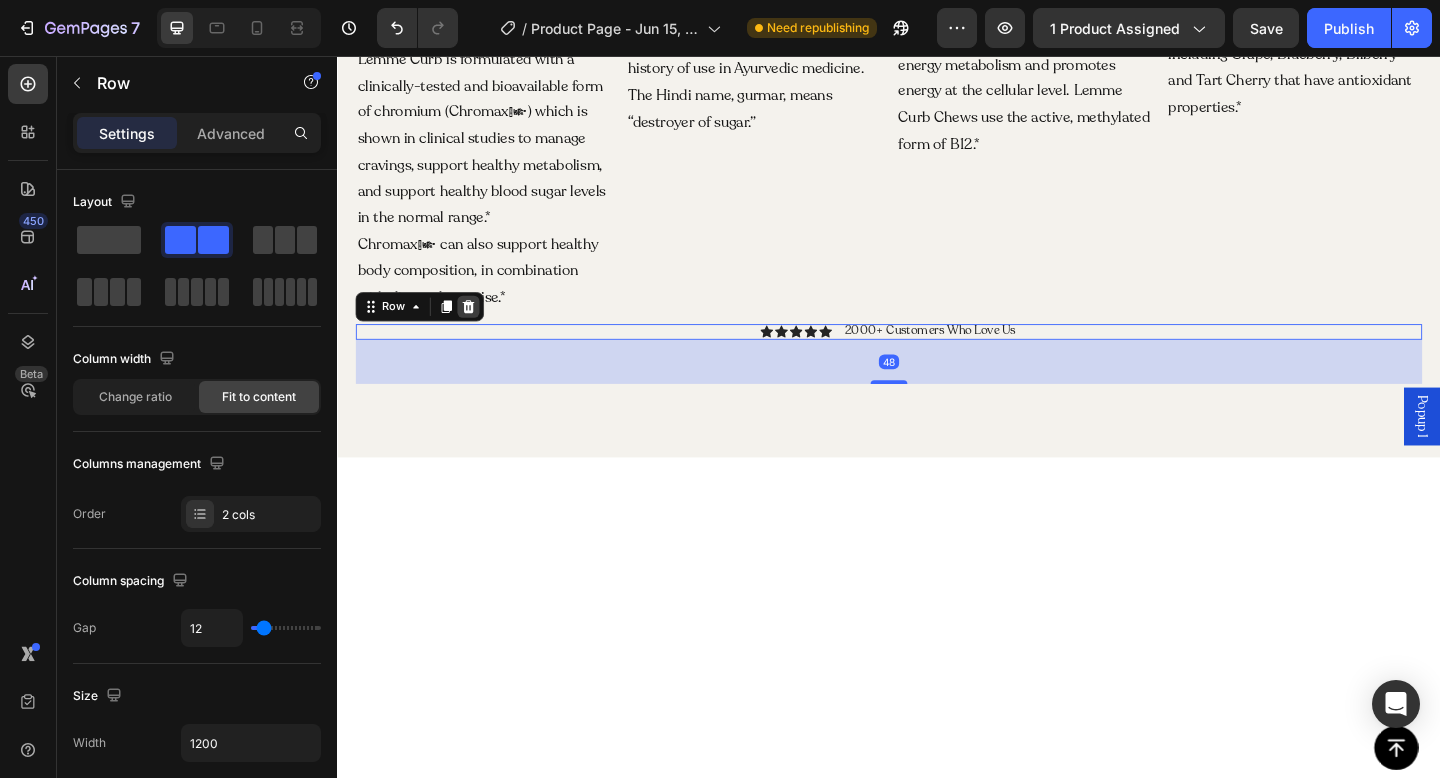 click 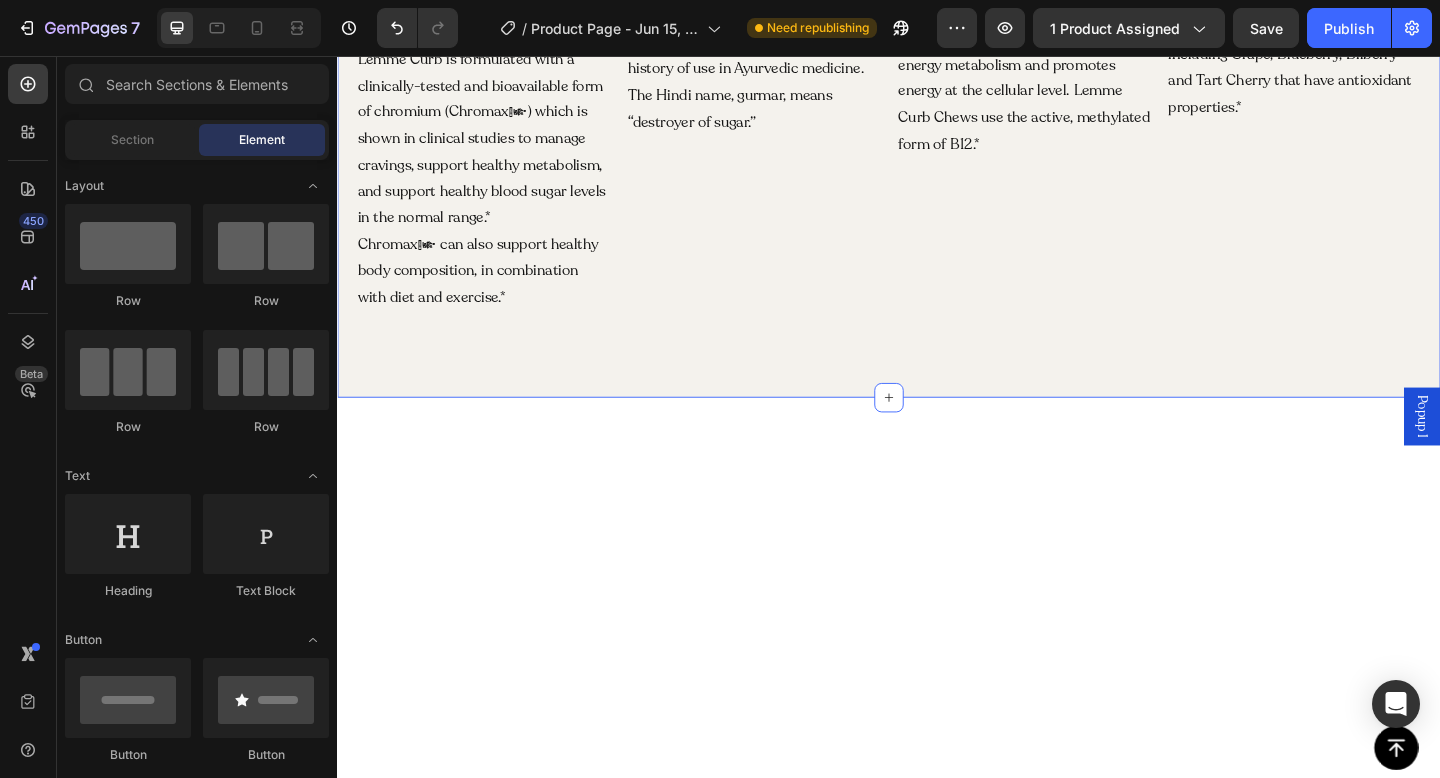 click on "so what's in it? Heading CHROMIUM Heading Chromium is an essential trace mineral for healthy glucose metabolism.* Lemme Curb is formulated with a clinically-tested and bioavailable form of chromium (Chromax®) which is shown in clinical studies to manage cravings, support healthy metabolism, and support healthy blood sugar levels in the normal range.* Chromax® can also support healthy body composition, in combination with diet and exercise.* Text Block GYMNEMA SYLVESTRE LEAF Heading Gymnema (Gymnema sylvestre) is a plant native to India and Africa with a history of use in Ayurvedic medicine. The Hindi name, gurmar, means “destroyer of sugar.” Text Block VITAMIN B12 (AS METHYLCOBALAMIN) Heading An essential B vitamin that helps convert food into energy, supports energy metabolism and promotes energy at the cellular level. Lemme Curb Chews use the active, methylated form of B12.* Text Block PHYTONUTRIENT FRUIT COMPLEX Heading Text Block Row Row Section 6" at bounding box center (937, 85) 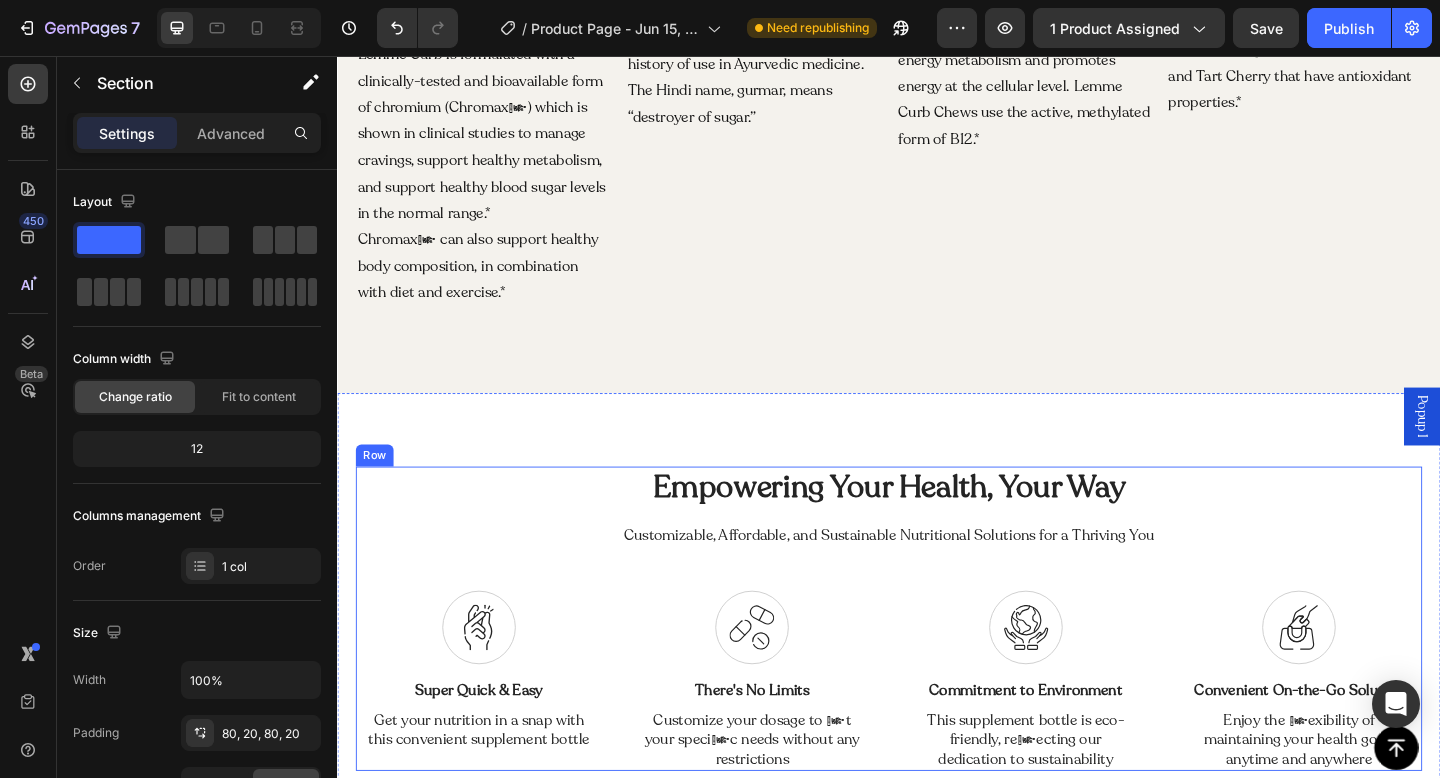 scroll, scrollTop: 2439, scrollLeft: 0, axis: vertical 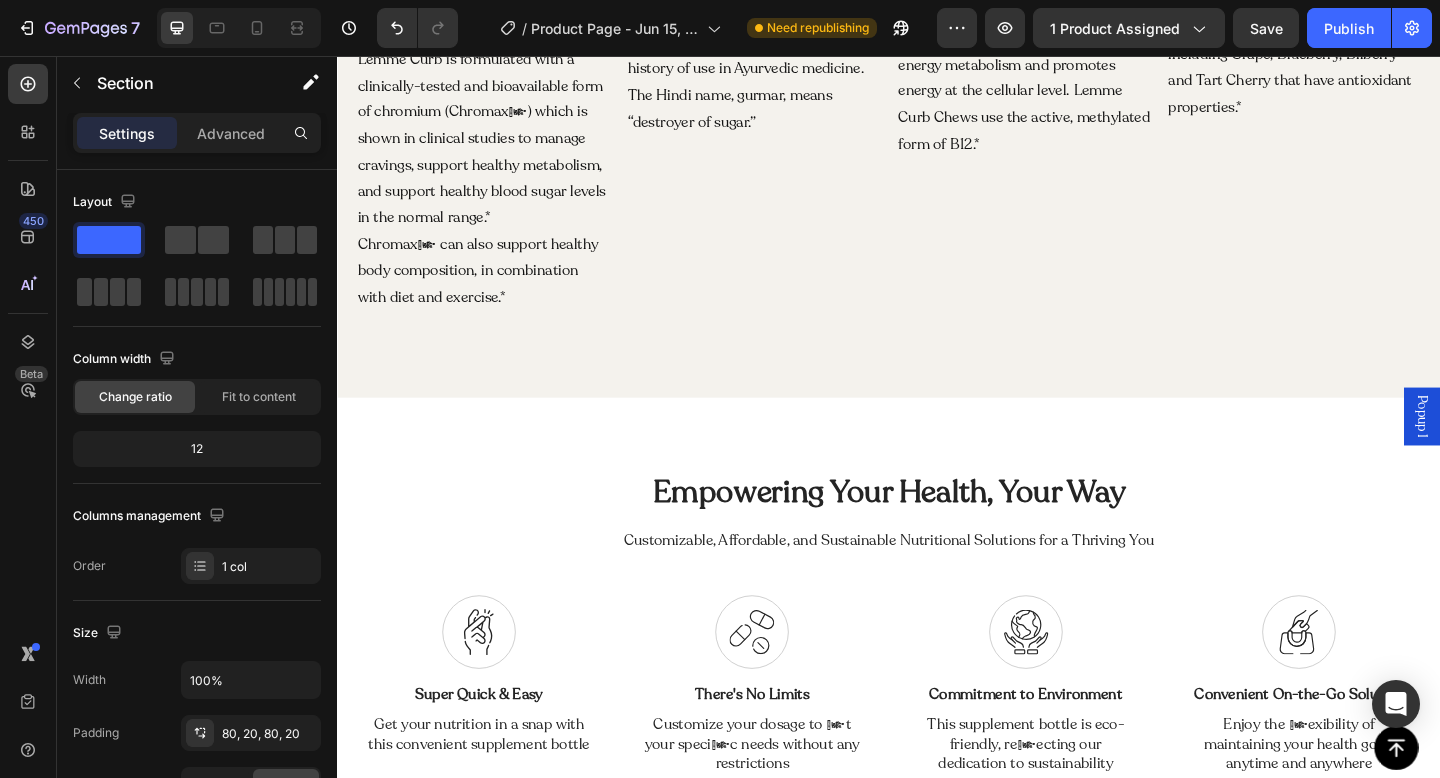 click on "so what's in it? Heading CHROMIUM Heading Chromium is an essential trace mineral for healthy glucose metabolism.* Lemme Curb is formulated with a clinically-tested and bioavailable form of chromium (Chromax®) which is shown in clinical studies to manage cravings, support healthy metabolism, and support healthy blood sugar levels in the normal range.* Chromax® can also support healthy body composition, in combination with diet and exercise.* Text Block GYMNEMA SYLVESTRE LEAF Heading Gymnema (Gymnema sylvestre) is a plant native to India and Africa with a history of use in Ayurvedic medicine. The Hindi name, gurmar, means “destroyer of sugar.” Text Block VITAMIN B12 (AS METHYLCOBALAMIN) Heading An essential B vitamin that helps convert food into energy, supports energy metabolism and promotes energy at the cellular level. Lemme Curb Chews use the active, methylated form of B12.* Text Block PHYTONUTRIENT FRUIT COMPLEX Heading Text Block Row Row Section 6" at bounding box center [937, 85] 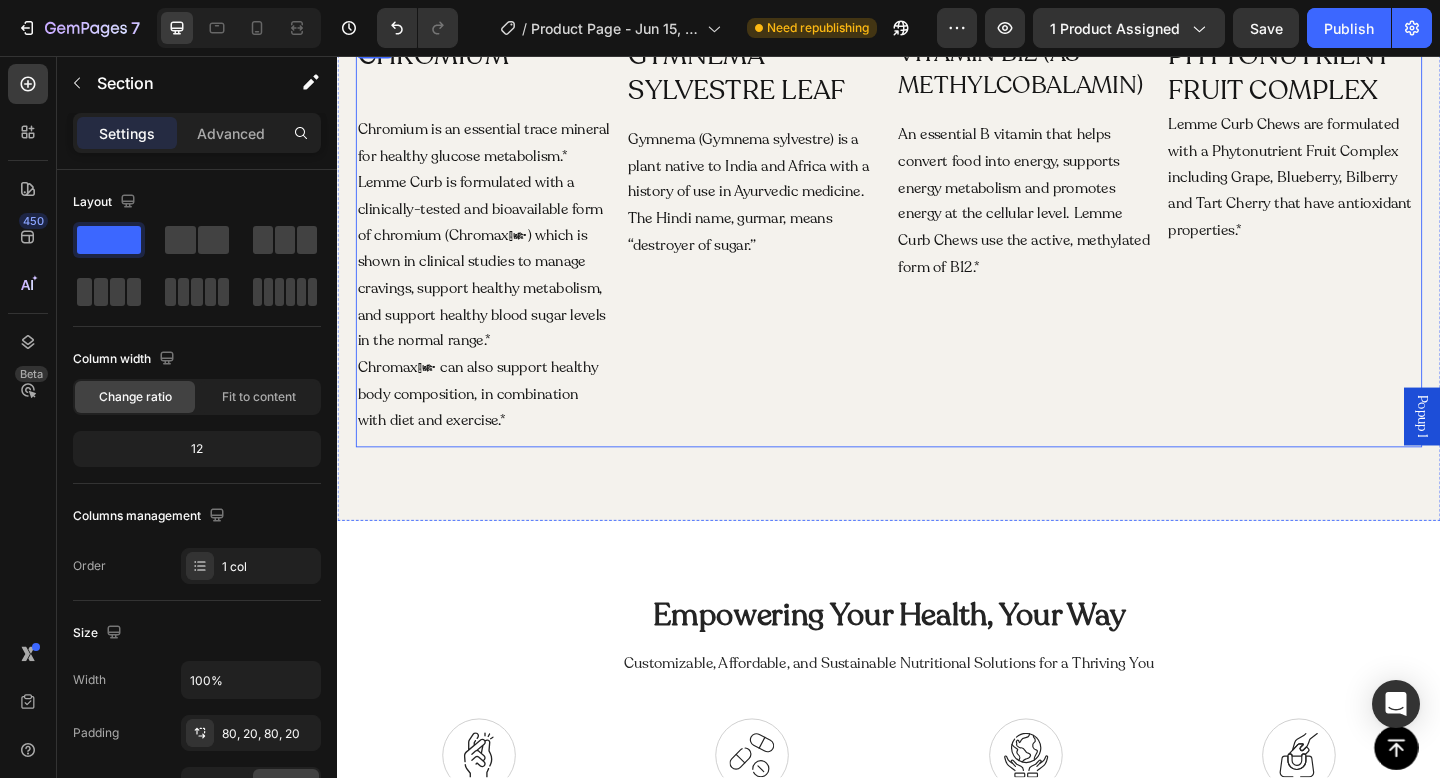 scroll, scrollTop: 2265, scrollLeft: 0, axis: vertical 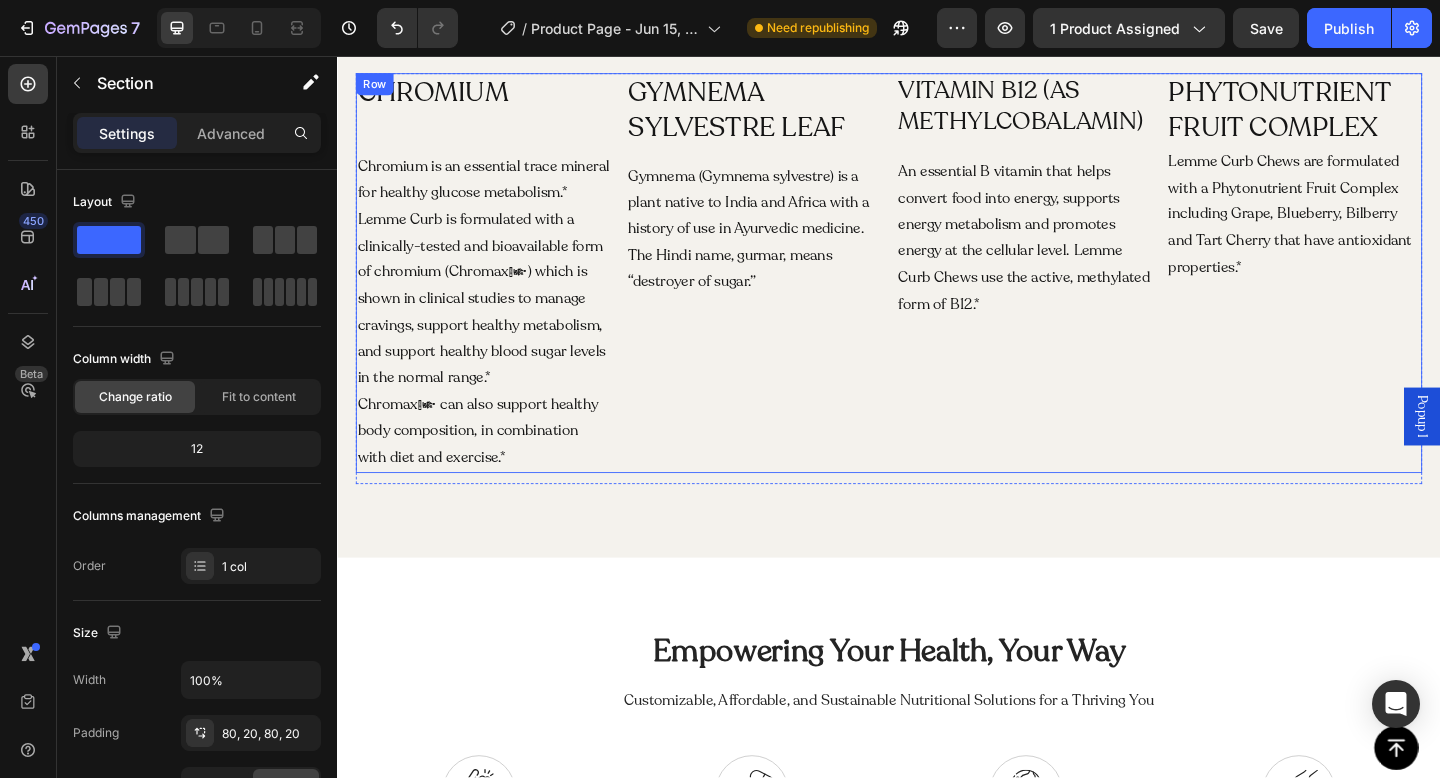 click on "GYMNEMA SYLVESTRE LEAF Heading Gymnema (Gymnema sylvestre) is a plant native to India and Africa with a history of use in Ayurvedic medicine. The Hindi name, gurmar, means “destroyer of sugar.” Text Block" at bounding box center [790, 292] 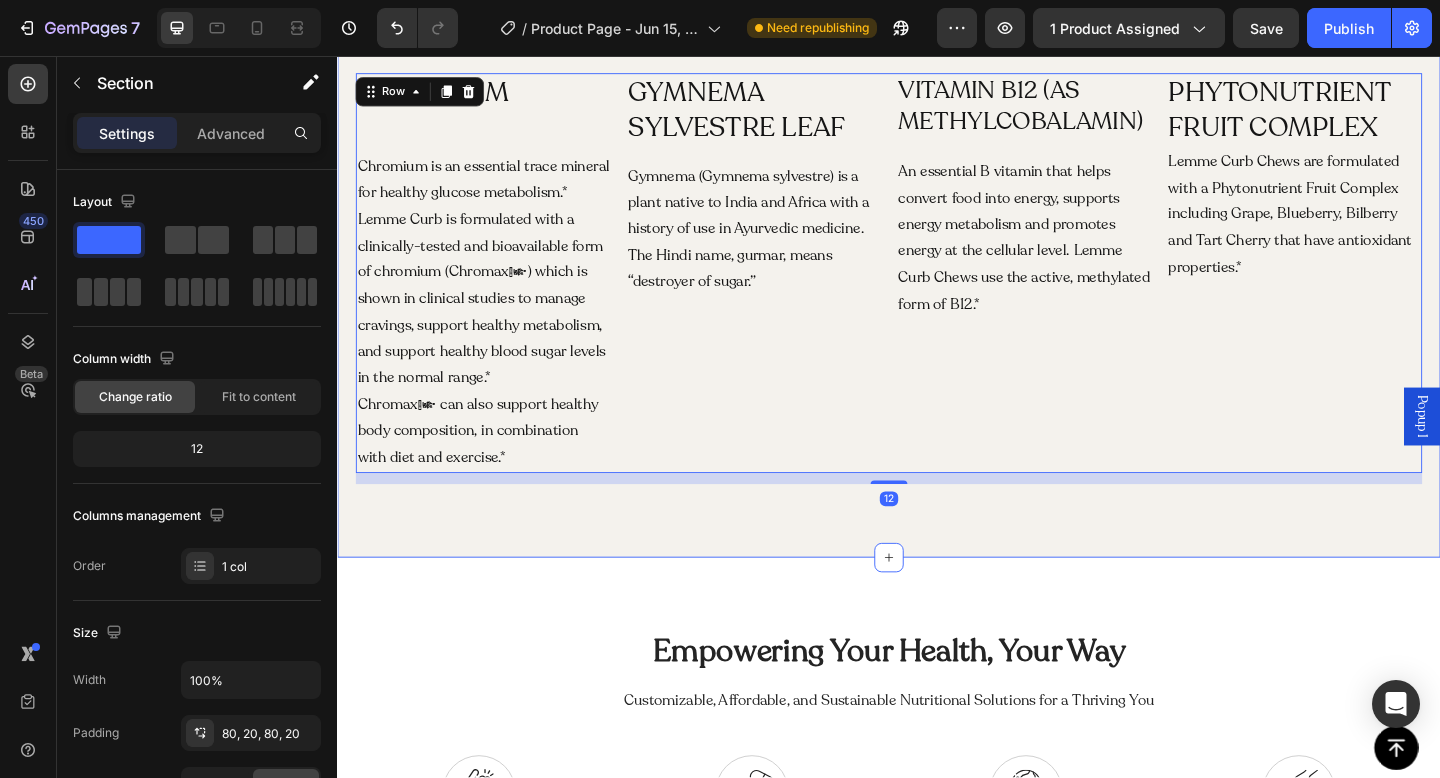 click on "so what's in it? Heading CHROMIUM Heading Chromium is an essential trace mineral for healthy glucose metabolism.* Lemme Curb is formulated with a clinically-tested and bioavailable form of chromium (Chromax®) which is shown in clinical studies to manage cravings, support healthy metabolism, and support healthy blood sugar levels in the normal range.* Chromax® can also support healthy body composition, in combination with diet and exercise.* Text Block GYMNEMA SYLVESTRE LEAF Heading Gymnema (Gymnema sylvestre) is a plant native to India and Africa with a history of use in Ayurvedic medicine. The Hindi name, gurmar, means “destroyer of sugar.” Text Block VITAMIN B12 (AS METHYLCOBALAMIN) Heading An essential B vitamin that helps convert food into energy, supports energy metabolism and promotes energy at the cellular level. Lemme Curb Chews use the active, methylated form of B12.* Text Block PHYTONUTRIENT FRUIT COMPLEX Heading Text Block Row   12 Row Section 6" at bounding box center (937, 259) 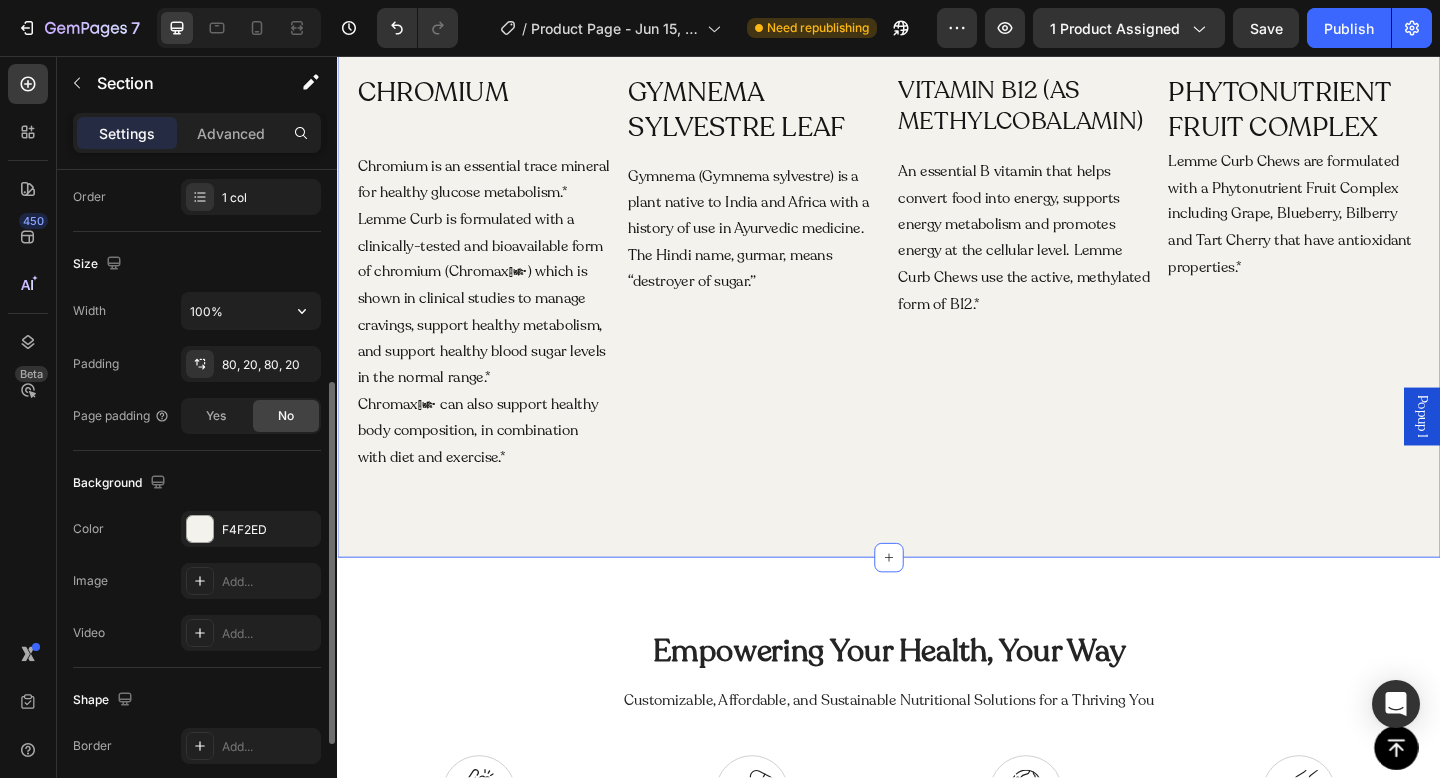 scroll, scrollTop: 479, scrollLeft: 0, axis: vertical 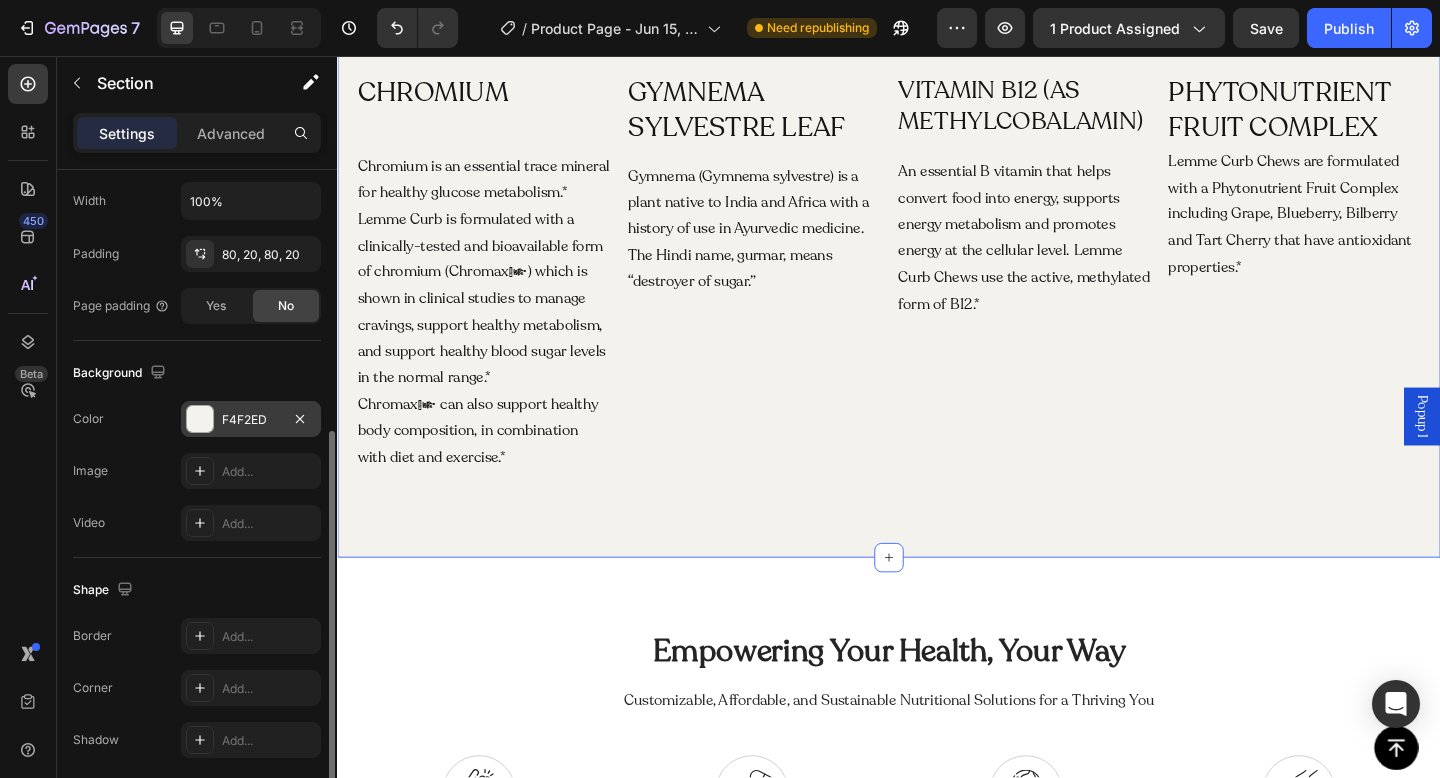 click on "F4F2ED" at bounding box center (251, 419) 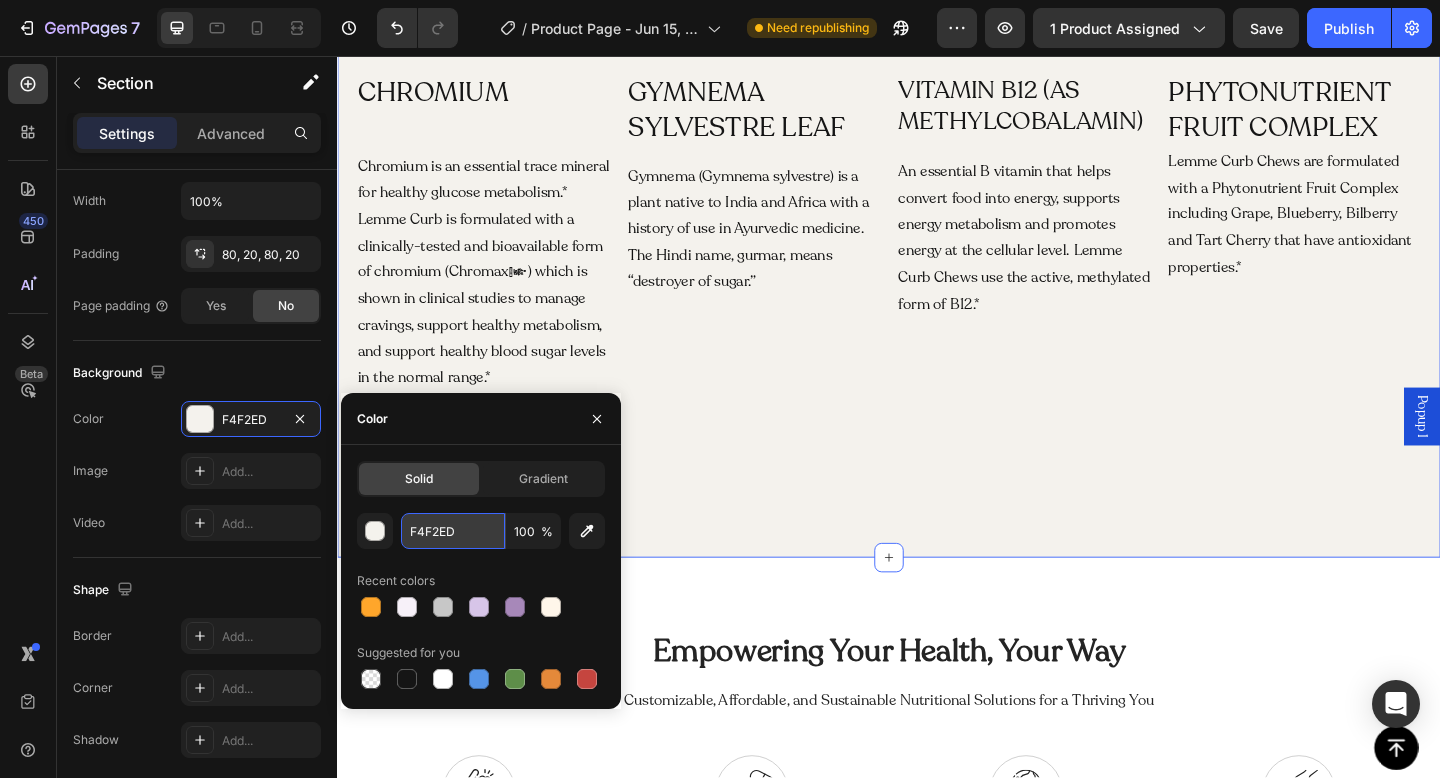 click on "F4F2ED" at bounding box center (453, 531) 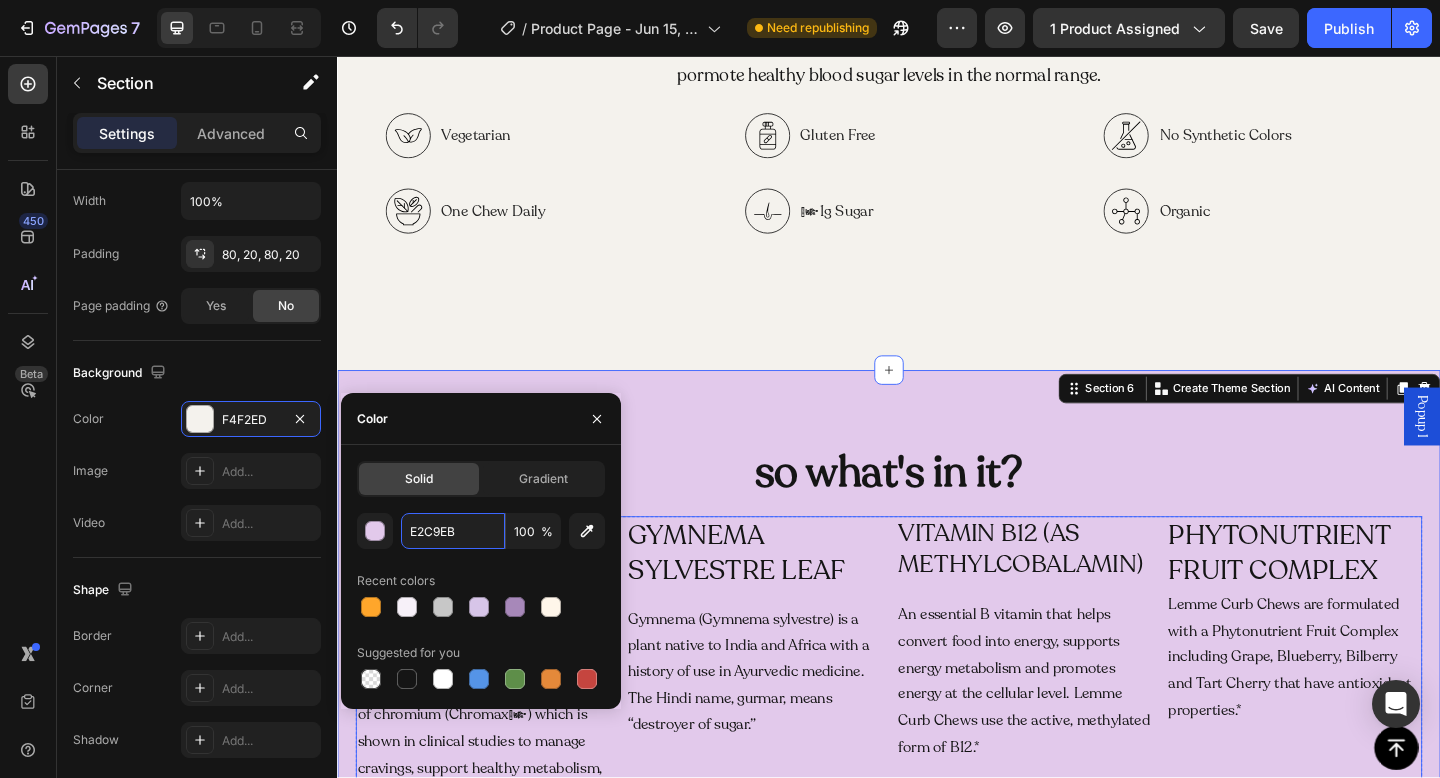 scroll, scrollTop: 1791, scrollLeft: 0, axis: vertical 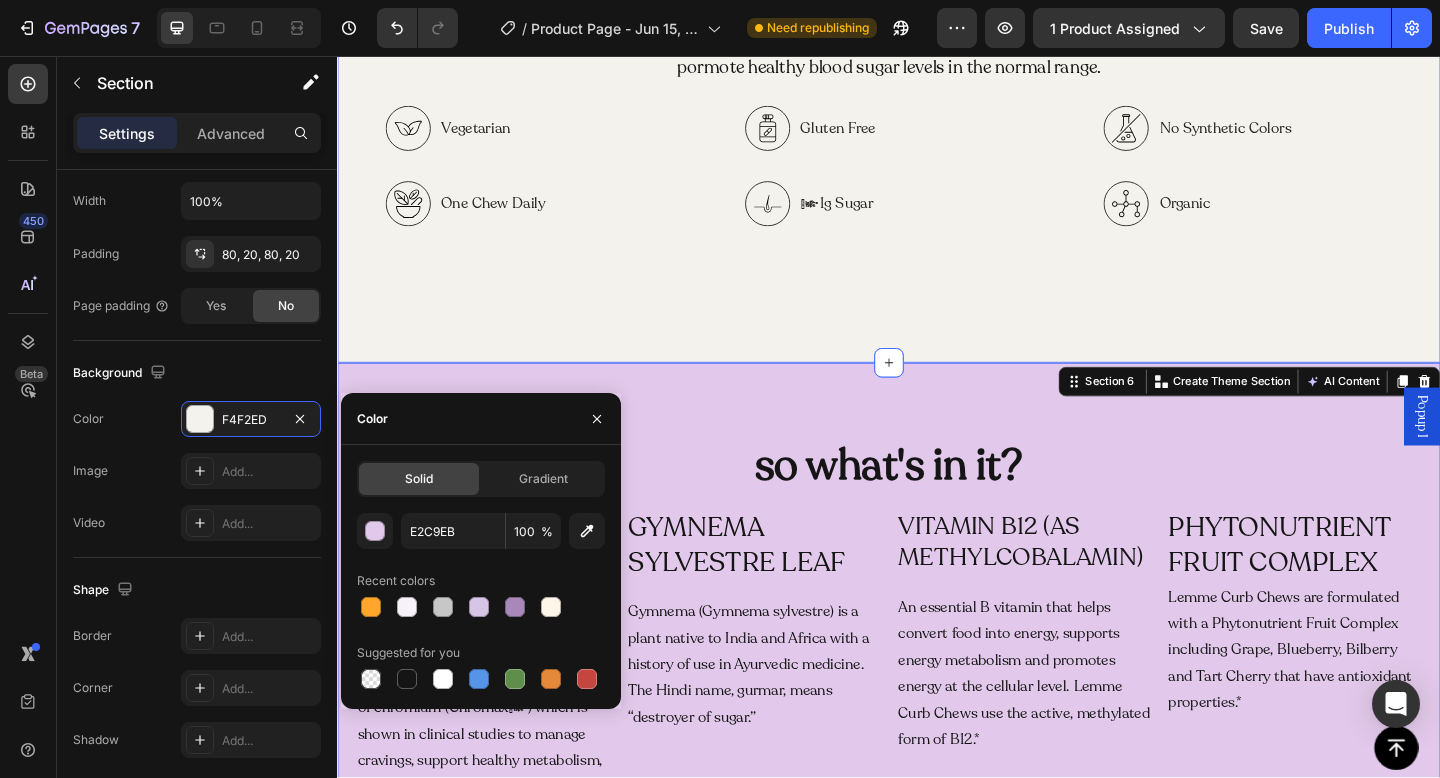click on "Curb The Cravings Text Block Scientifically formulated with clinically-studied Chromax Chromium Picolinate to reduce cravings, support healthy metabolism and pormote healthy blood sugar levels in the normal range. Text Block Heading
Organic
Sulfate-Free
Paraben-Free Item List
100% Vegan
Cruelty Free
Lab-Tested Item List Row
Vegetarian
One Chew Daily Item List
Gluten Free
<1g Sugar Item List
No Synthetic Colors
Organic  Item List Row Row Row Section 5" at bounding box center [937, 121] 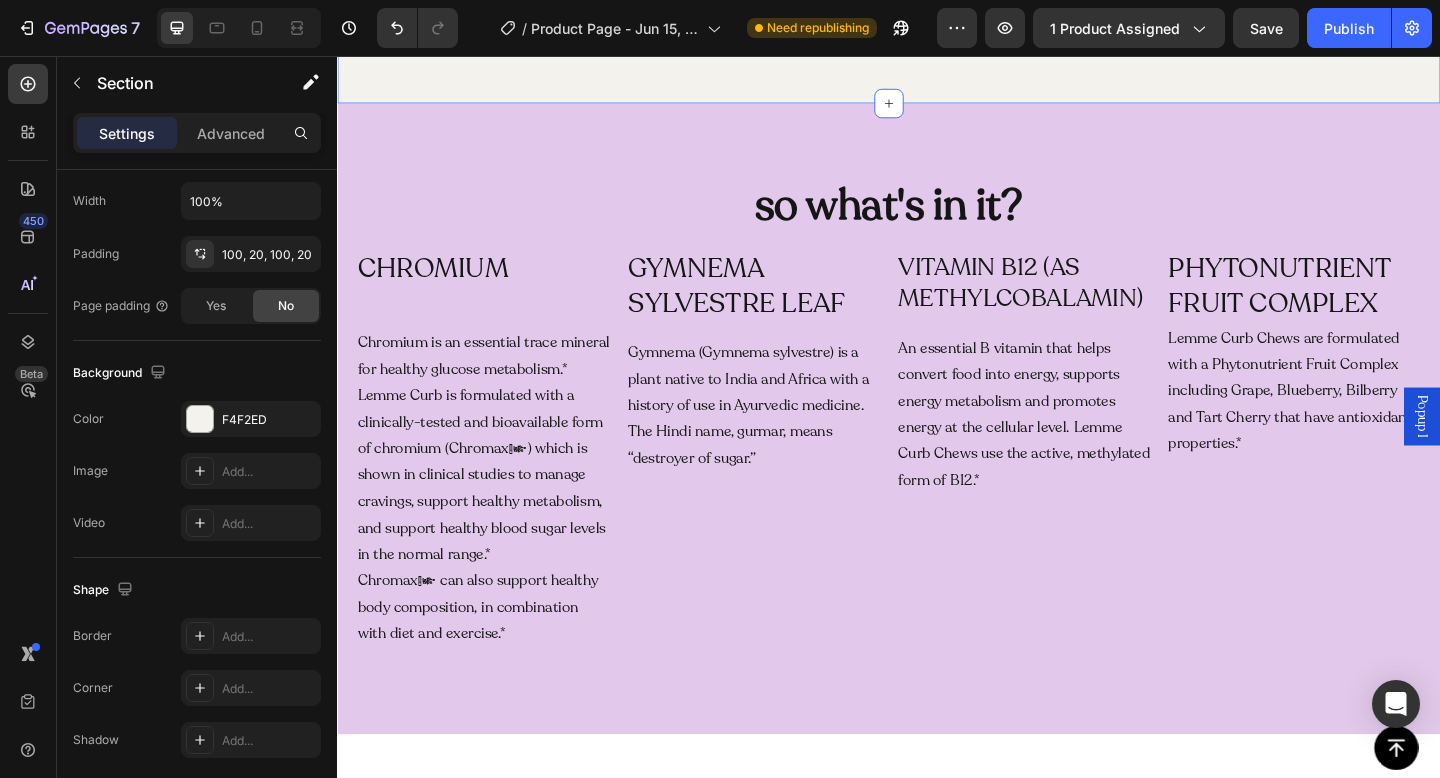 scroll, scrollTop: 2088, scrollLeft: 0, axis: vertical 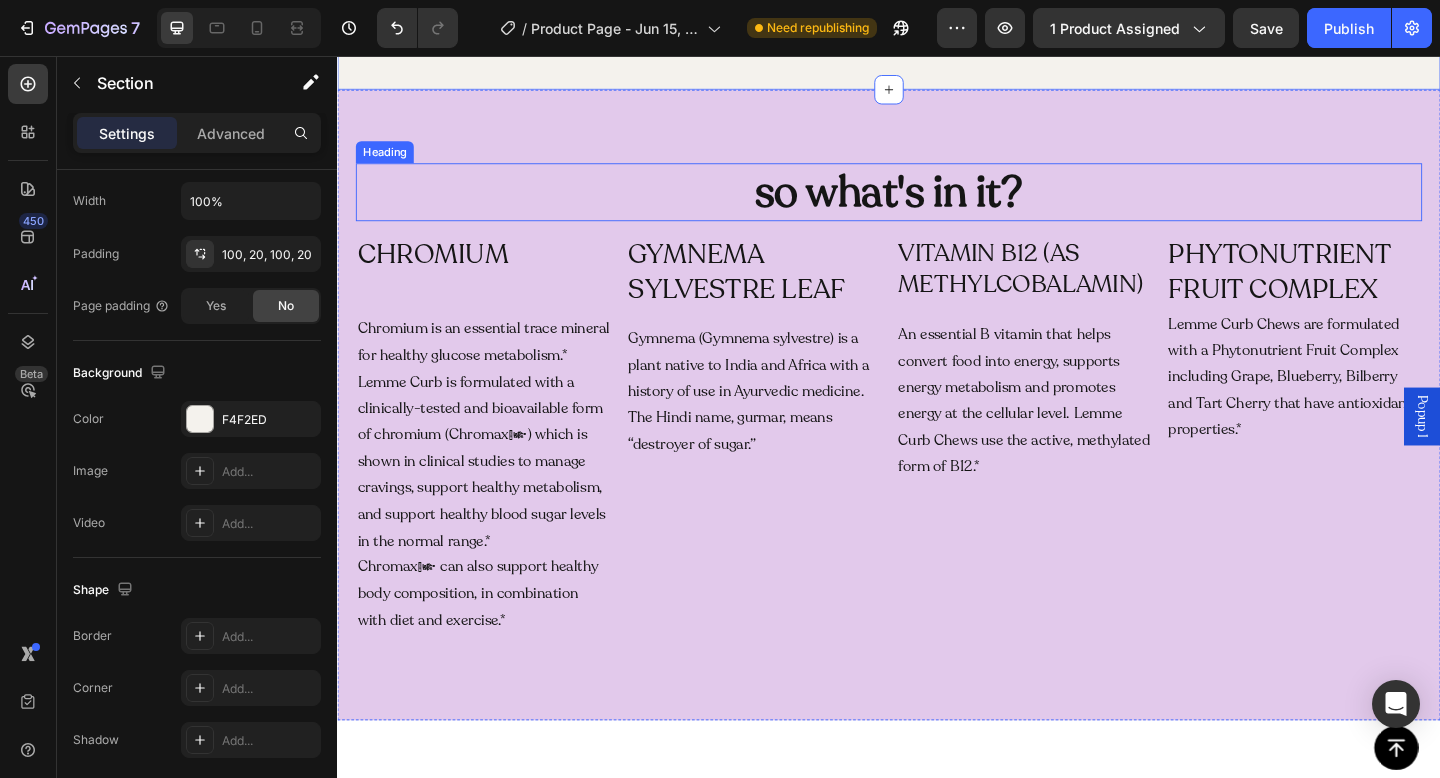 click on "so what's in it?" at bounding box center (937, 205) 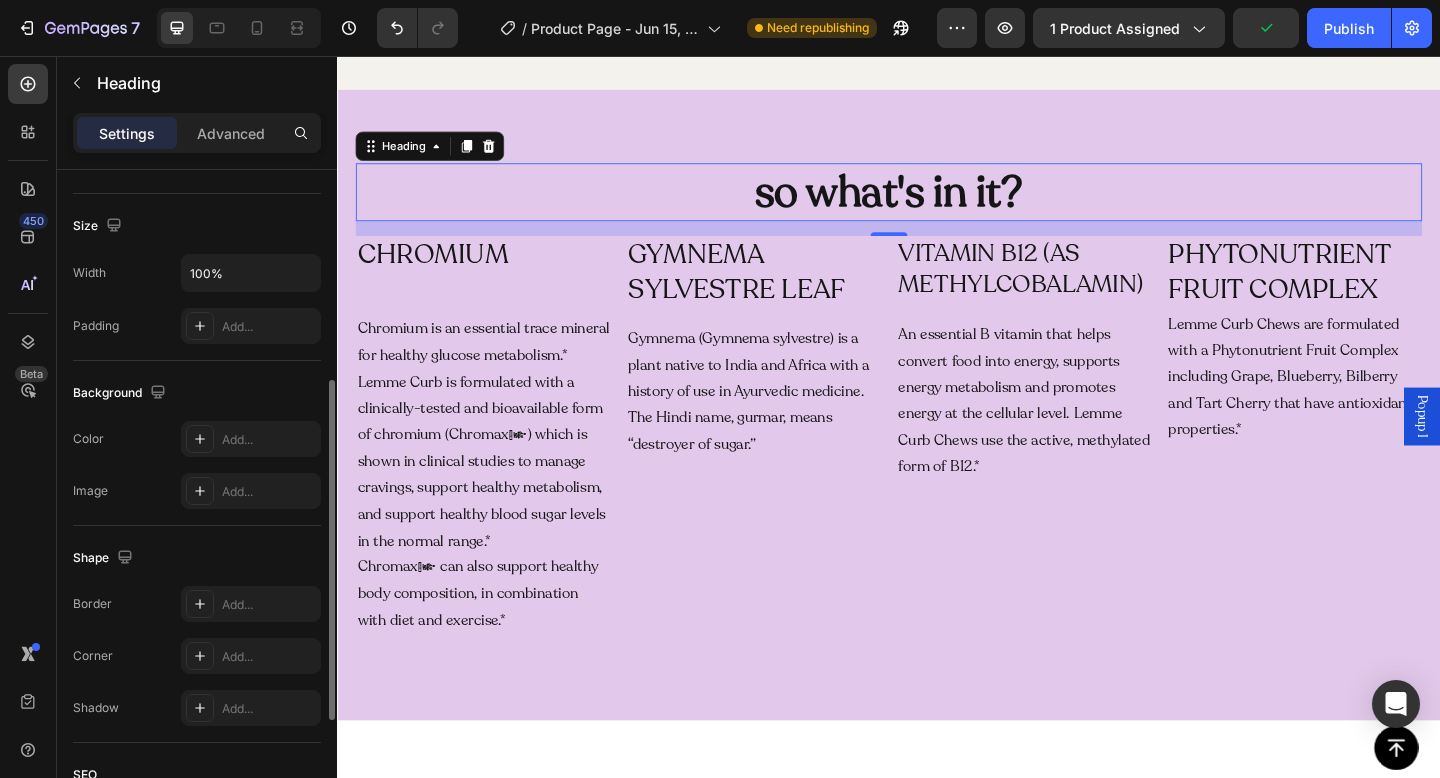 scroll, scrollTop: 409, scrollLeft: 0, axis: vertical 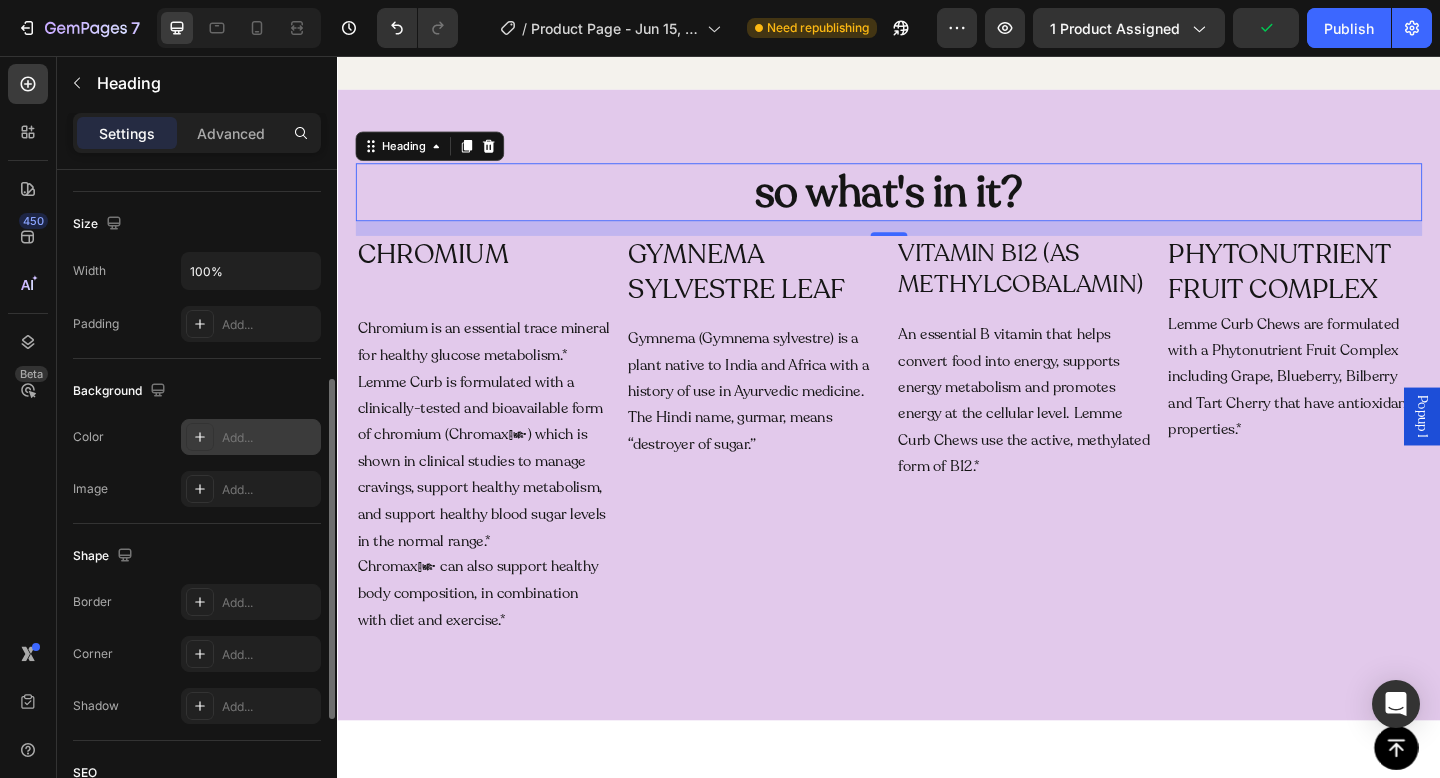 click on "Add..." at bounding box center (269, 438) 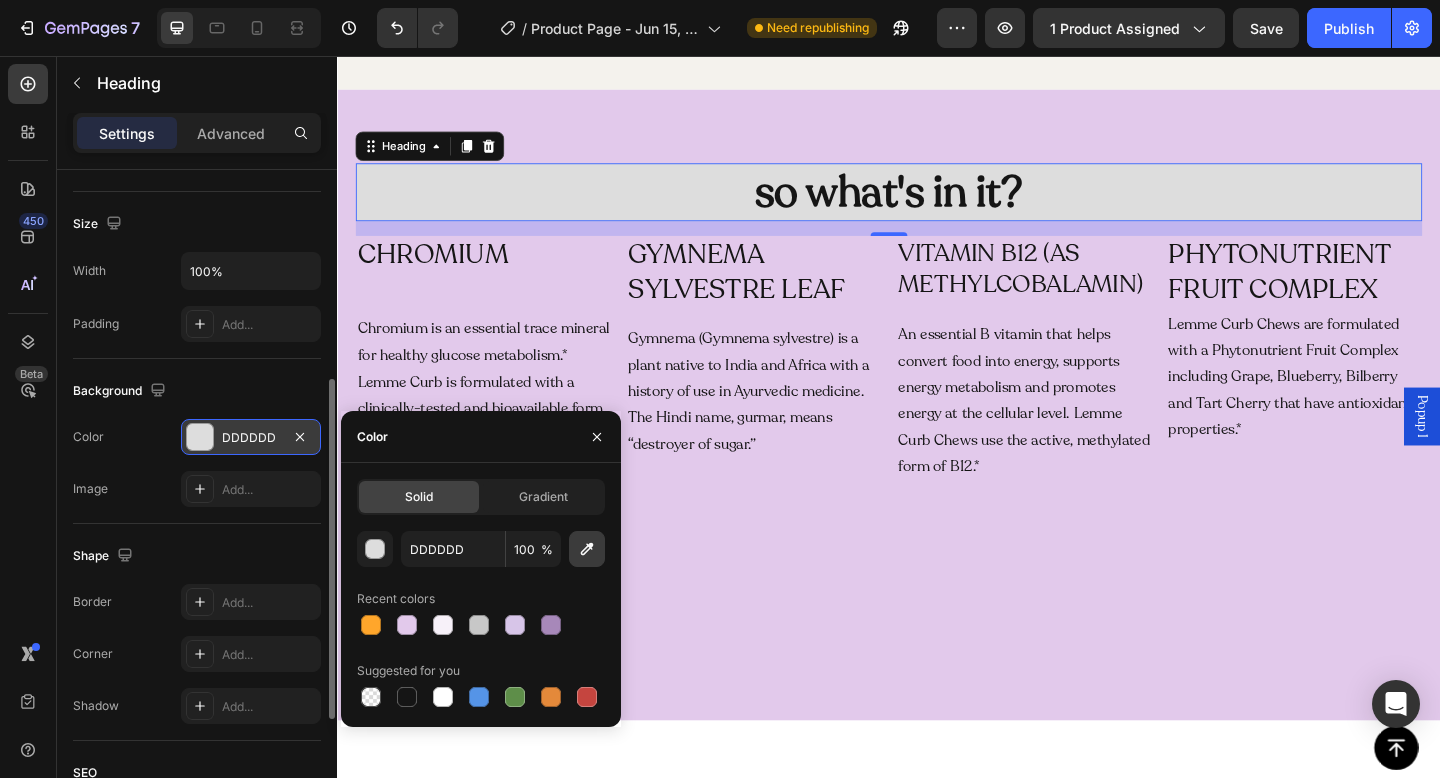 click 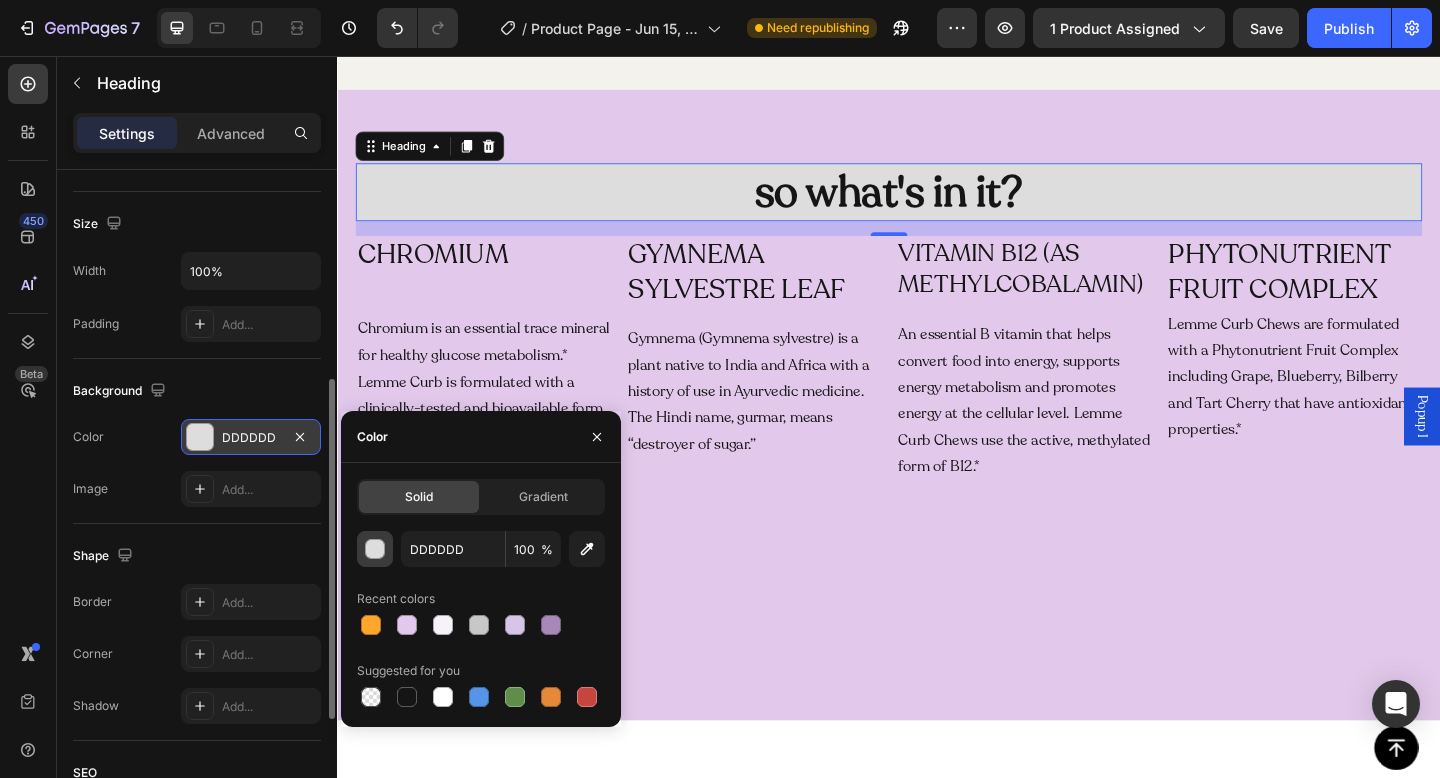 click at bounding box center [376, 550] 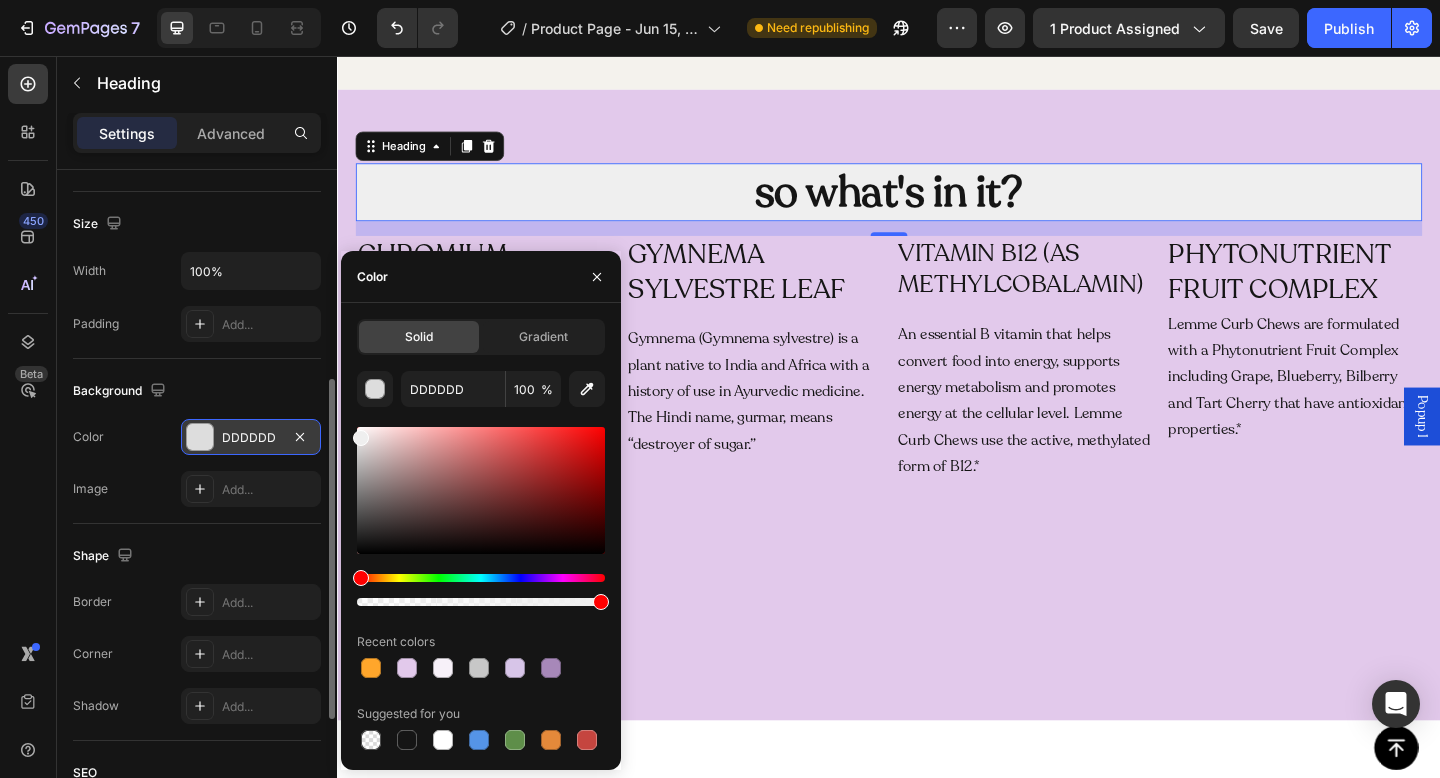 drag, startPoint x: 360, startPoint y: 444, endPoint x: 355, endPoint y: 434, distance: 11.18034 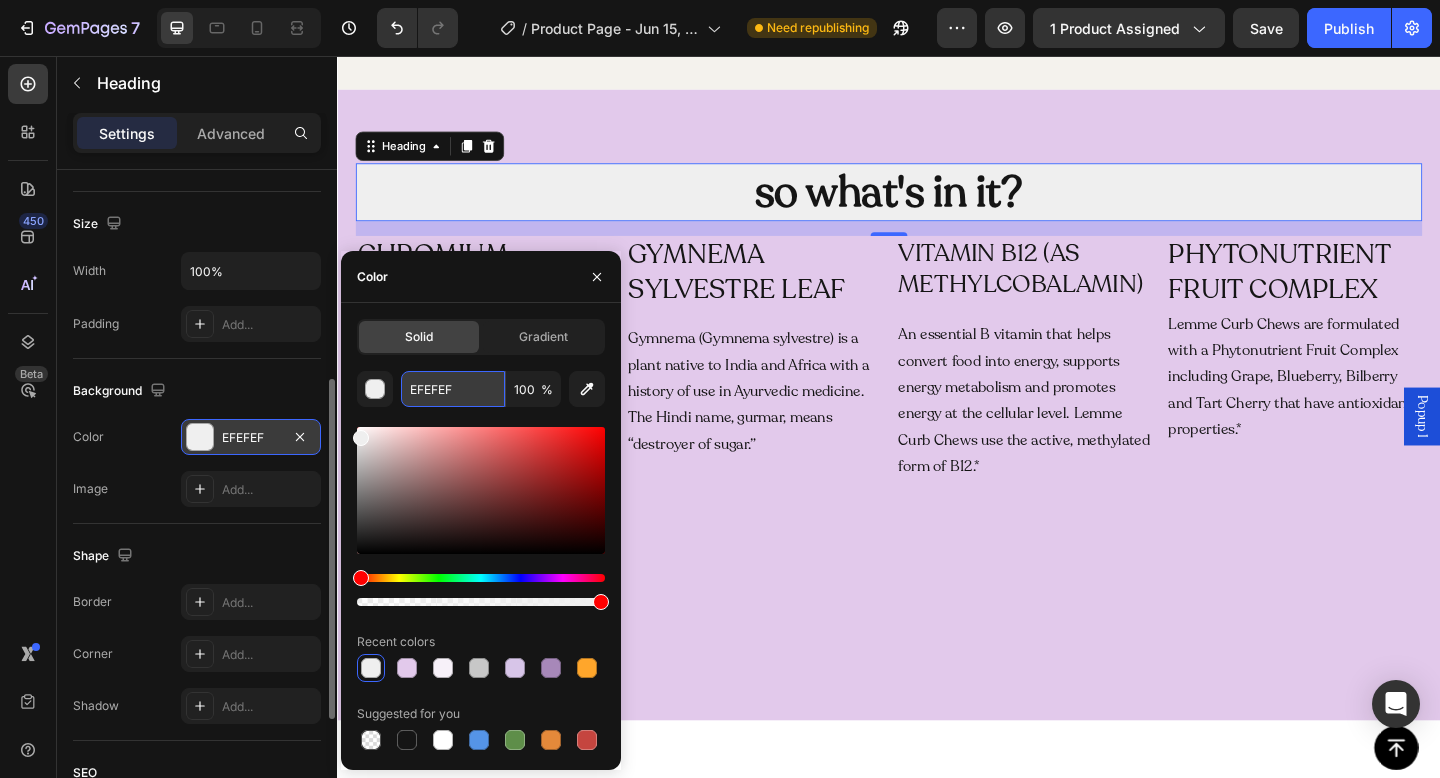 click on "EFEFEF" at bounding box center [453, 389] 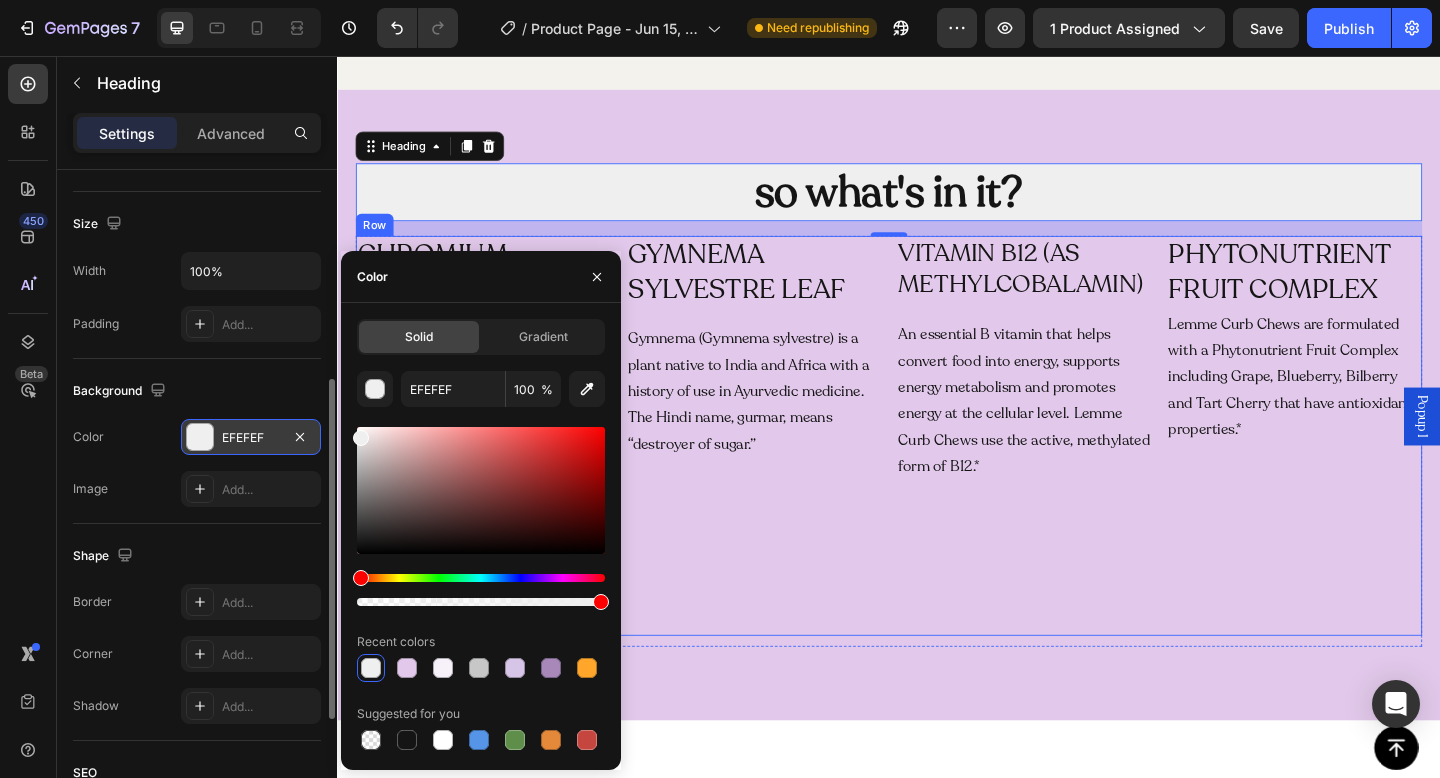 click on "GYMNEMA SYLVESTRE LEAF Heading Gymnema (Gymnema sylvestre) is a plant native to India and Africa with a history of use in Ayurvedic medicine. The Hindi name, gurmar, means “destroyer of sugar.” Text Block" at bounding box center [790, 469] 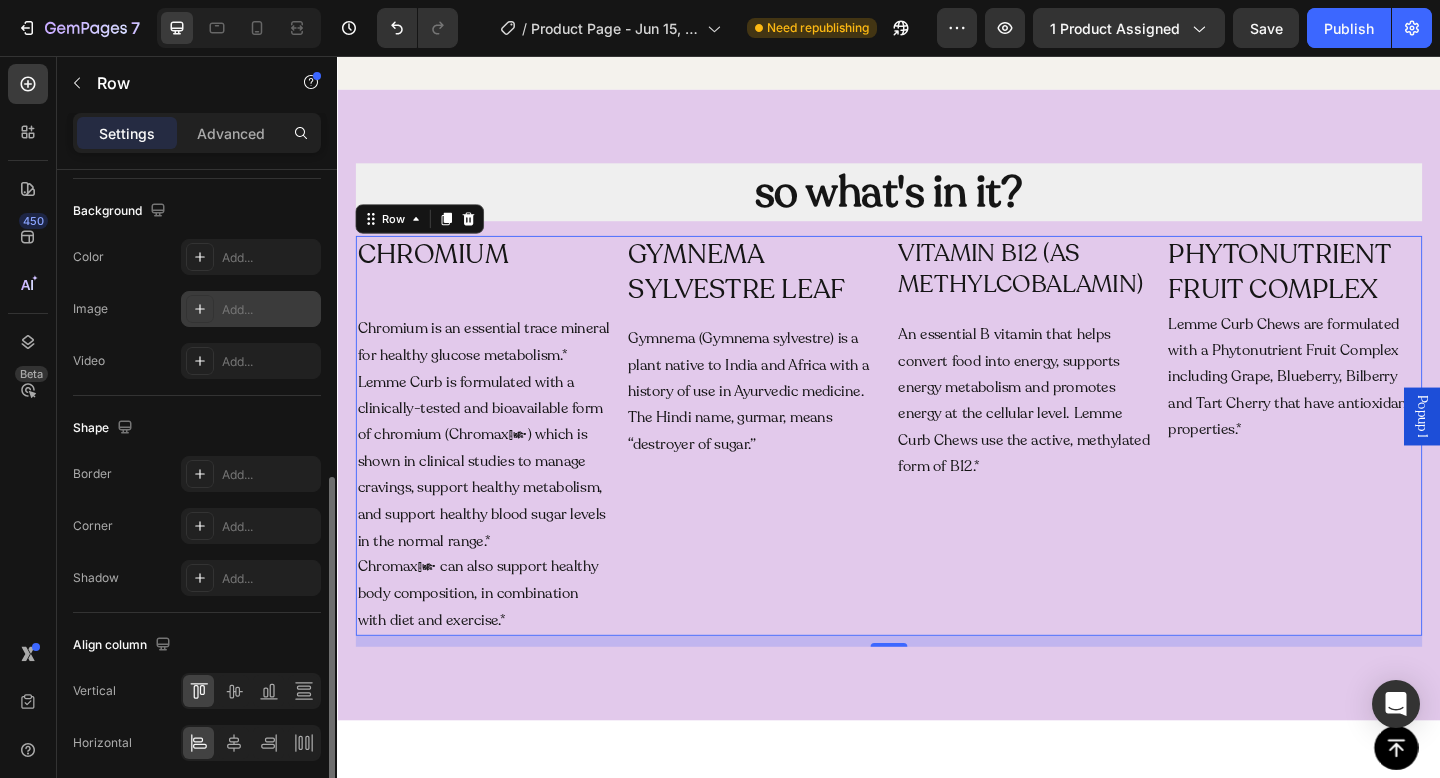 scroll, scrollTop: 692, scrollLeft: 0, axis: vertical 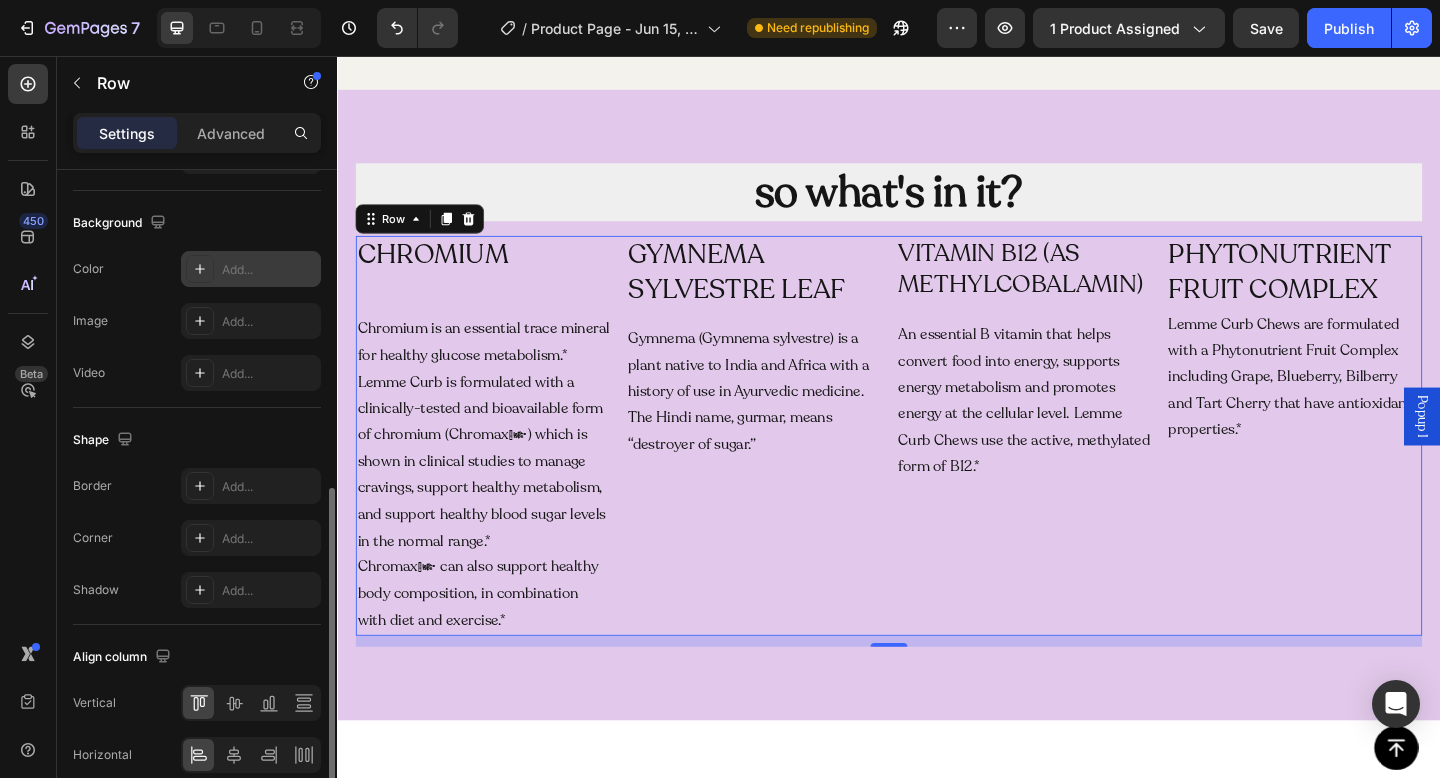click on "Add..." at bounding box center [269, 270] 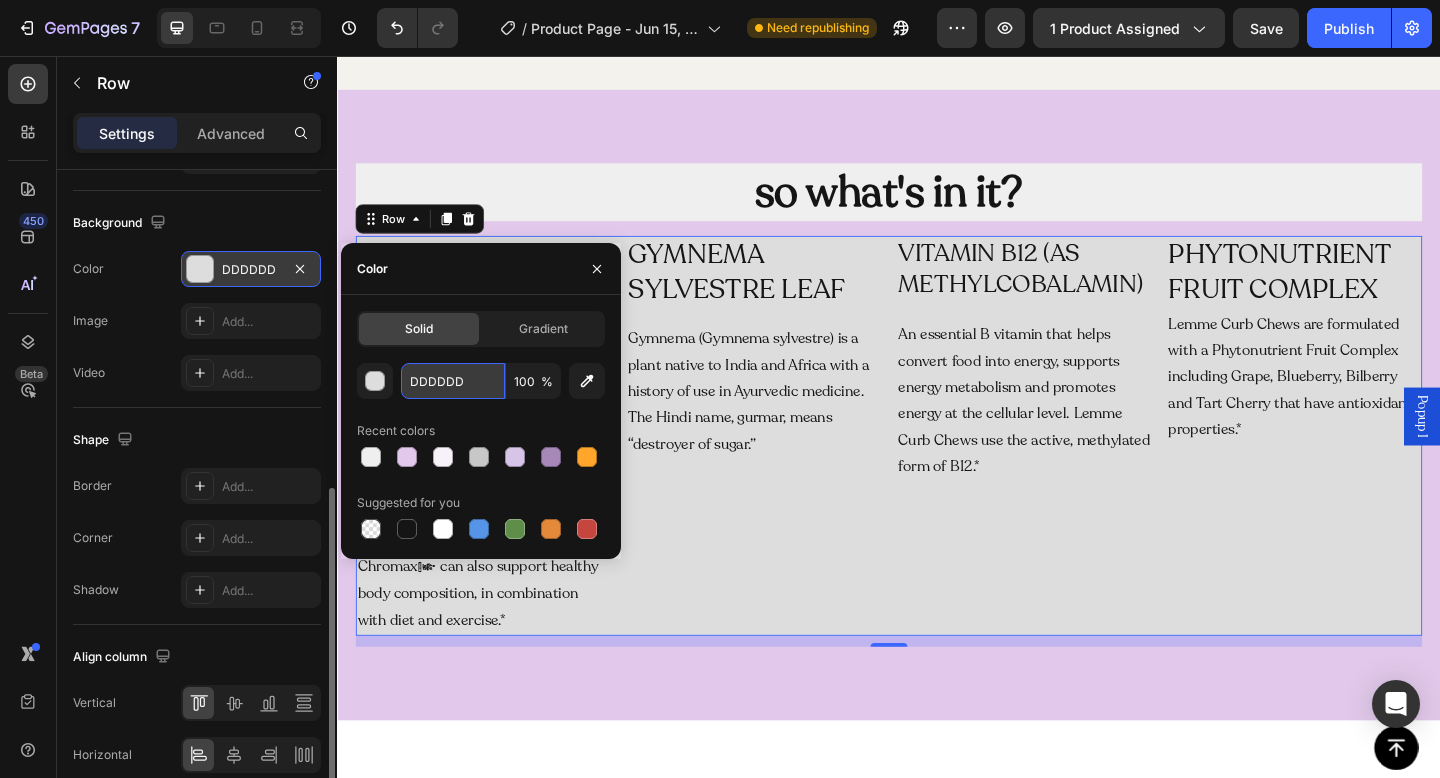 click on "DDDDDD" at bounding box center [453, 381] 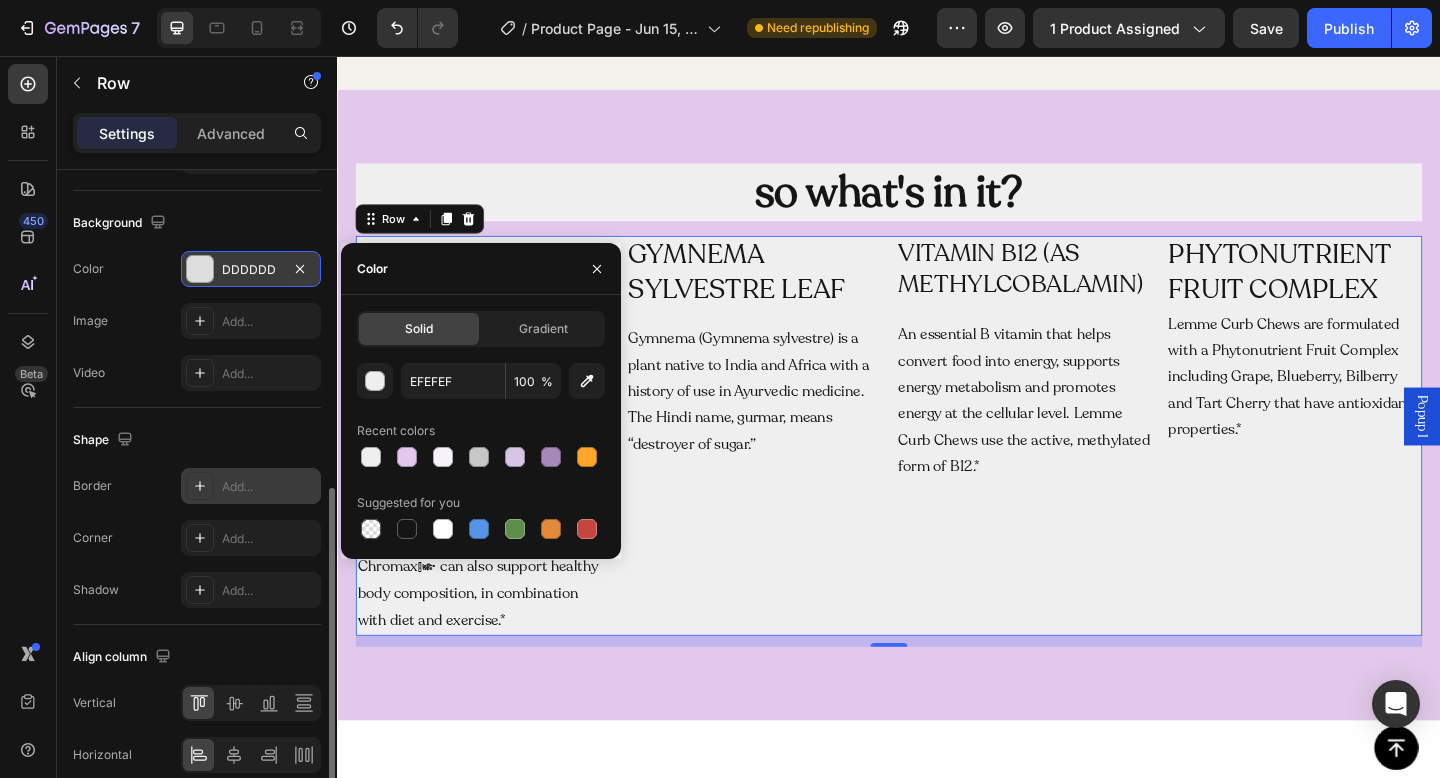 click on "Add..." at bounding box center [269, 487] 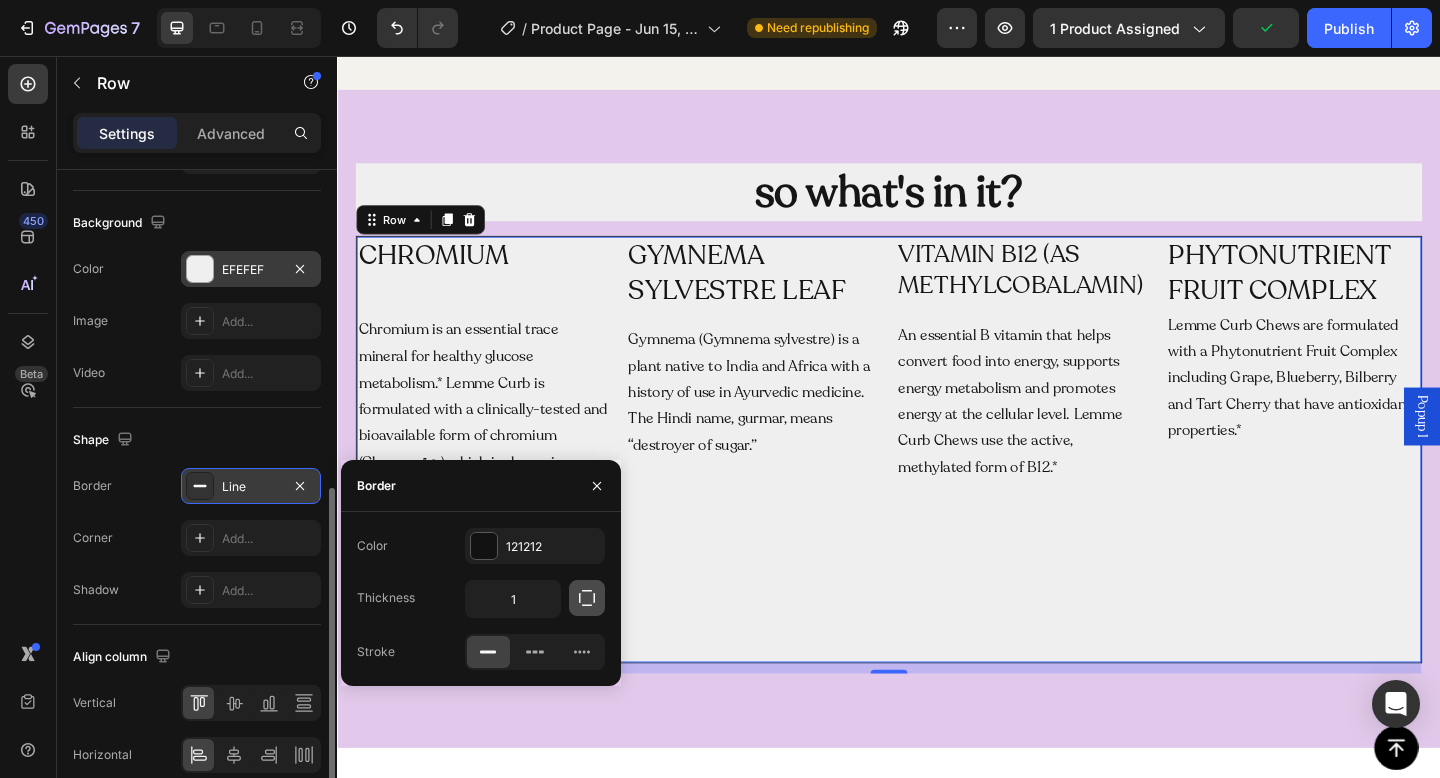 click 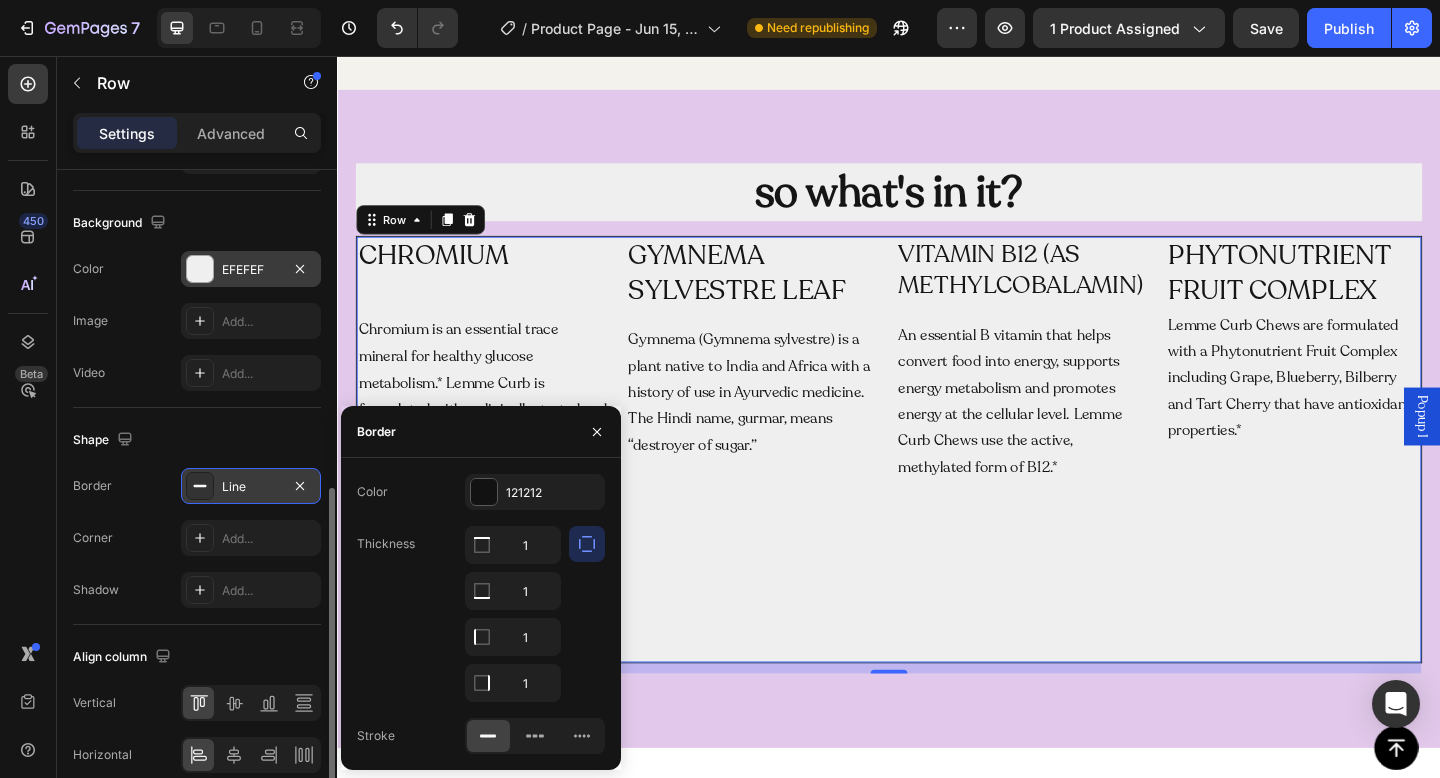 click 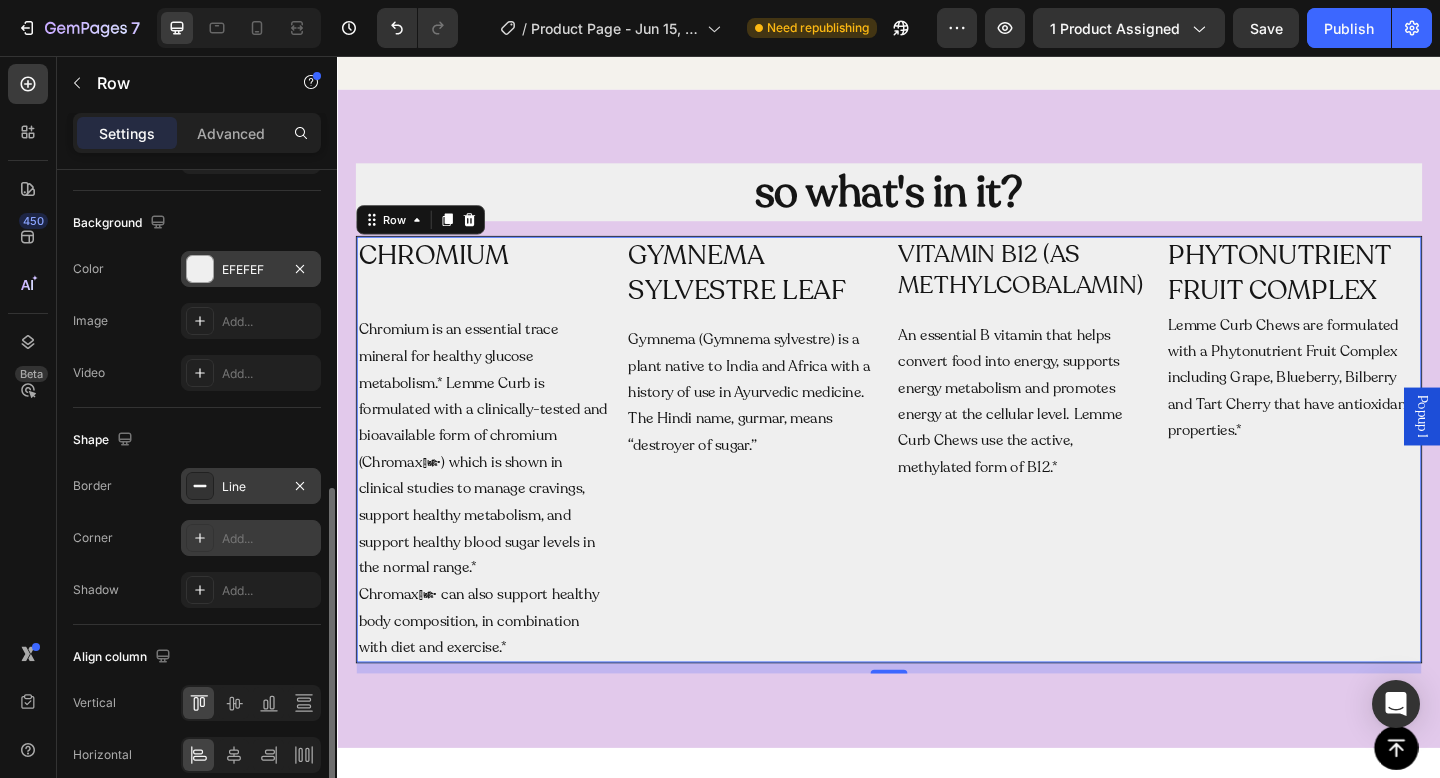 click on "Add..." at bounding box center [269, 539] 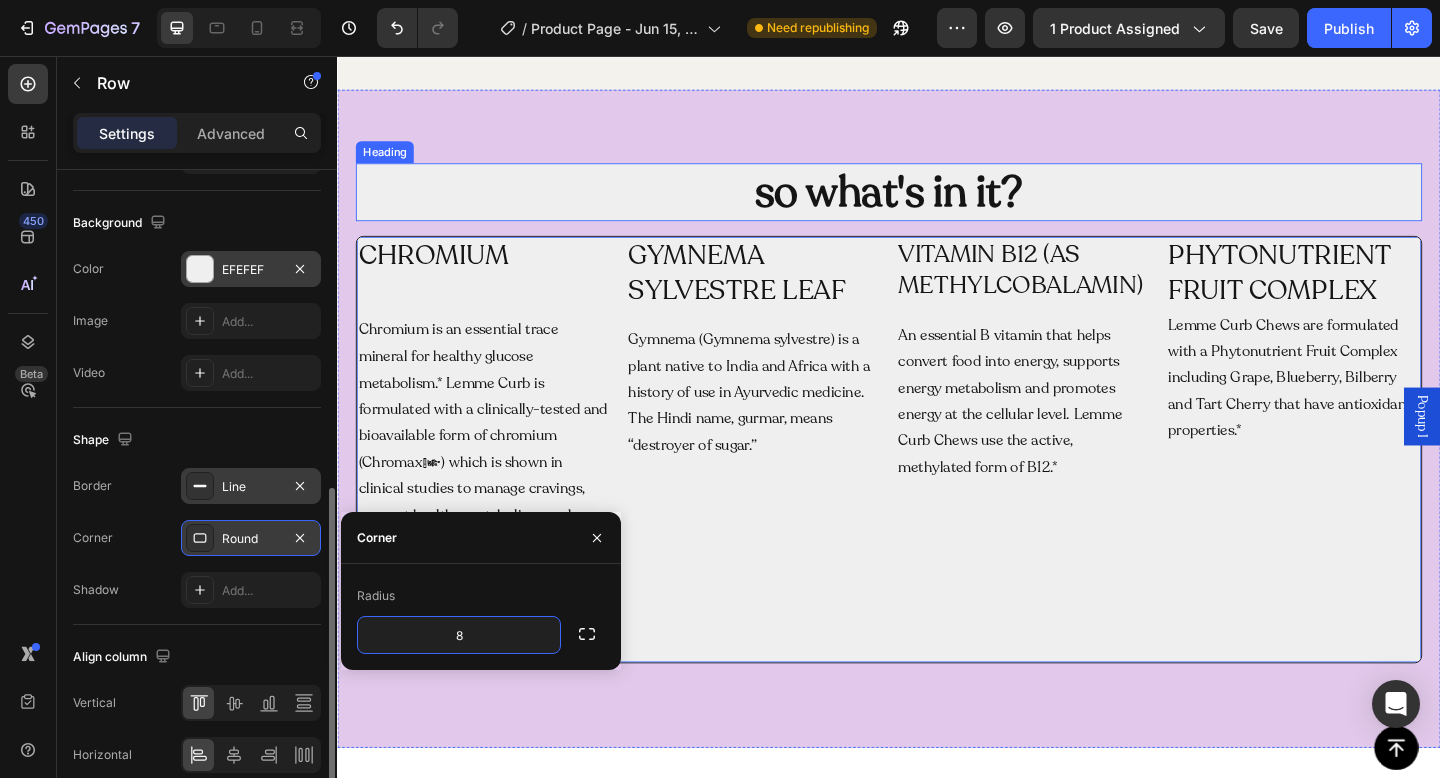 click on "so what's in it?" at bounding box center [937, 205] 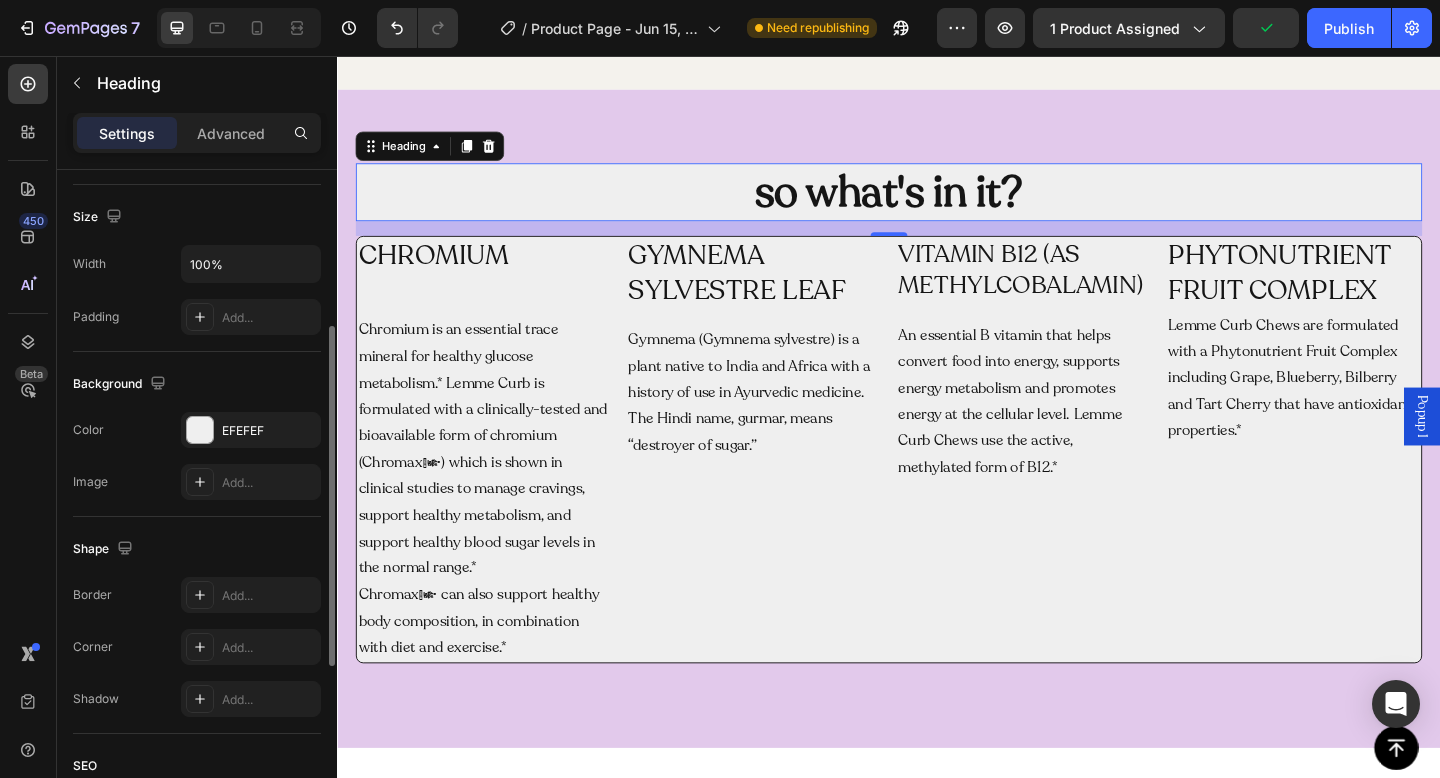 scroll, scrollTop: 479, scrollLeft: 0, axis: vertical 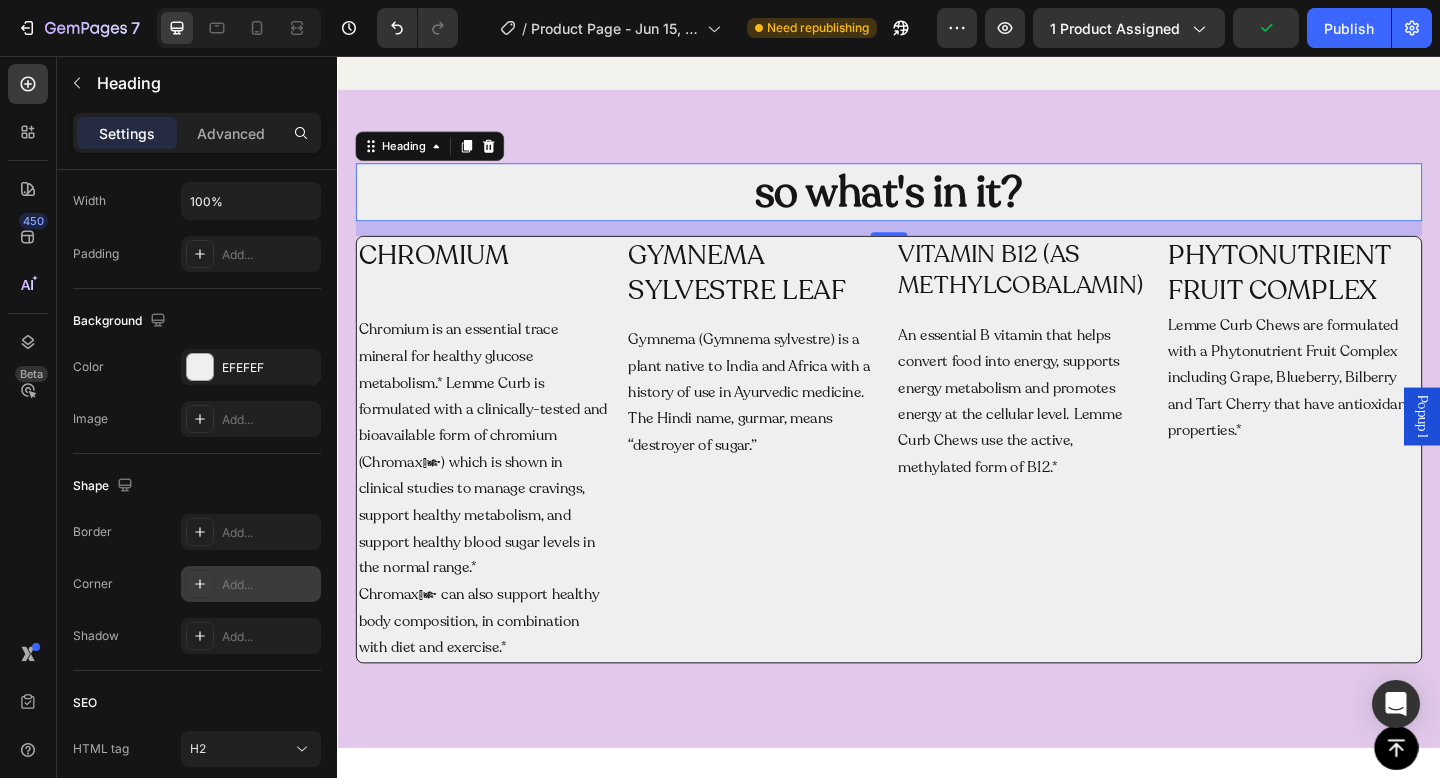 click on "Add..." at bounding box center [269, 585] 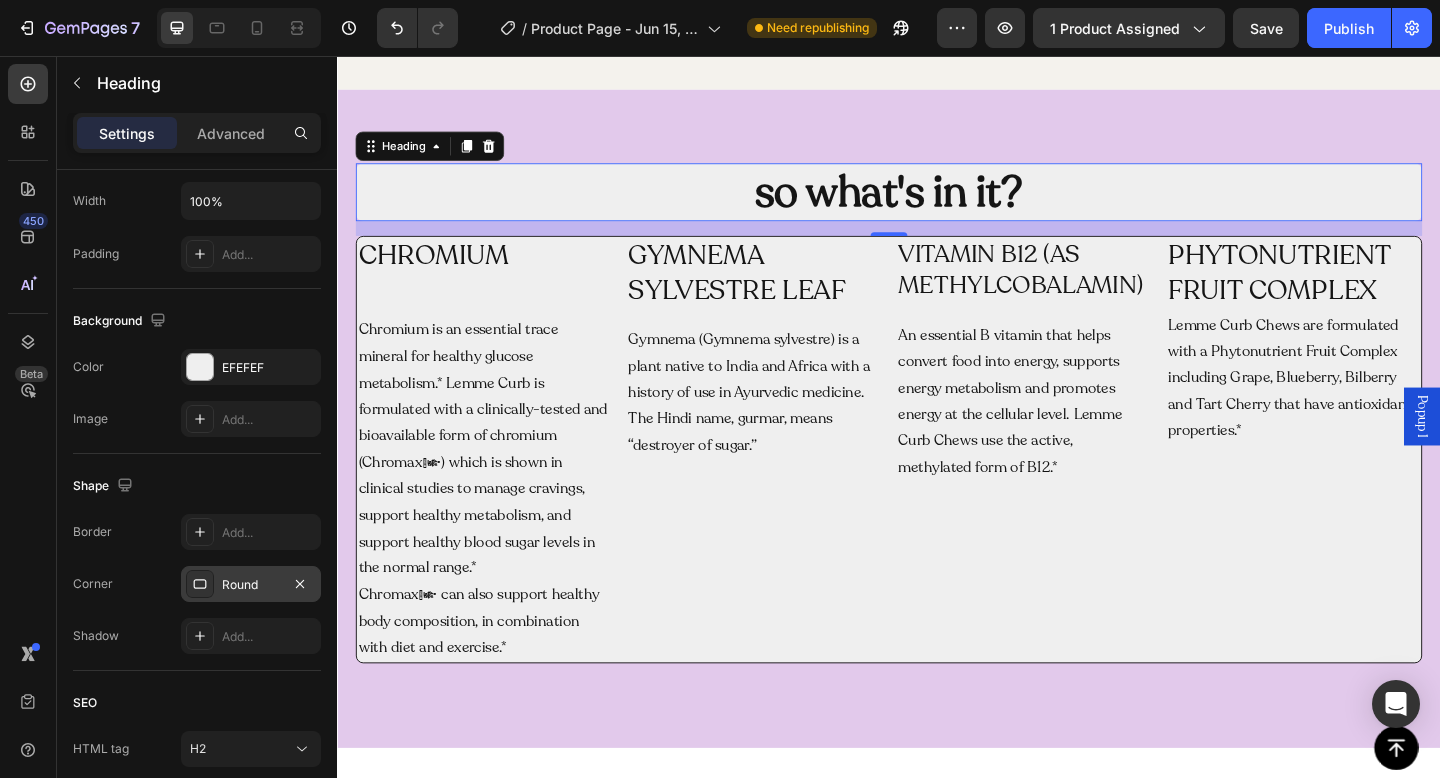 click on "so what's in it?" at bounding box center (937, 205) 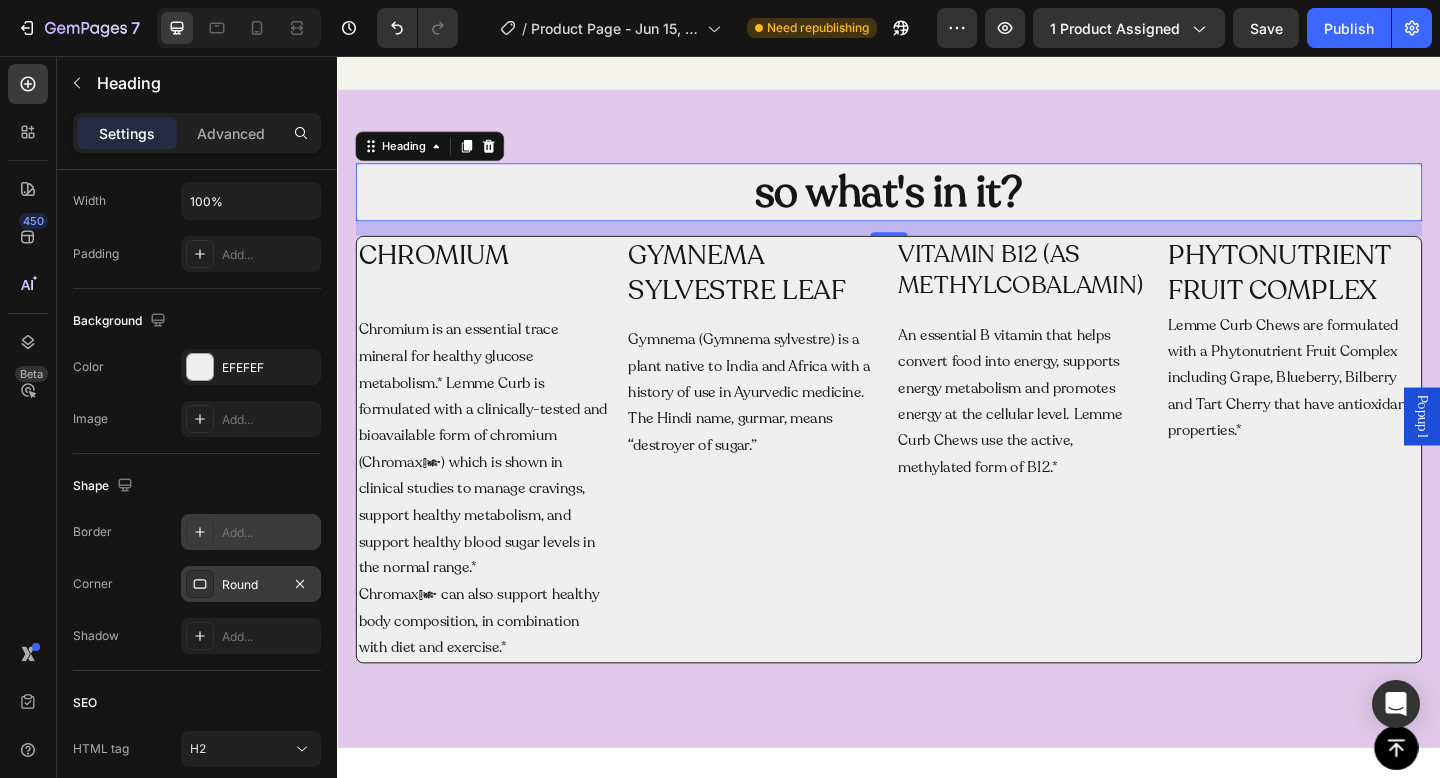 click on "Add..." at bounding box center [251, 532] 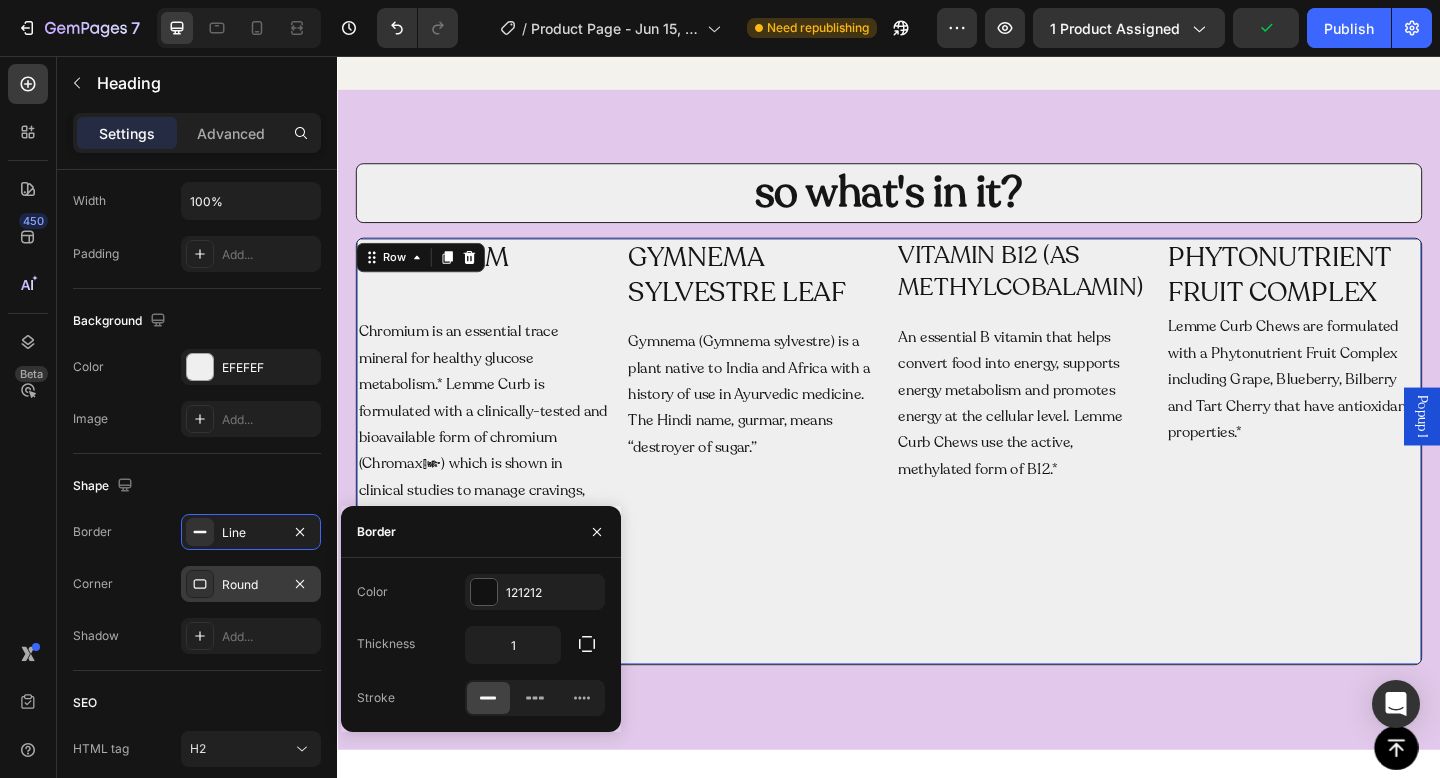 click on "GYMNEMA SYLVESTRE LEAF Heading Gymnema (Gymnema sylvestre) is a plant native to India and Africa with a history of use in Ayurvedic medicine. The Hindi name, gurmar, means “destroyer of sugar.” Text Block" at bounding box center (791, 486) 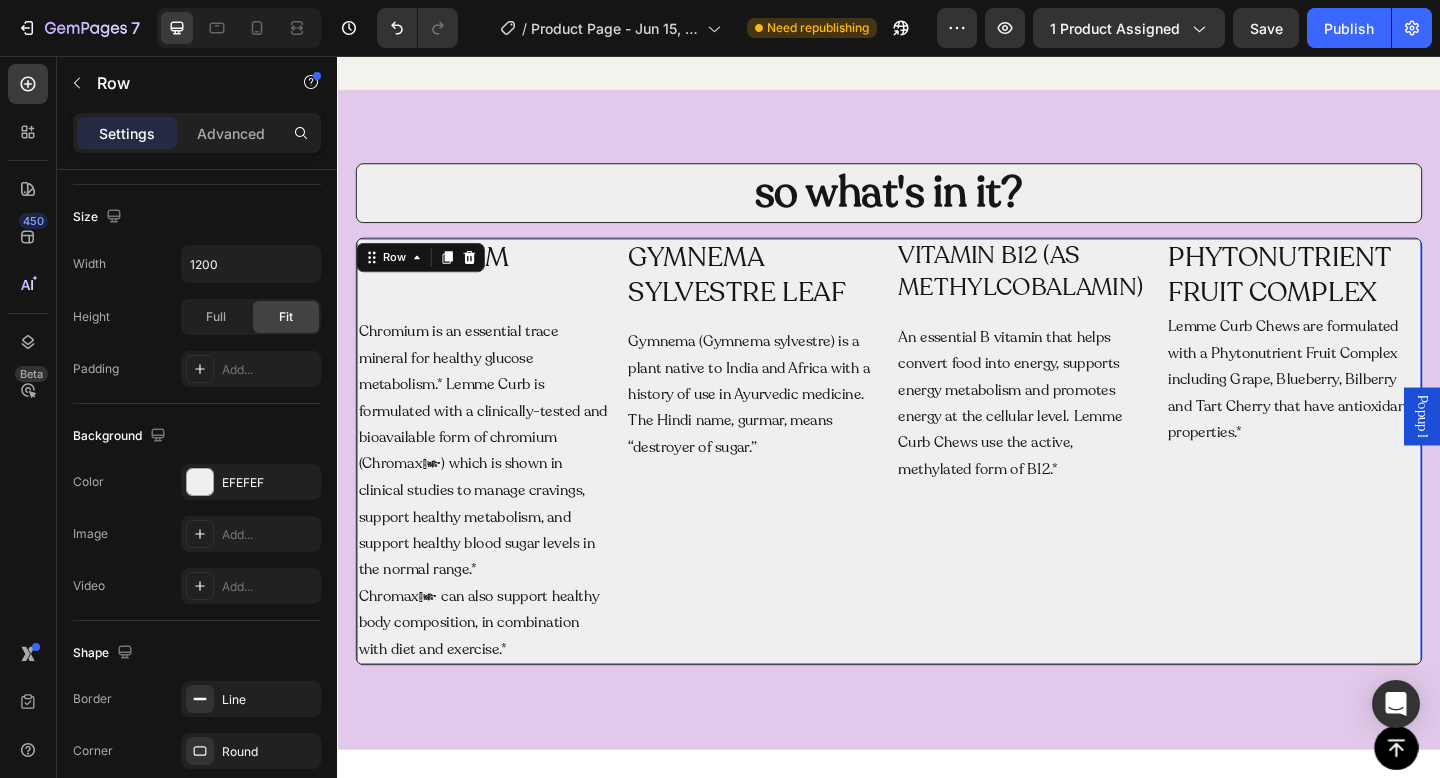 scroll, scrollTop: 0, scrollLeft: 0, axis: both 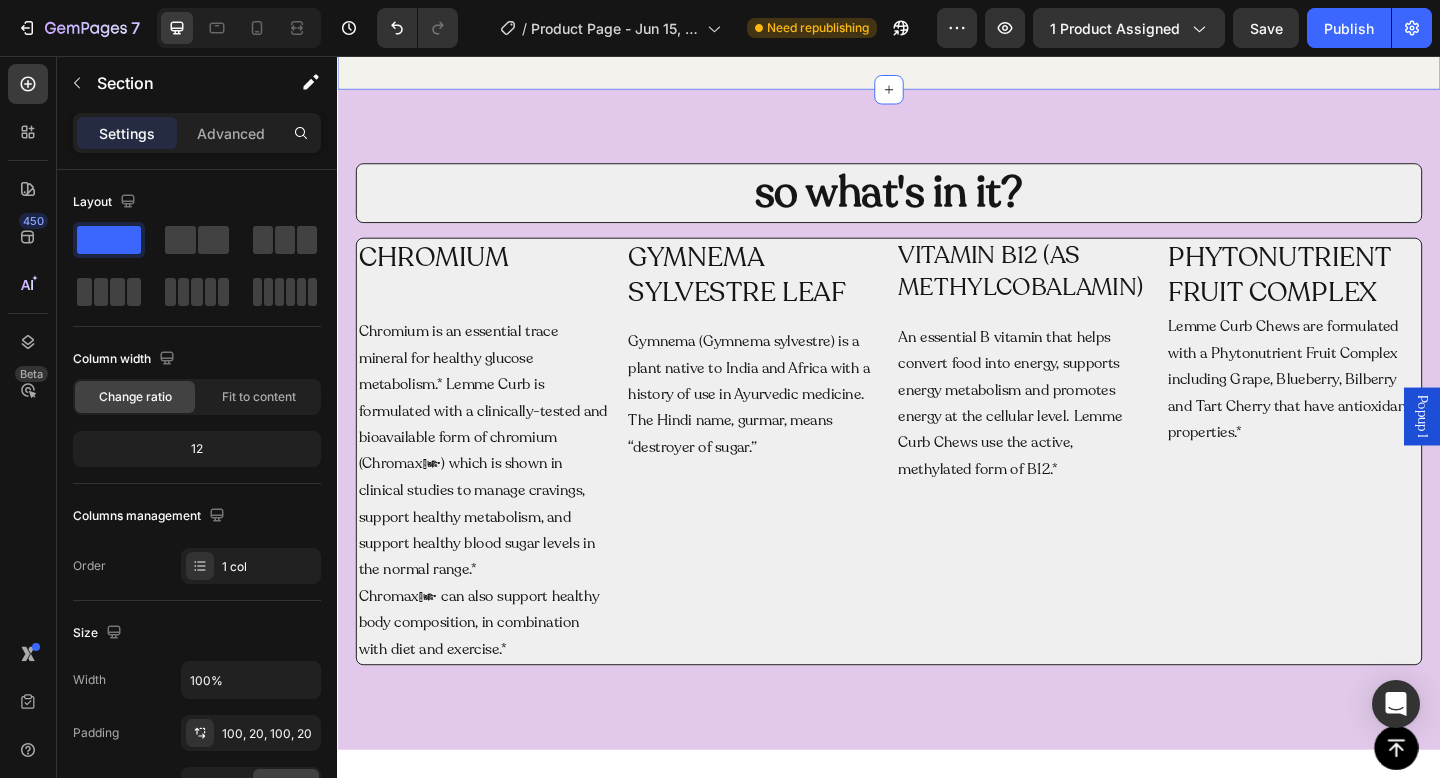 click on "Curb The Cravings Text Block Scientifically formulated with clinically-studied Chromax Chromium Picolinate to reduce cravings, support healthy metabolism and pormote healthy blood sugar levels in the normal range. Text Block Heading
Organic
Sulfate-Free
Paraben-Free Item List
100% Vegan
Cruelty Free
Lab-Tested Item List Row
Vegetarian
One Chew Daily Item List
Gluten Free
<1g Sugar Item List
No Synthetic Colors
Organic  Item List Row Row Row Section 5   You can create reusable sections Create Theme Section AI Content Write with GemAI What would you like to describe here? Tone and Voice Persuasive Product Show more Generate" at bounding box center [937, -176] 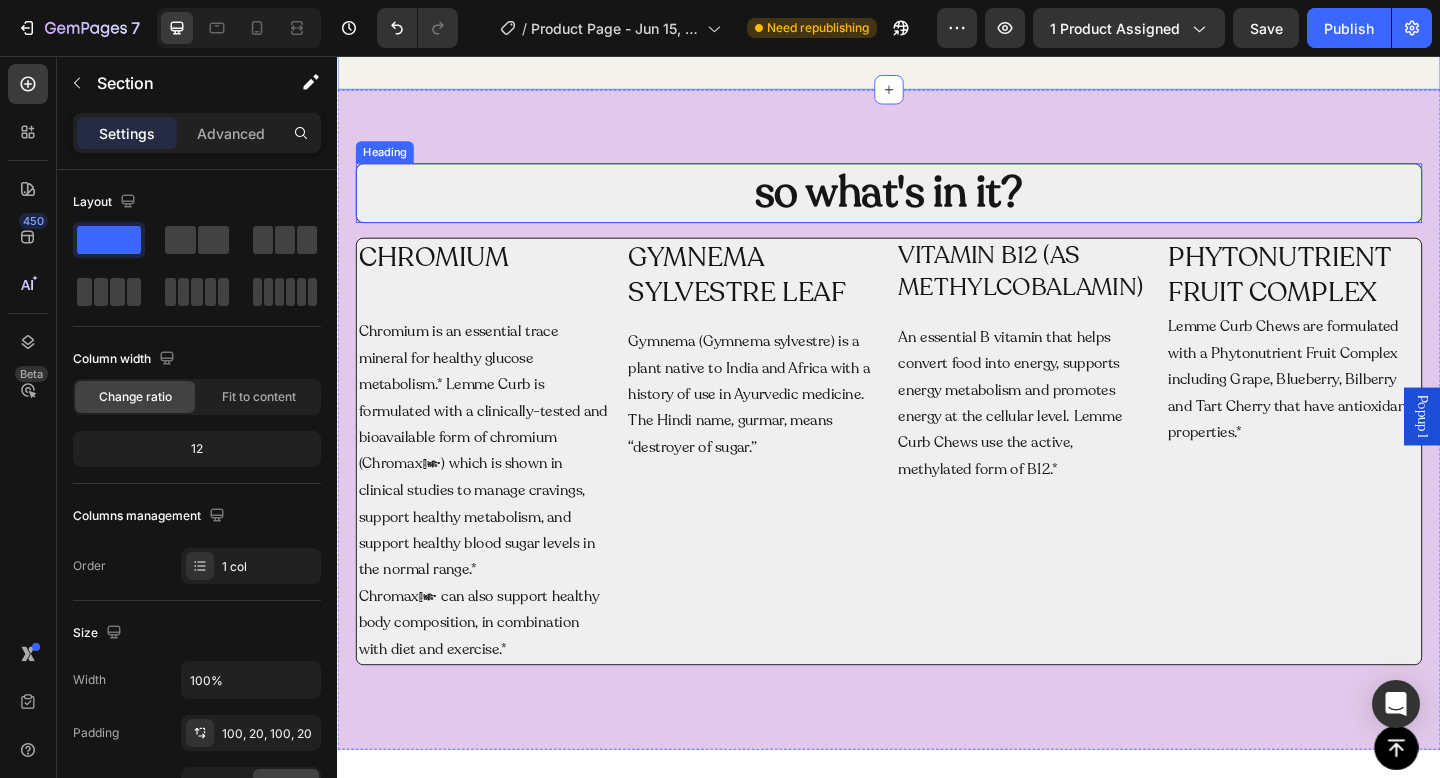 click on "⁠⁠⁠⁠⁠⁠⁠ so what's in it?" at bounding box center [937, 206] 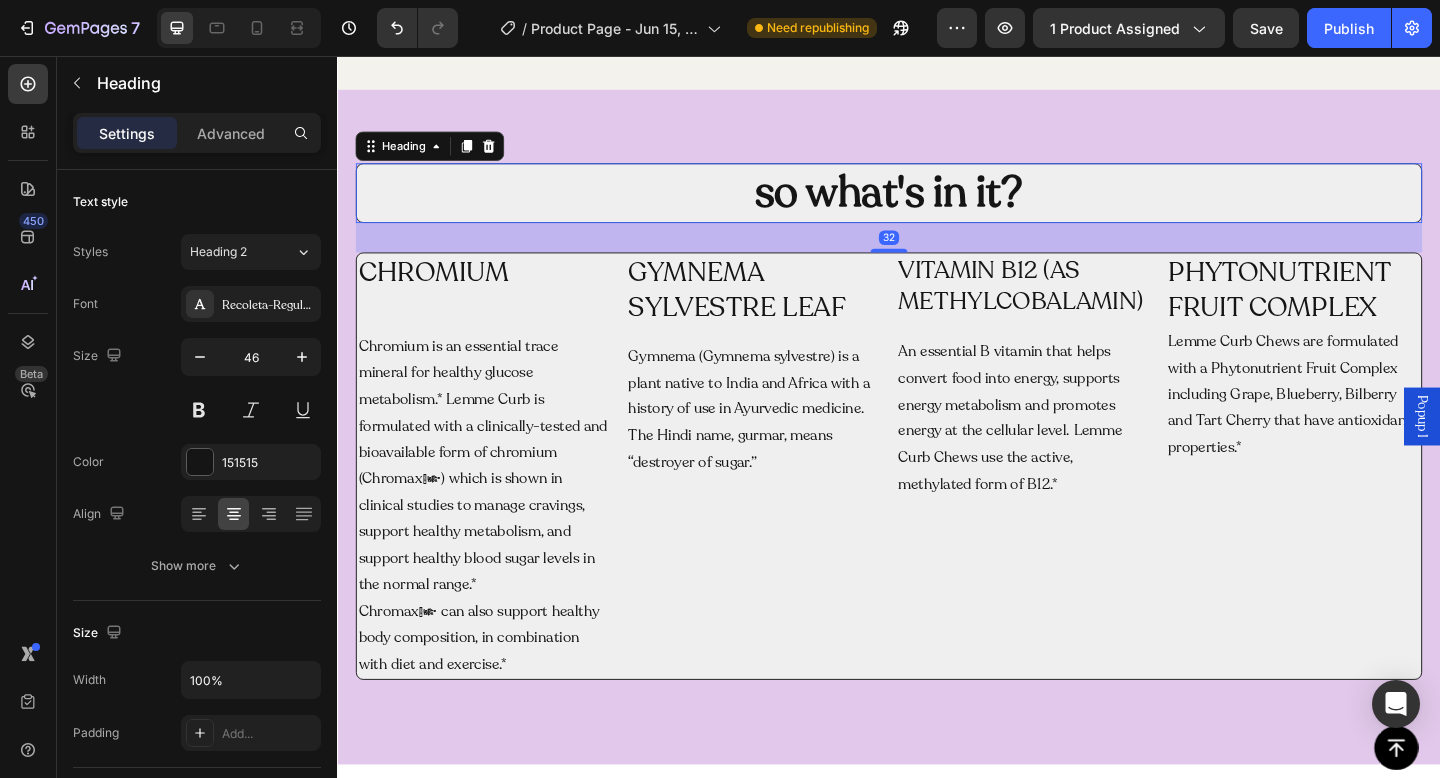 drag, startPoint x: 942, startPoint y: 251, endPoint x: 1016, endPoint y: 177, distance: 104.6518 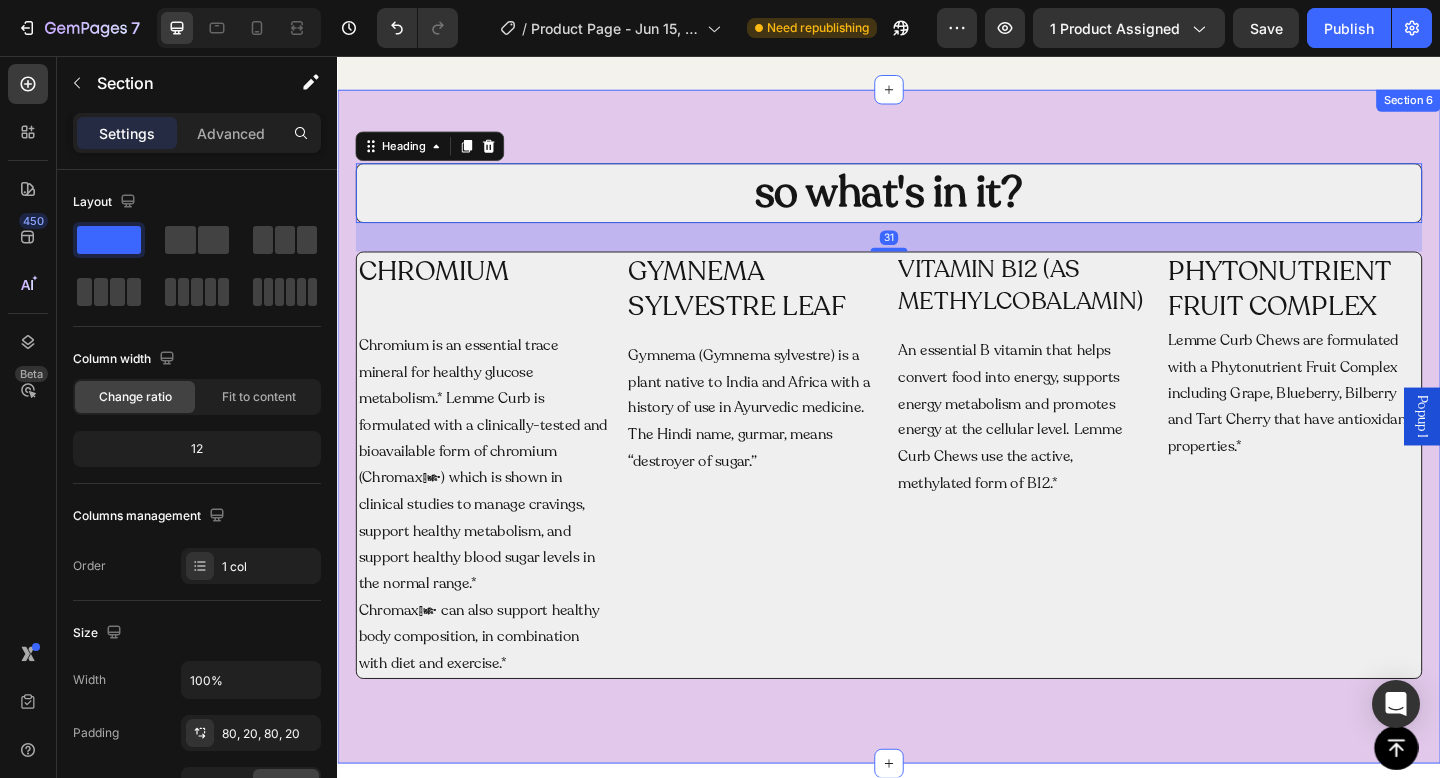 click on "⁠⁠⁠⁠⁠⁠⁠ so what's in it? Heading   31 CHROMIUM Heading Chromium is an essential trace mineral for healthy glucose metabolism.* Lemme Curb is formulated with a clinically-tested and bioavailable form of chromium (Chromax®) which is shown in clinical studies to manage cravings, support healthy metabolism, and support healthy blood sugar levels in the normal range.* Chromax® can also support healthy body composition, in combination with diet and exercise.* Text Block GYMNEMA SYLVESTRE LEAF Heading Gymnema (Gymnema sylvestre) is a plant native to India and Africa with a history of use in Ayurvedic medicine. The Hindi name, gurmar, means “destroyer of sugar.” Text Block VITAMIN B12 (AS METHYLCOBALAMIN) Heading An essential B vitamin that helps convert food into energy, supports energy metabolism and promotes energy at the cellular level. Lemme Curb Chews use the active, methylated form of B12.* Text Block PHYTONUTRIENT FRUIT COMPLEX Heading Text Block Row Row Section 6" at bounding box center [937, 460] 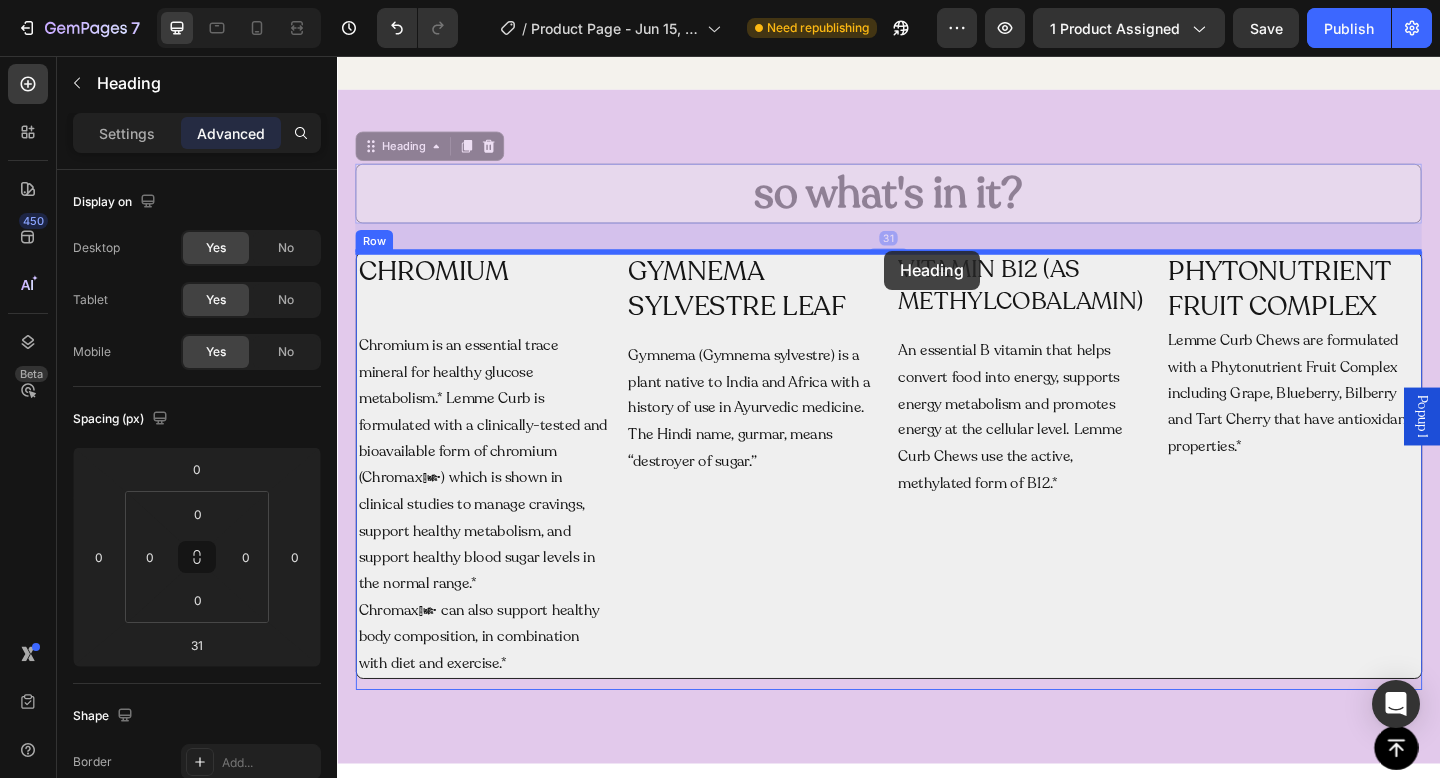 drag, startPoint x: 851, startPoint y: 230, endPoint x: 932, endPoint y: 268, distance: 89.470665 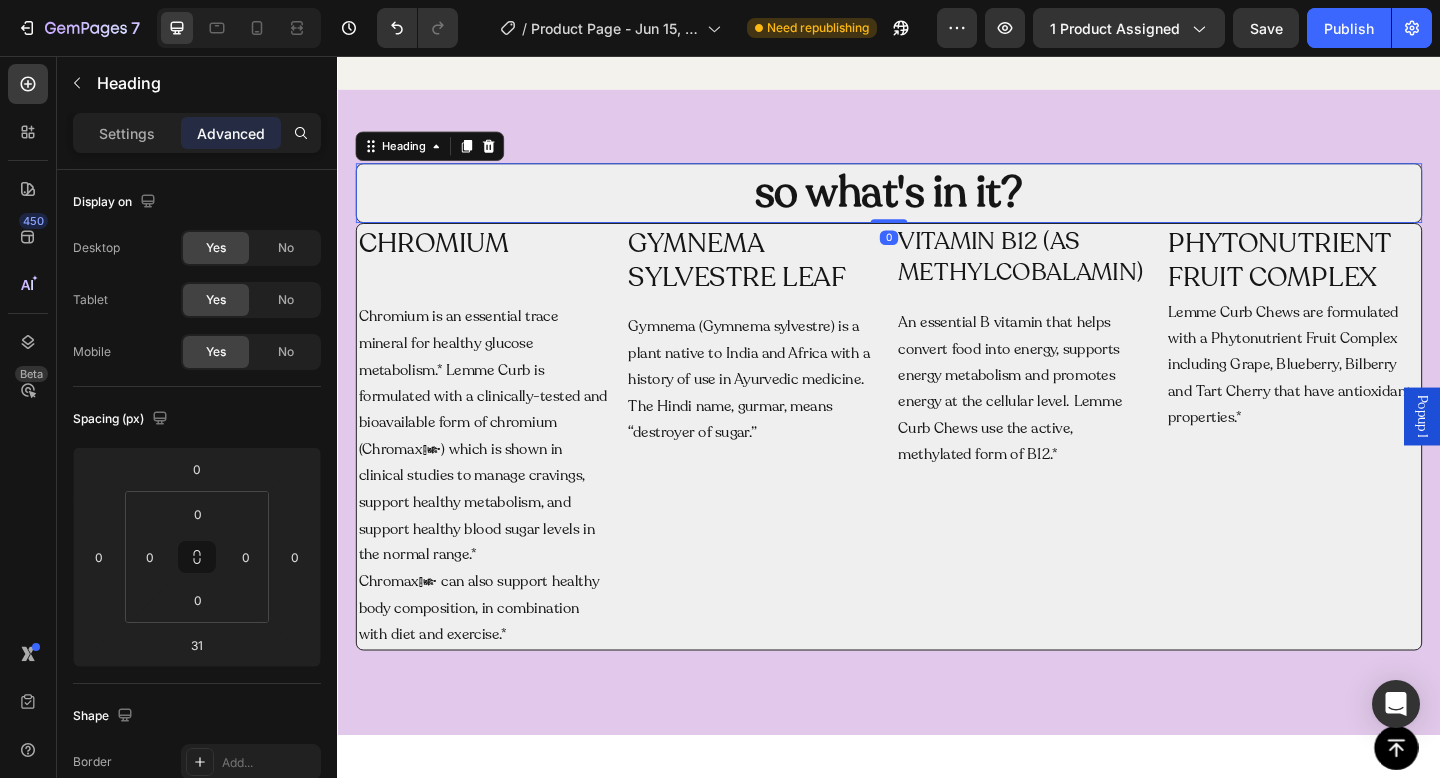 drag, startPoint x: 959, startPoint y: 248, endPoint x: 978, endPoint y: 235, distance: 23.021729 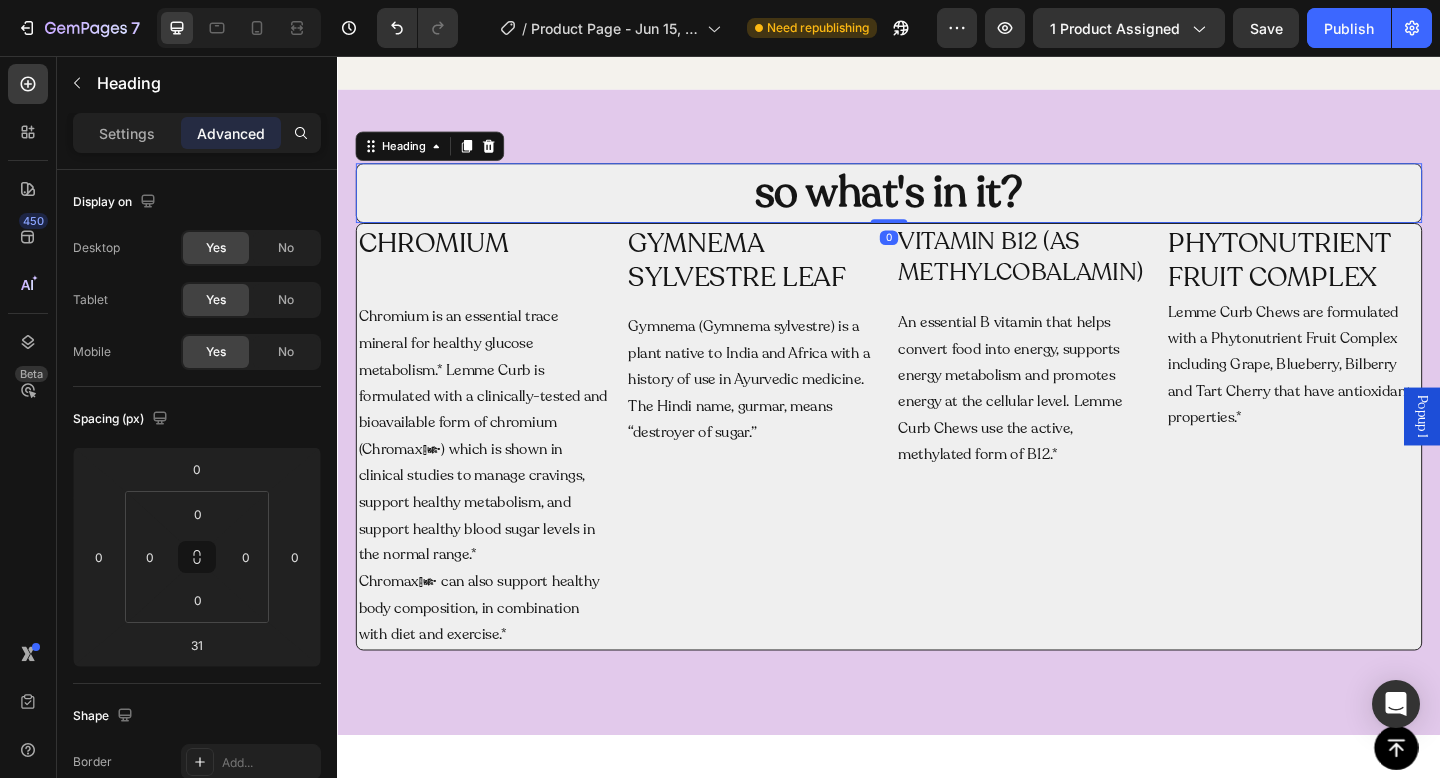 click on "so what's in it? Heading   0" at bounding box center (937, 206) 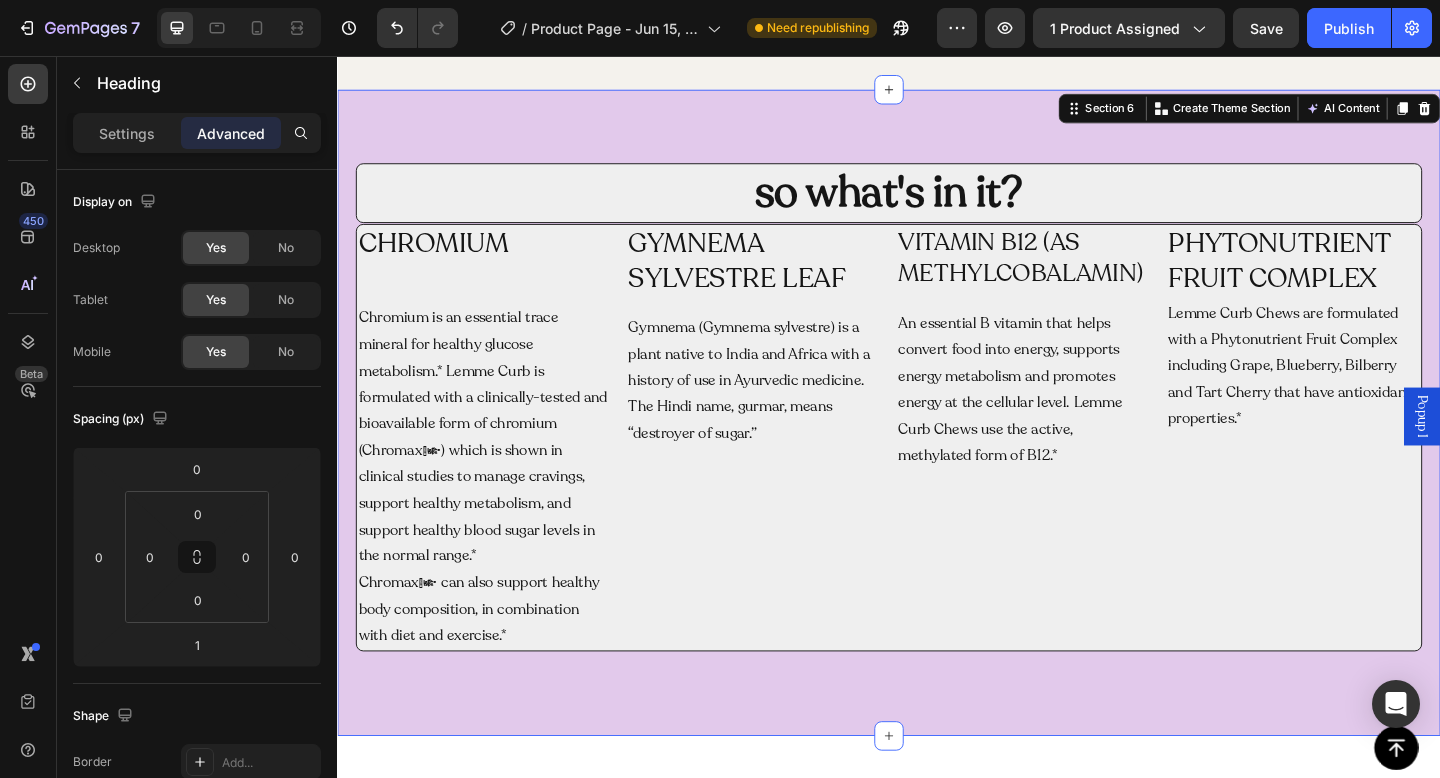 click on "so what's in it? Heading CHROMIUM Heading Chromium is an essential trace mineral for healthy glucose metabolism.* Lemme Curb is formulated with a clinically-tested and bioavailable form of chromium (Chromax®) which is shown in clinical studies to manage cravings, support healthy metabolism, and support healthy blood sugar levels in the normal range.* Chromax® can also support healthy body composition, in combination with diet and exercise.* Text Block GYMNEMA SYLVESTRE LEAF Heading Gymnema (Gymnema sylvestre) is a plant native to India and Africa with a history of use in Ayurvedic medicine. The Hindi name, gurmar, means “destroyer of sugar.” Text Block VITAMIN B12 (AS METHYLCOBALAMIN) Heading An essential B vitamin that helps convert food into energy, supports energy metabolism and promotes energy at the cellular level. Lemme Curb Chews use the active, methylated form of B12.* Text Block PHYTONUTRIENT FRUIT COMPLEX Heading Text Block Row Row Section 6   You can create reusable sections AI Content" at bounding box center (937, 445) 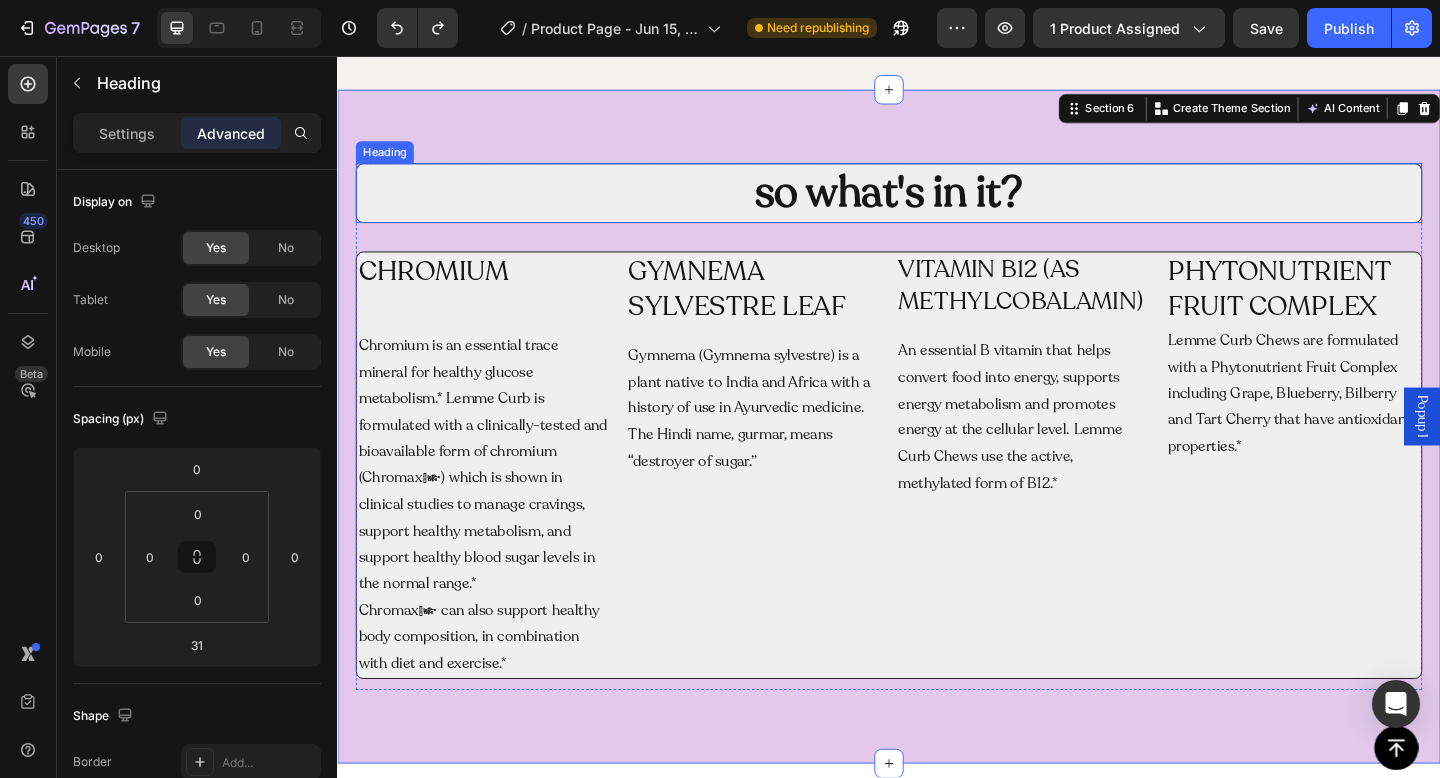 click on "so what's in it?" at bounding box center (937, 206) 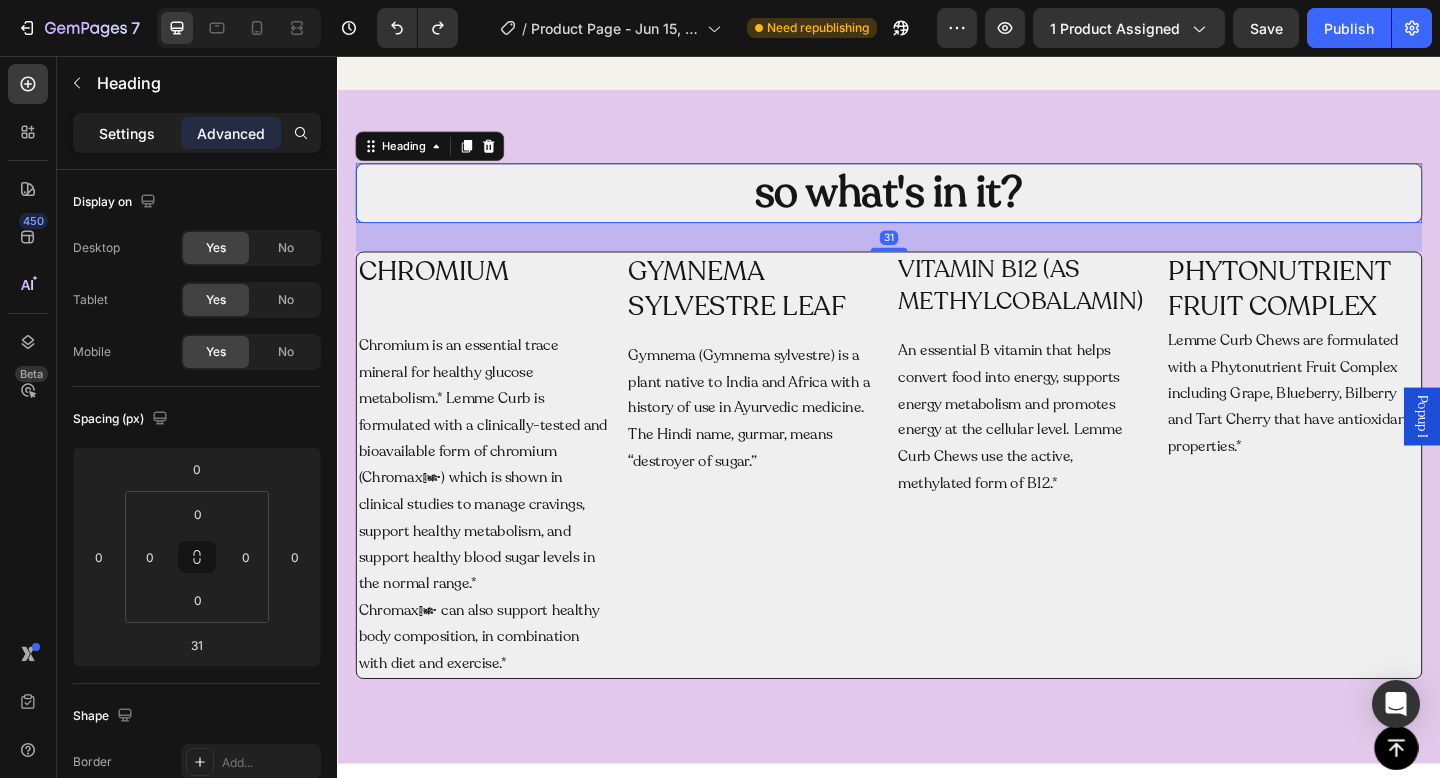 click on "Settings" at bounding box center (127, 133) 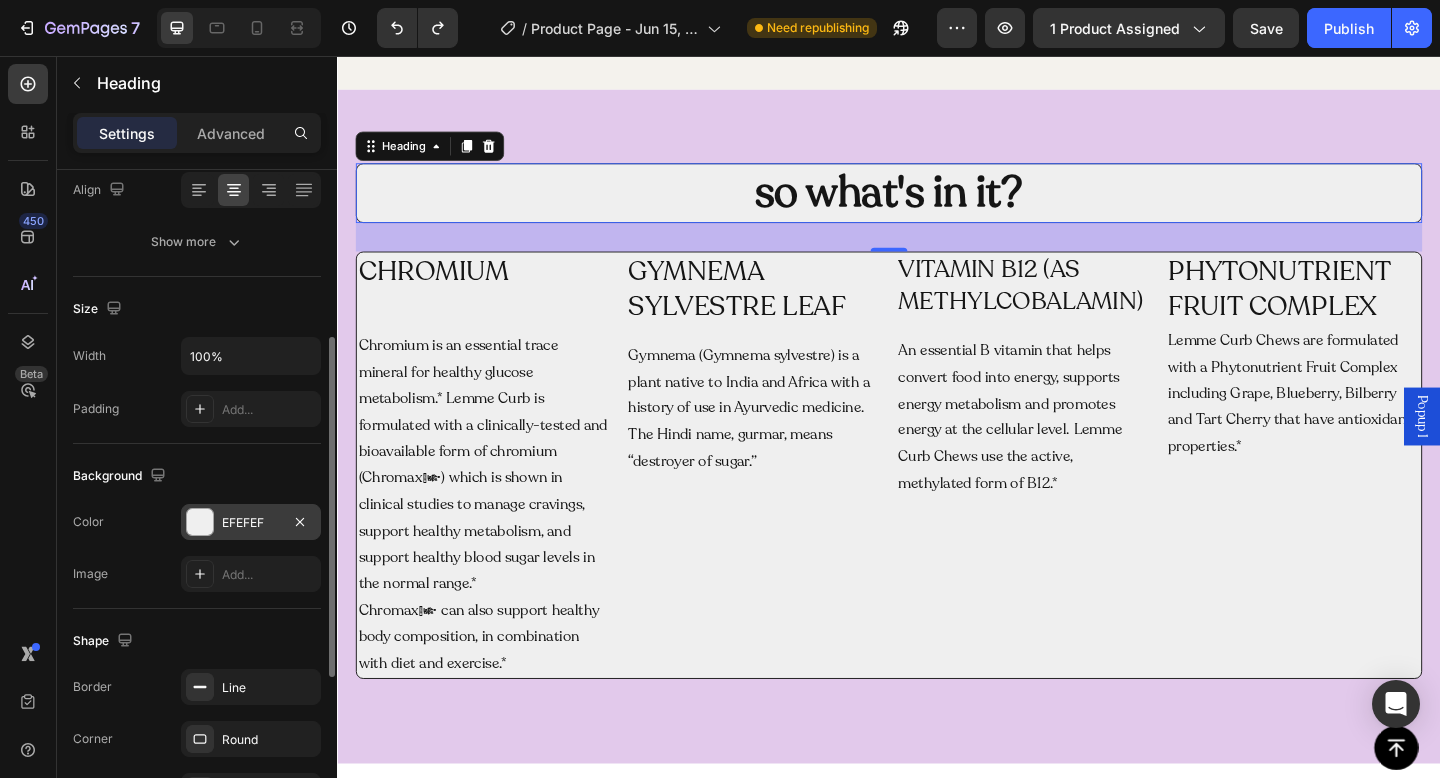 scroll, scrollTop: 325, scrollLeft: 0, axis: vertical 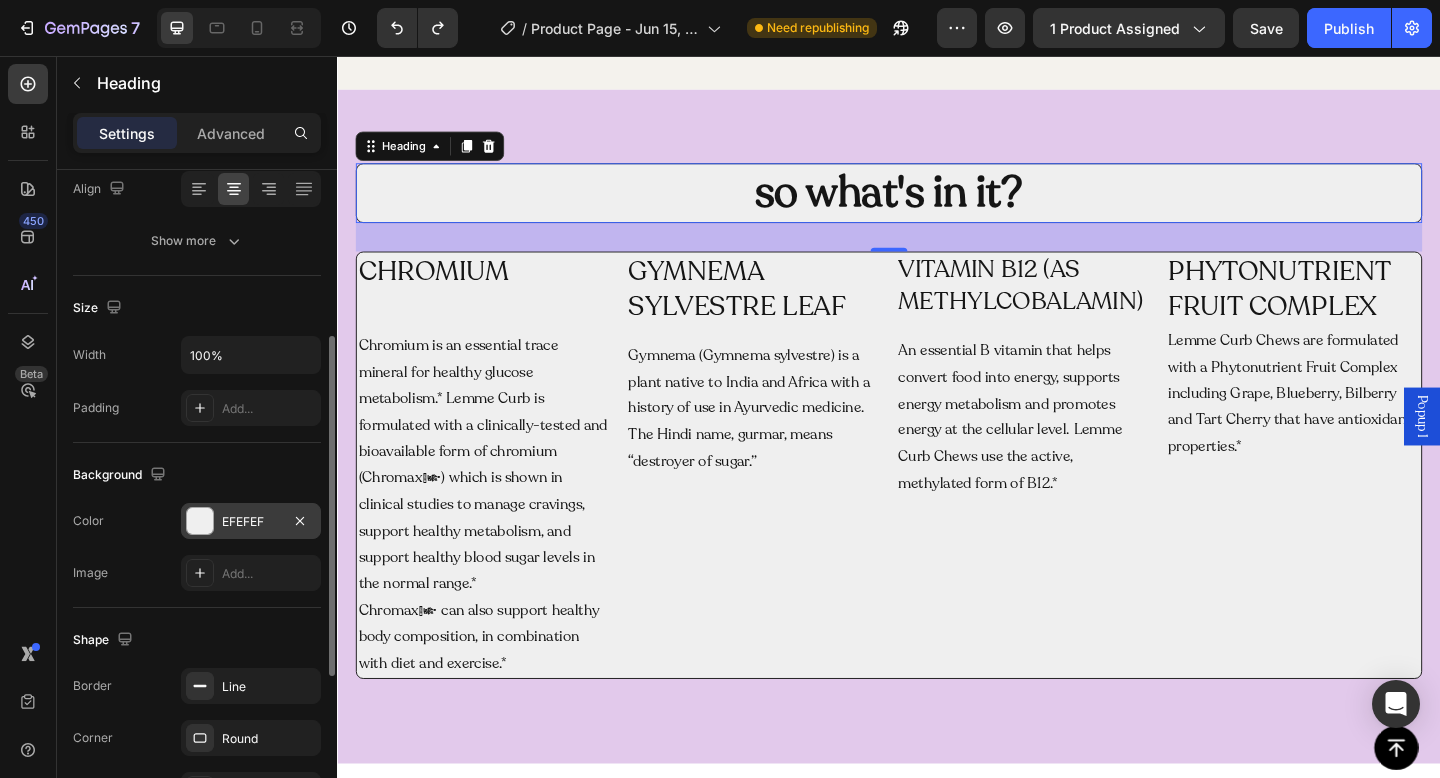 click on "EFEFEF" at bounding box center [251, 522] 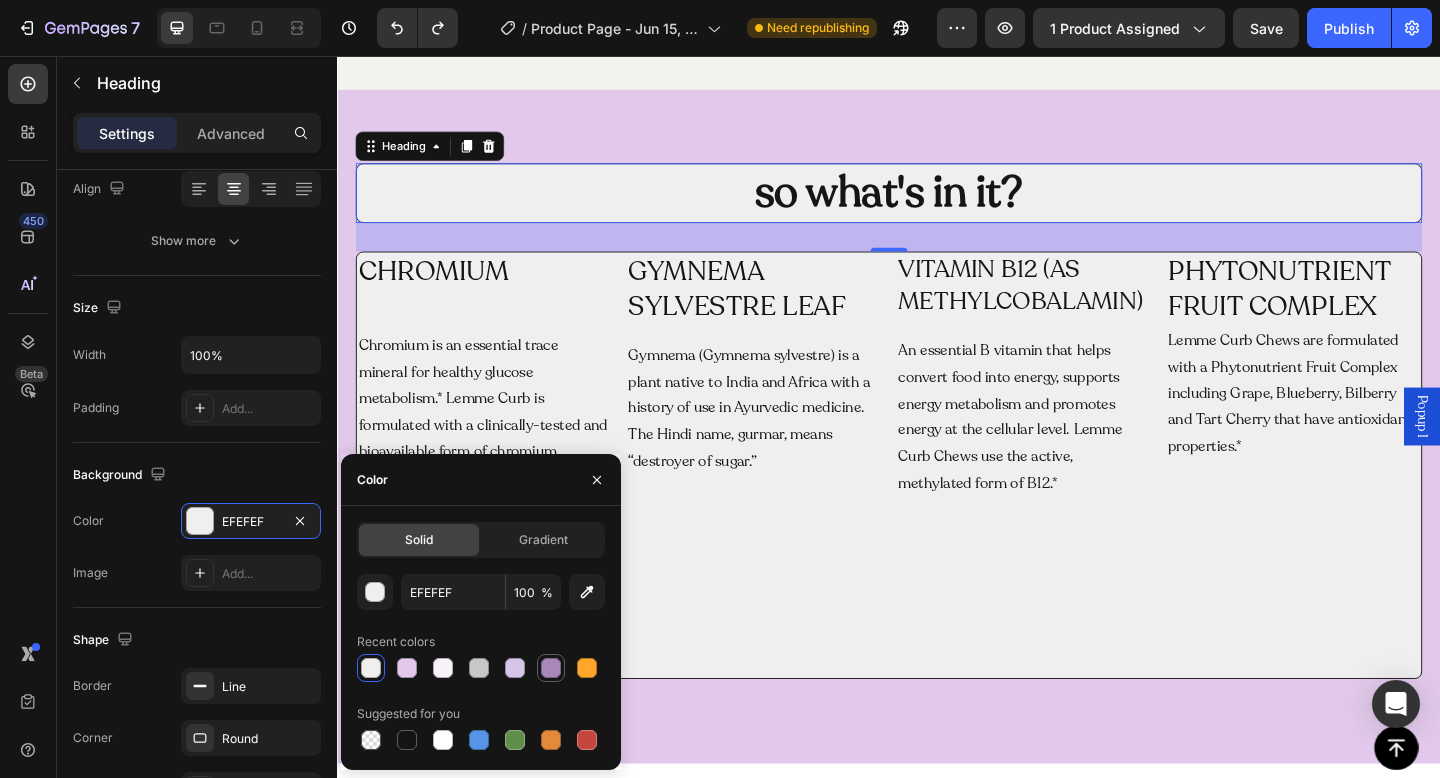 click at bounding box center (551, 668) 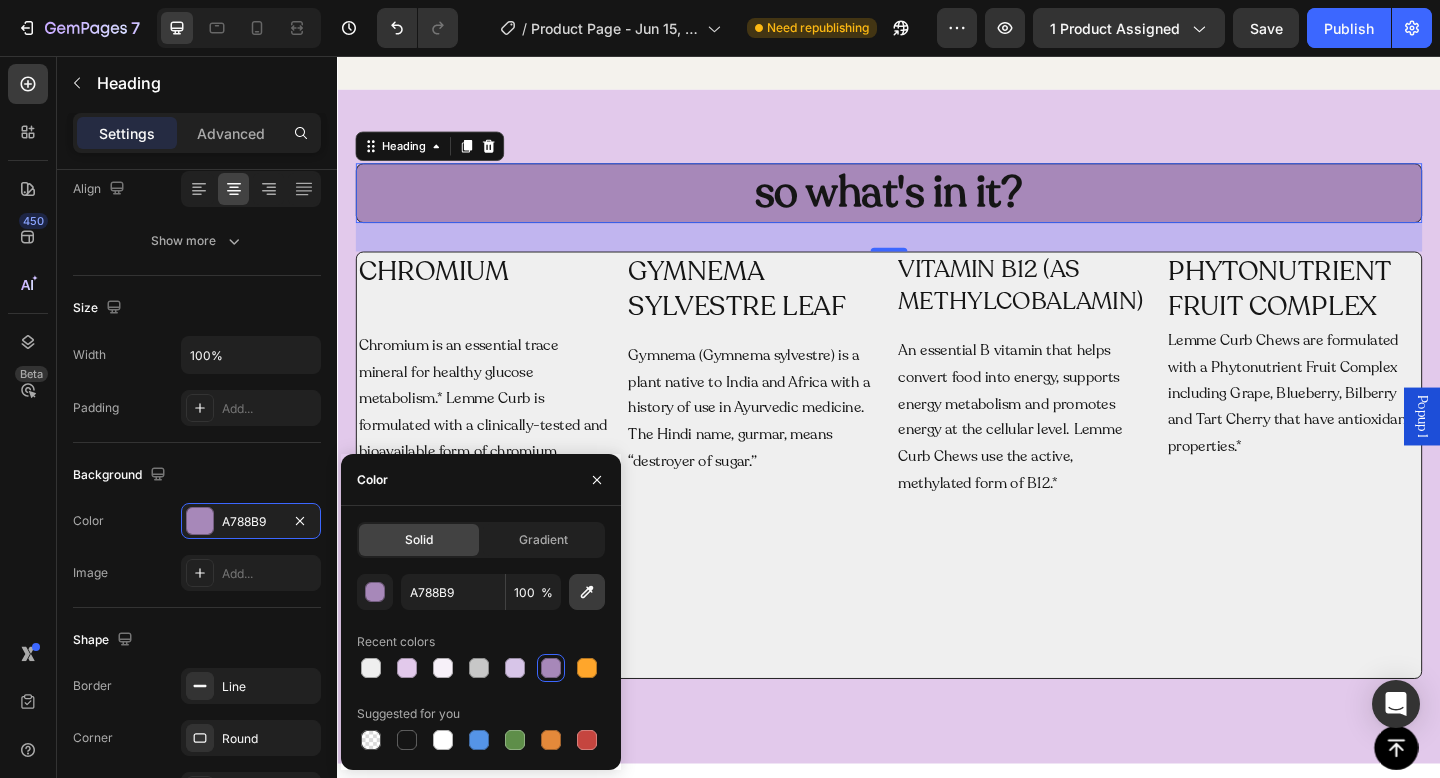 click 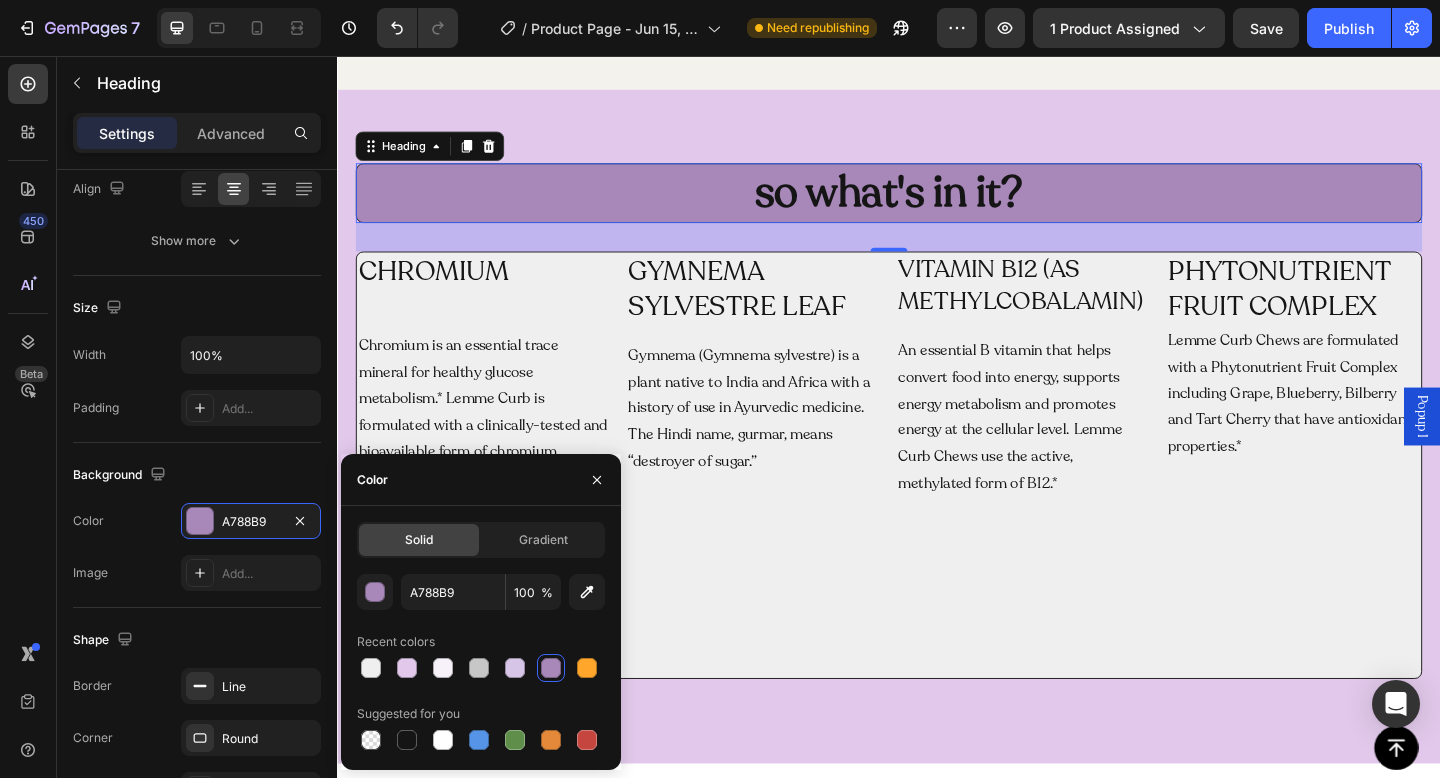 type on "E2C9EB" 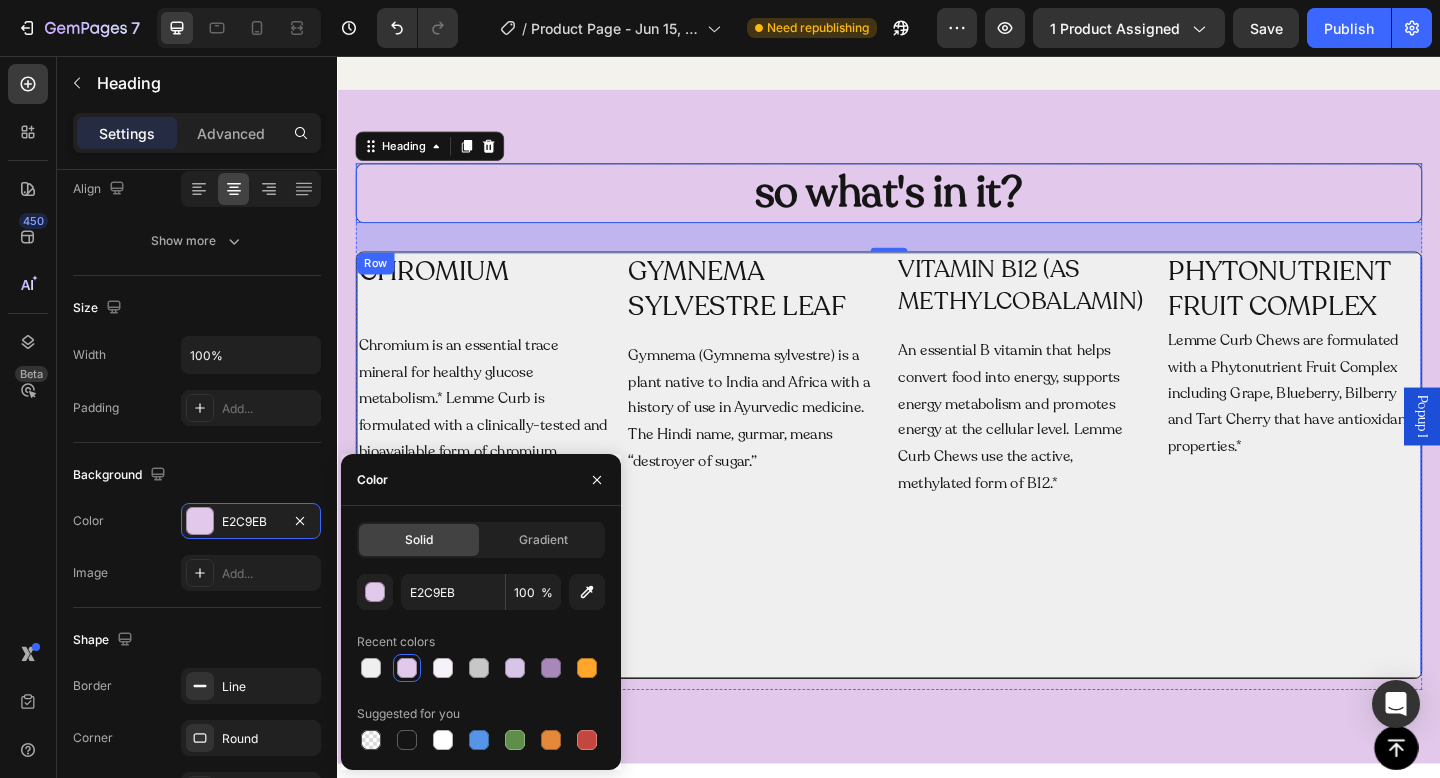 click on "GYMNEMA SYLVESTRE LEAF Heading Gymnema (Gymnema sylvestre) is a plant native to India and Africa with a history of use in Ayurvedic medicine. The Hindi name, gurmar, means “destroyer of sugar.” Text Block" at bounding box center [791, 501] 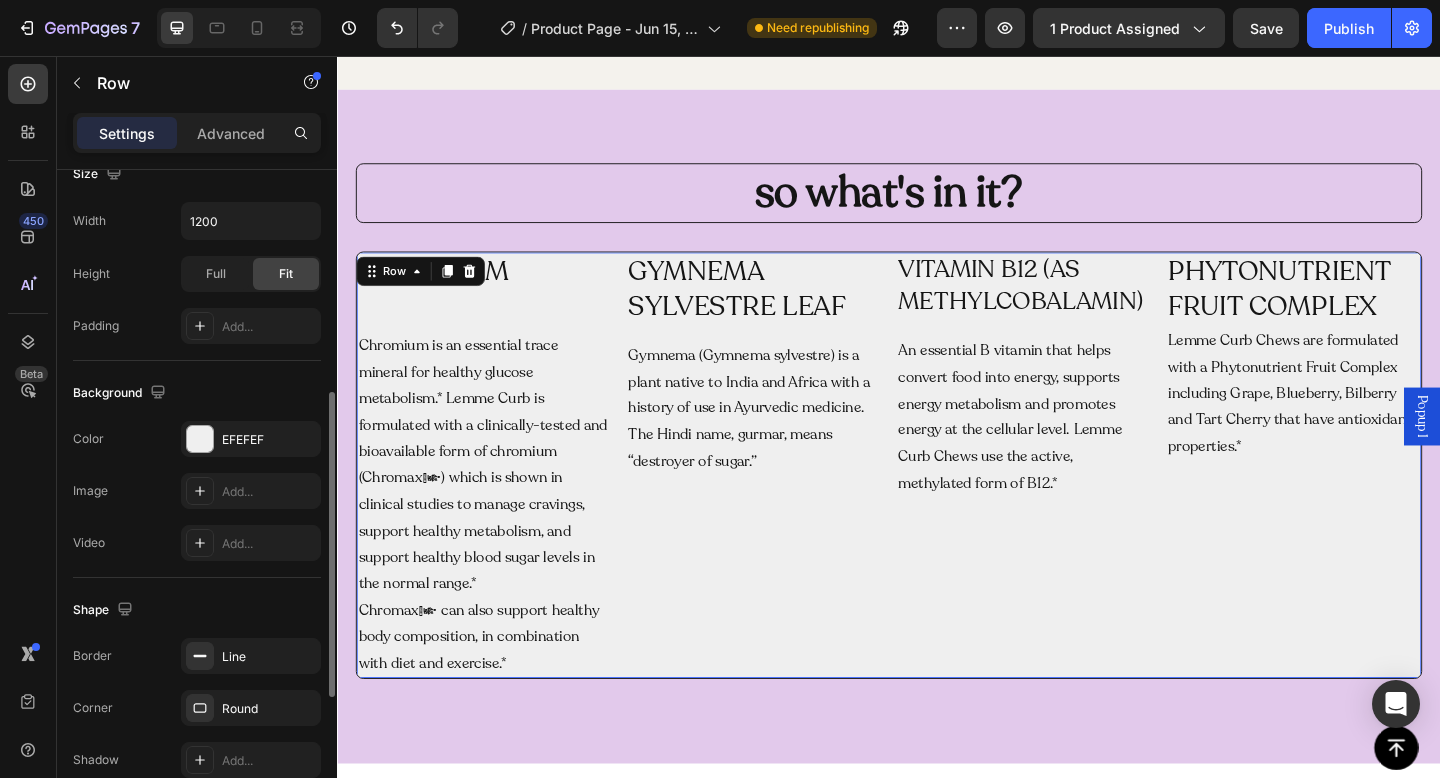 scroll, scrollTop: 552, scrollLeft: 0, axis: vertical 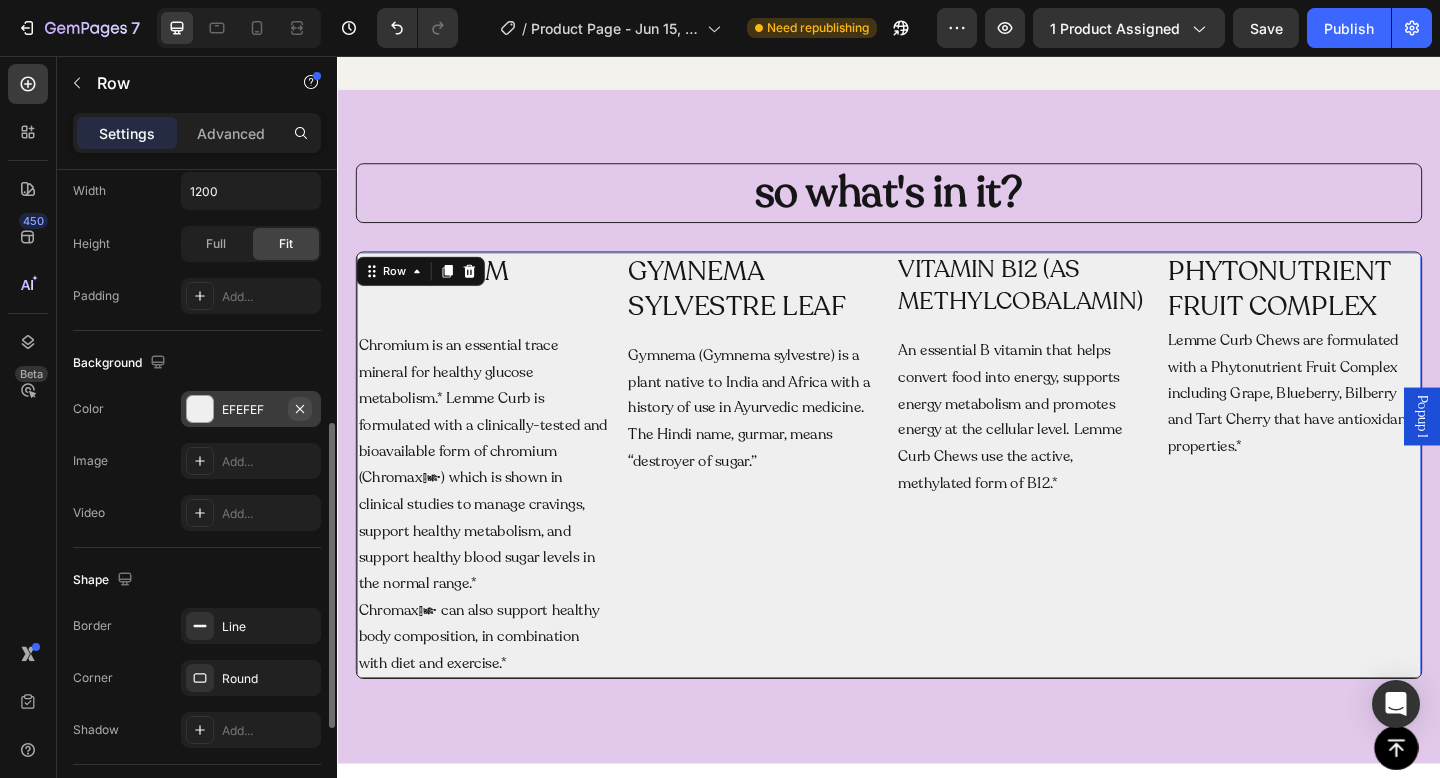 click 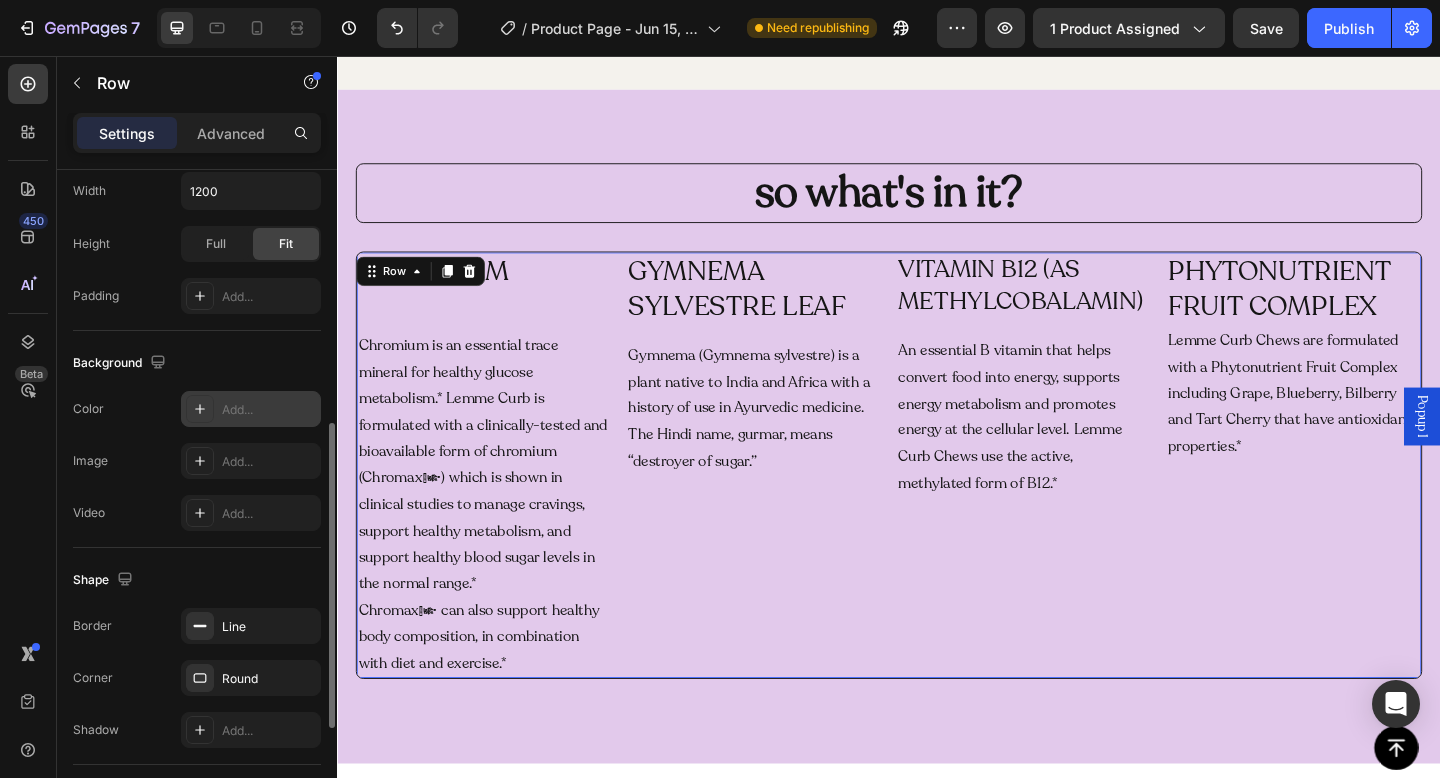 click on "Add..." at bounding box center (269, 410) 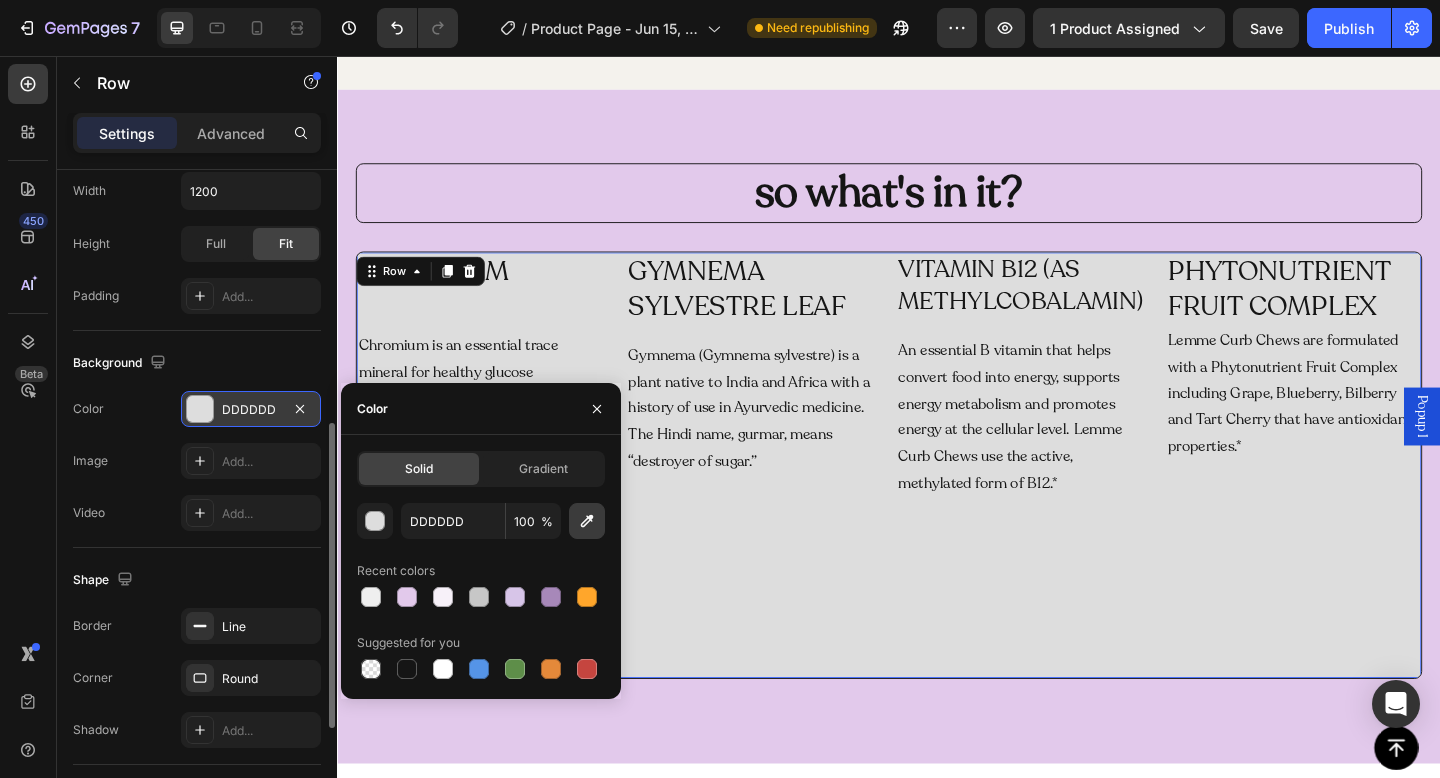 click 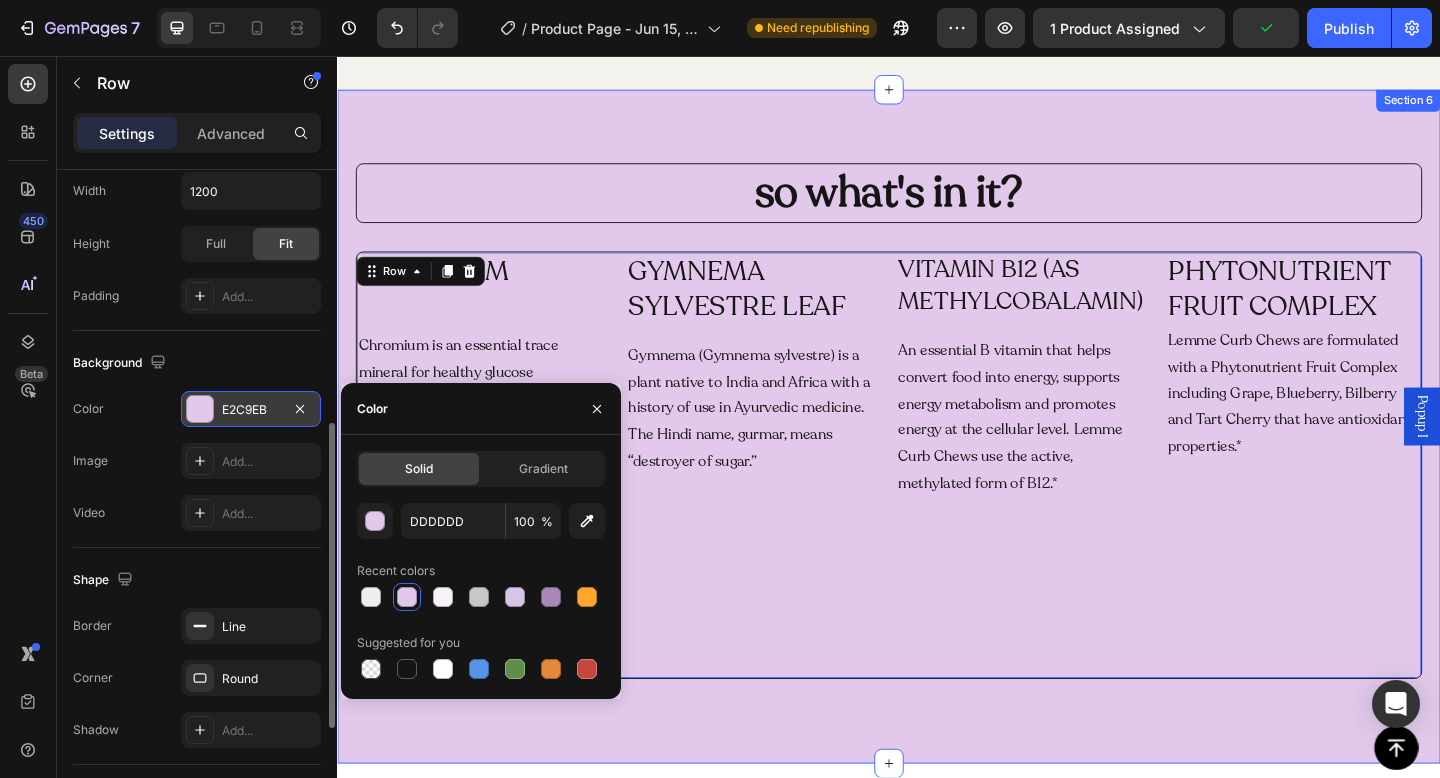 type on "E2C9EB" 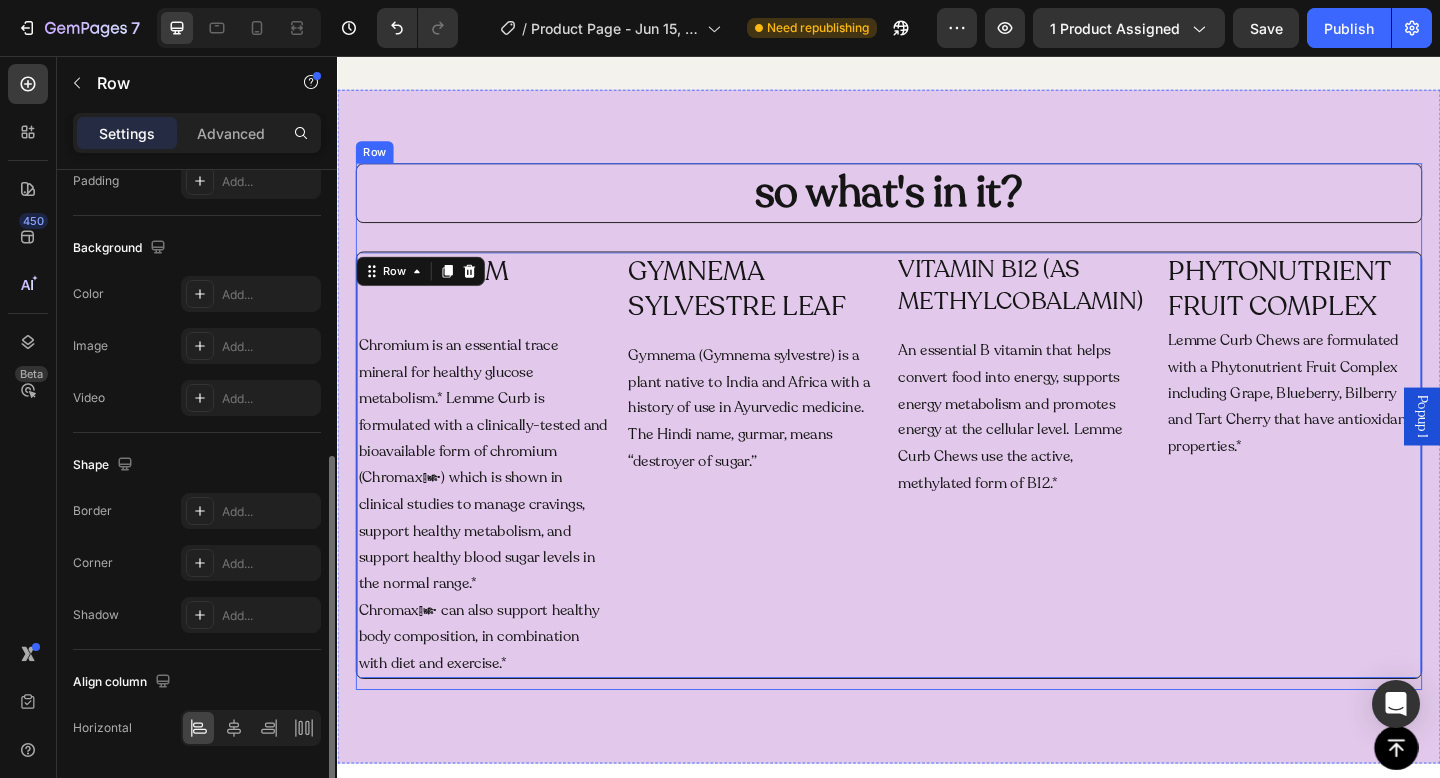 click on "so what's in it? Heading CHROMIUM Heading Chromium is an essential trace mineral for healthy glucose metabolism.* Lemme Curb is formulated with a clinically-tested and bioavailable form of chromium (Chromax®) which is shown in clinical studies to manage cravings, support healthy metabolism, and support healthy blood sugar levels in the normal range.* Chromax® can also support healthy body composition, in combination with diet and exercise.* Text Block GYMNEMA SYLVESTRE LEAF Heading Gymnema (Gymnema sylvestre) is a plant native to India and Africa with a history of use in Ayurvedic medicine. The Hindi name, gurmar, means “destroyer of sugar.” Text Block VITAMIN B12 (AS METHYLCOBALAMIN) Heading An essential B vitamin that helps convert food into energy, supports energy metabolism and promotes energy at the cellular level. Lemme Curb Chews use the active, methylated form of B12.* Text Block PHYTONUTRIENT FRUIT COMPLEX Heading Text Block Row   12" at bounding box center (937, 460) 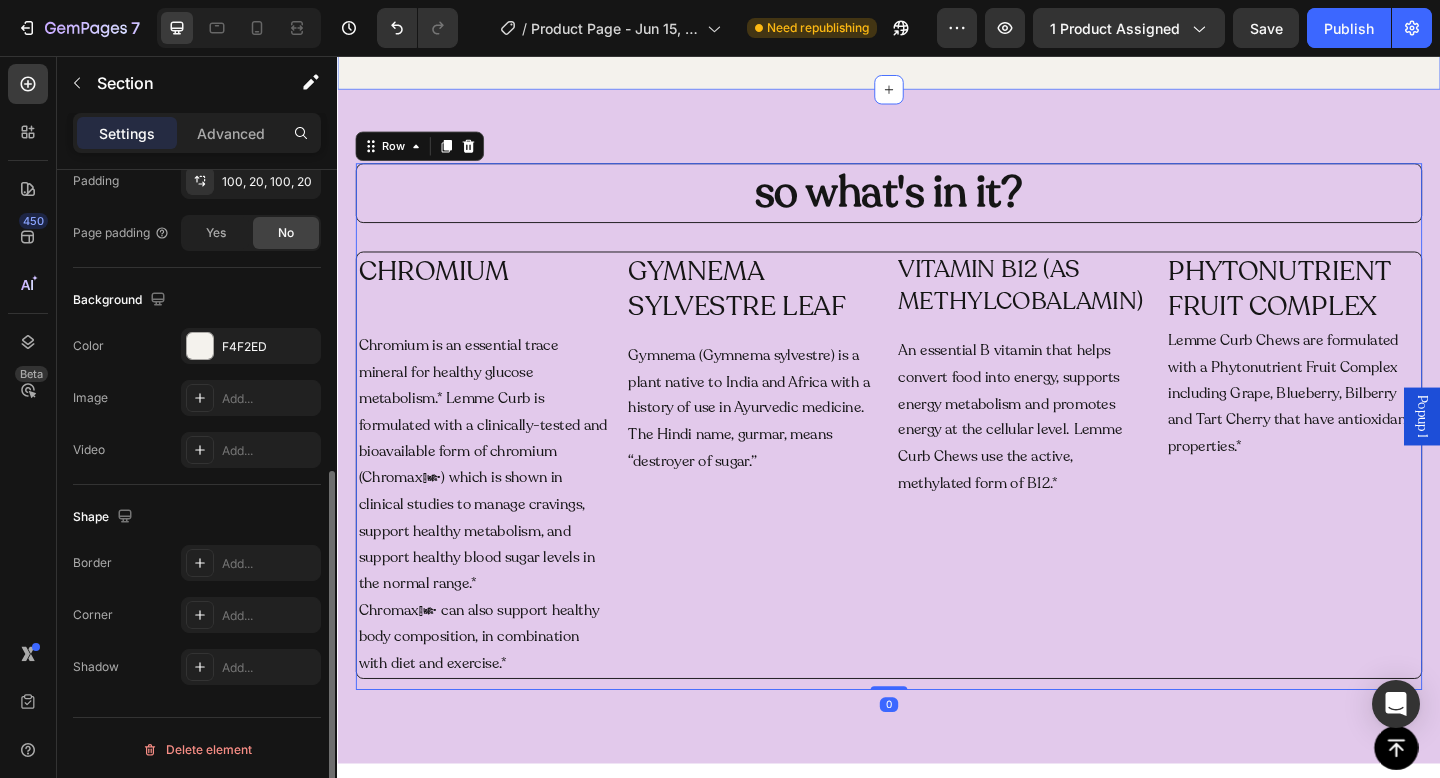 click on "Curb The Cravings Text Block Scientifically formulated with clinically-studied Chromax Chromium Picolinate to reduce cravings, support healthy metabolism and pormote healthy blood sugar levels in the normal range. Text Block Heading
Organic
Sulfate-Free
Paraben-Free Item List
100% Vegan
Cruelty Free
Lab-Tested Item List Row
Vegetarian
One Chew Daily Item List
Gluten Free
<1g Sugar Item List
No Synthetic Colors
Organic  Item List Row Row Row Section 5" at bounding box center [937, -176] 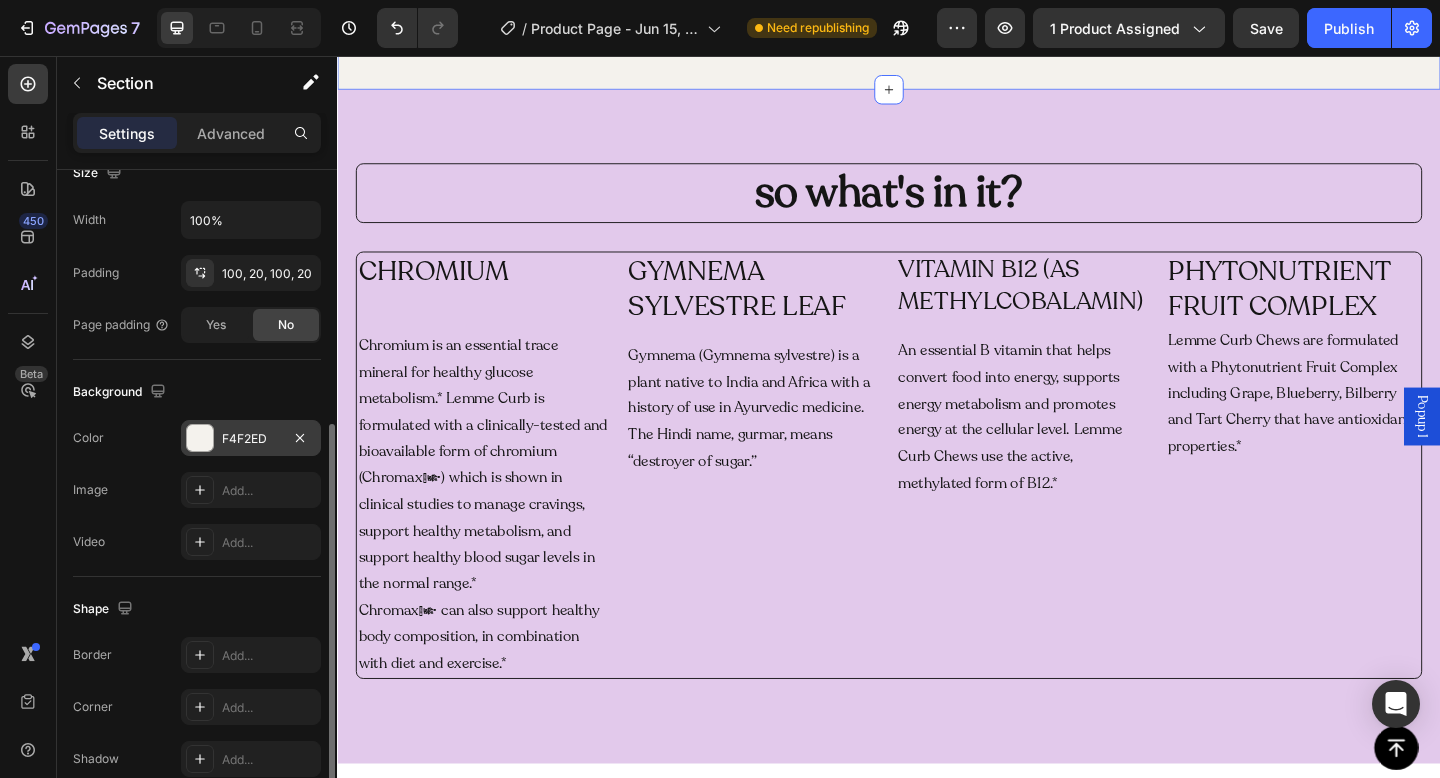 scroll, scrollTop: 462, scrollLeft: 0, axis: vertical 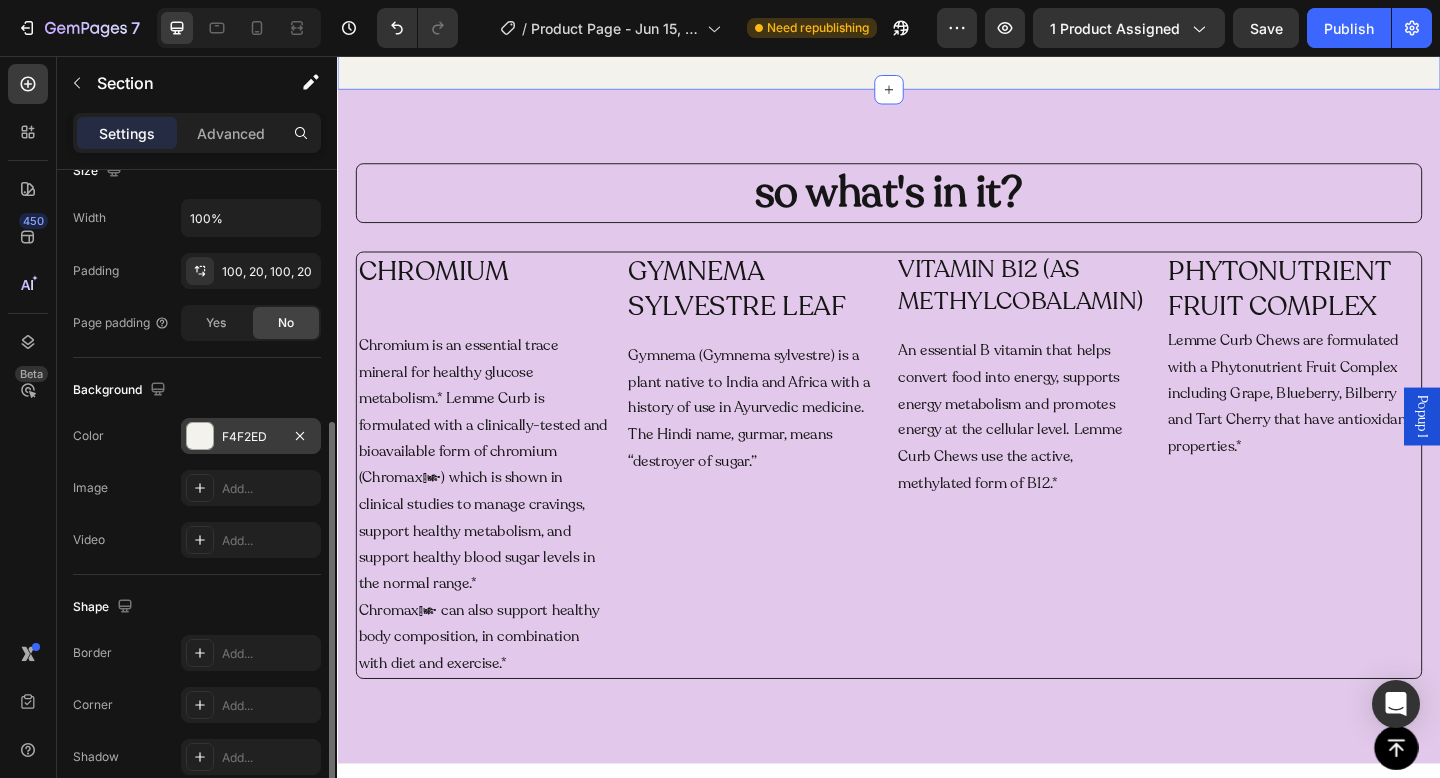 click on "F4F2ED" at bounding box center (251, 436) 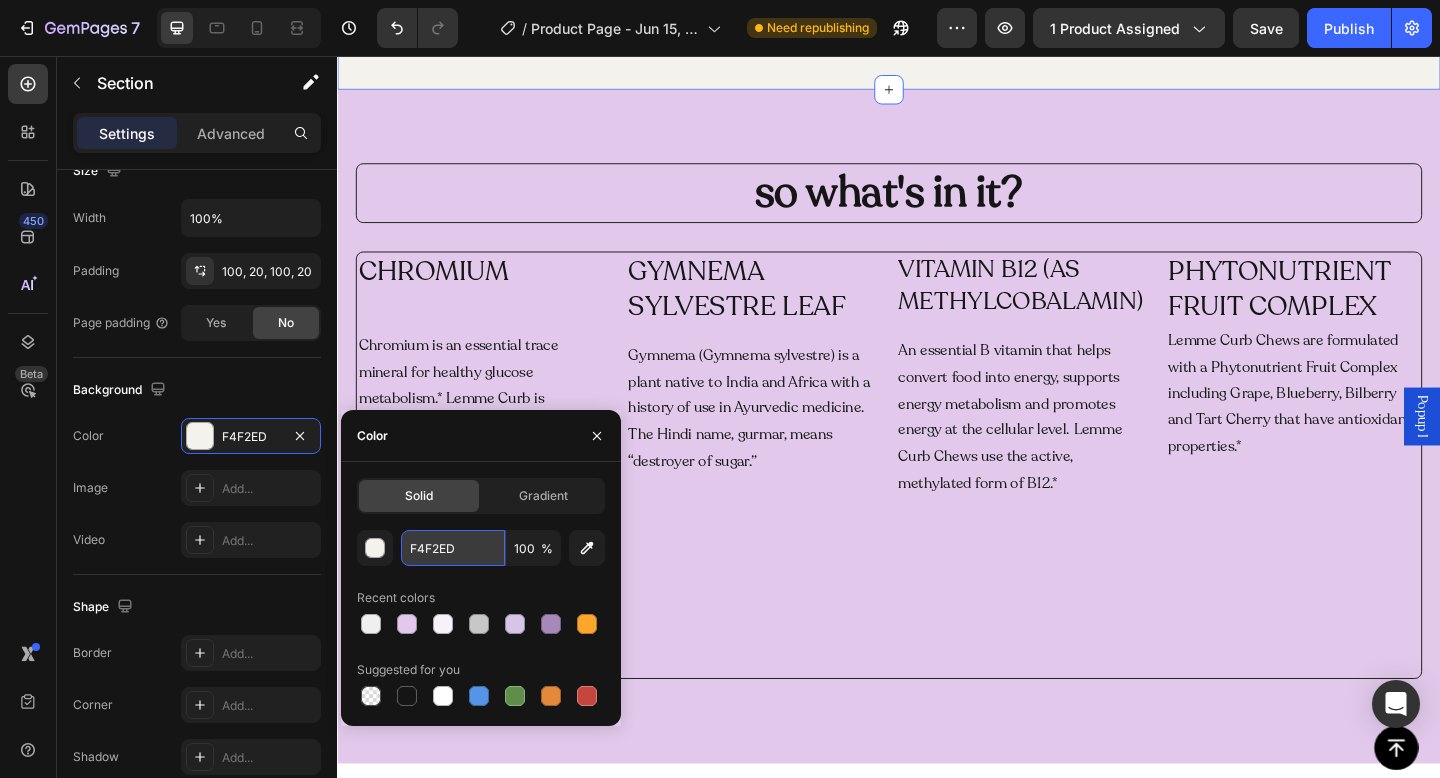 click on "F4F2ED" at bounding box center (453, 548) 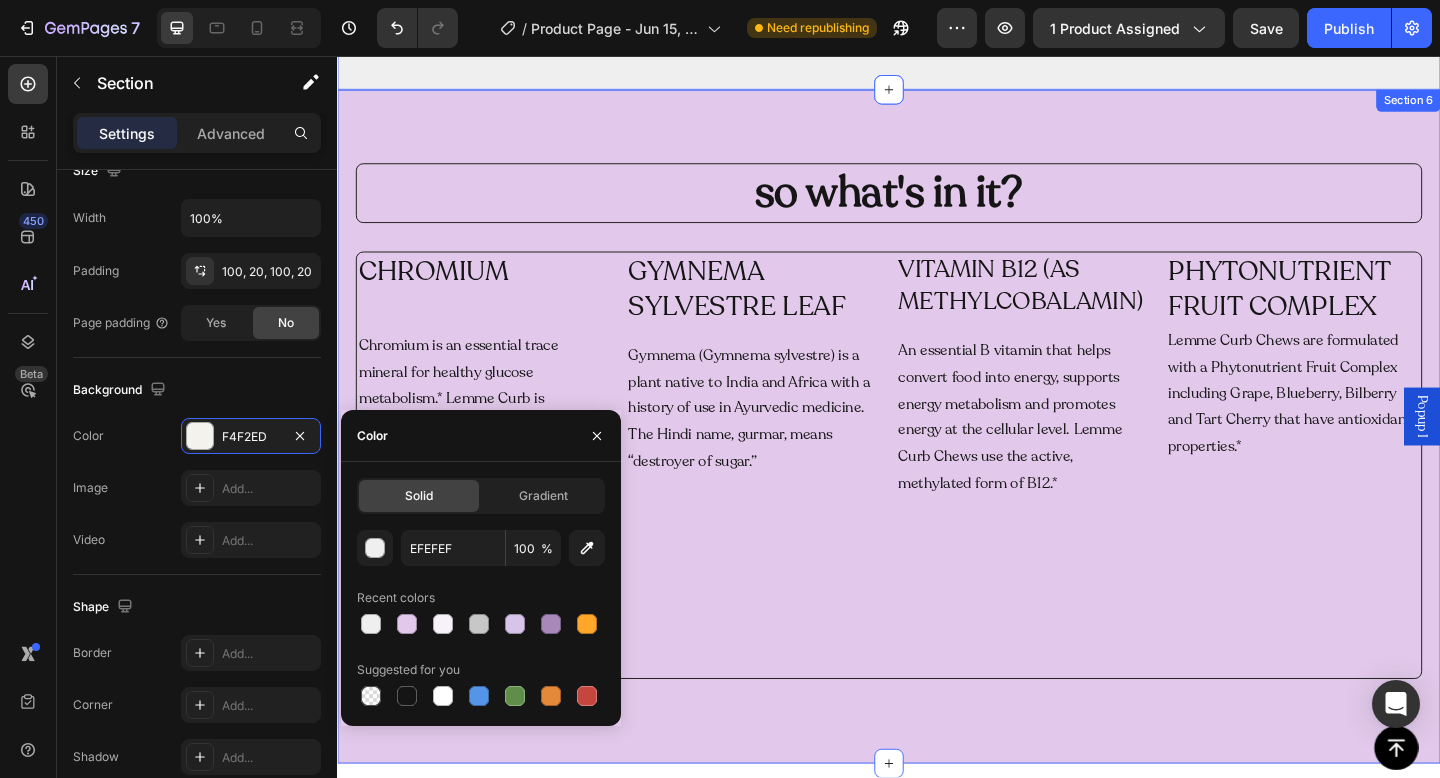 click on "so what's in it? Heading CHROMIUM Heading Chromium is an essential trace mineral for healthy glucose metabolism.* Lemme Curb is formulated with a clinically-tested and bioavailable form of chromium (Chromax®) which is shown in clinical studies to manage cravings, support healthy metabolism, and support healthy blood sugar levels in the normal range.* Chromax® can also support healthy body composition, in combination with diet and exercise.* Text Block GYMNEMA SYLVESTRE LEAF Heading Gymnema (Gymnema sylvestre) is a plant native to India and Africa with a history of use in Ayurvedic medicine. The Hindi name, gurmar, means “destroyer of sugar.” Text Block VITAMIN B12 (AS METHYLCOBALAMIN) Heading An essential B vitamin that helps convert food into energy, supports energy metabolism and promotes energy at the cellular level. Lemme Curb Chews use the active, methylated form of B12.* Text Block PHYTONUTRIENT FRUIT COMPLEX Heading Text Block Row Row Section 6" at bounding box center [937, 460] 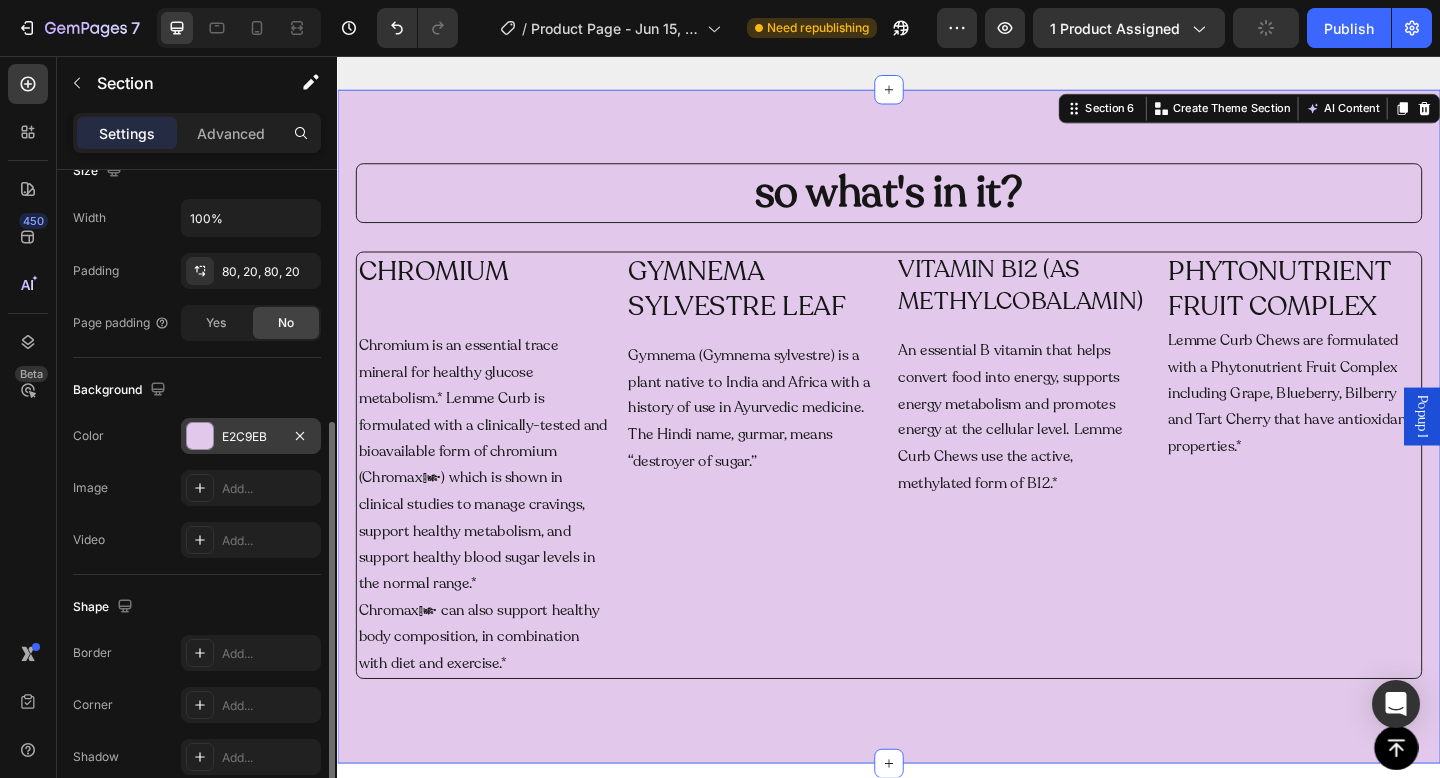 click on "E2C9EB" at bounding box center [251, 436] 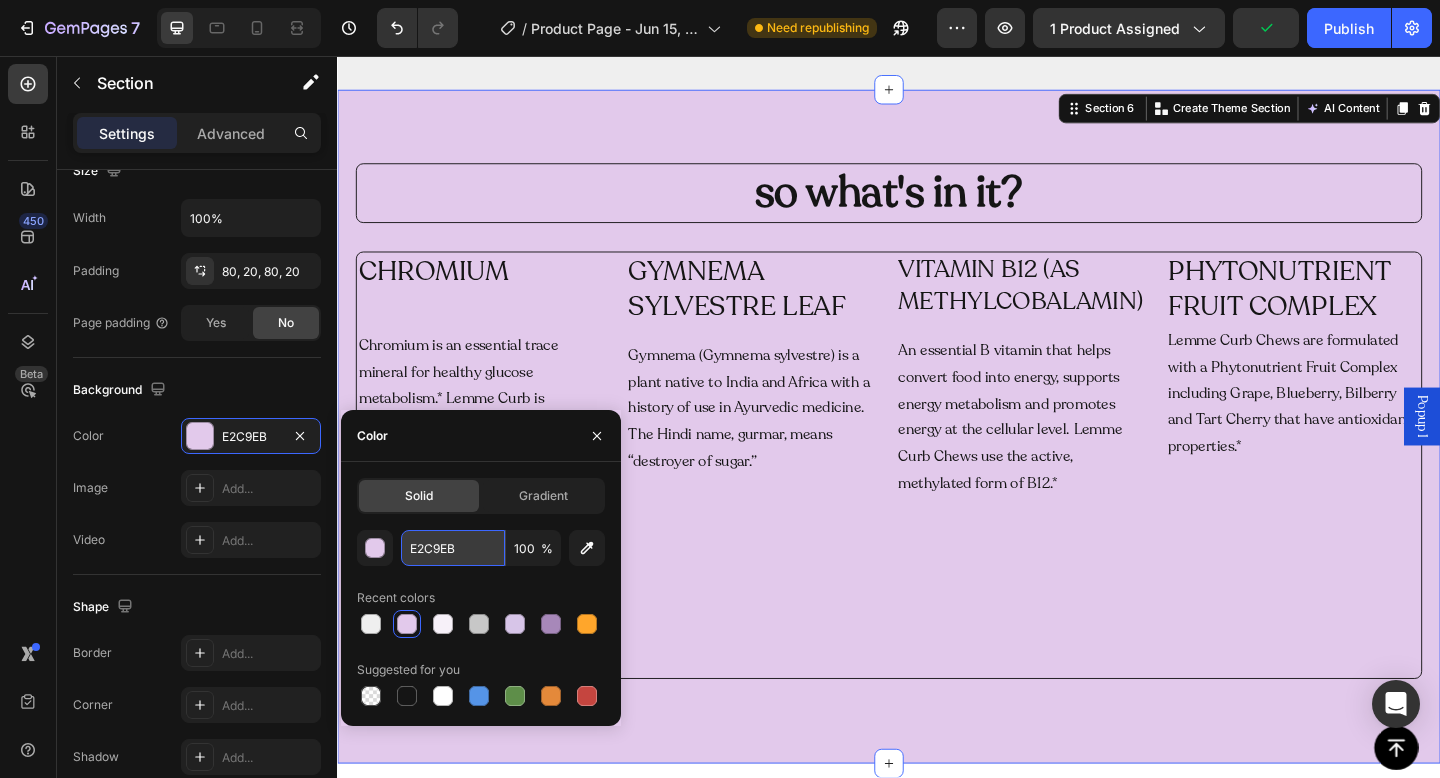 click on "E2C9EB" at bounding box center [453, 548] 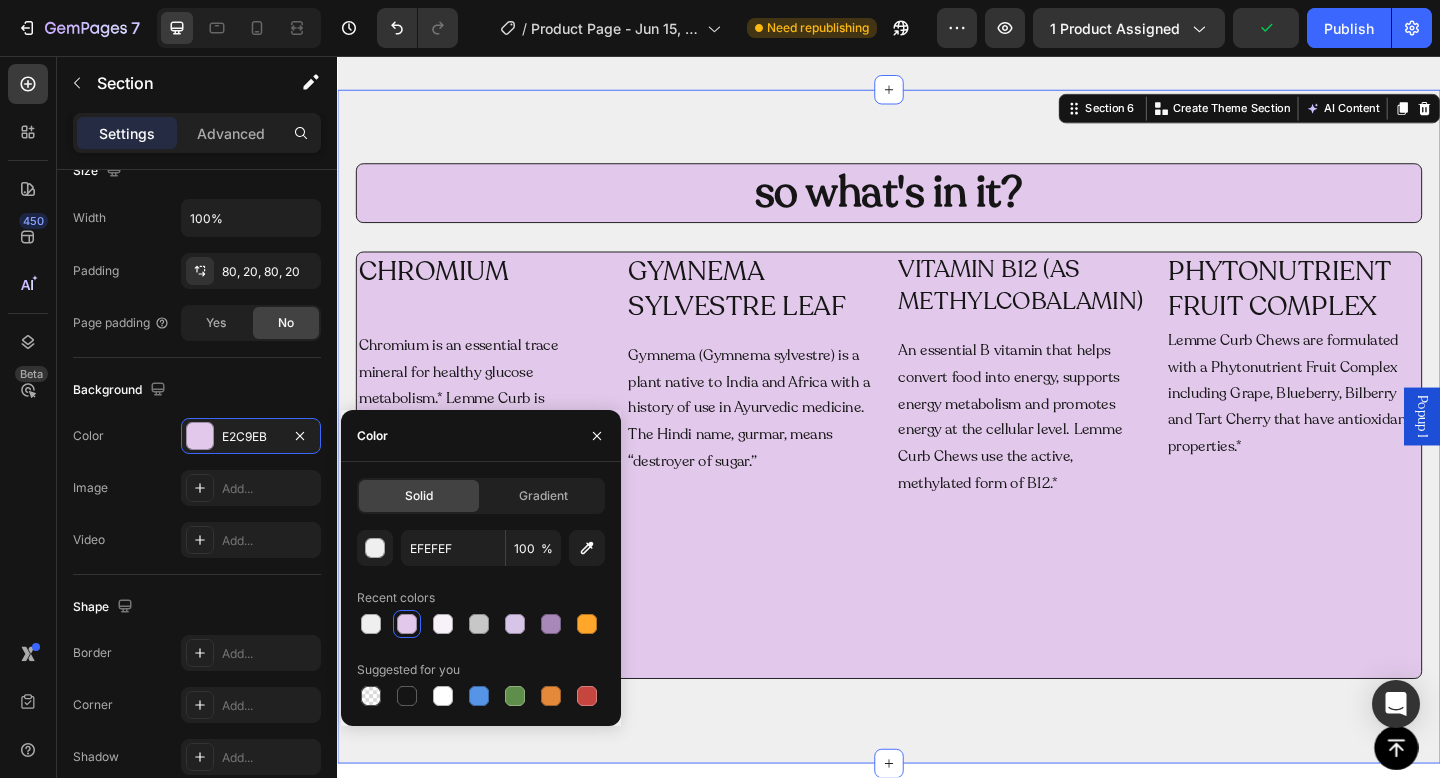 click on "so what's in it? Heading CHROMIUM Heading Chromium is an essential trace mineral for healthy glucose metabolism.* Lemme Curb is formulated with a clinically-tested and bioavailable form of chromium (Chromax®) which is shown in clinical studies to manage cravings, support healthy metabolism, and support healthy blood sugar levels in the normal range.* Chromax® can also support healthy body composition, in combination with diet and exercise.* Text Block GYMNEMA SYLVESTRE LEAF Heading Gymnema (Gymnema sylvestre) is a plant native to India and Africa with a history of use in Ayurvedic medicine. The Hindi name, gurmar, means “destroyer of sugar.” Text Block VITAMIN B12 (AS METHYLCOBALAMIN) Heading An essential B vitamin that helps convert food into energy, supports energy metabolism and promotes energy at the cellular level. Lemme Curb Chews use the active, methylated form of B12.* Text Block PHYTONUTRIENT FRUIT COMPLEX Heading Text Block Row Row Section 6   You can create reusable sections AI Content" at bounding box center (937, 460) 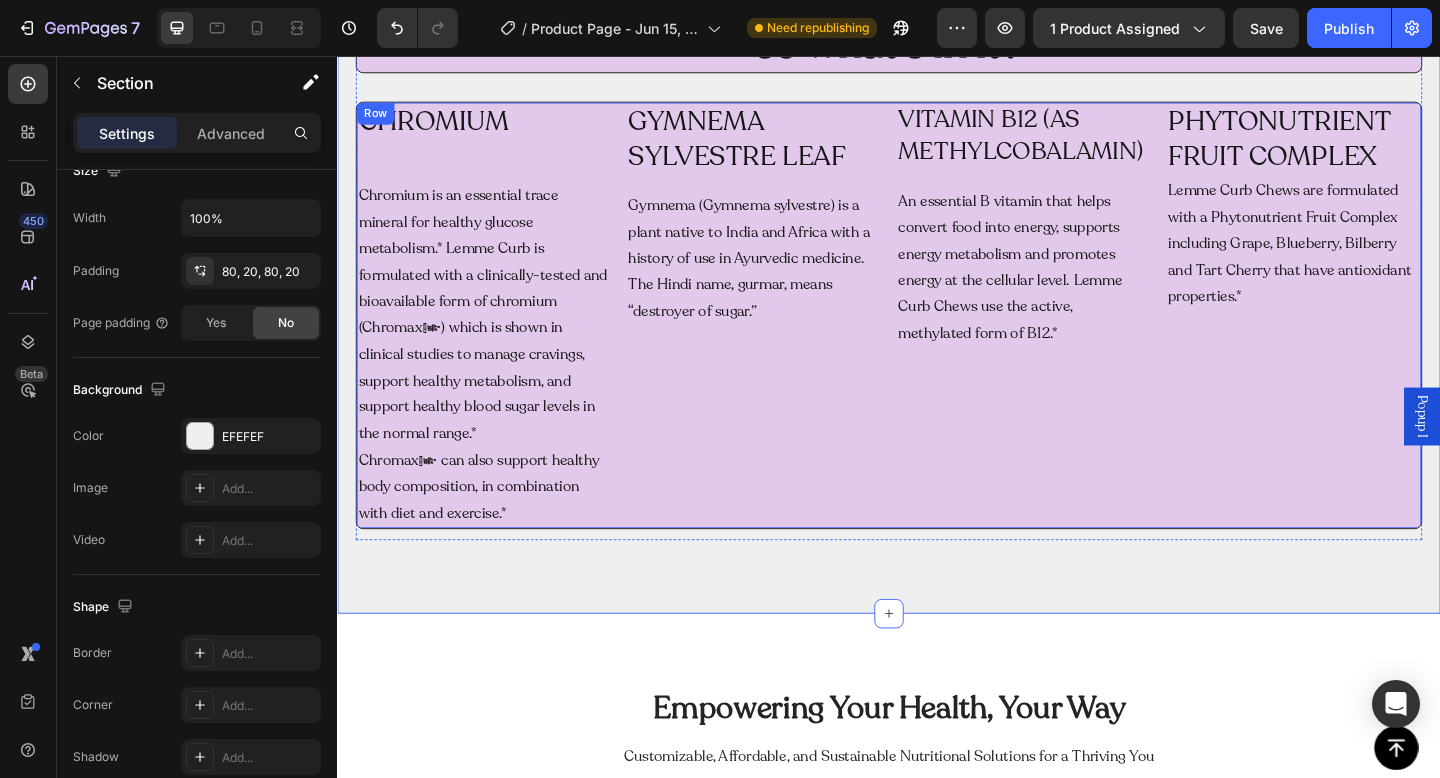 scroll, scrollTop: 2252, scrollLeft: 0, axis: vertical 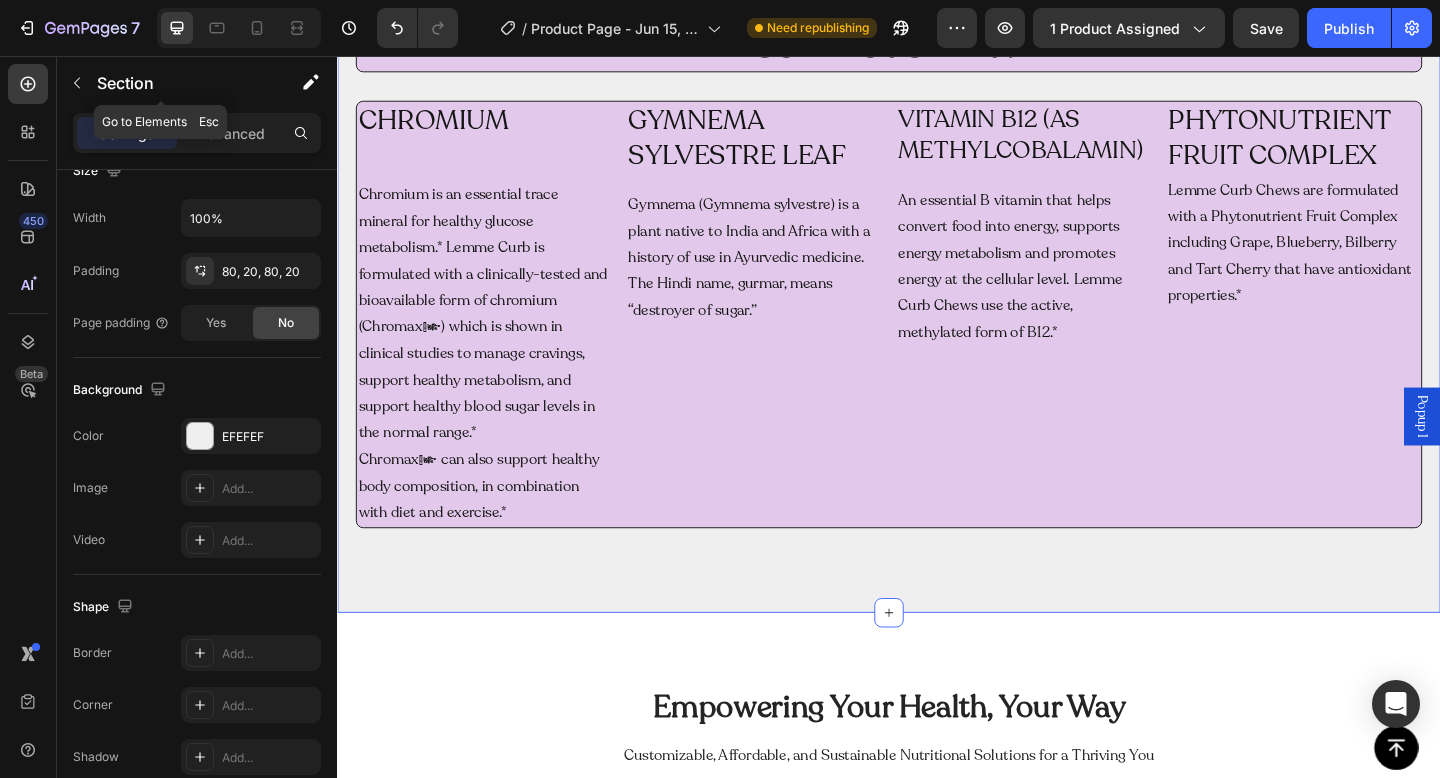 click 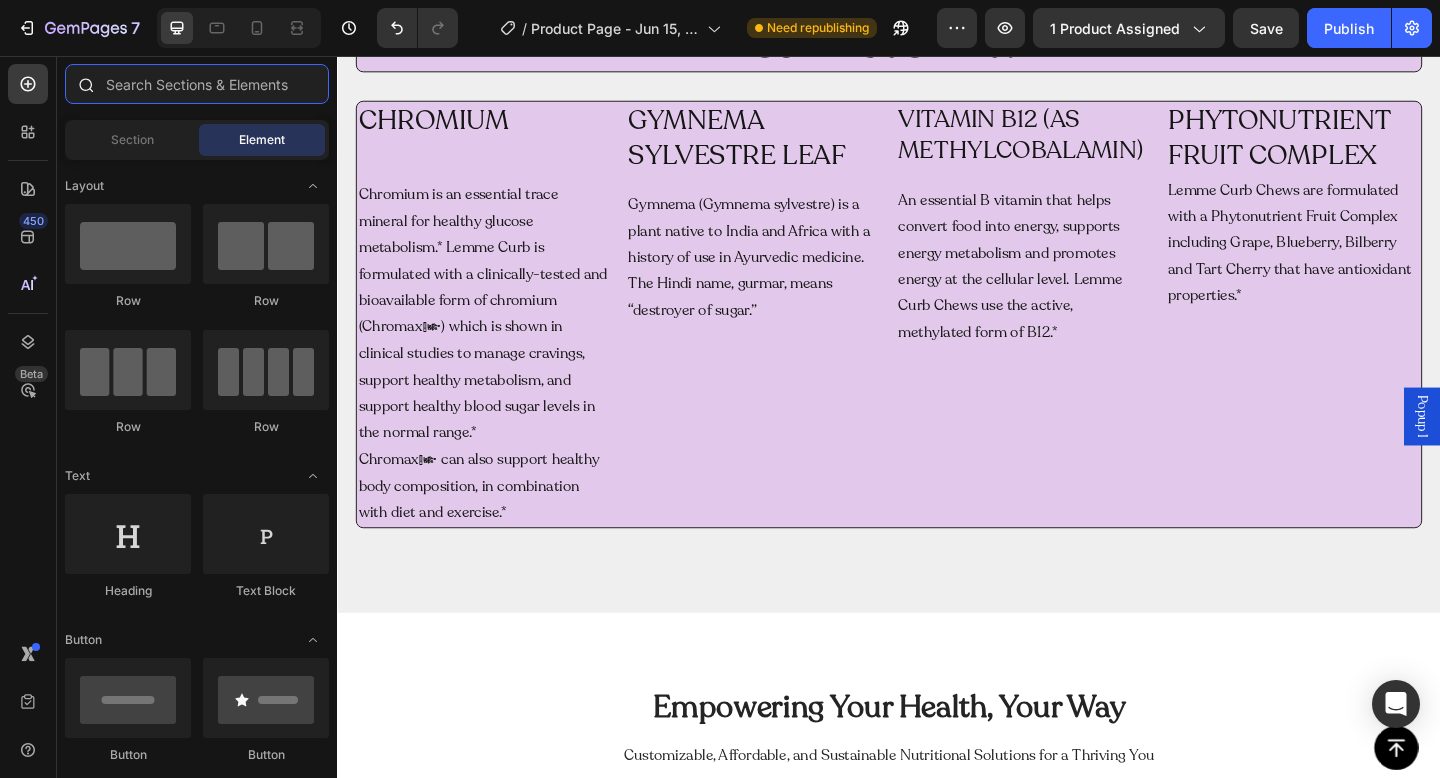 click at bounding box center [197, 84] 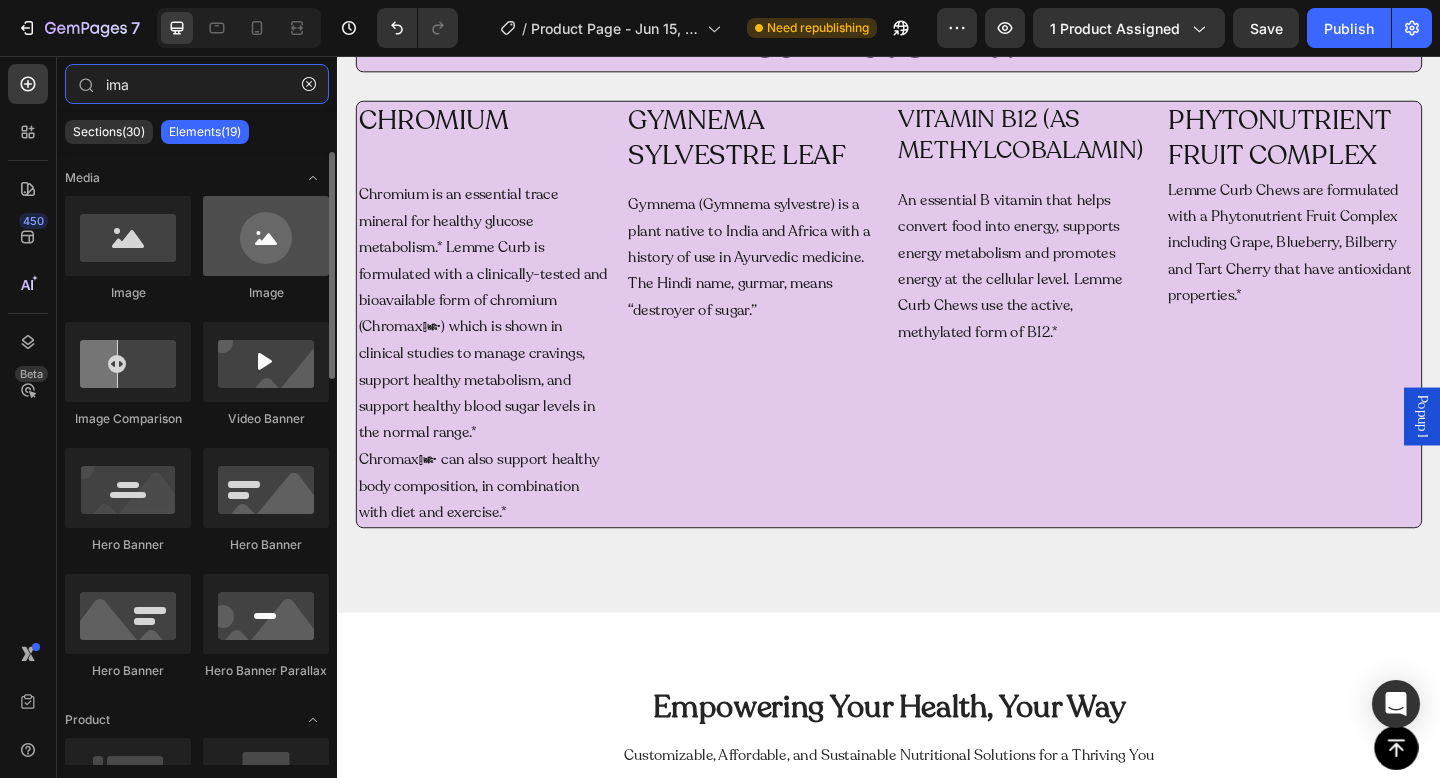 type on "ima" 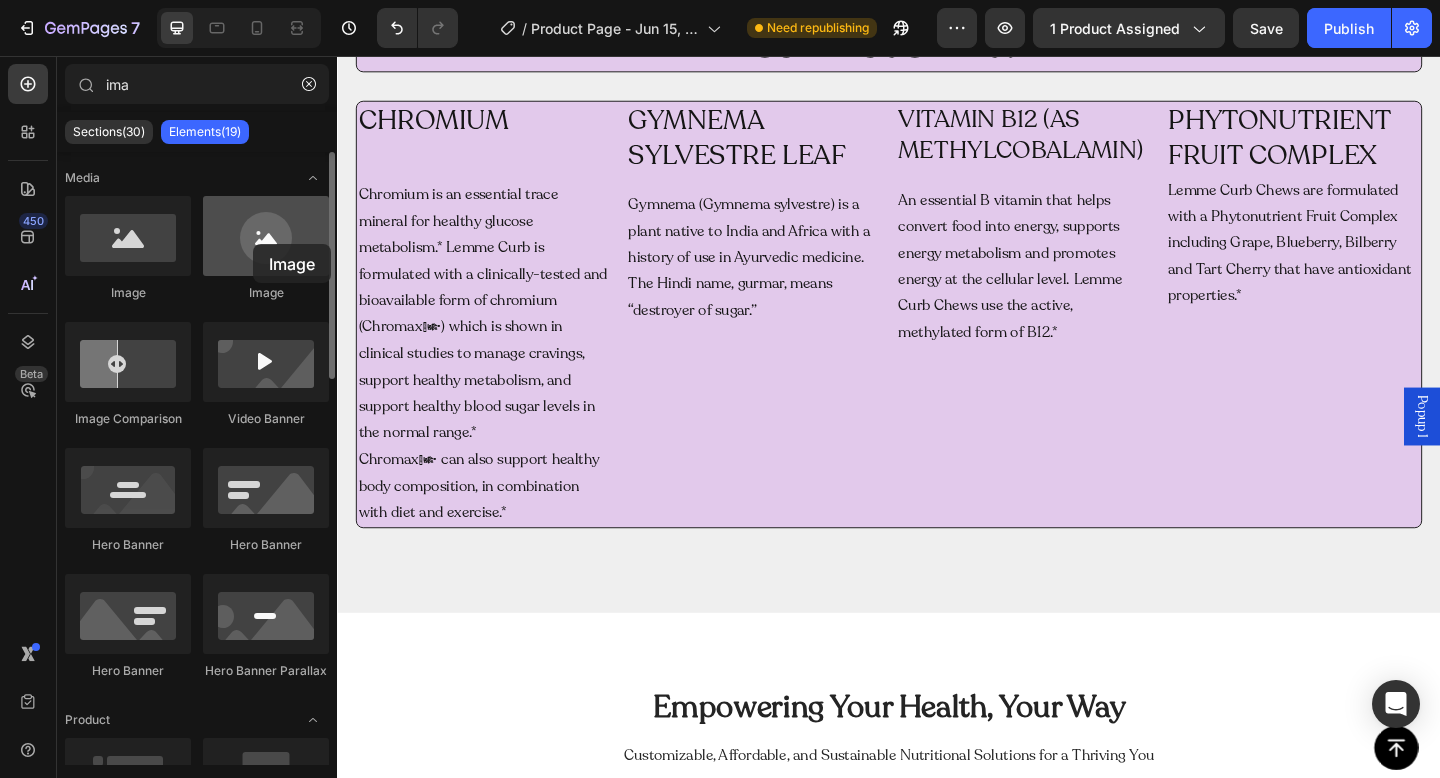 click at bounding box center (266, 236) 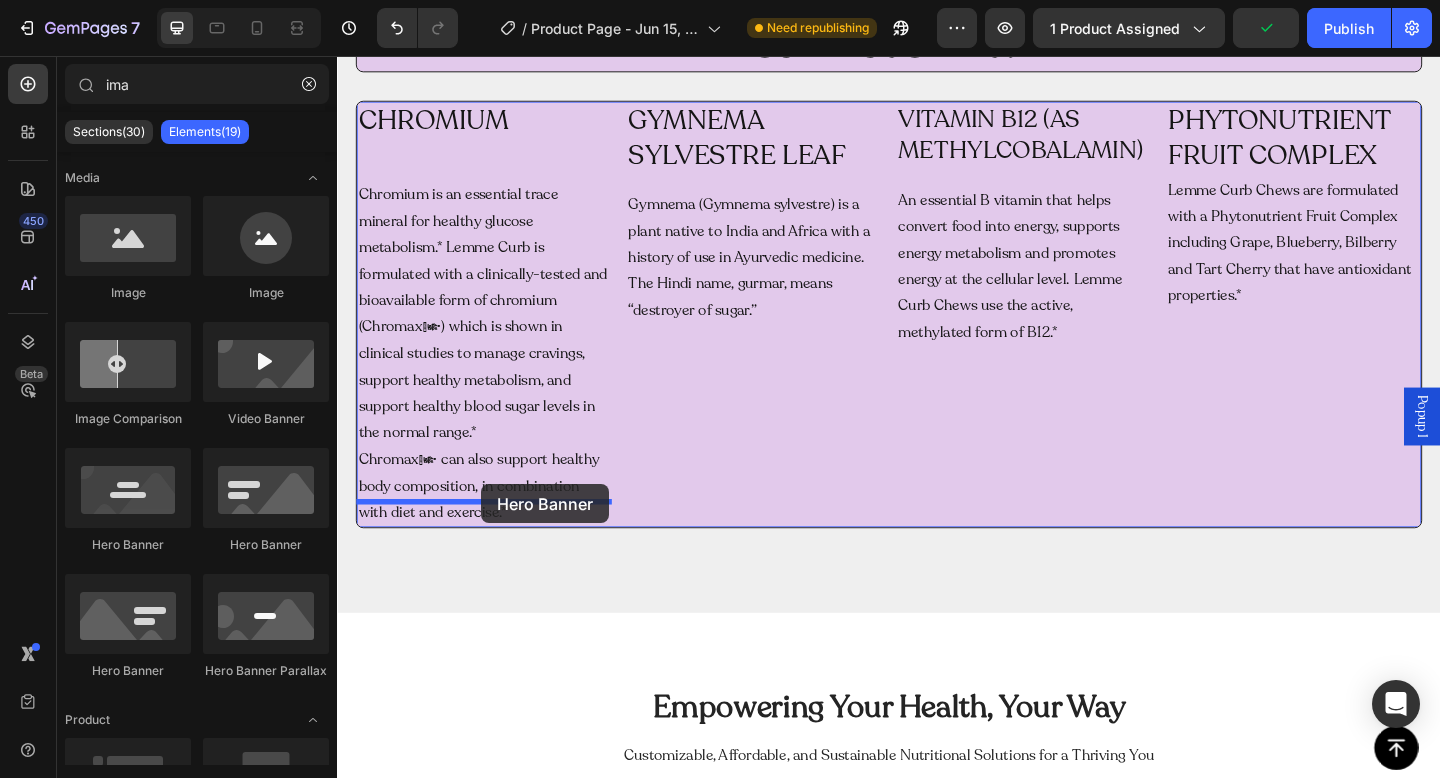 drag, startPoint x: 465, startPoint y: 563, endPoint x: 494, endPoint y: 522, distance: 50.219517 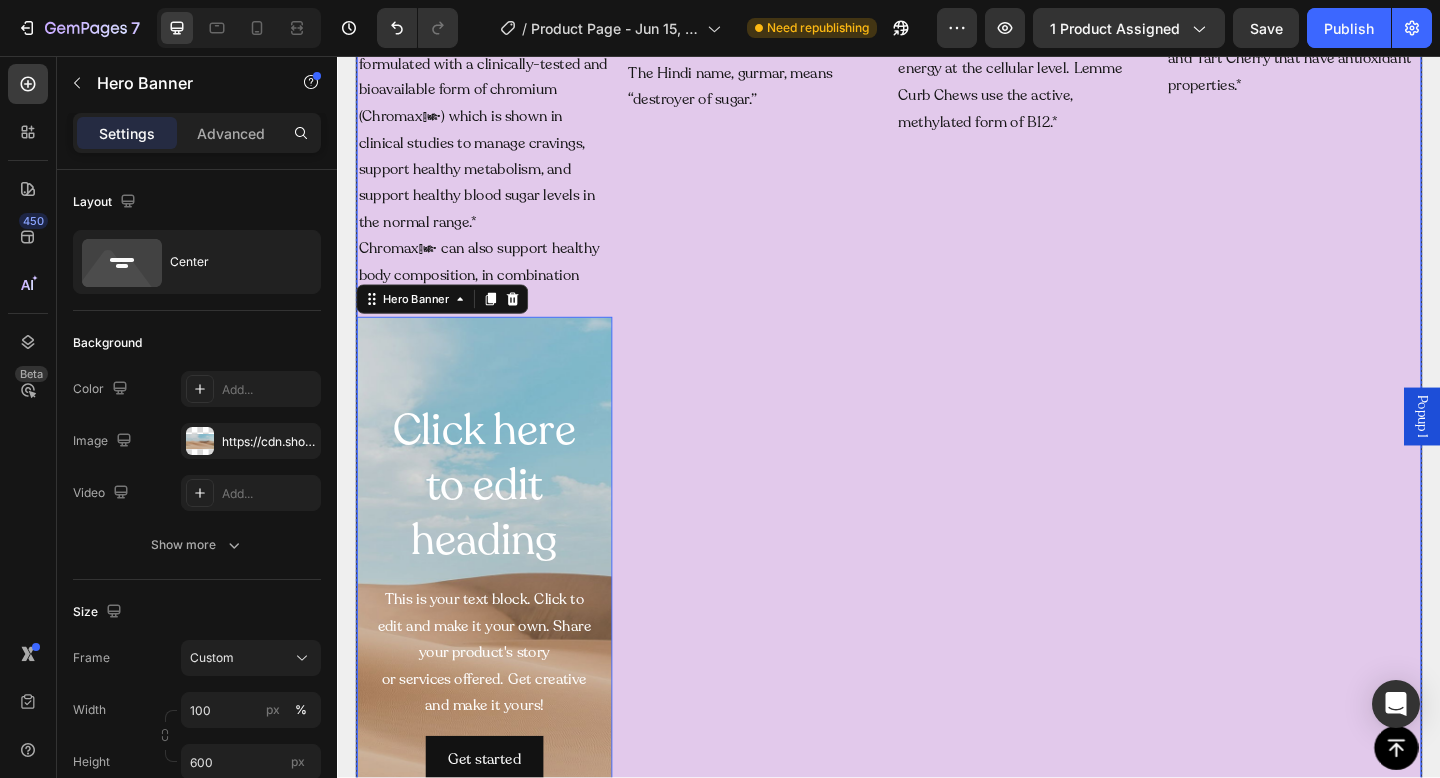 scroll, scrollTop: 2480, scrollLeft: 0, axis: vertical 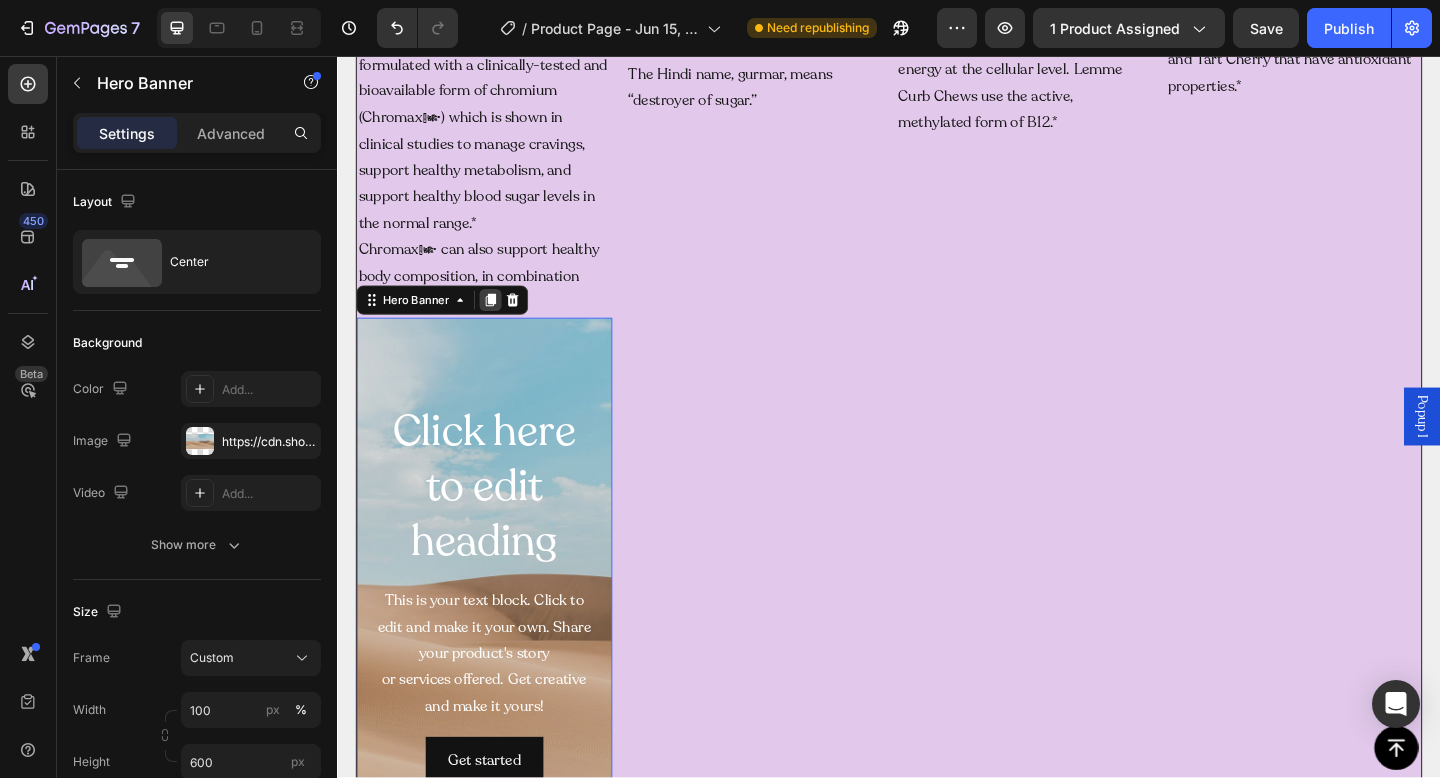 click 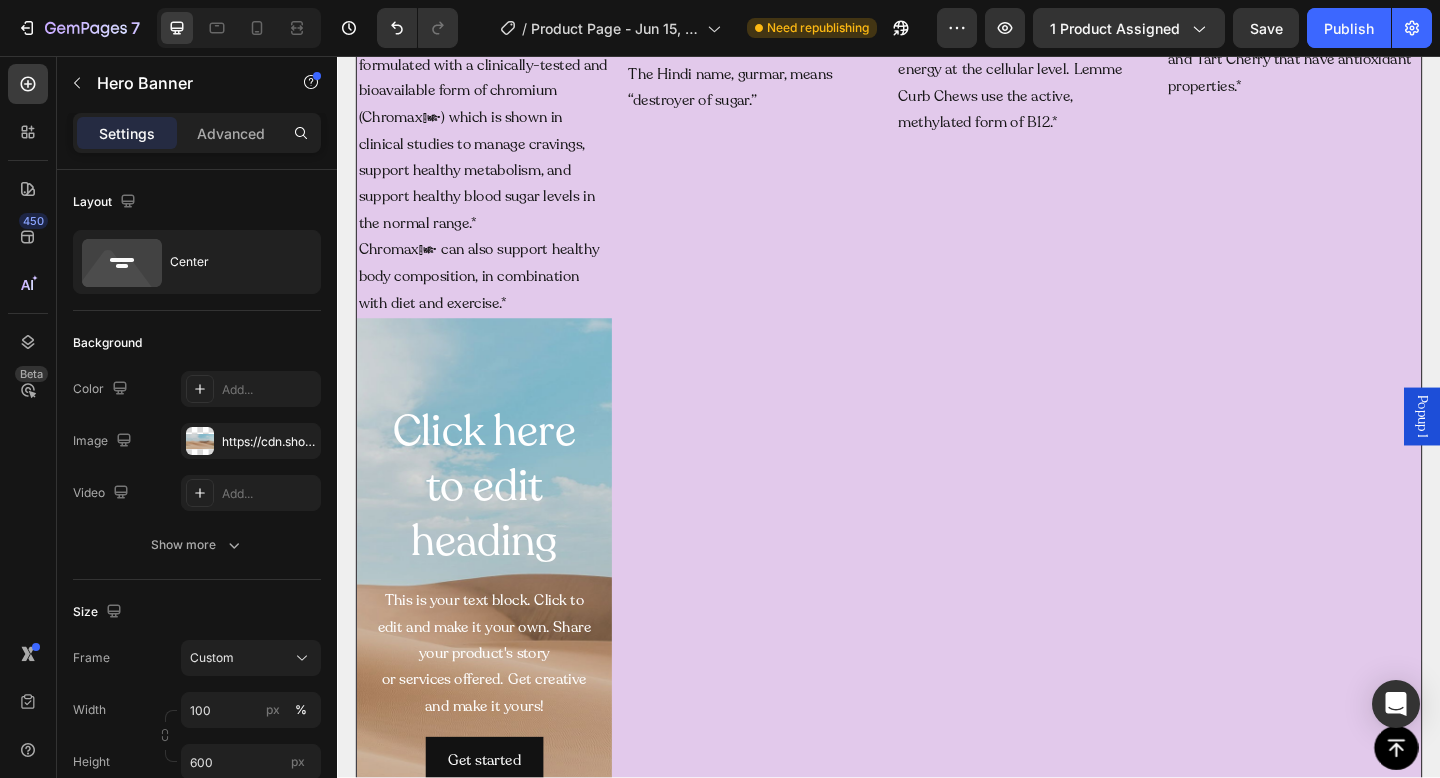 scroll, scrollTop: 2484, scrollLeft: 0, axis: vertical 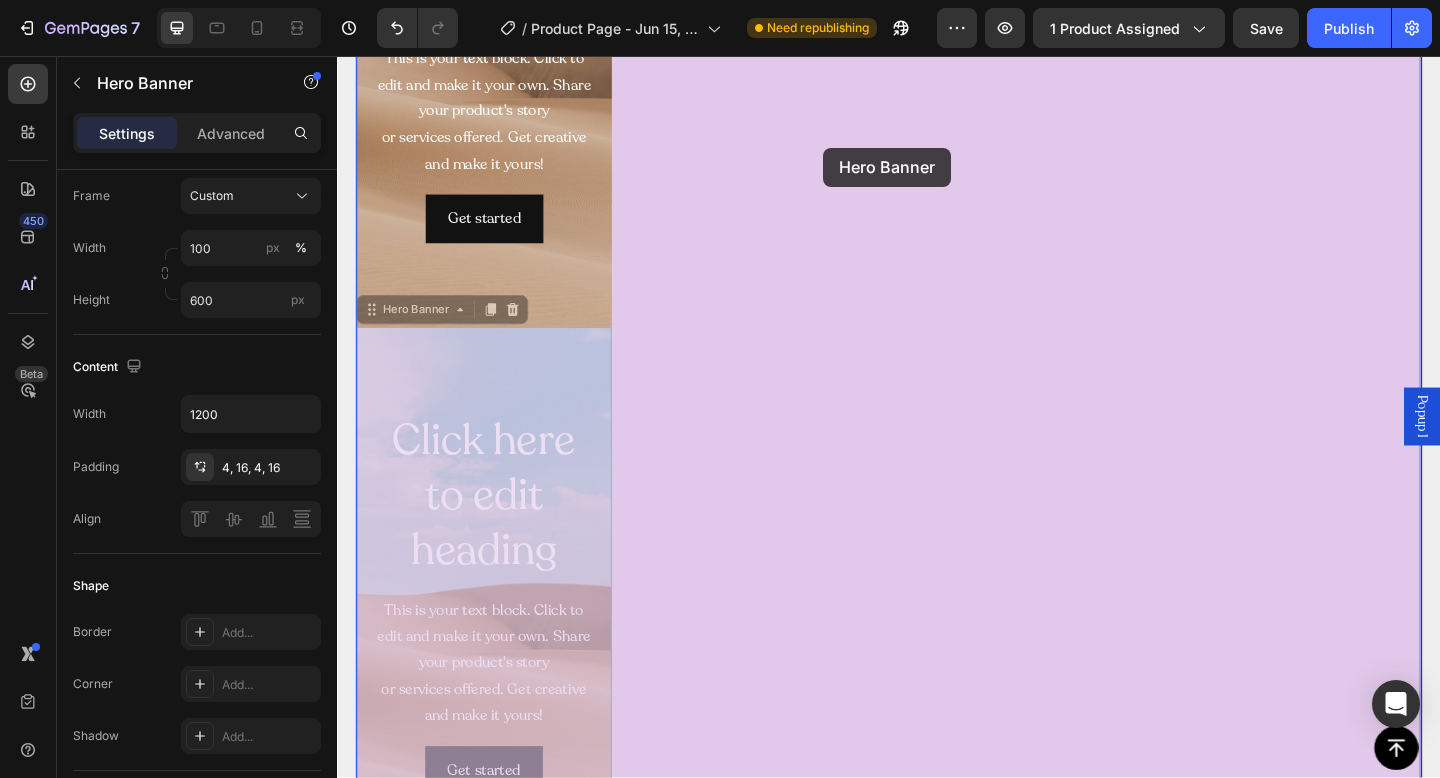 drag, startPoint x: 586, startPoint y: 371, endPoint x: 865, endPoint y: 156, distance: 352.23004 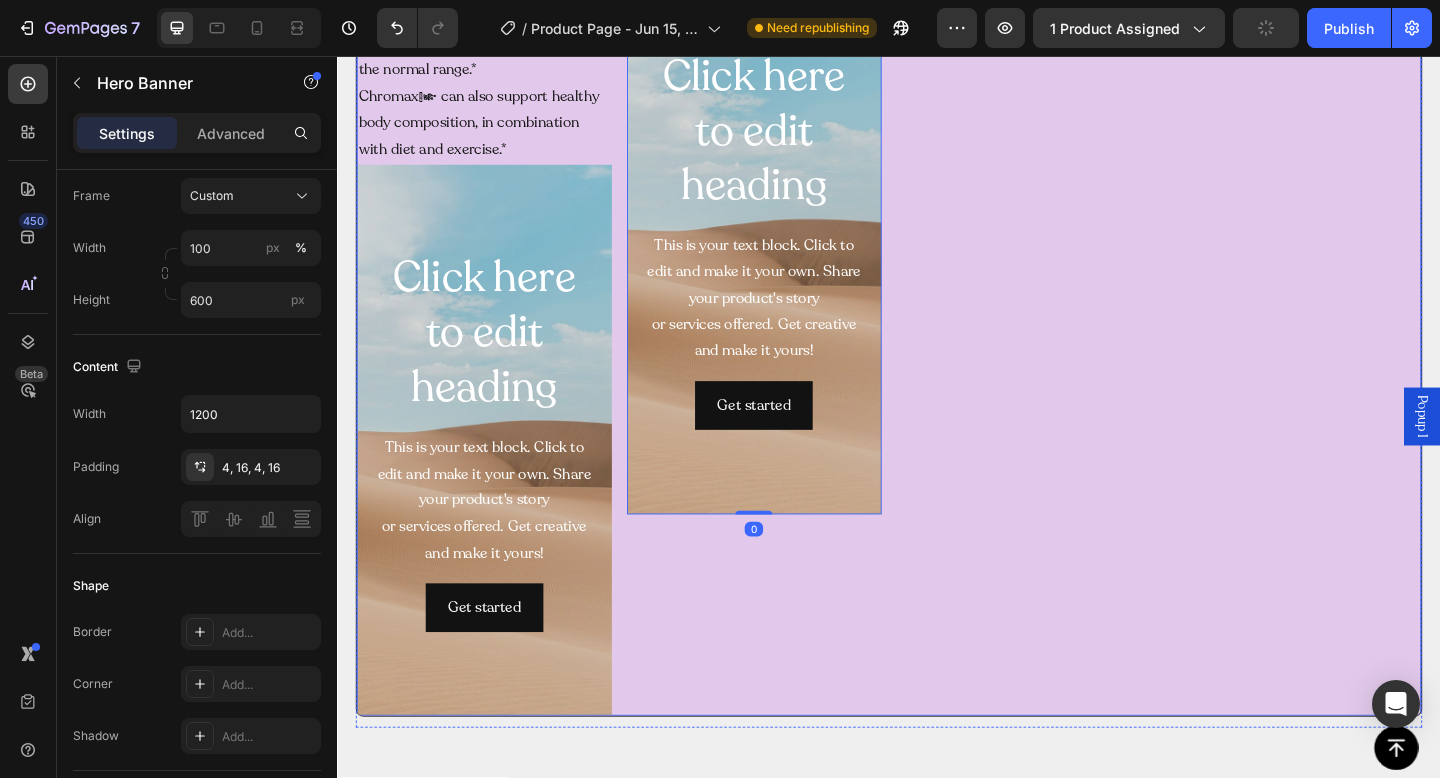 scroll, scrollTop: 2445, scrollLeft: 0, axis: vertical 